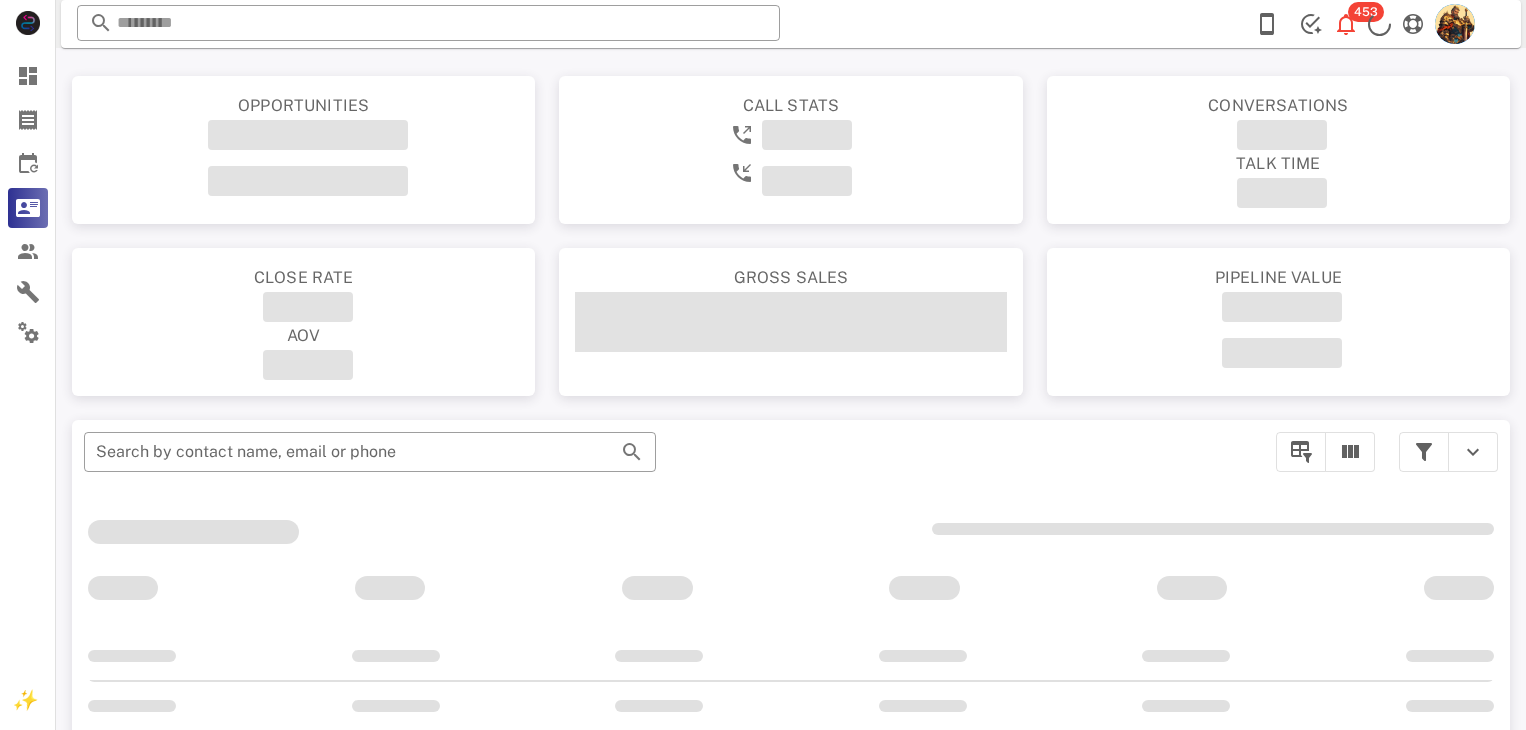 scroll, scrollTop: 0, scrollLeft: 0, axis: both 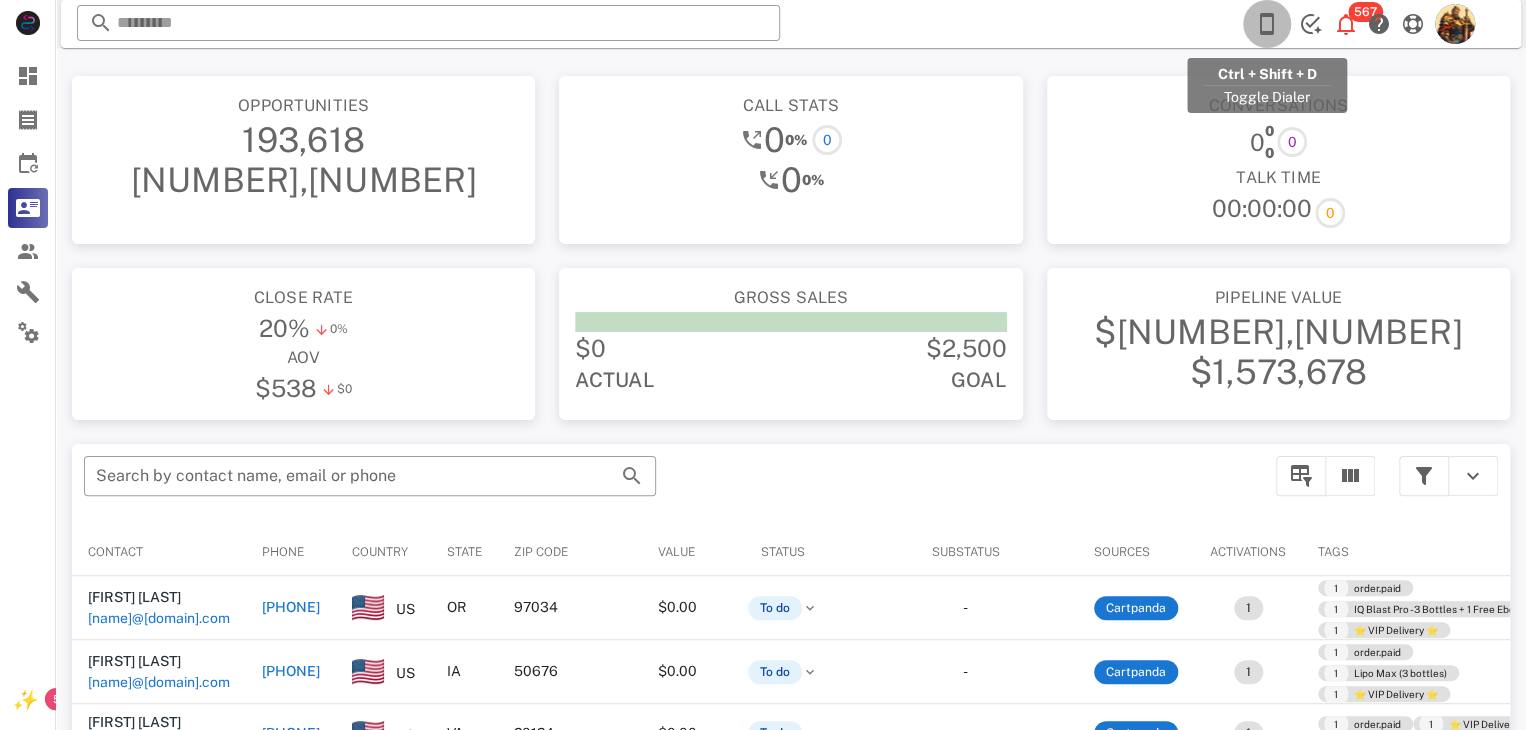 click at bounding box center (1267, 24) 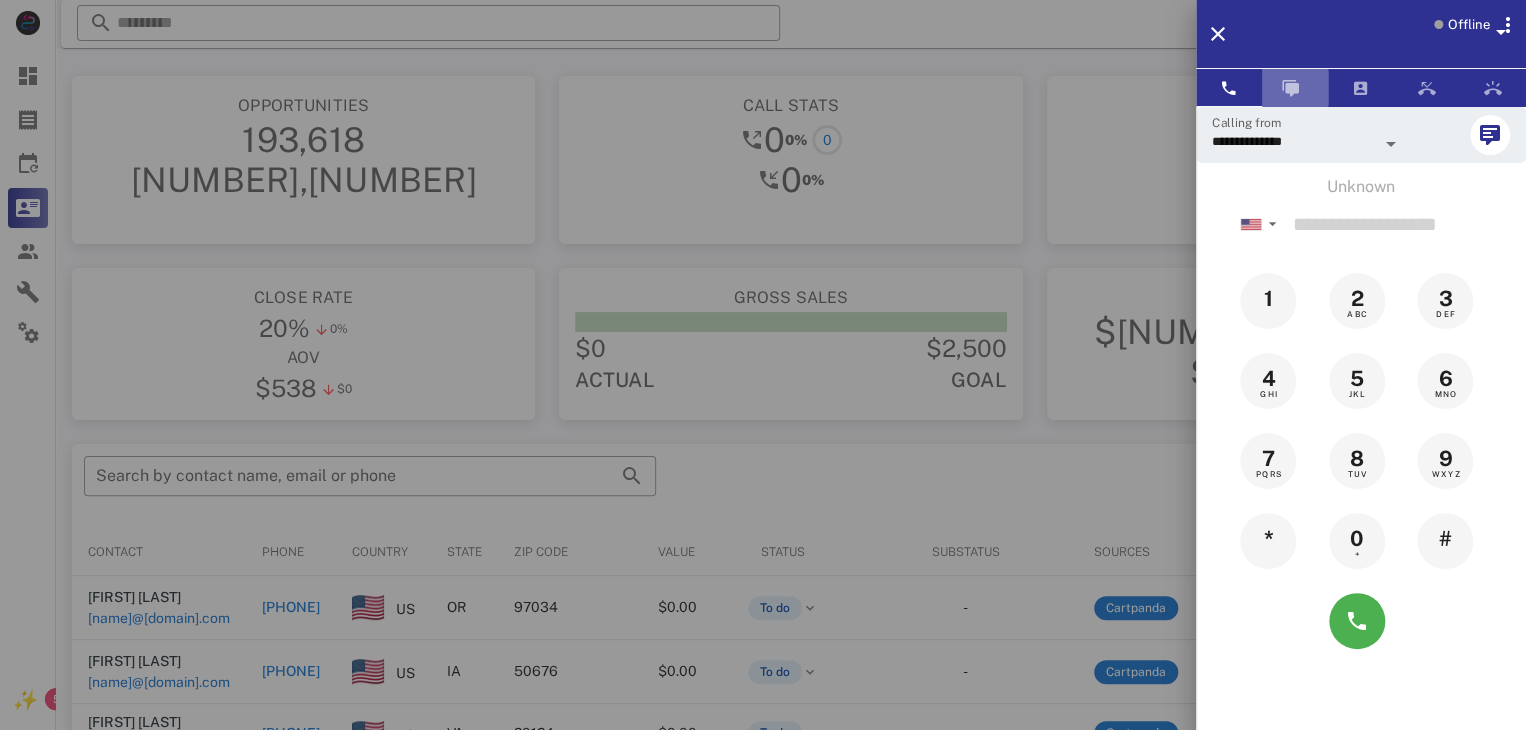 click at bounding box center (1291, 88) 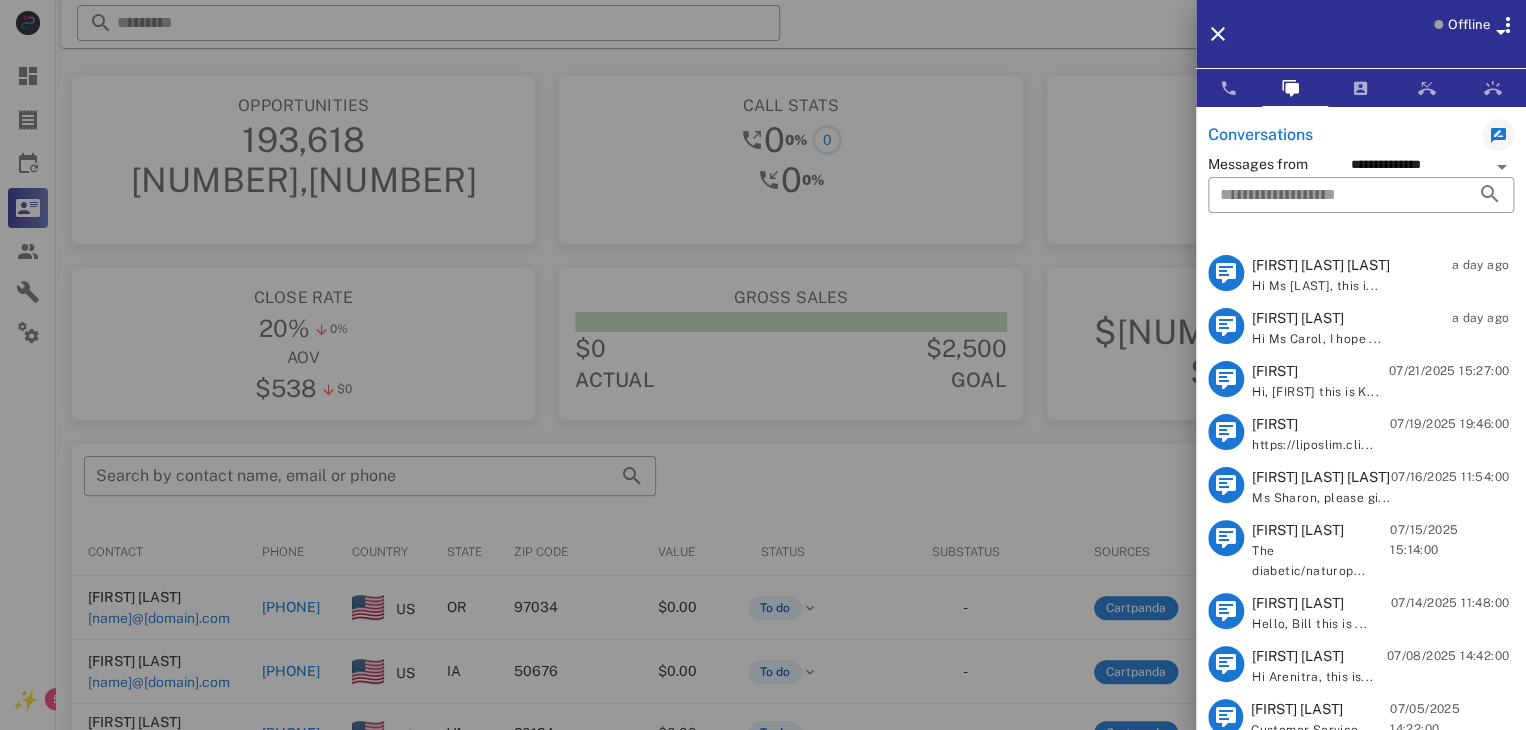 click on "Bonnie S Lawrence" at bounding box center [1321, 265] 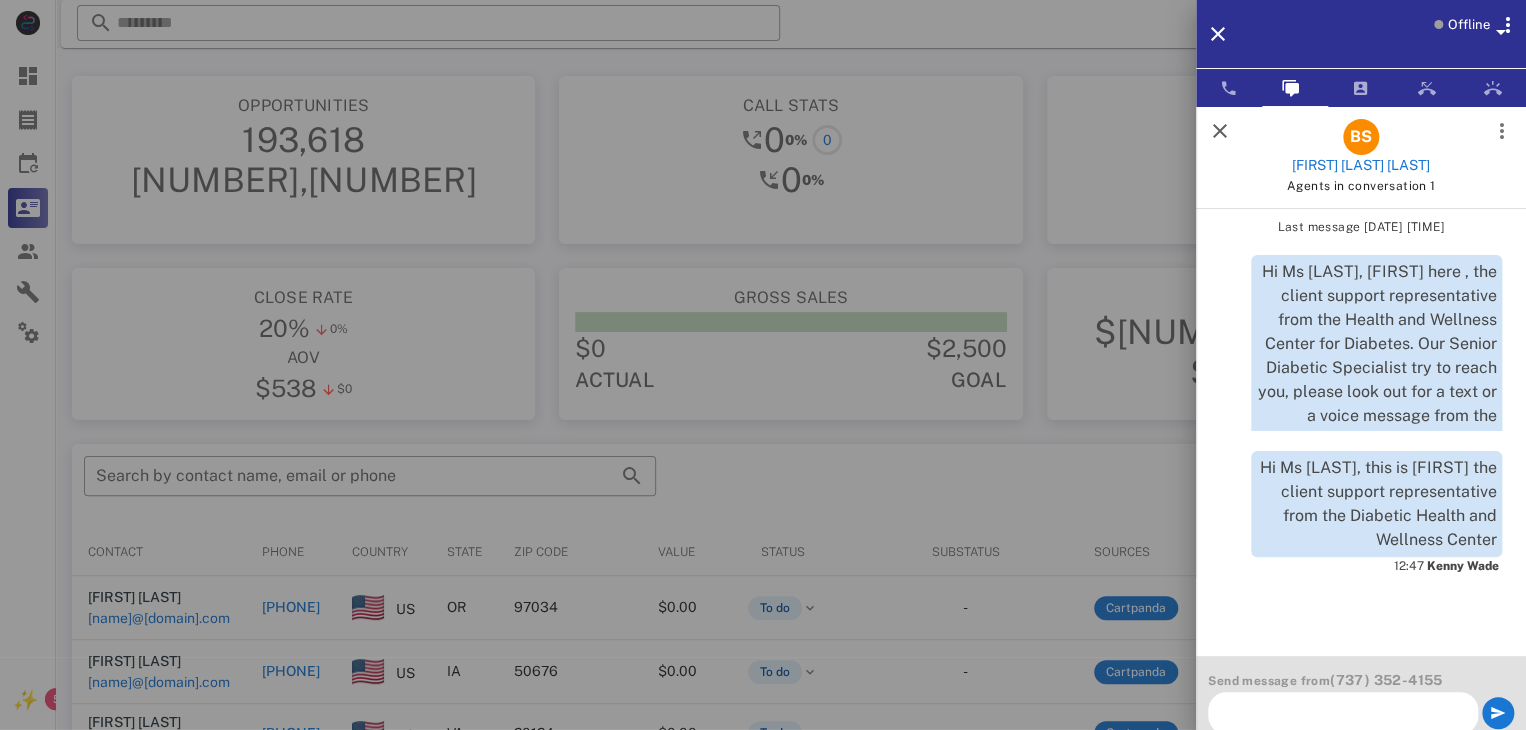 scroll, scrollTop: 0, scrollLeft: 0, axis: both 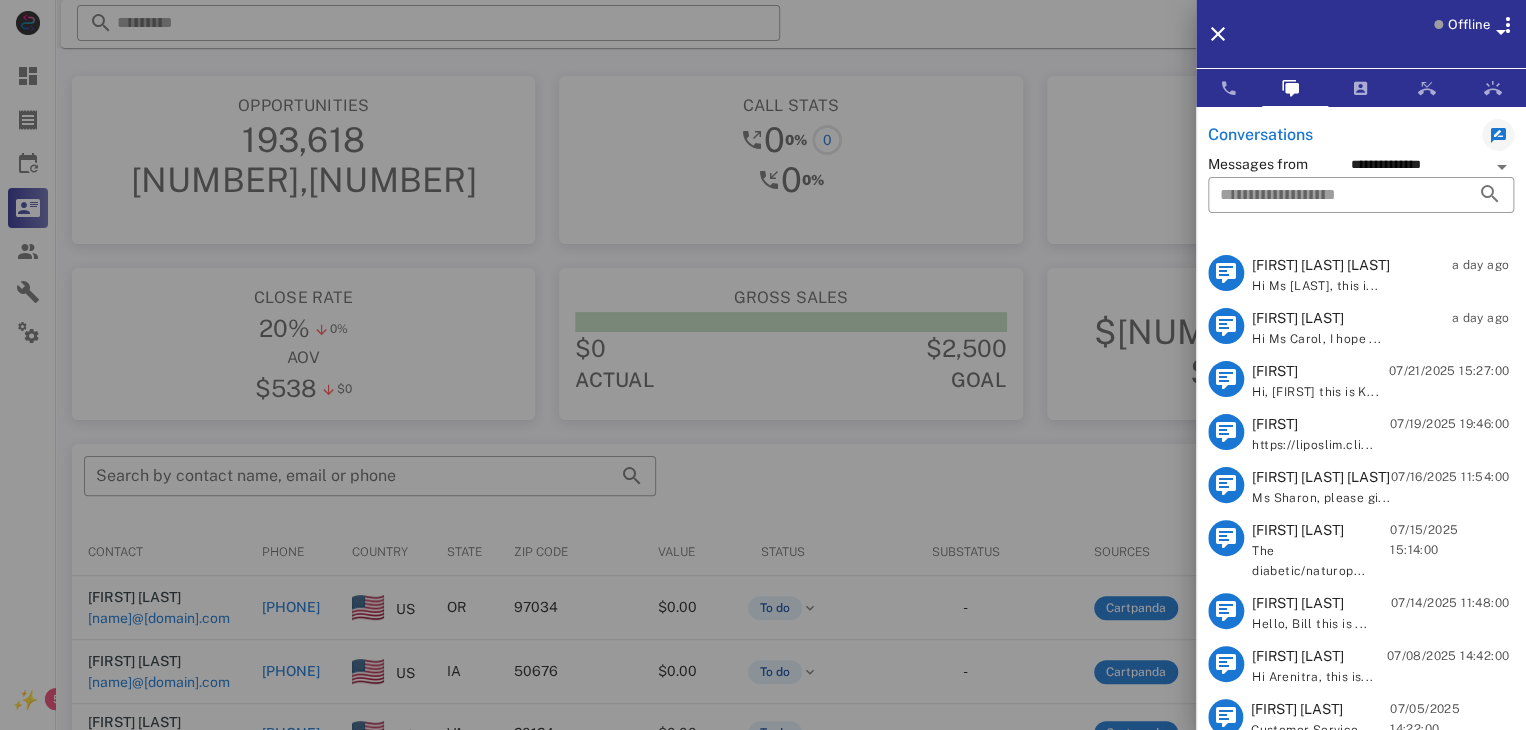 click on "Hi Ms Carol, I hope ..." at bounding box center [1316, 339] 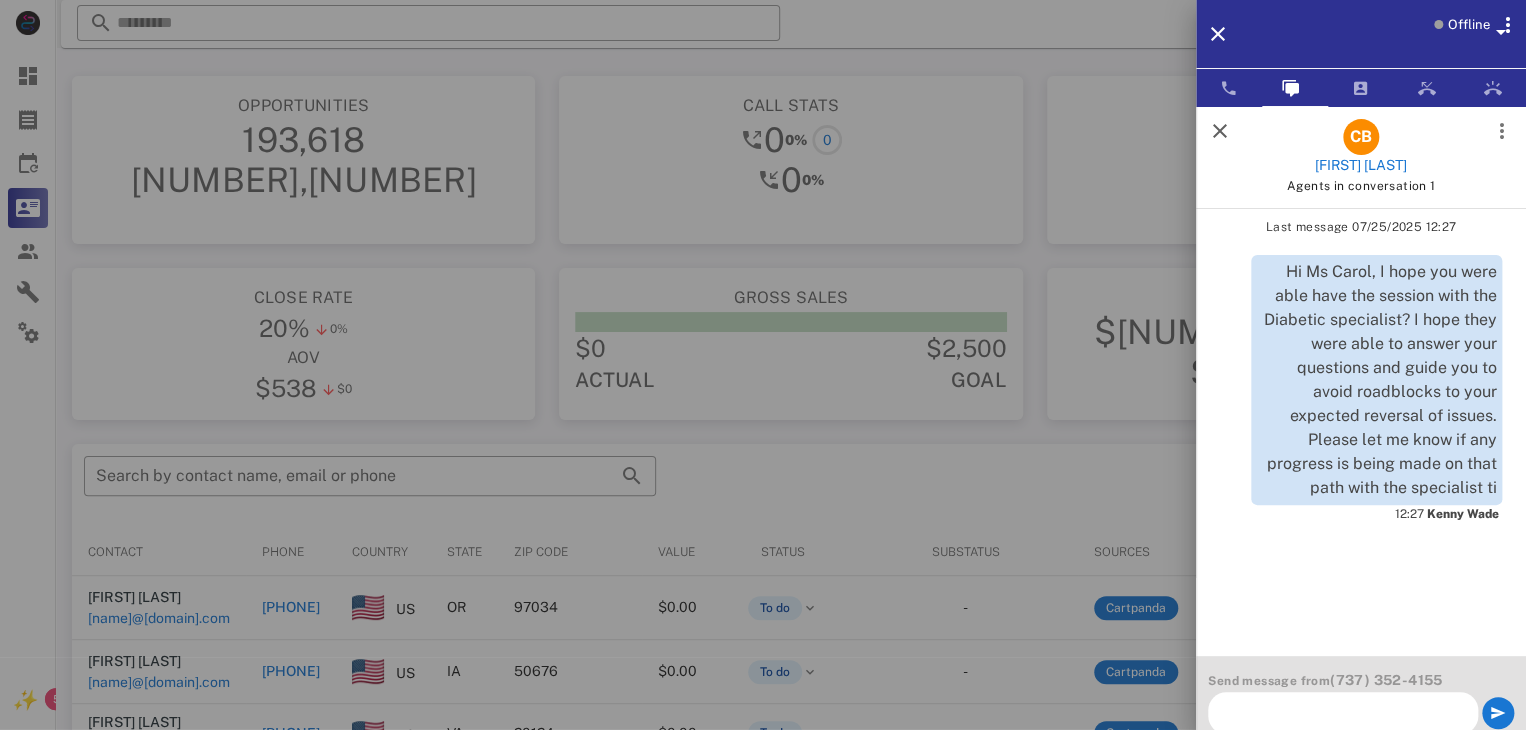 scroll, scrollTop: 0, scrollLeft: 0, axis: both 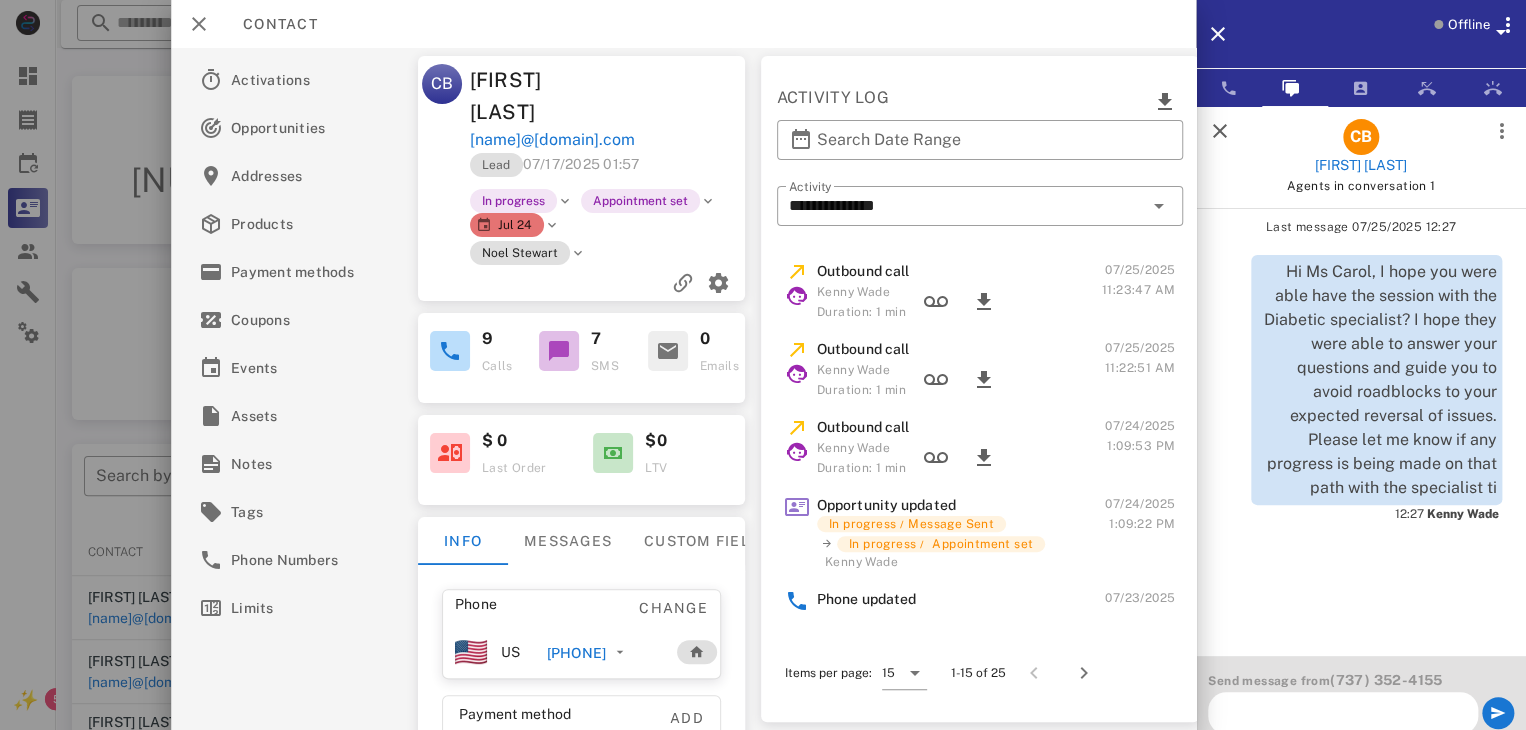 click on "+19165914180" at bounding box center [576, 653] 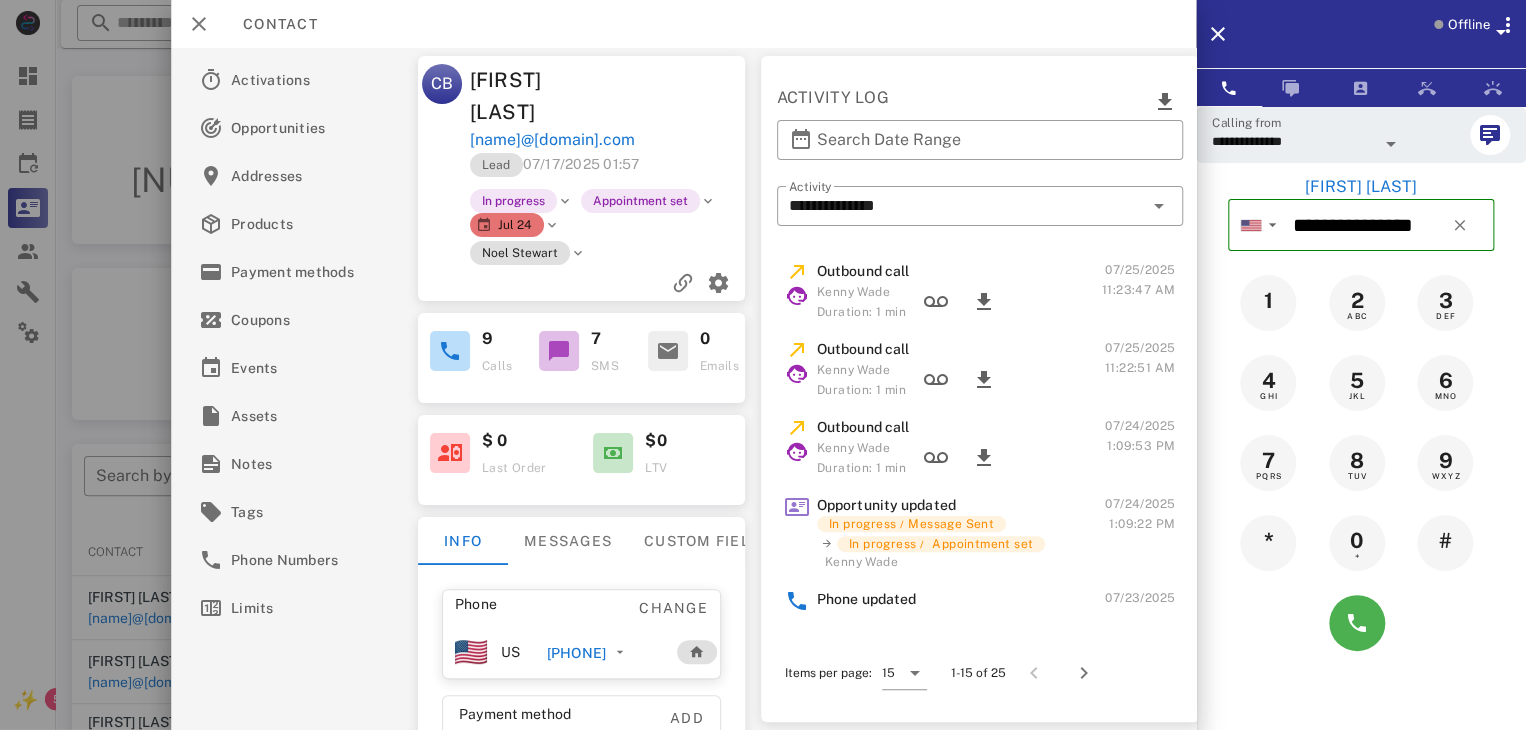 click on "+19165914180" at bounding box center (576, 653) 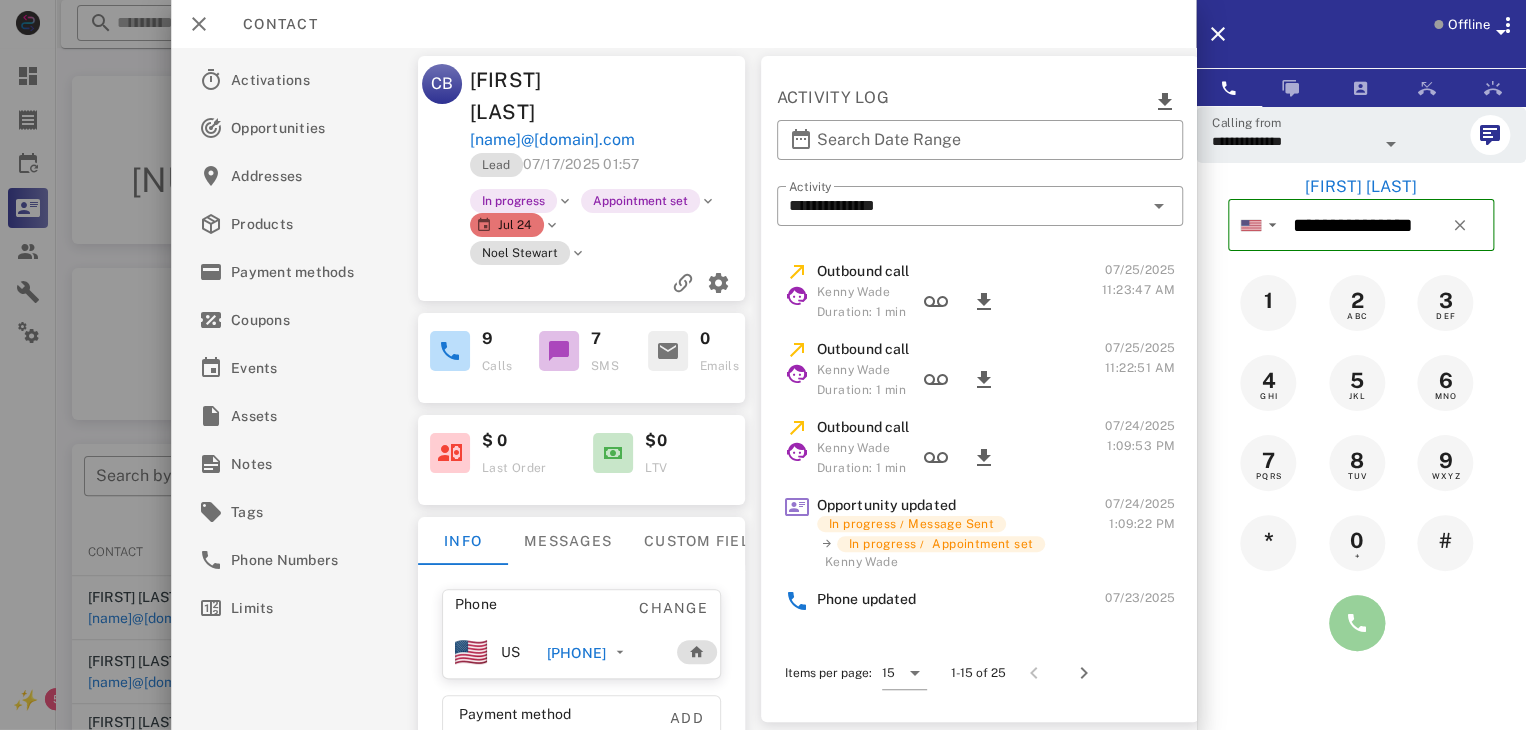 click at bounding box center [1357, 623] 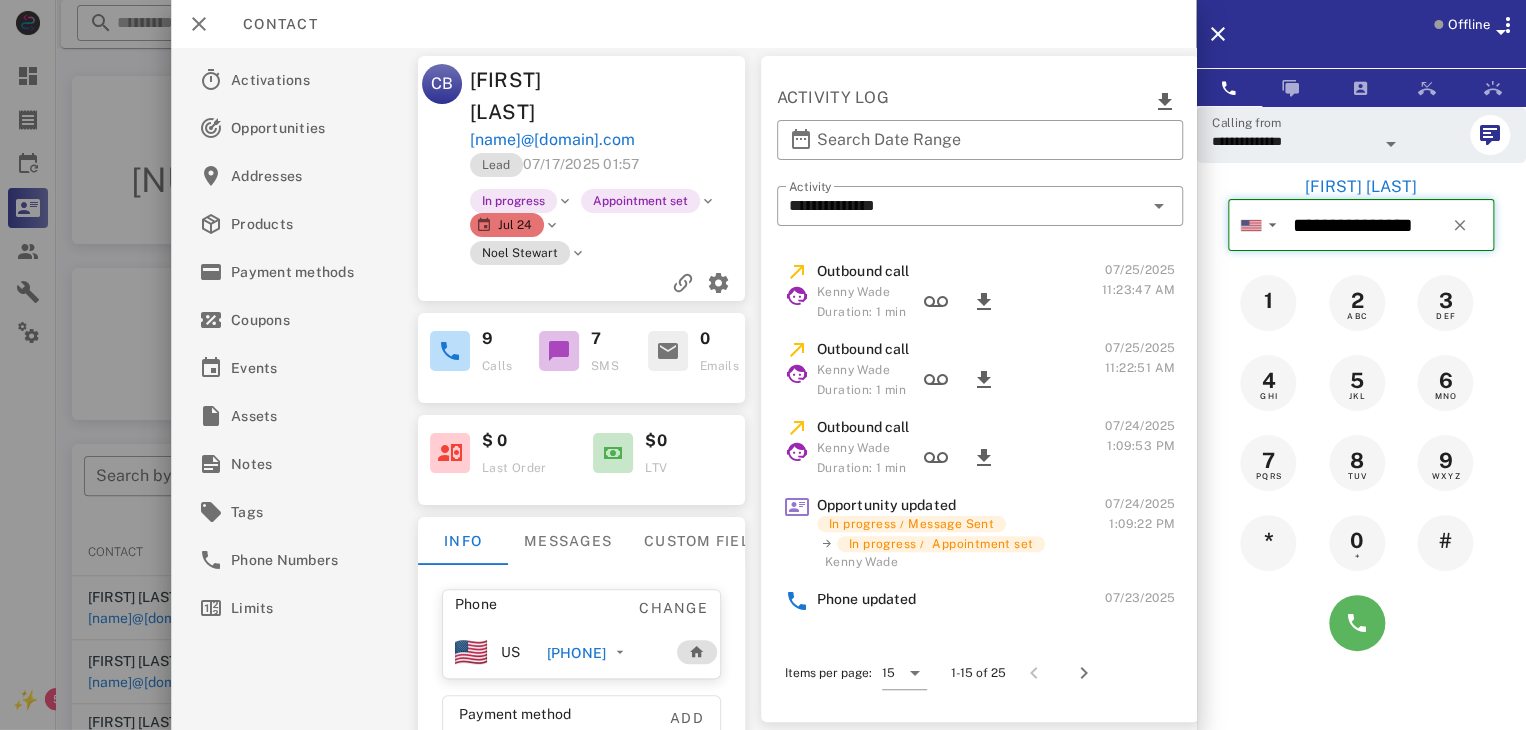 type 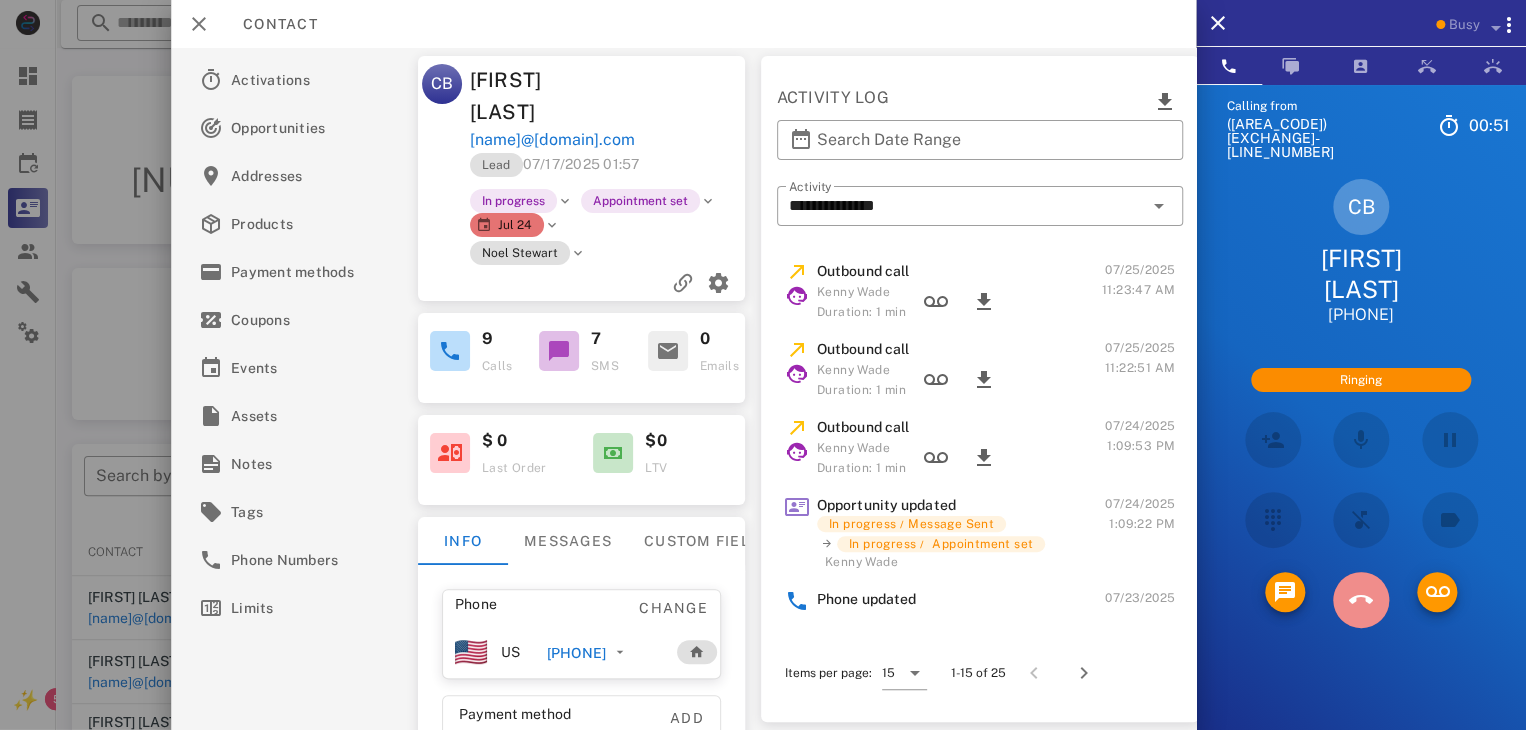 click at bounding box center (1361, 600) 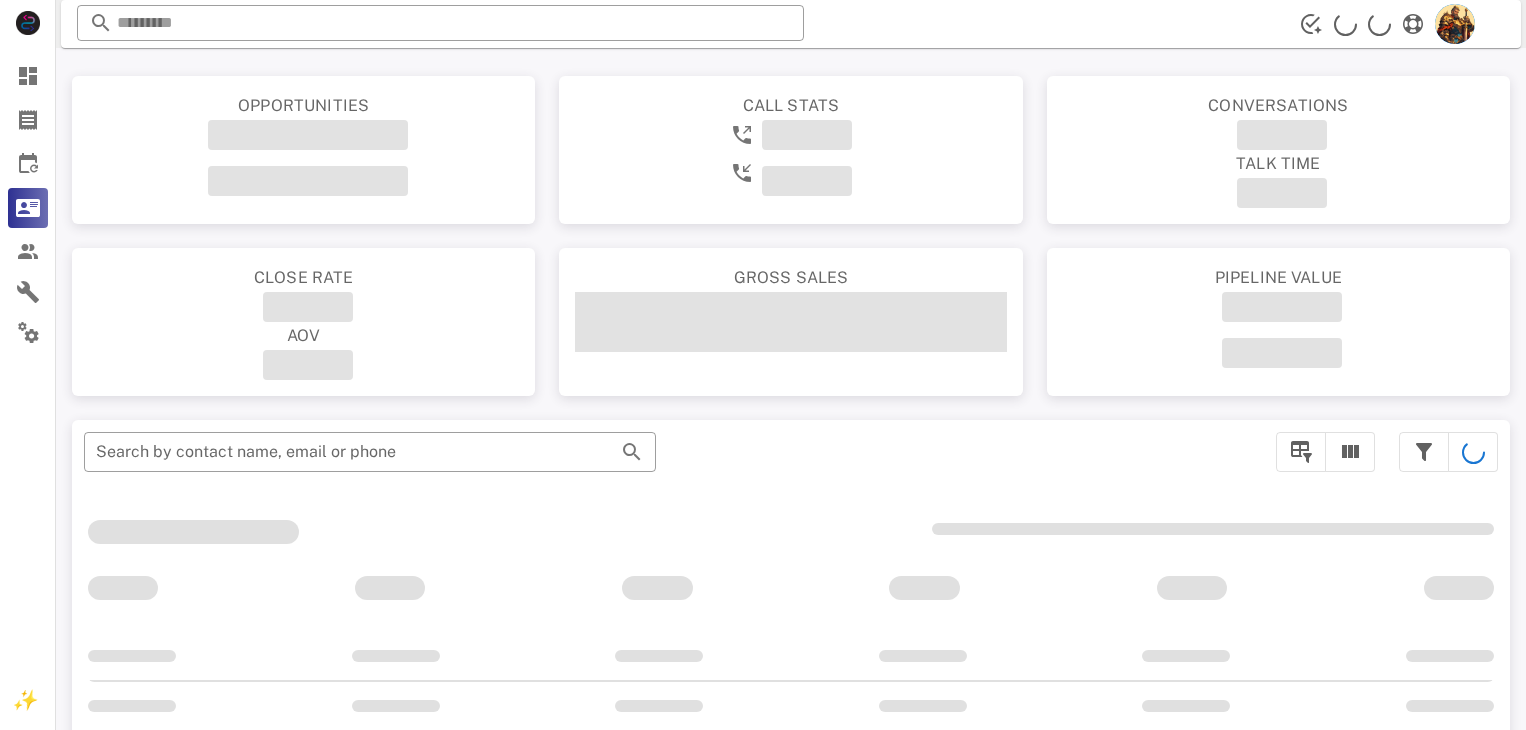 scroll, scrollTop: 0, scrollLeft: 0, axis: both 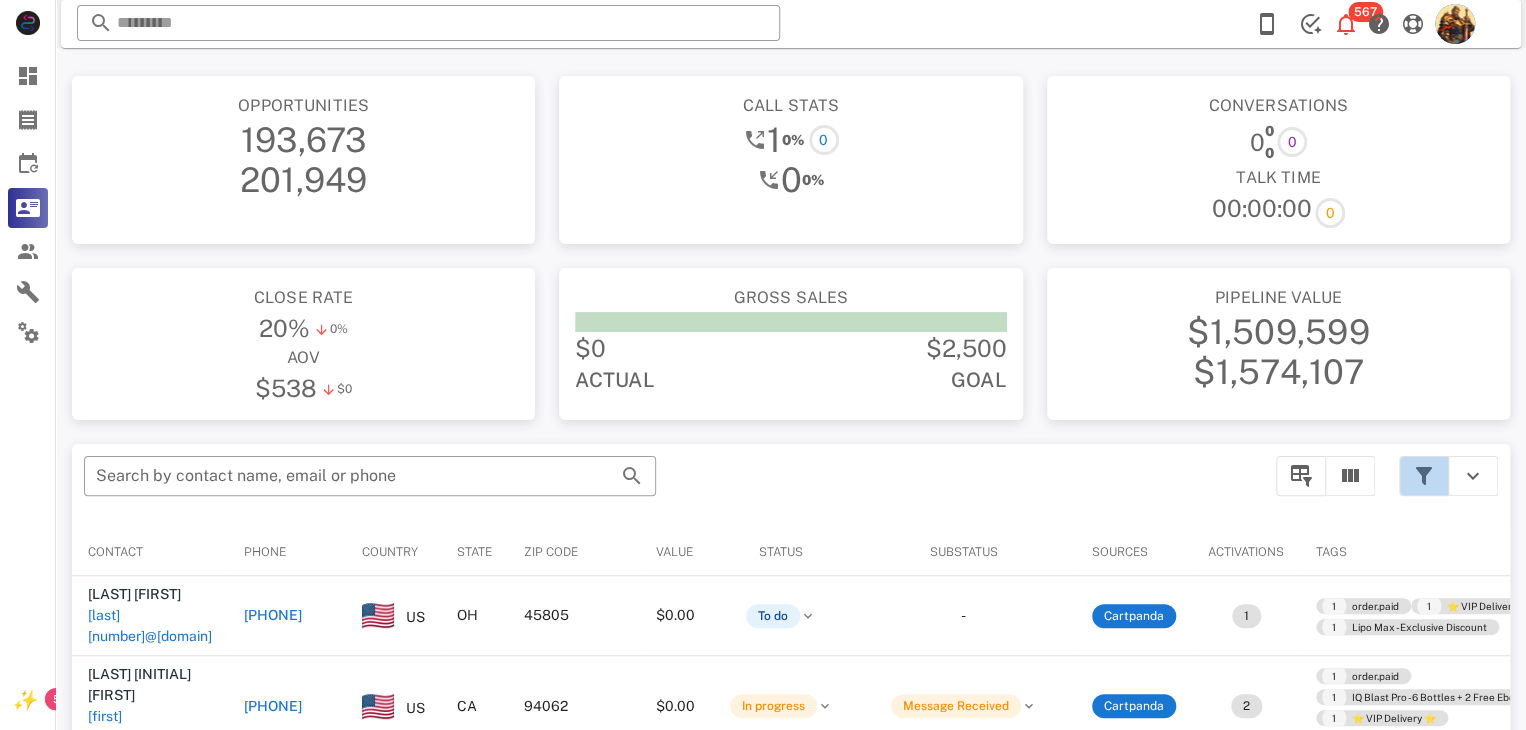click at bounding box center (1424, 476) 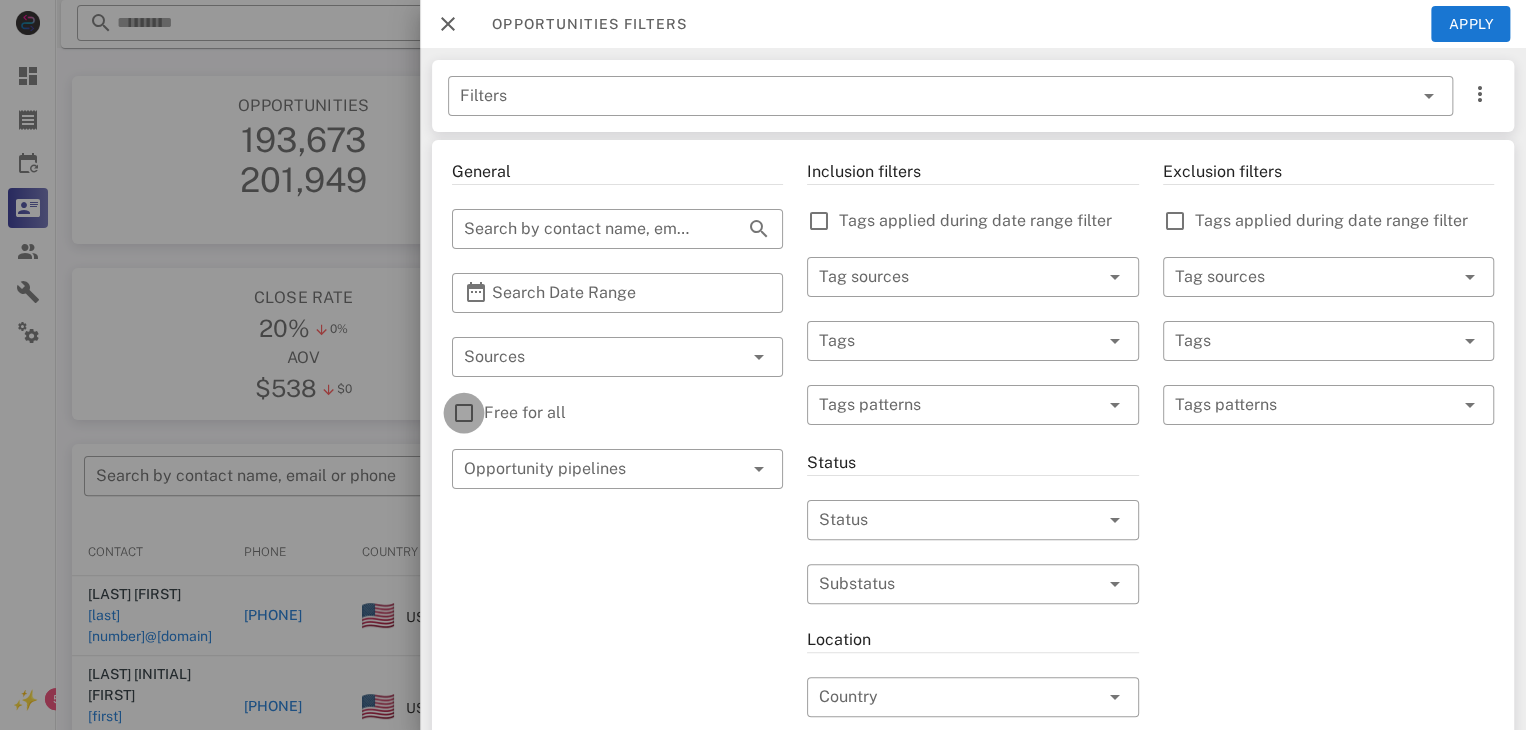 click at bounding box center (464, 413) 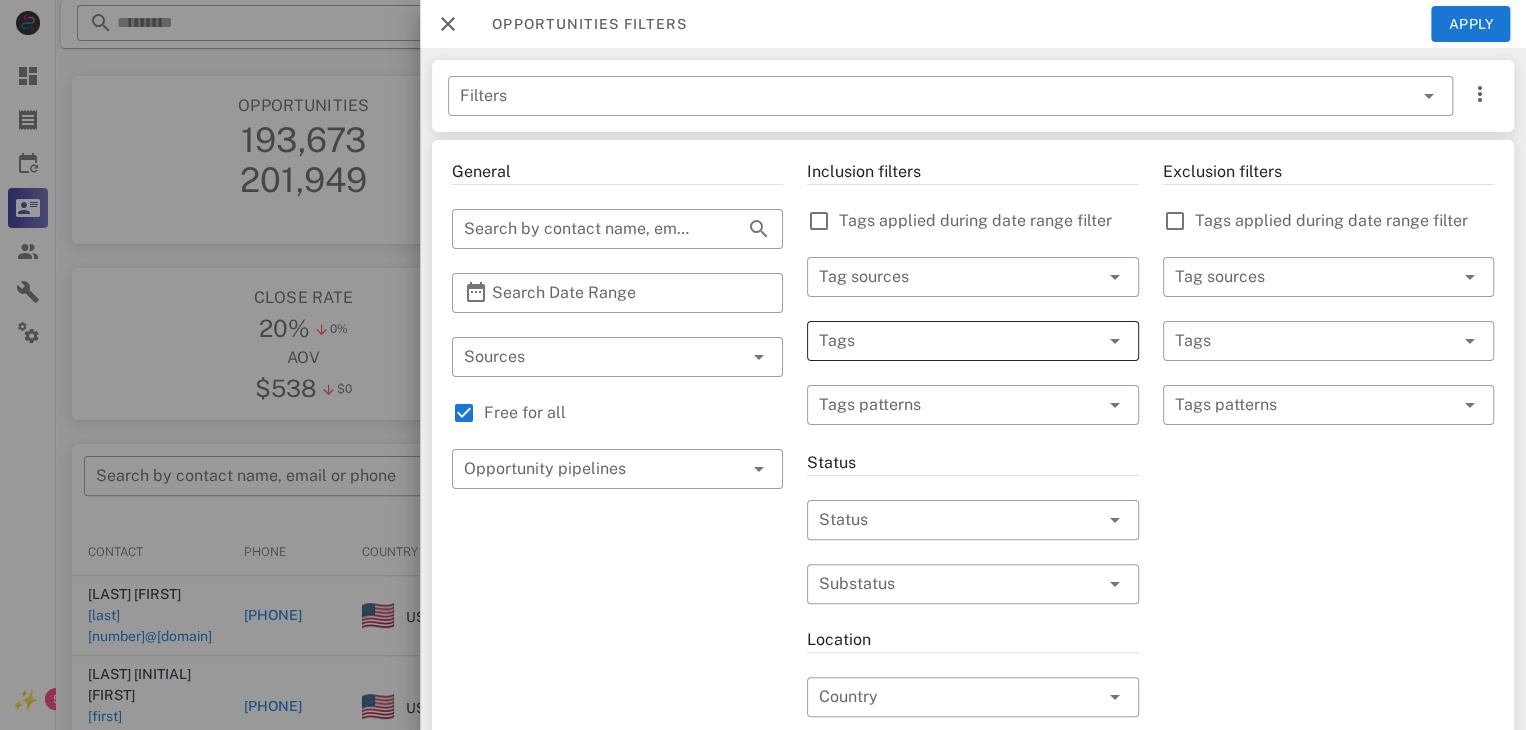 click at bounding box center (944, 341) 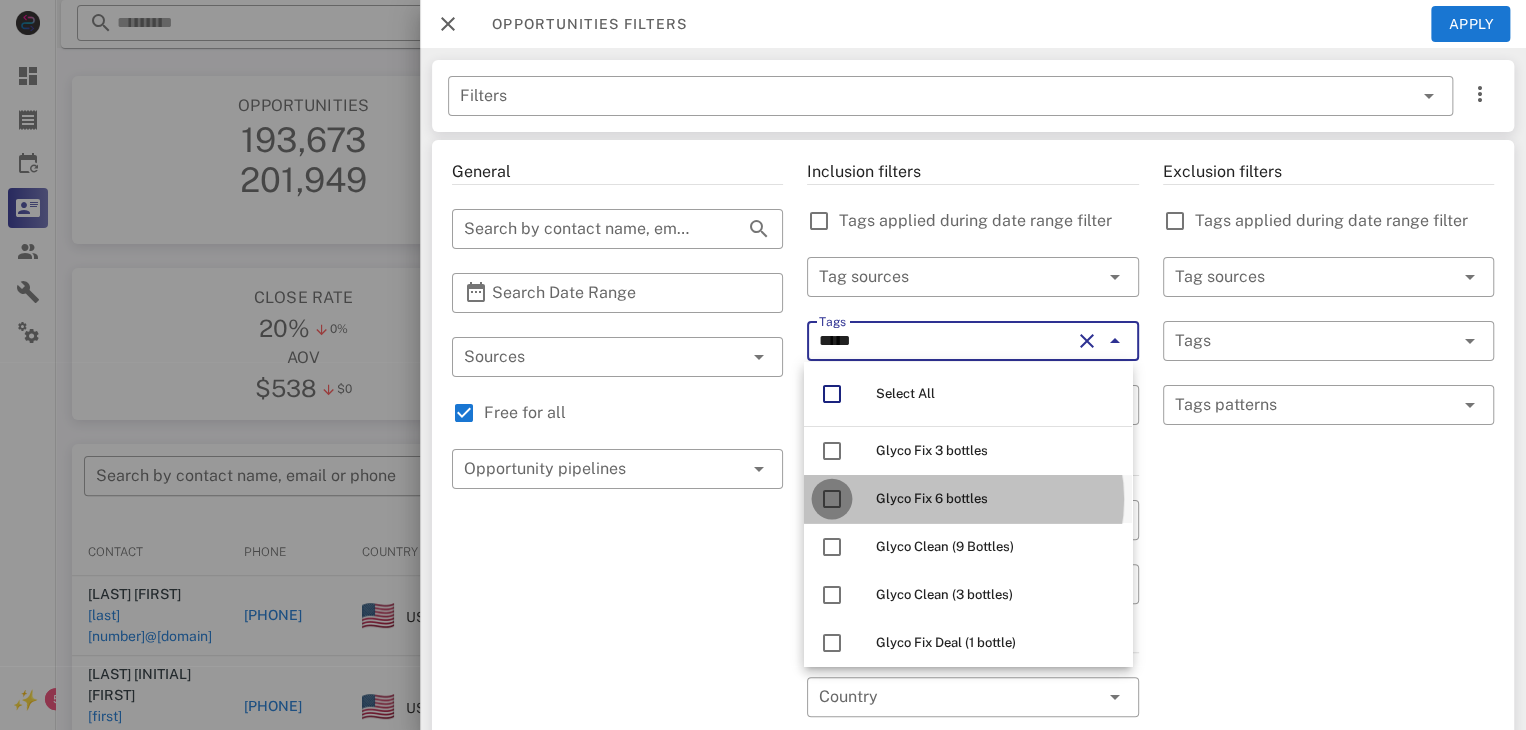 click at bounding box center (832, 499) 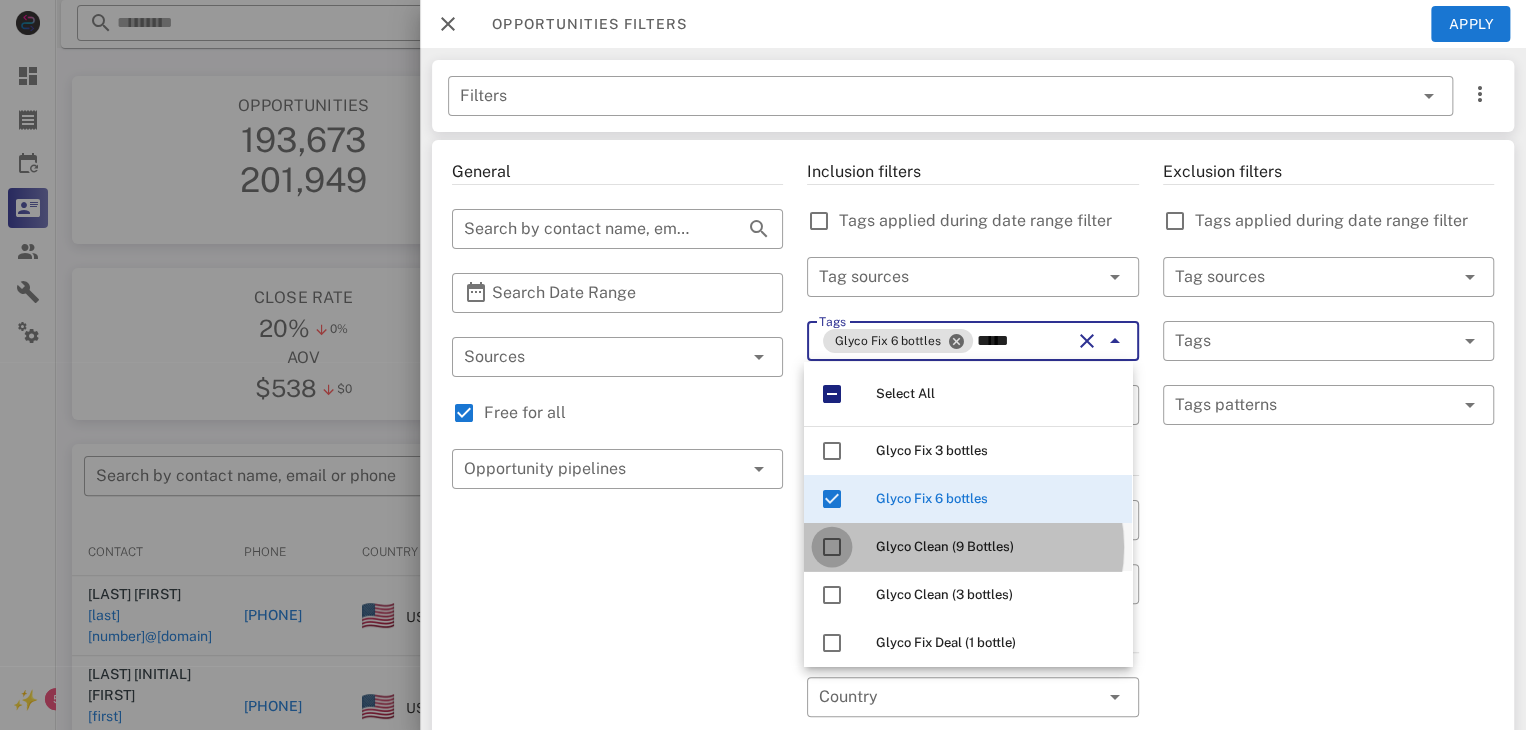 click at bounding box center (832, 547) 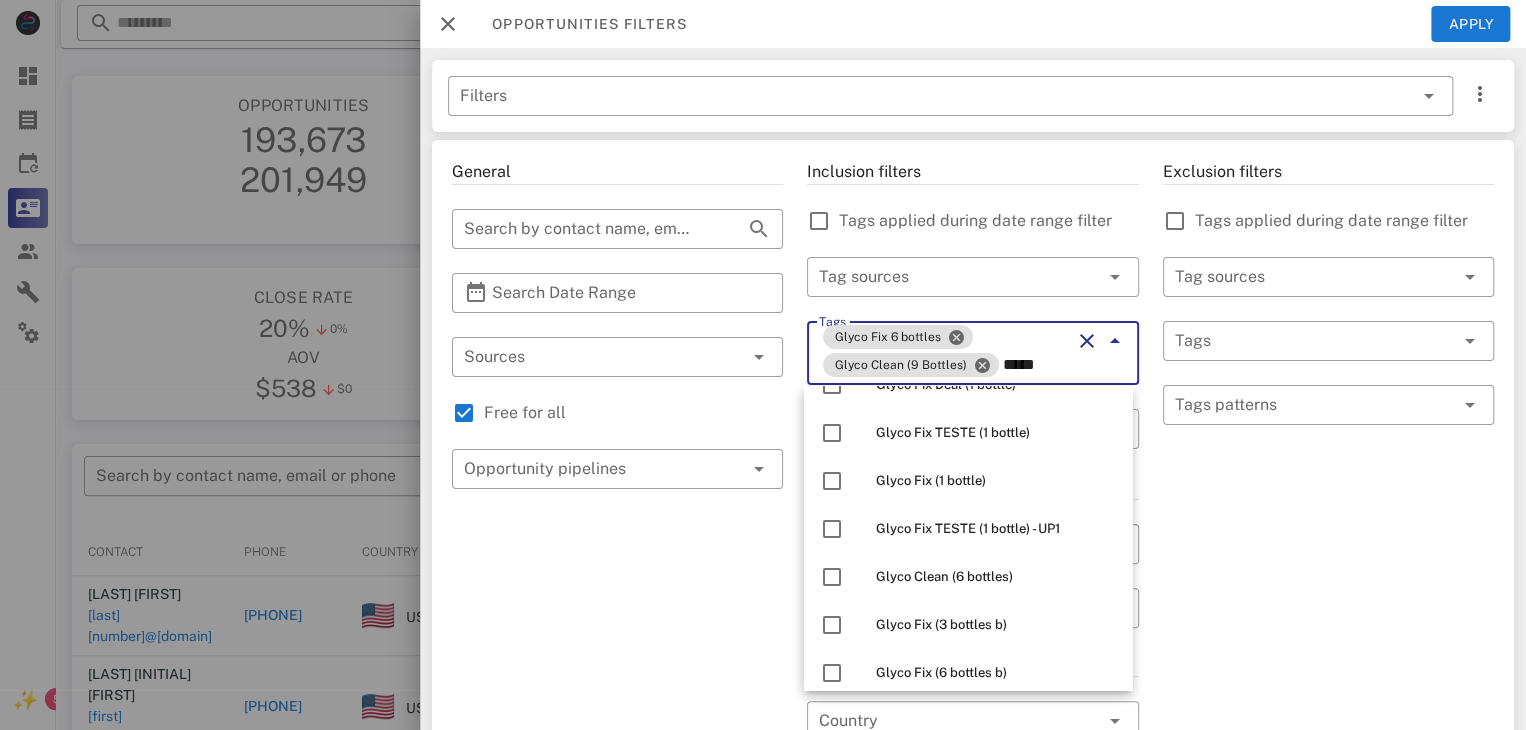 scroll, scrollTop: 285, scrollLeft: 0, axis: vertical 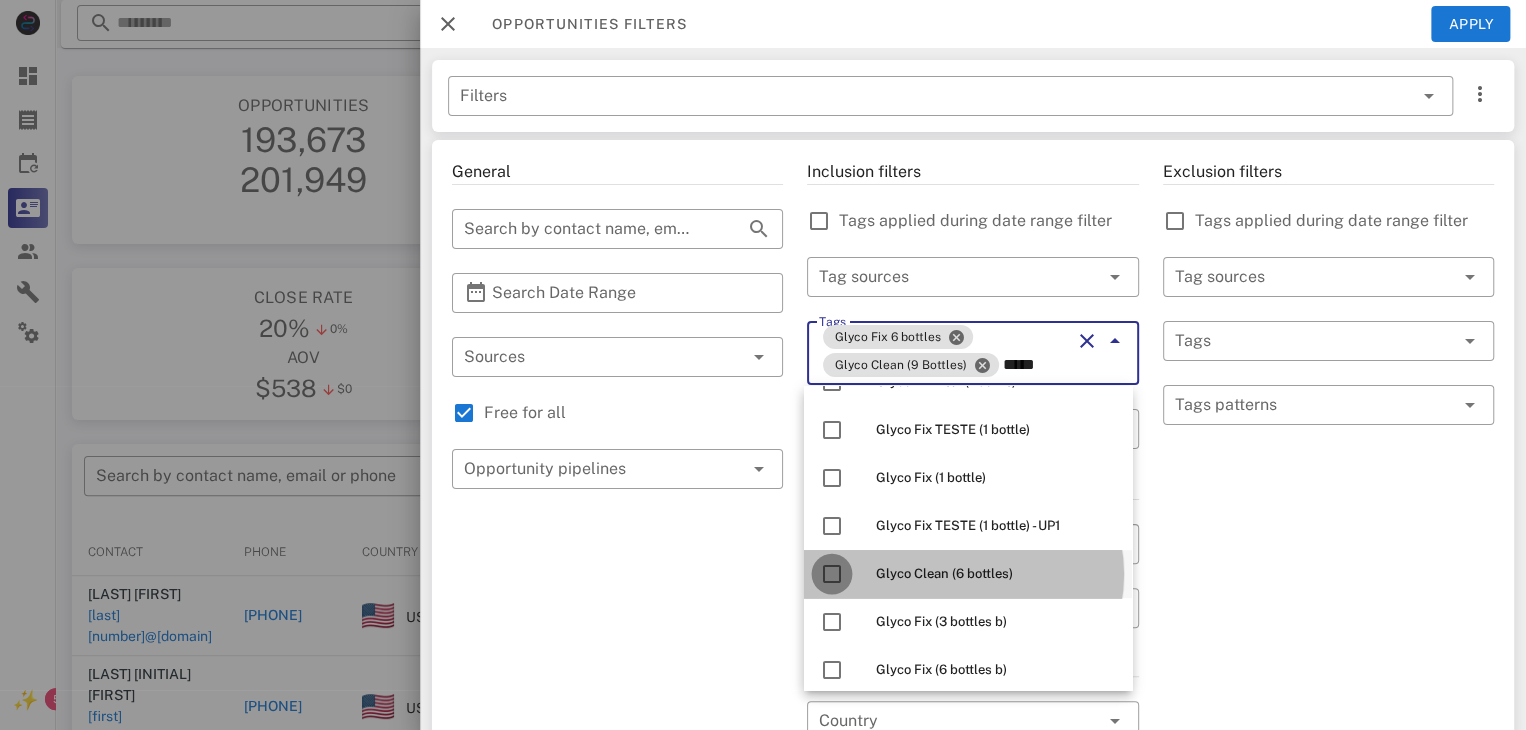 click at bounding box center (832, 574) 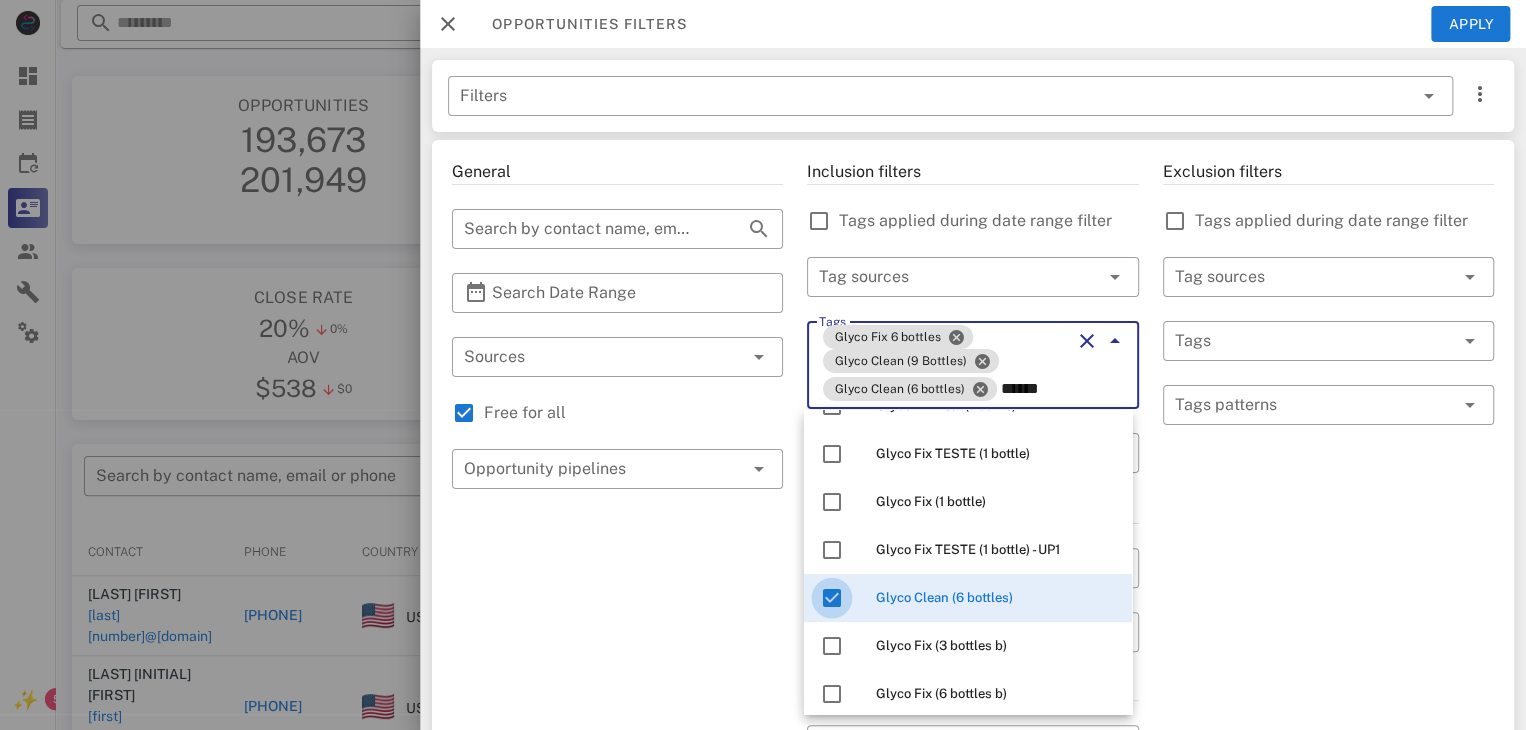 scroll, scrollTop: 0, scrollLeft: 0, axis: both 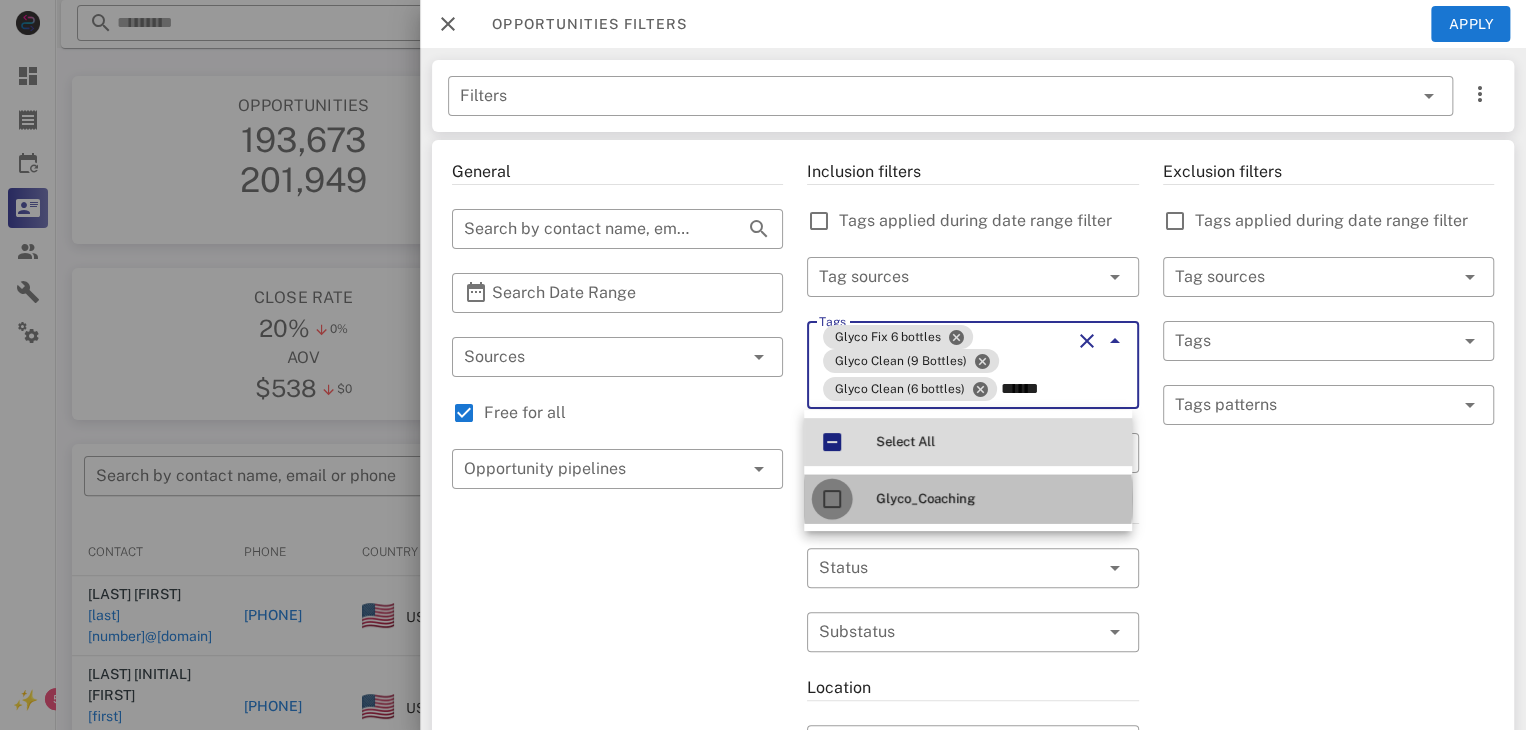 click at bounding box center [832, 499] 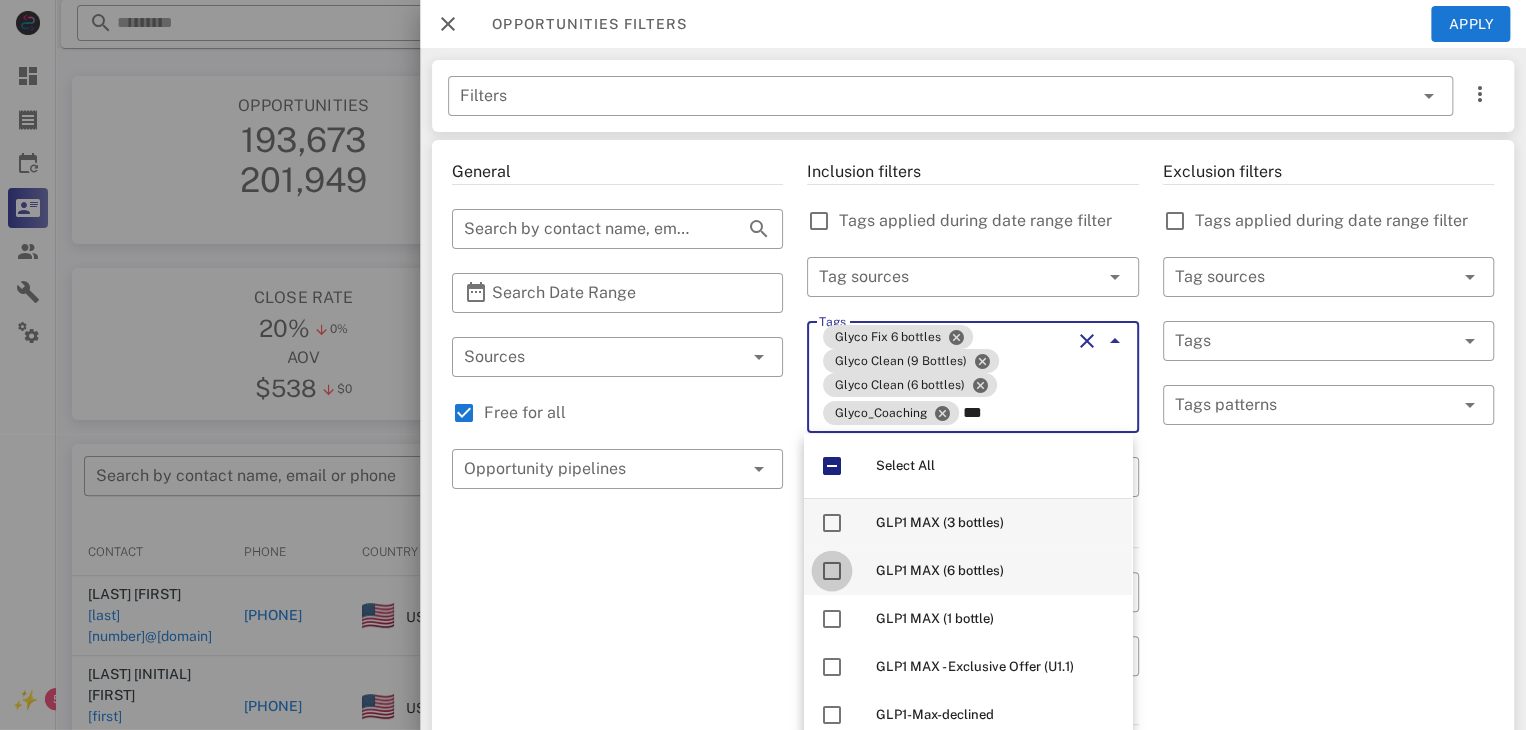 click at bounding box center [832, 571] 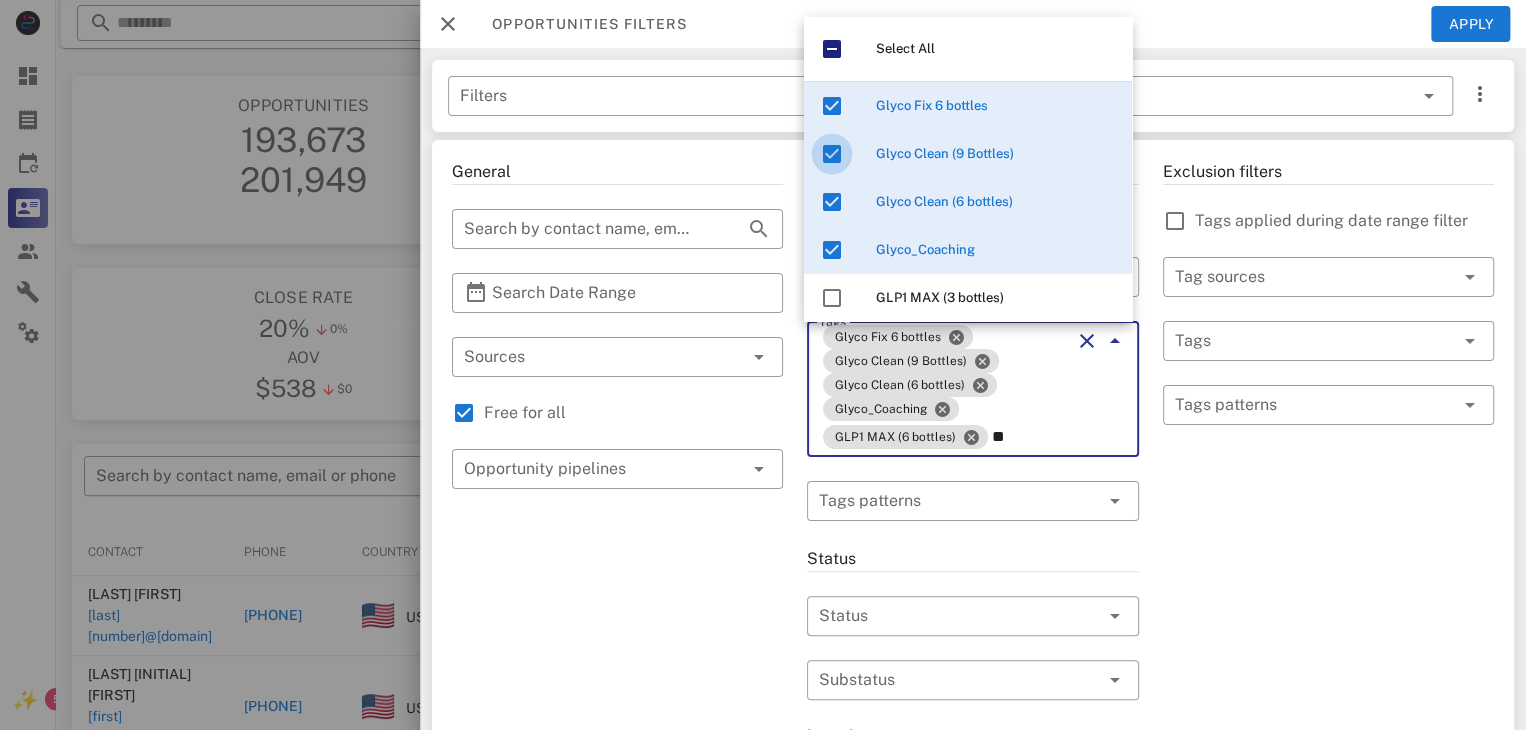 type on "*" 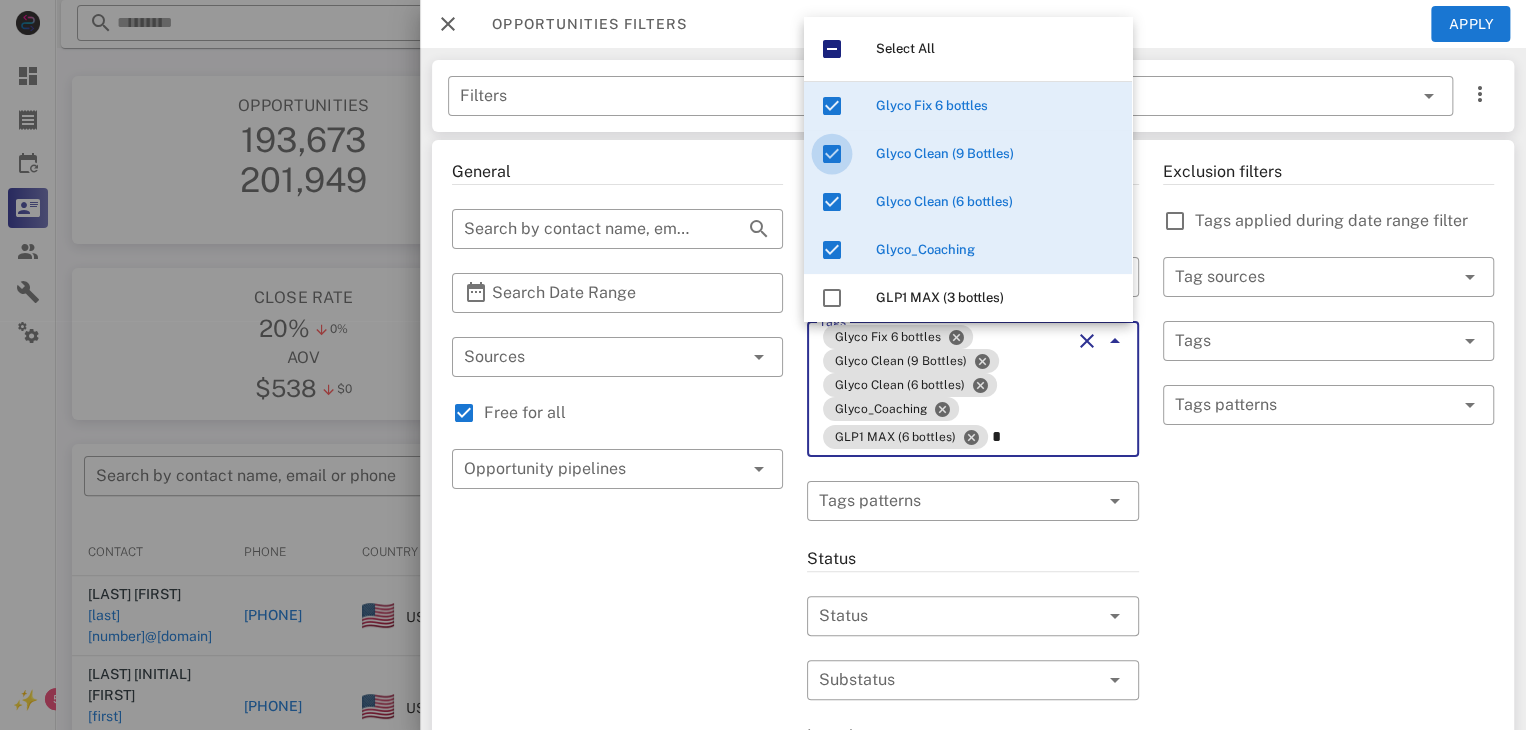 type 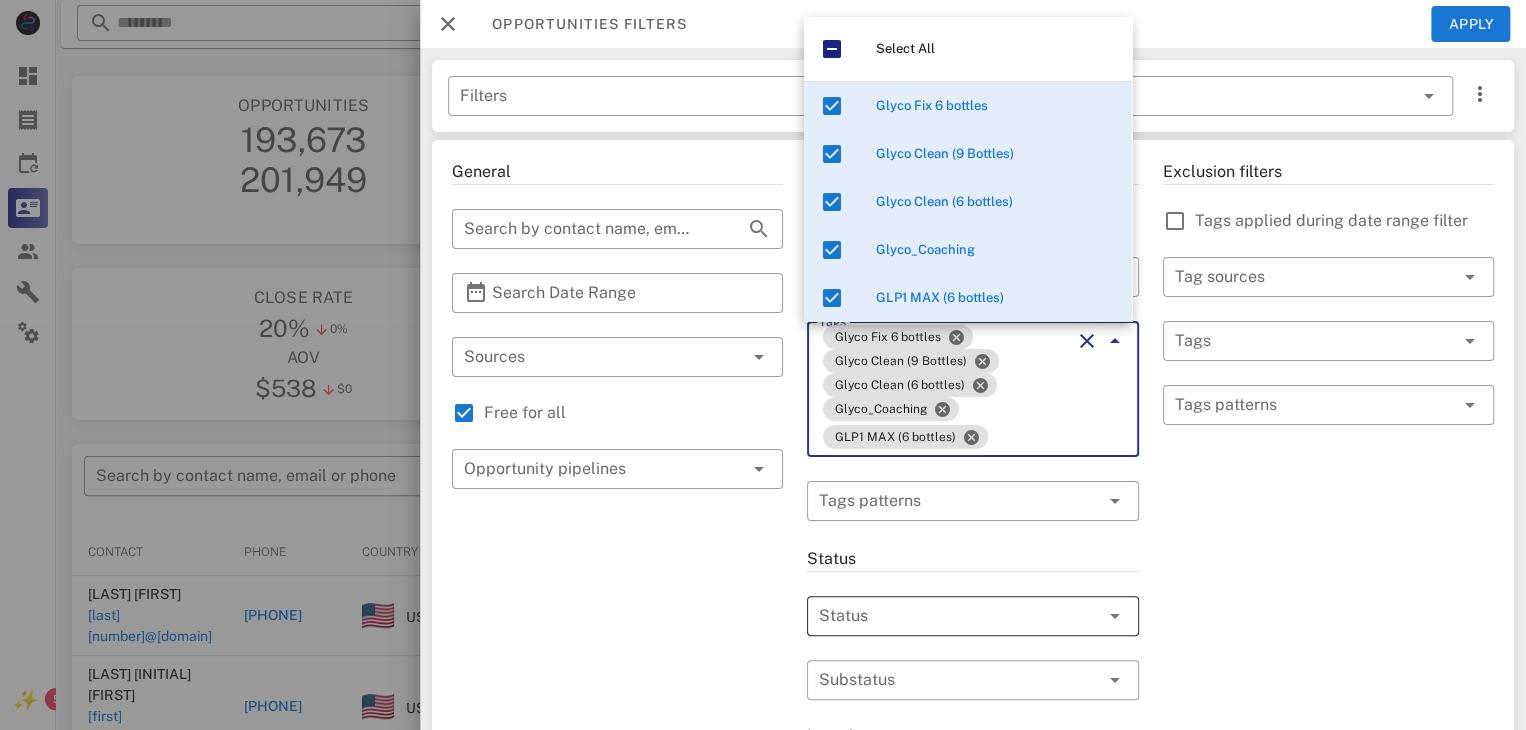 click at bounding box center [944, 616] 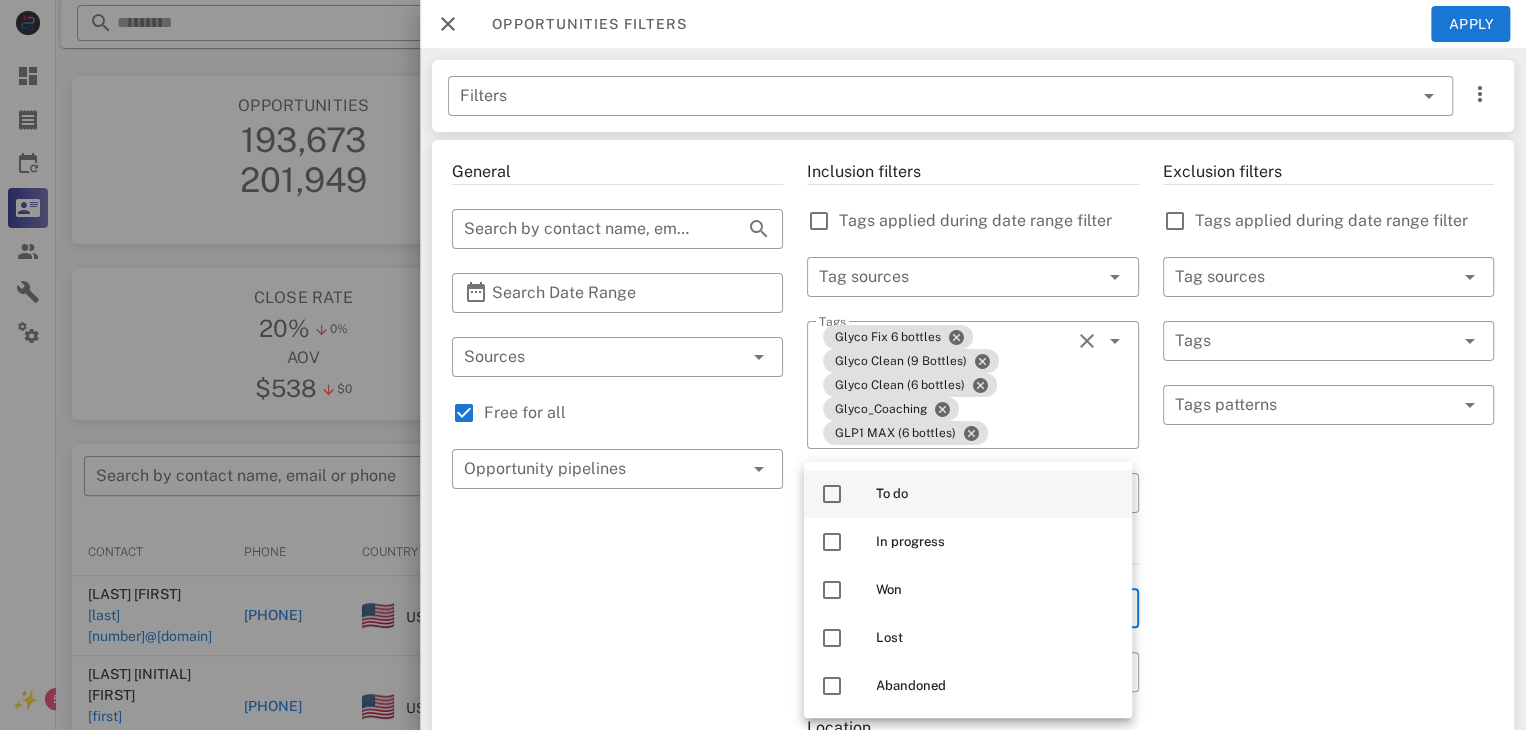 click at bounding box center [832, 494] 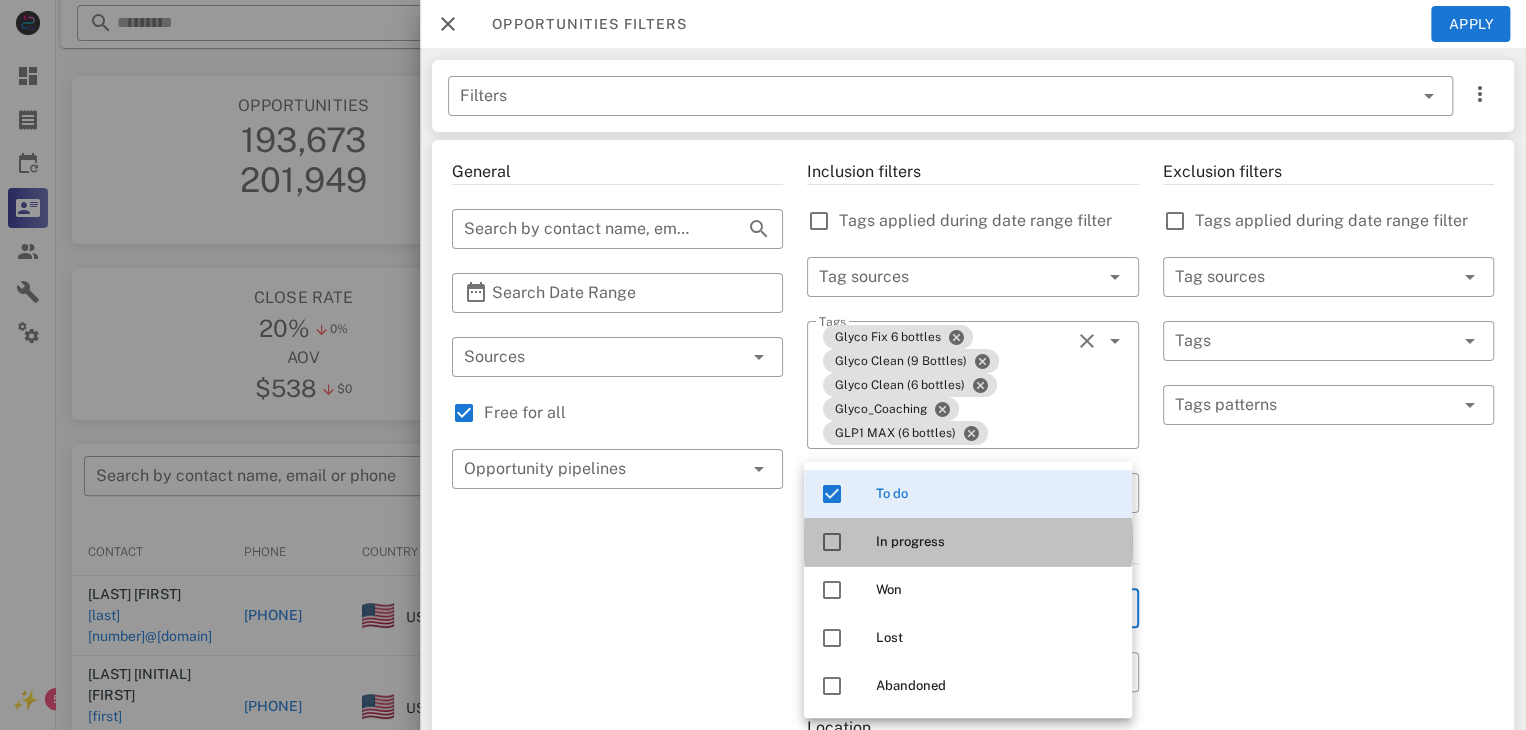 click at bounding box center (832, 542) 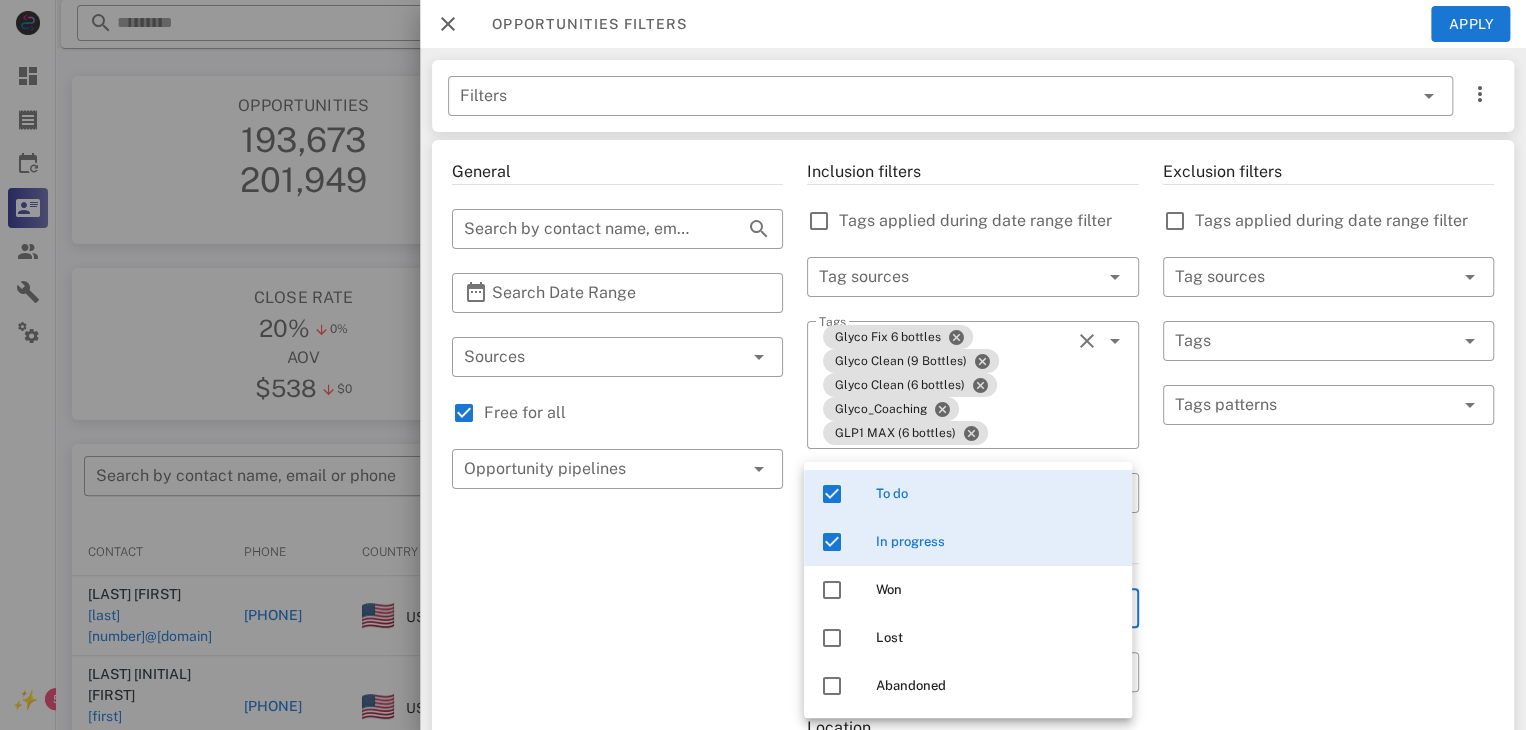 click on "General ​ Search by contact name, email or phone ​ Search Date Range ​ Sources Free for all ​ Opportunity pipelines" at bounding box center [617, 753] 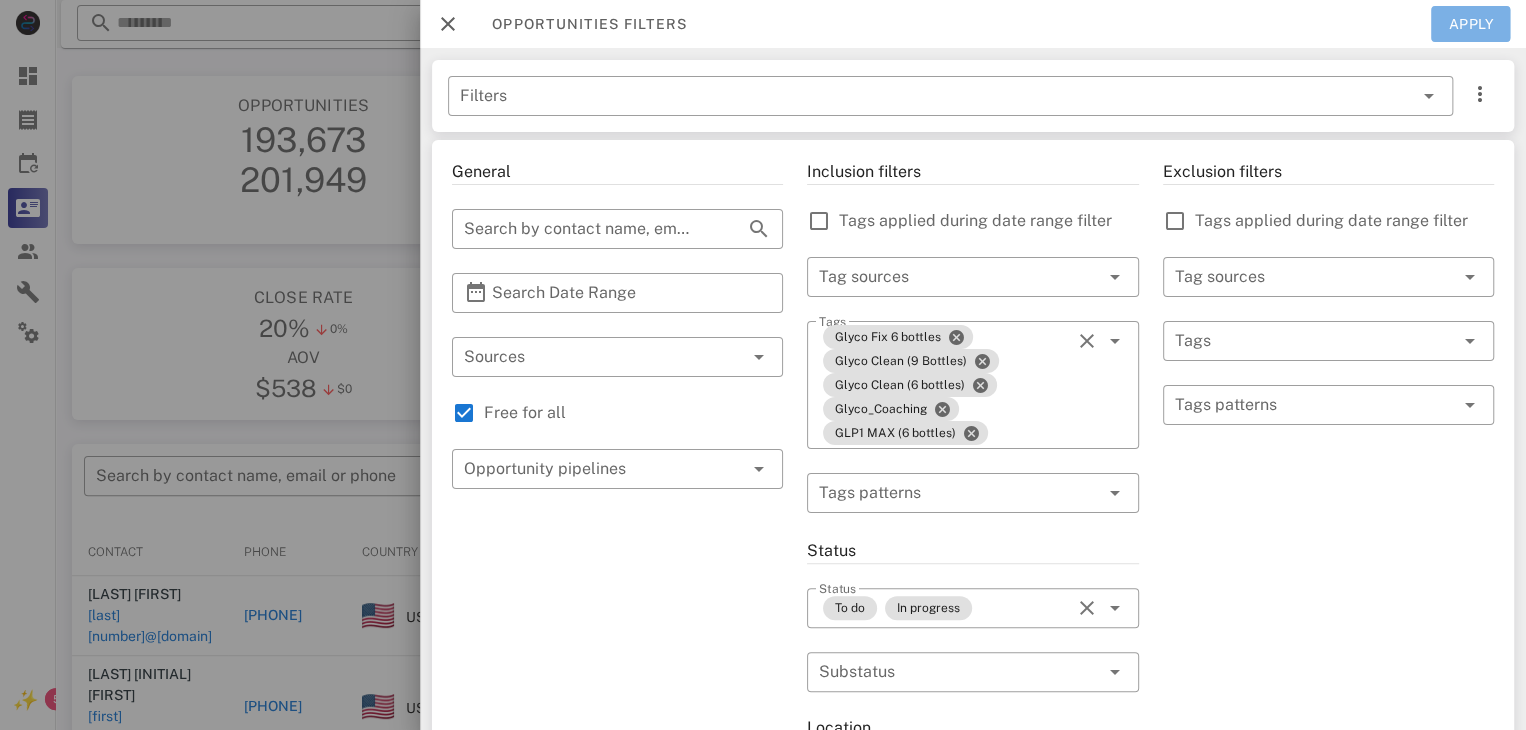 click on "Apply" at bounding box center (1471, 24) 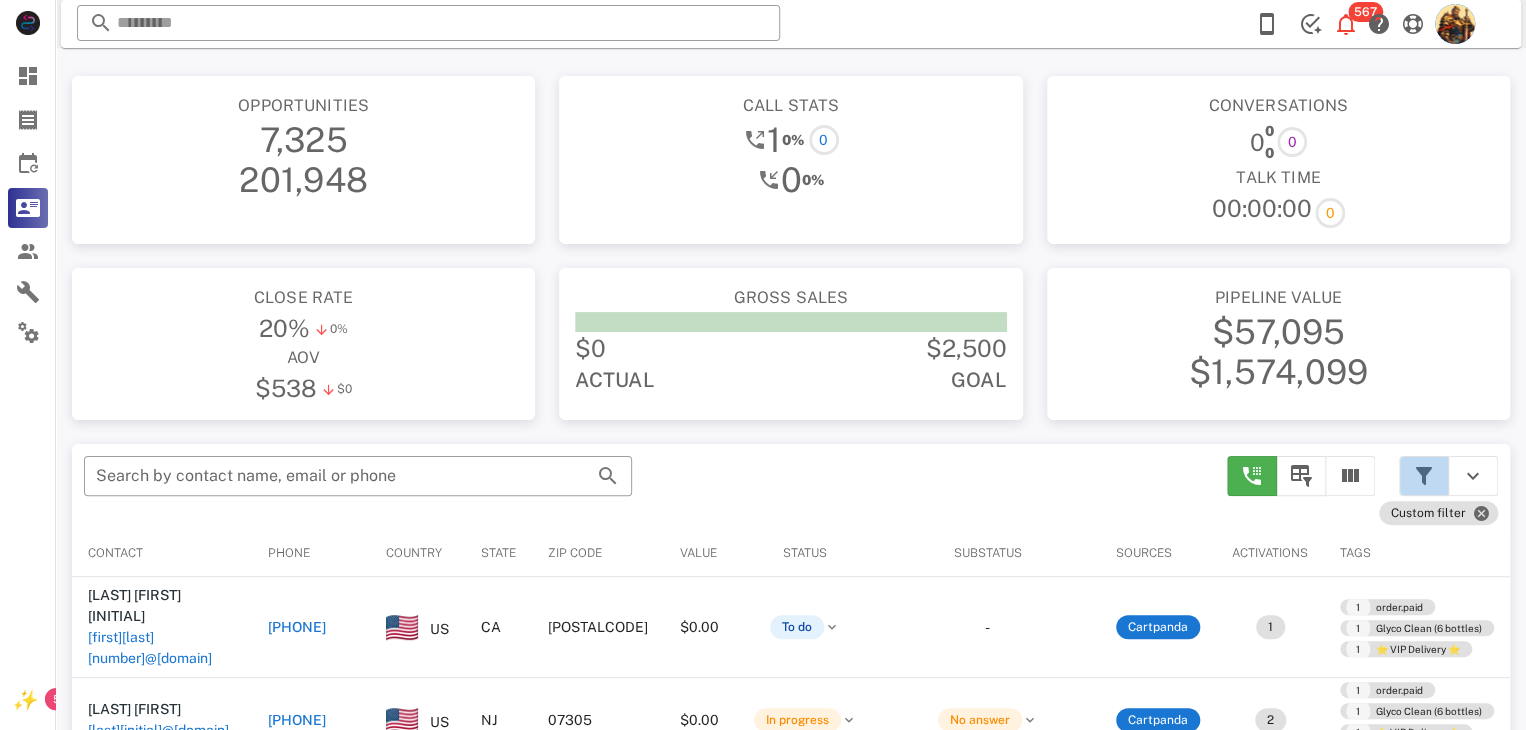click at bounding box center [1424, 476] 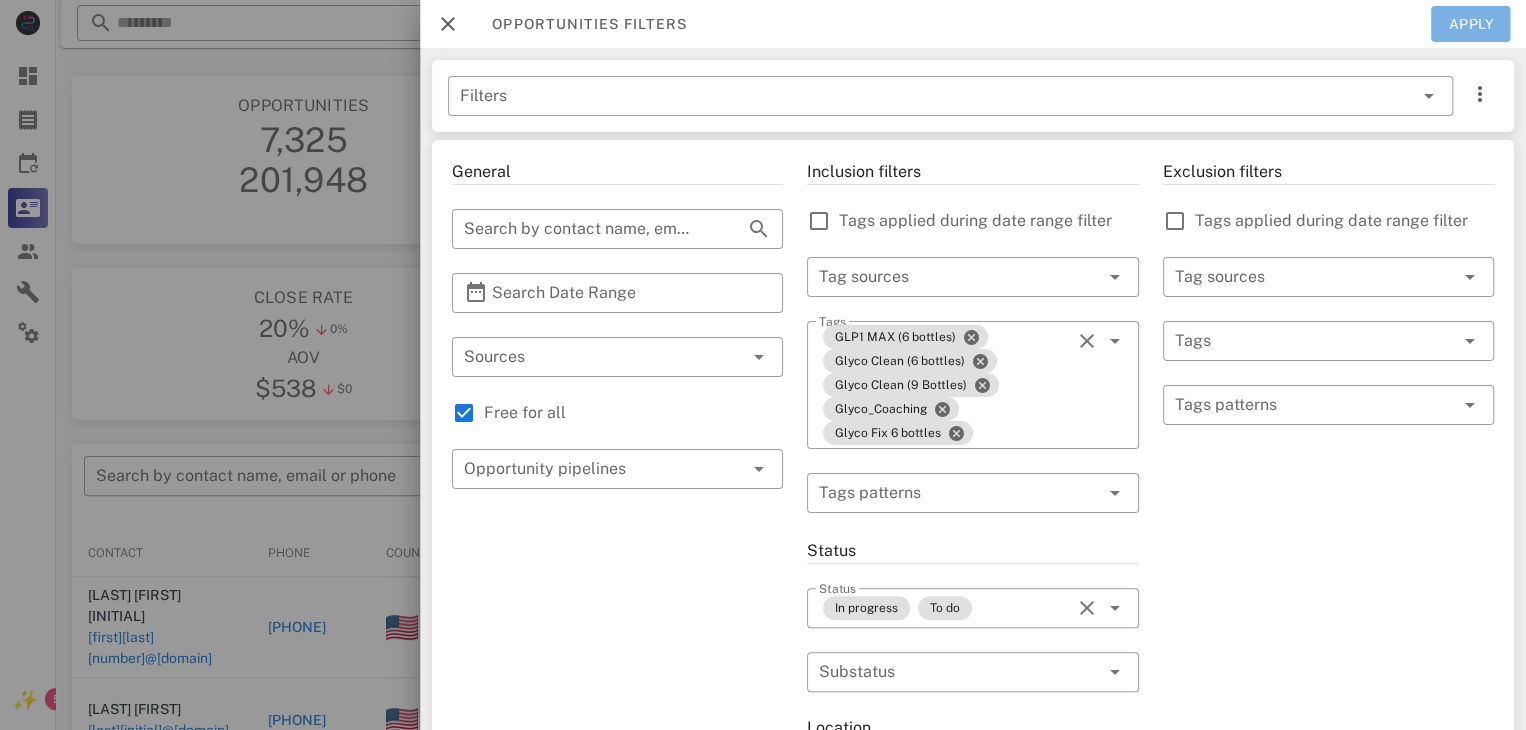 click on "Apply" at bounding box center [1471, 24] 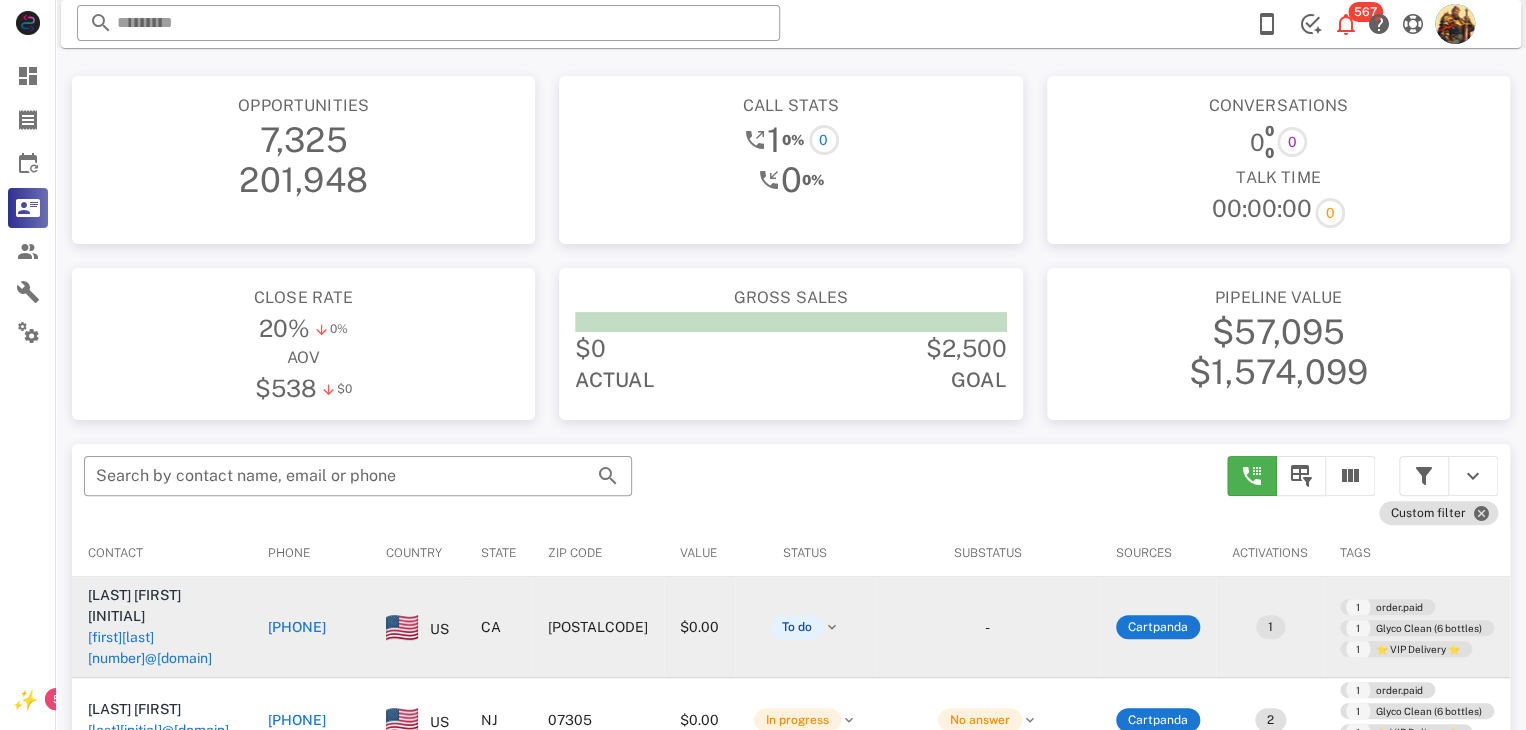 click on "[PHONE]" at bounding box center [297, 627] 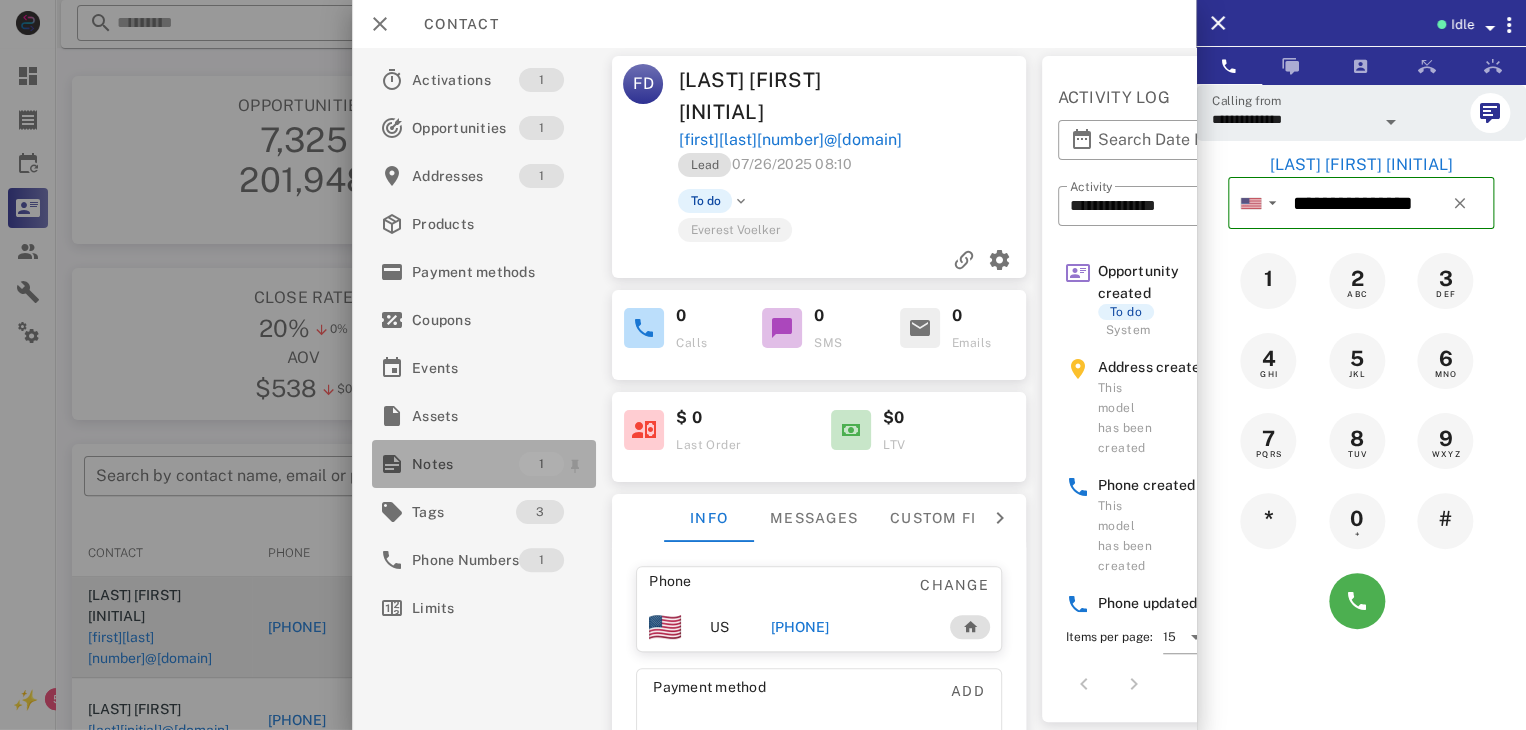 click on "Notes" at bounding box center [465, 464] 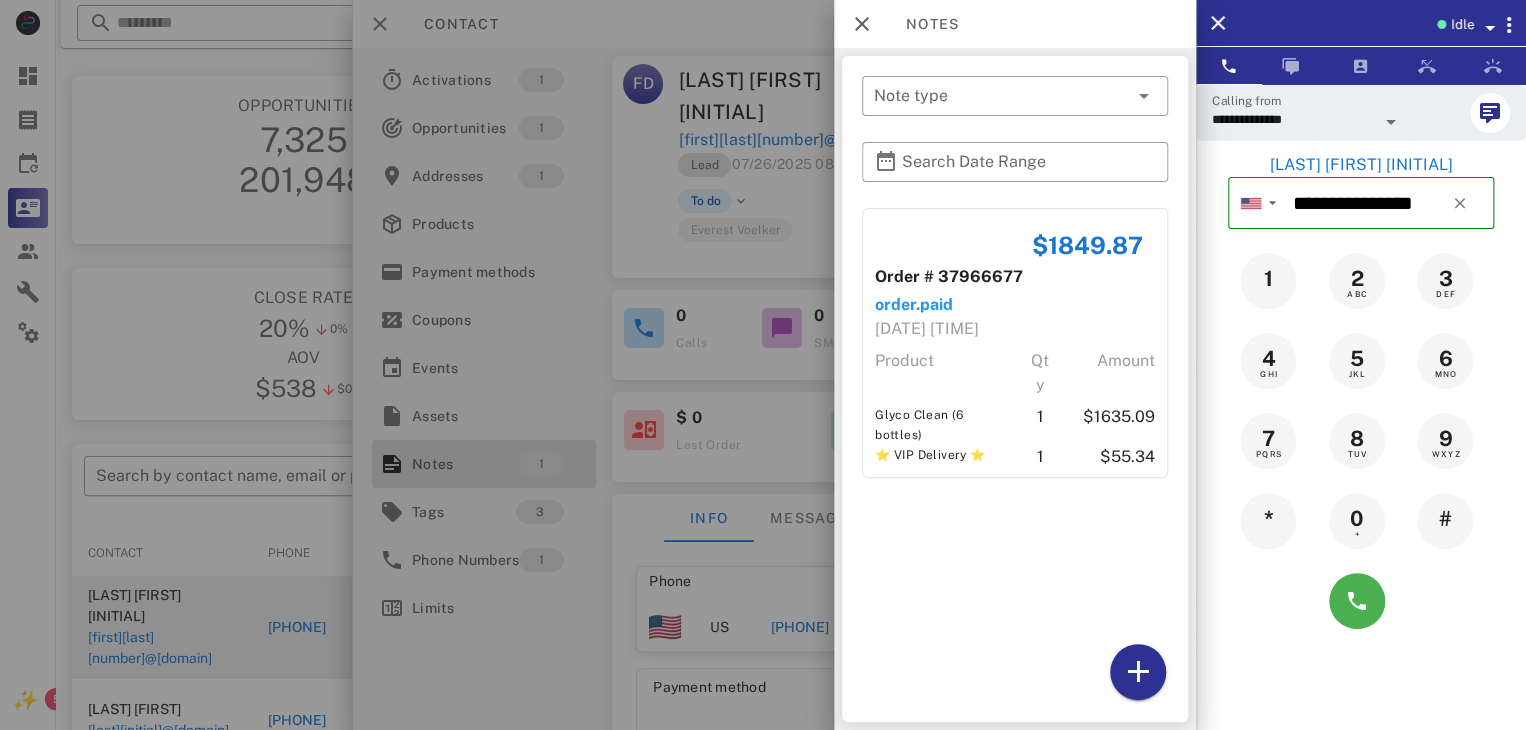 click at bounding box center [763, 365] 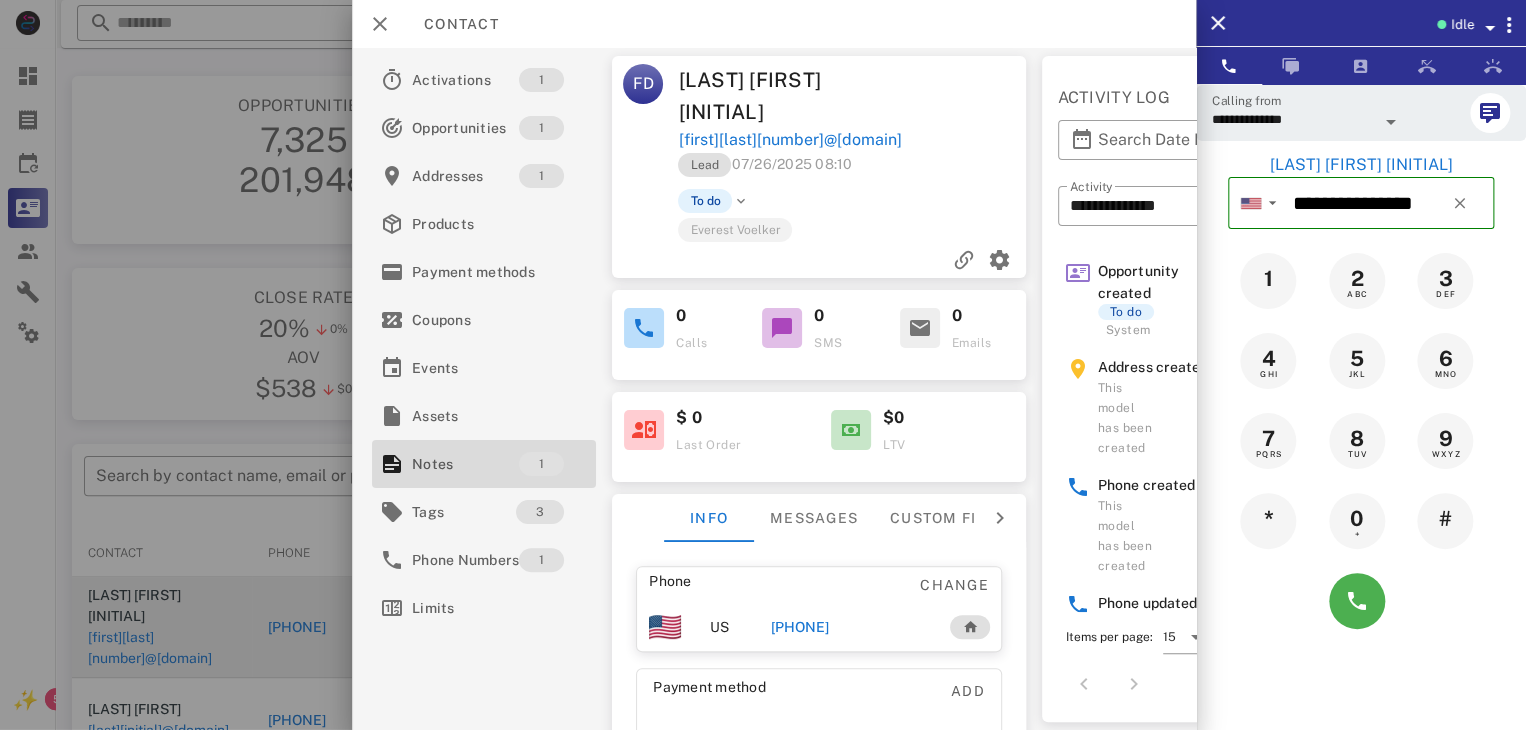 click on "[PHONE]" at bounding box center [799, 627] 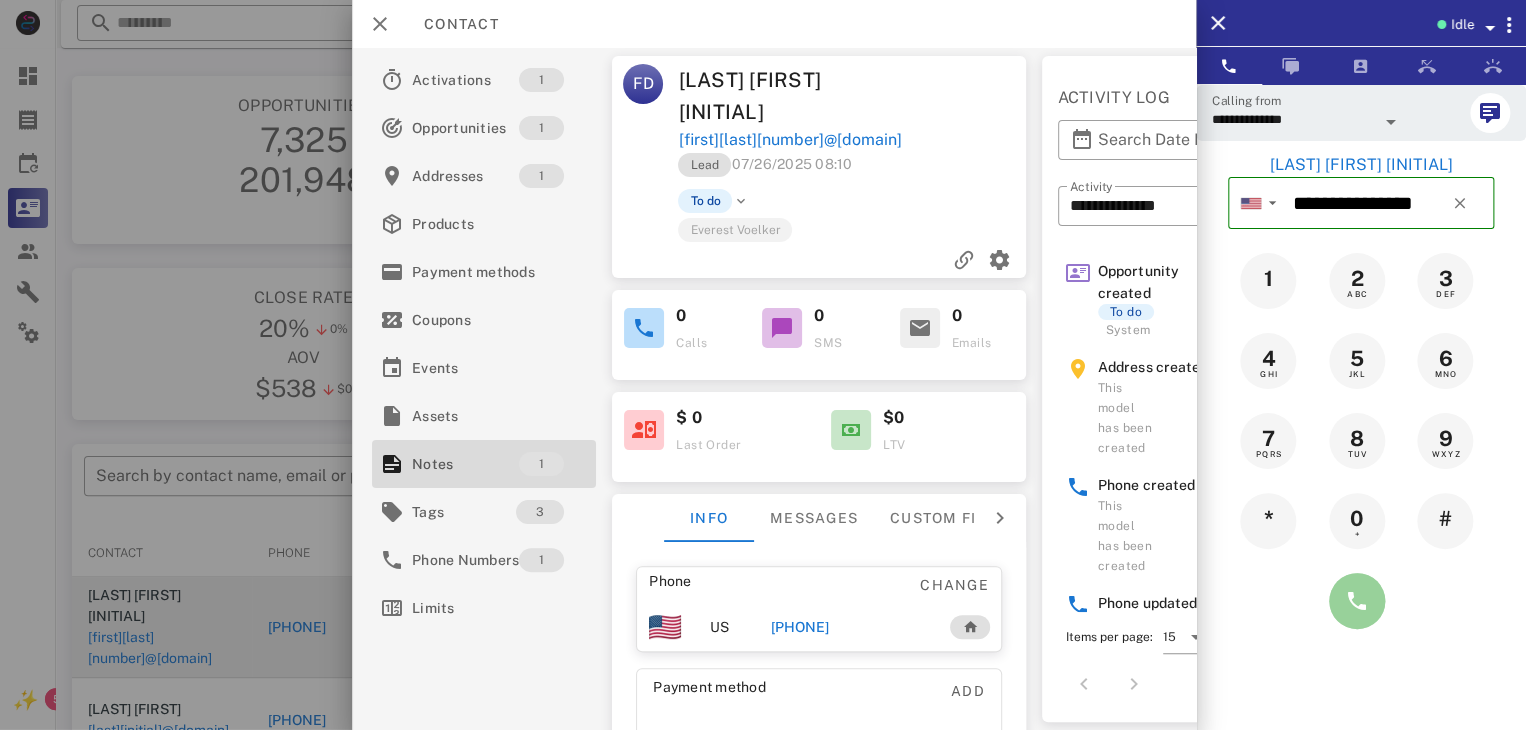 click at bounding box center [1357, 601] 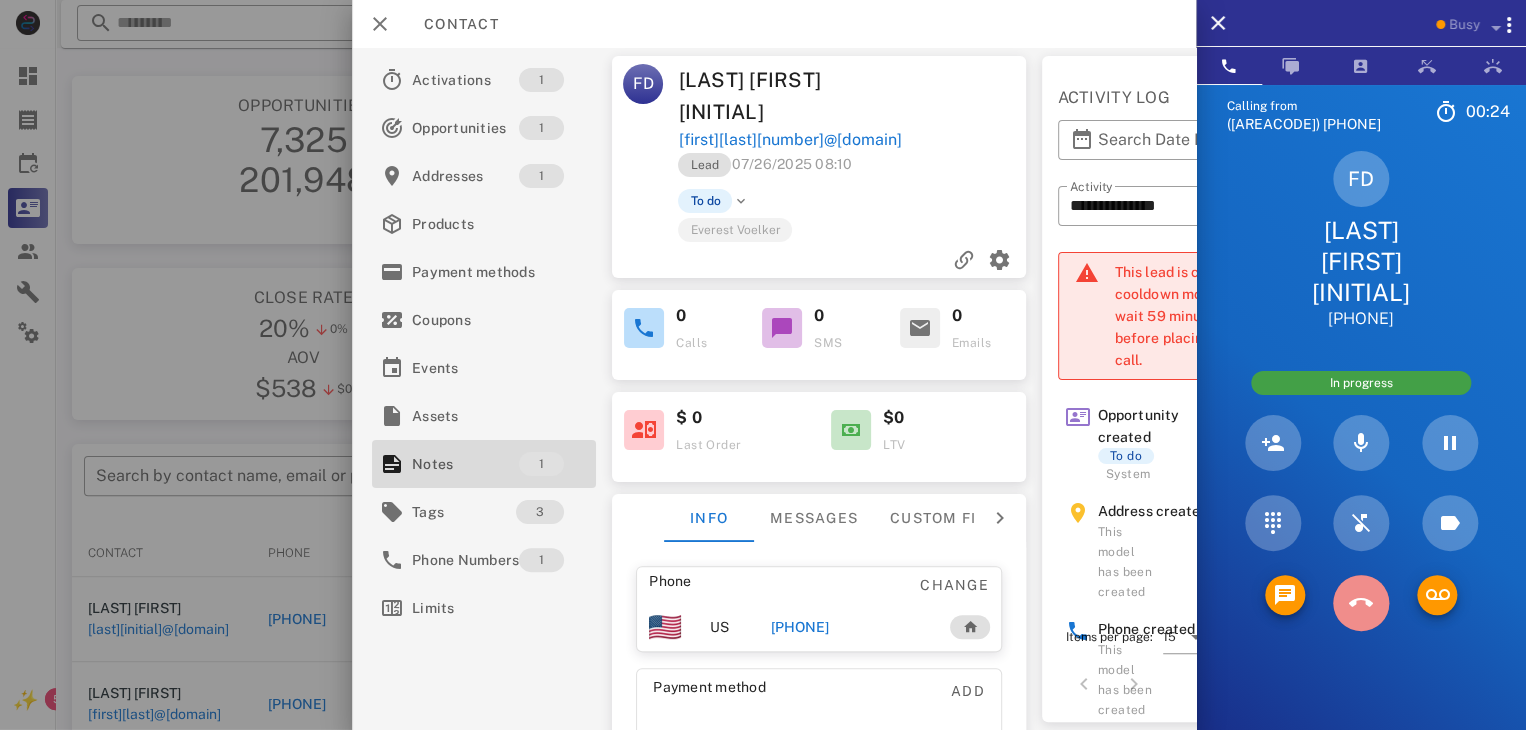 click at bounding box center (1361, 603) 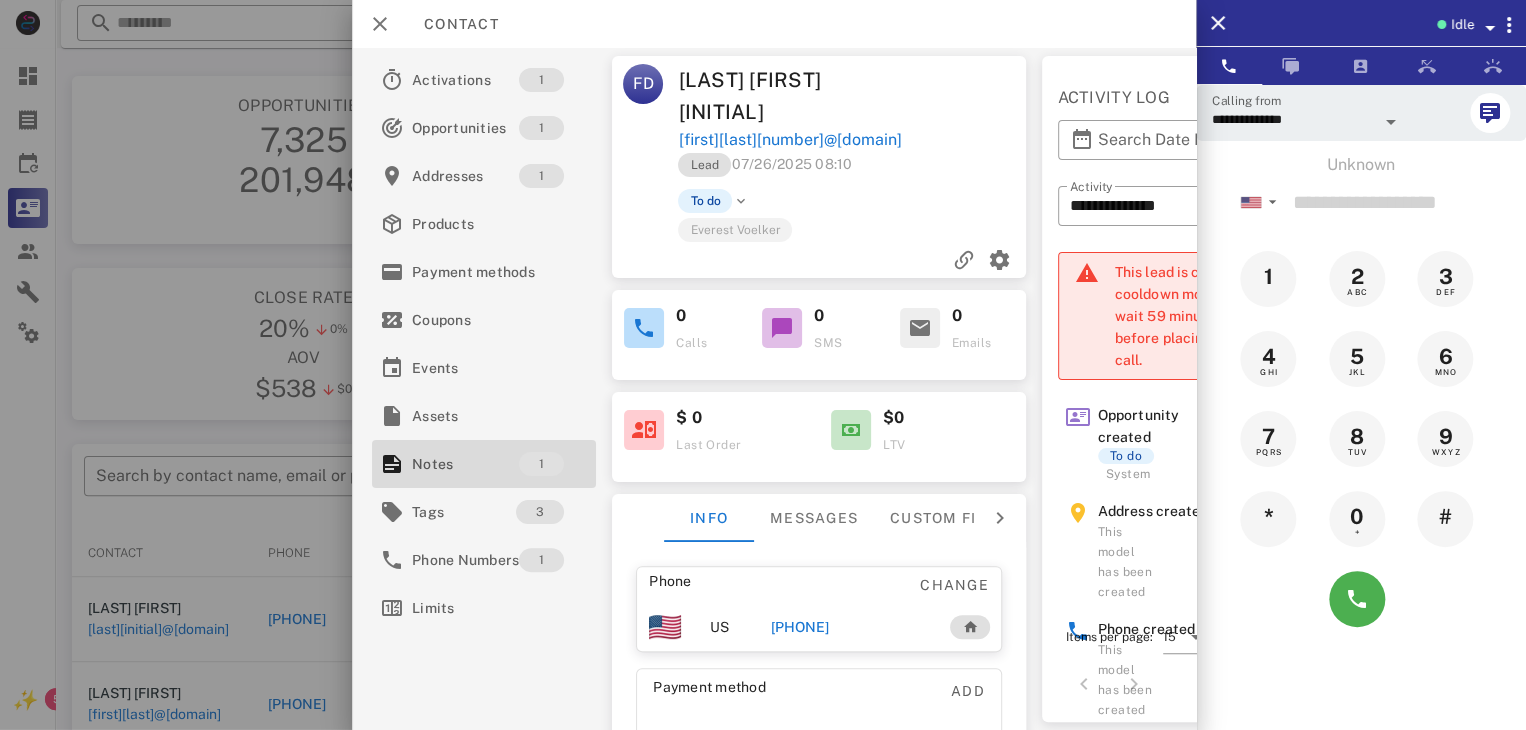 click at bounding box center (763, 365) 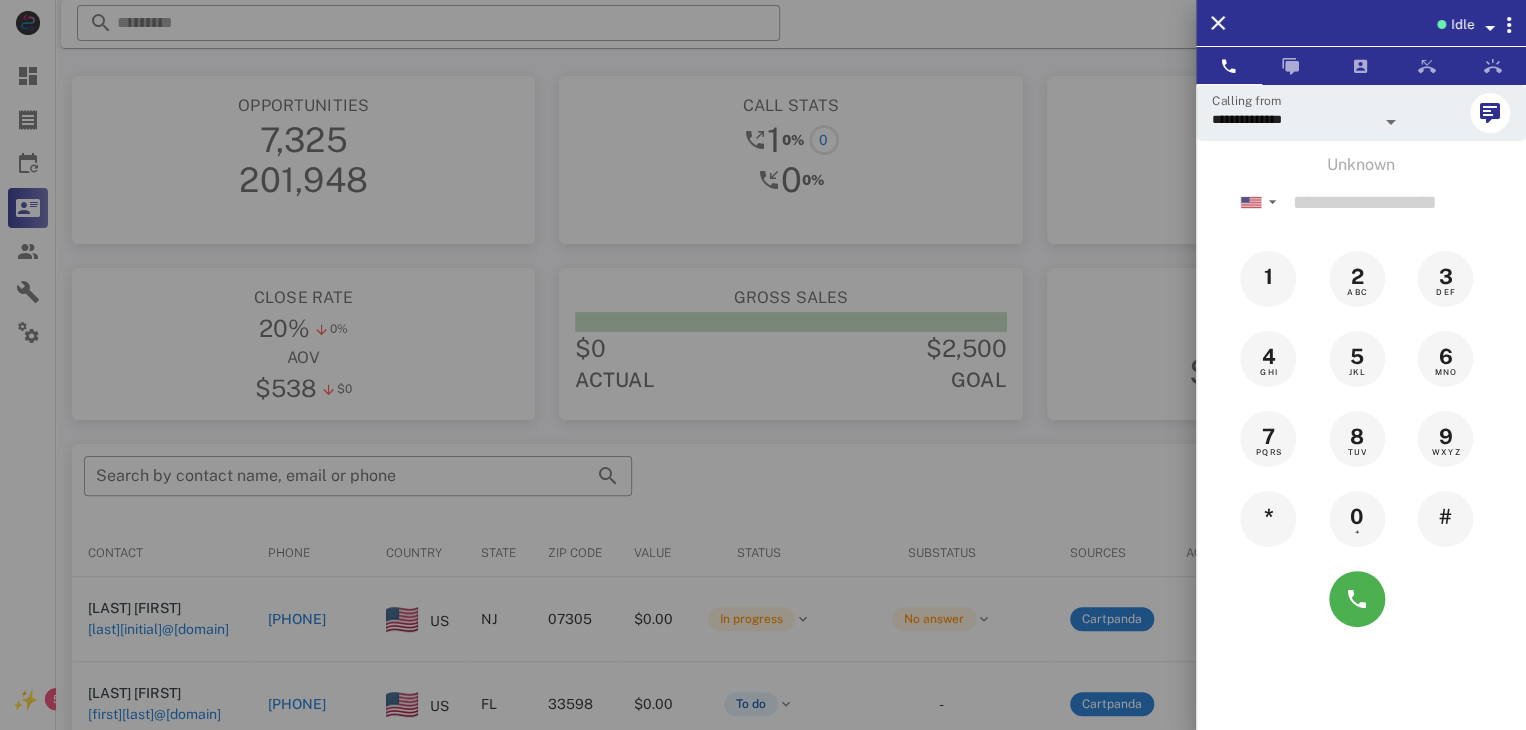 click at bounding box center (763, 365) 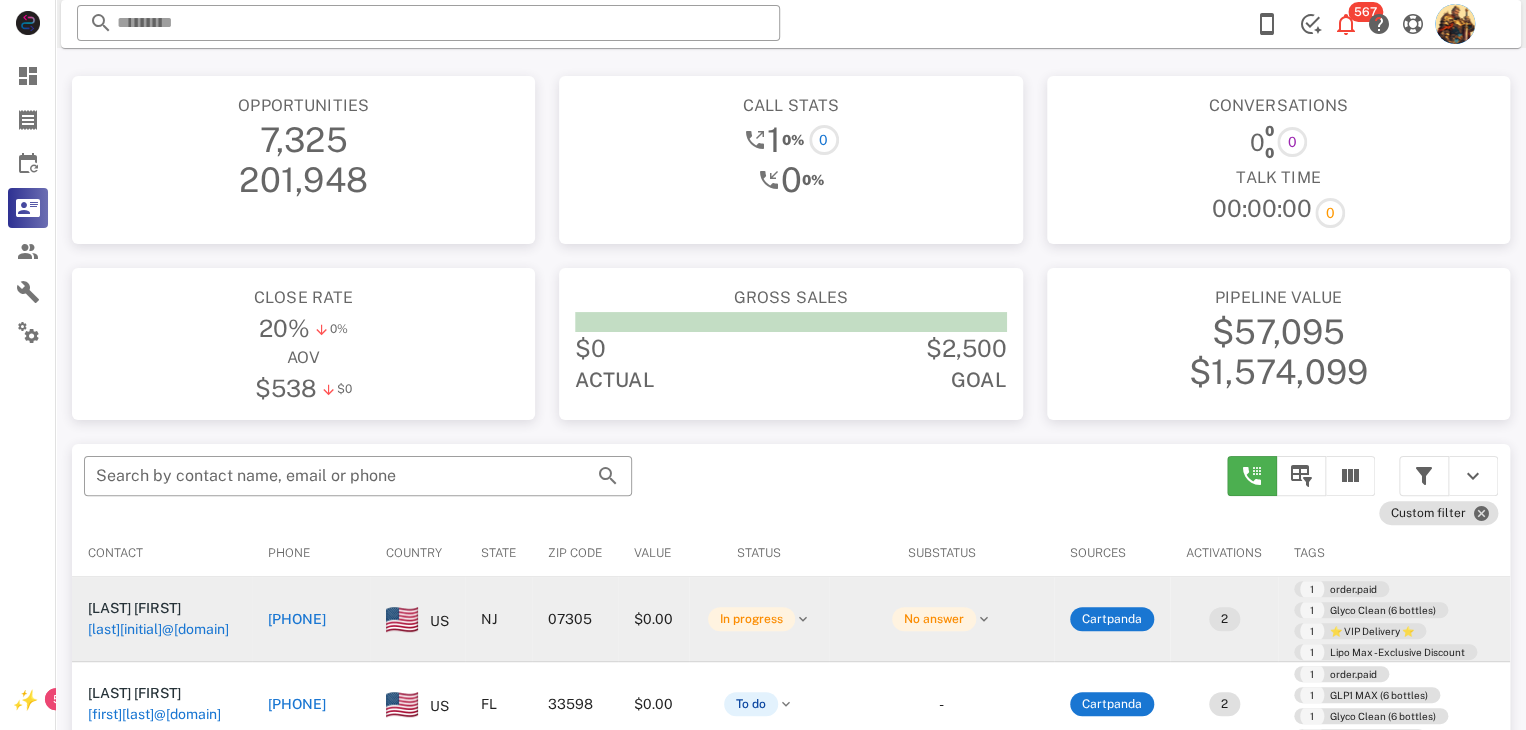 click on "audlinea@gmail.com" at bounding box center [158, 629] 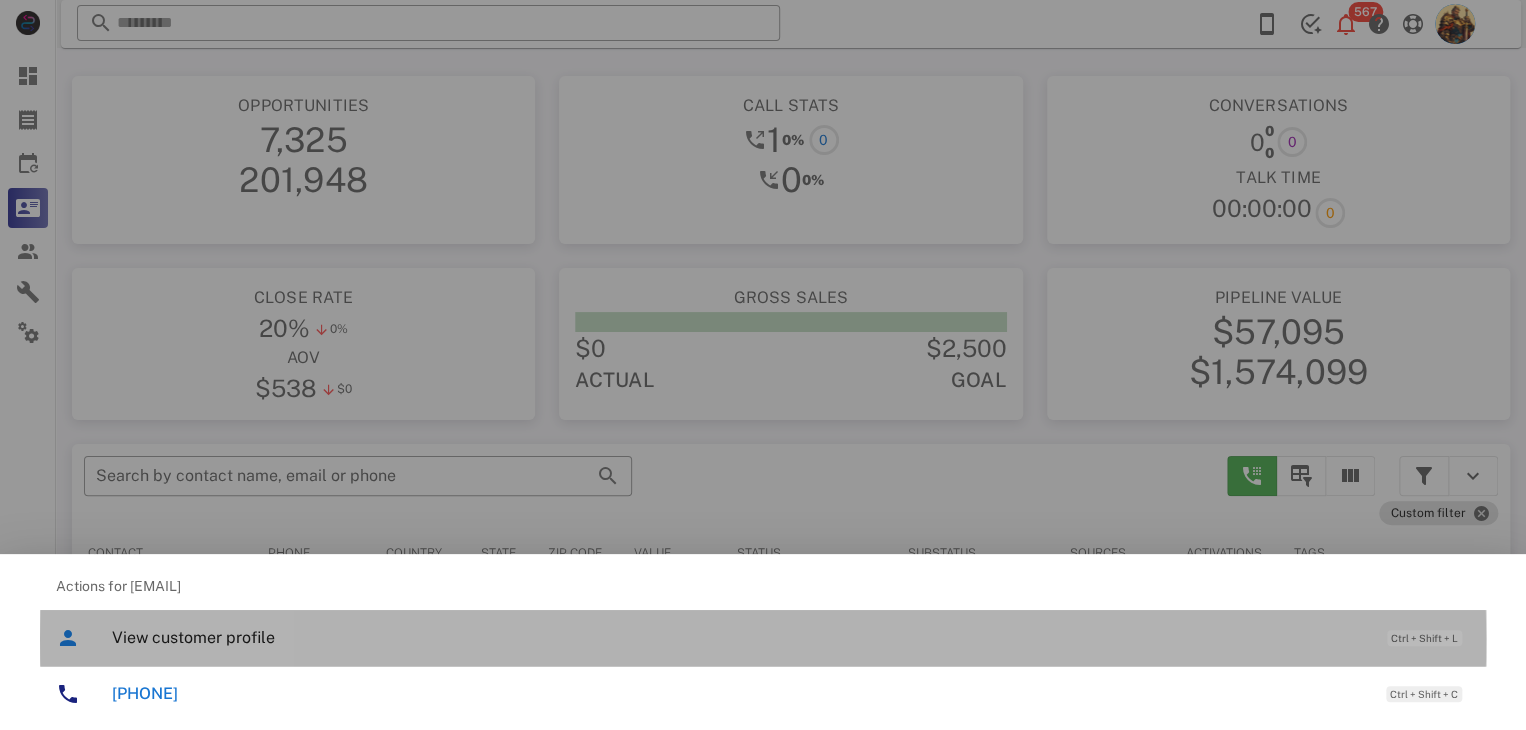 click on "View customer profile" at bounding box center (739, 637) 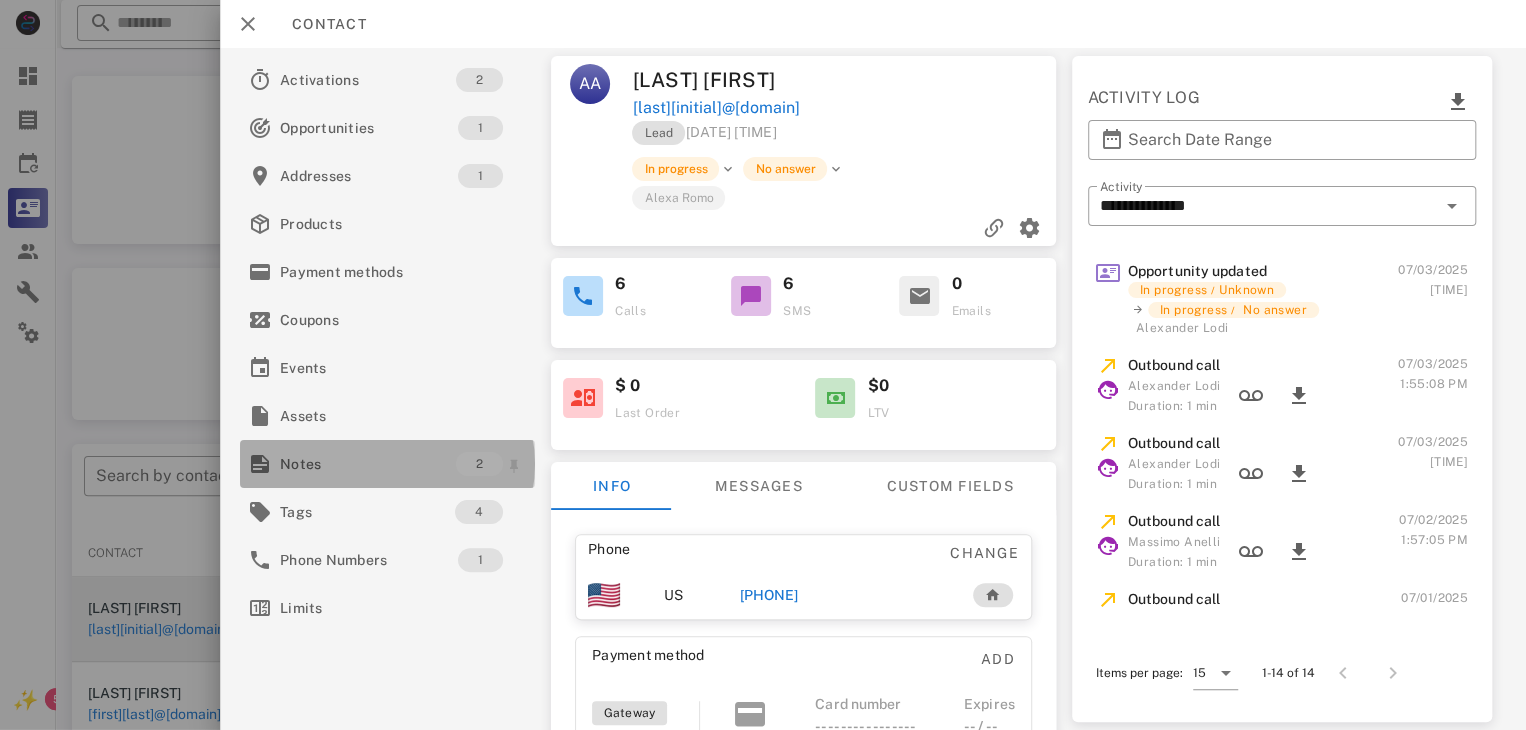 click on "Notes" at bounding box center (368, 464) 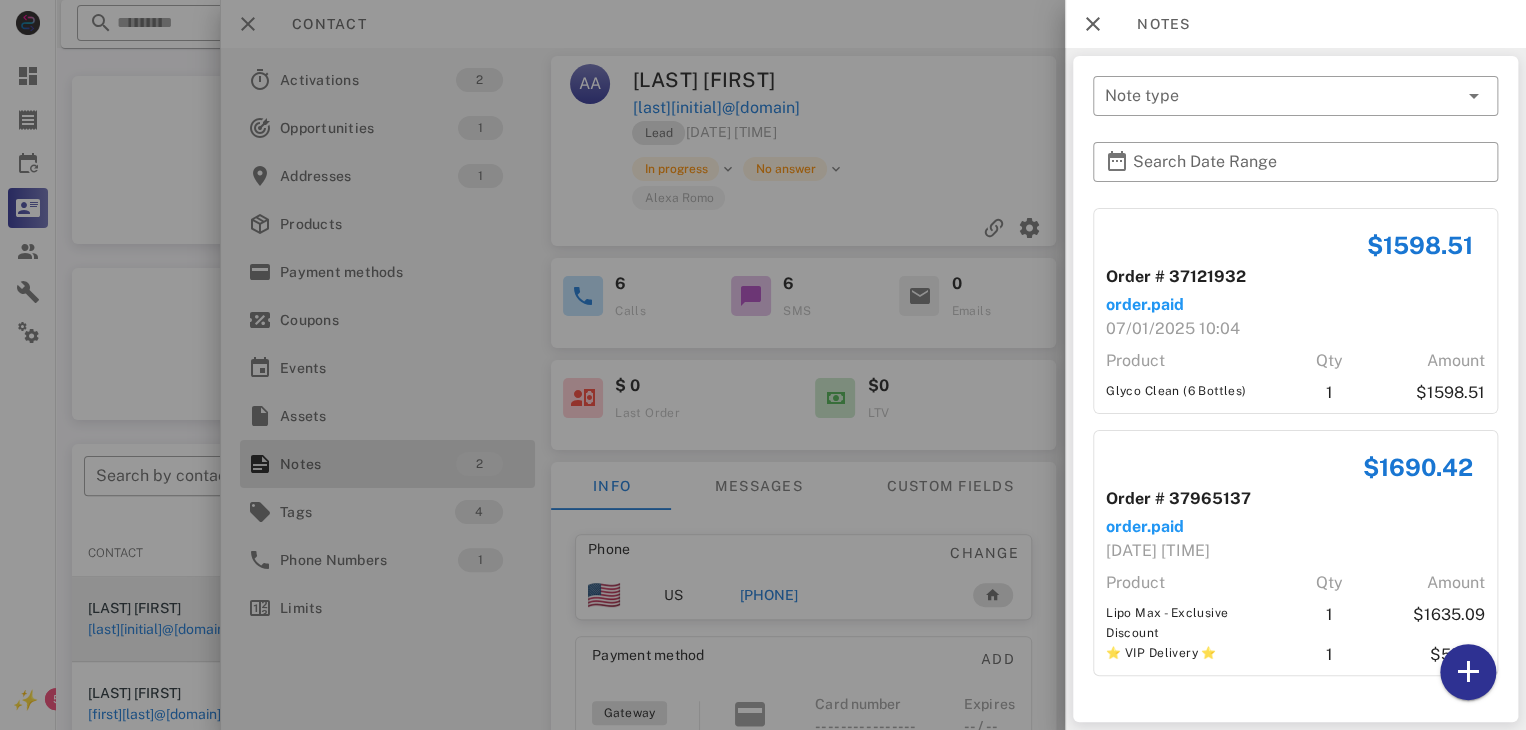 click at bounding box center [763, 365] 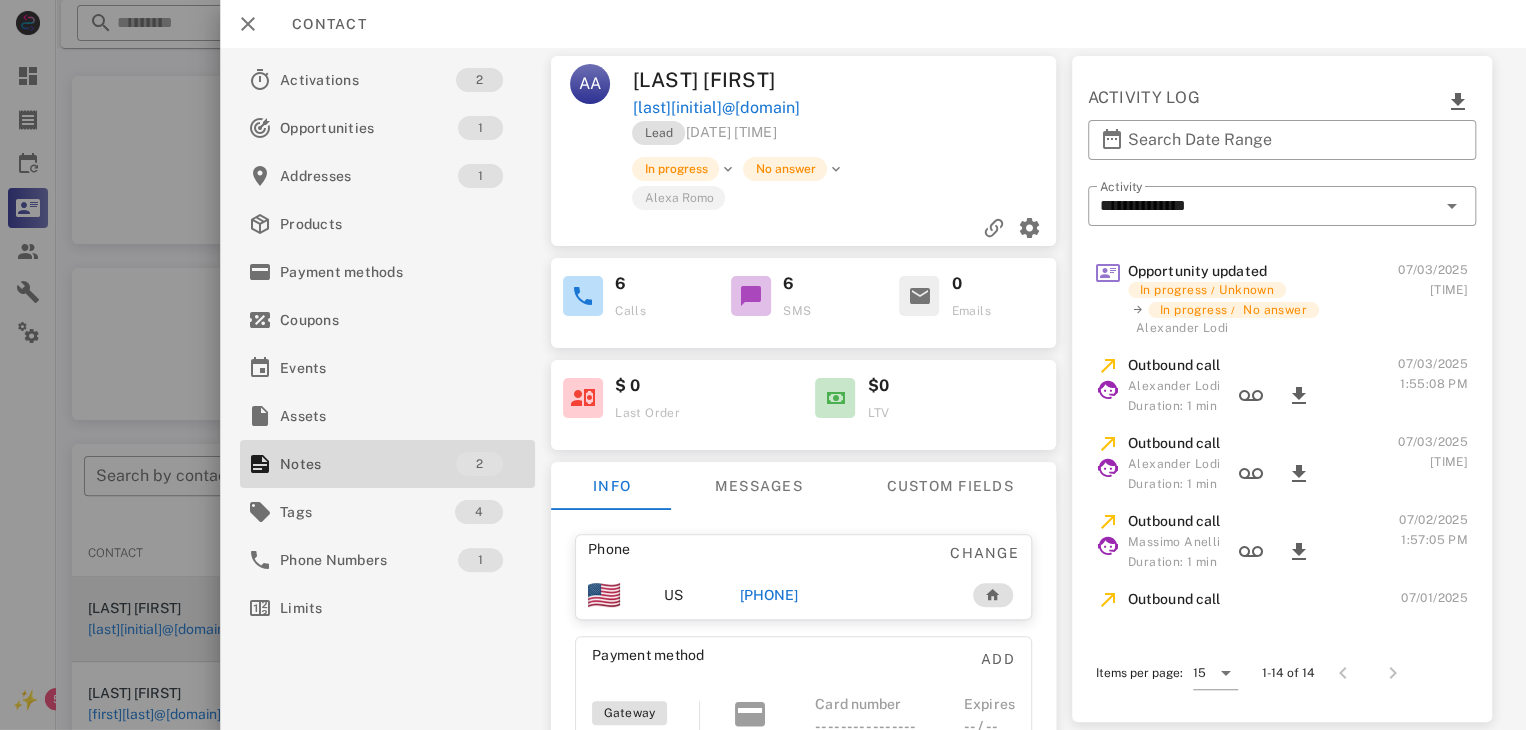 click on "+12017794819" at bounding box center [769, 595] 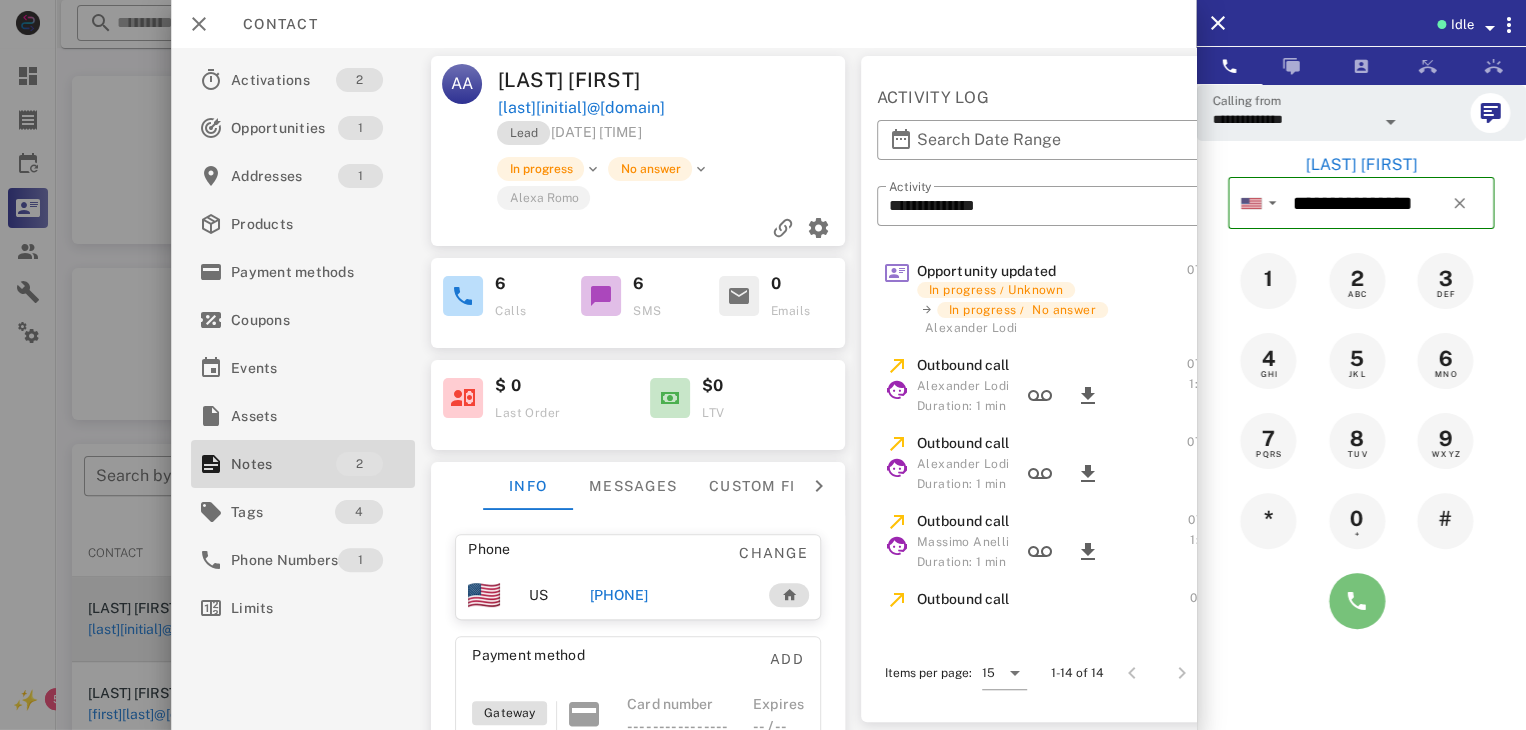 click at bounding box center [1357, 601] 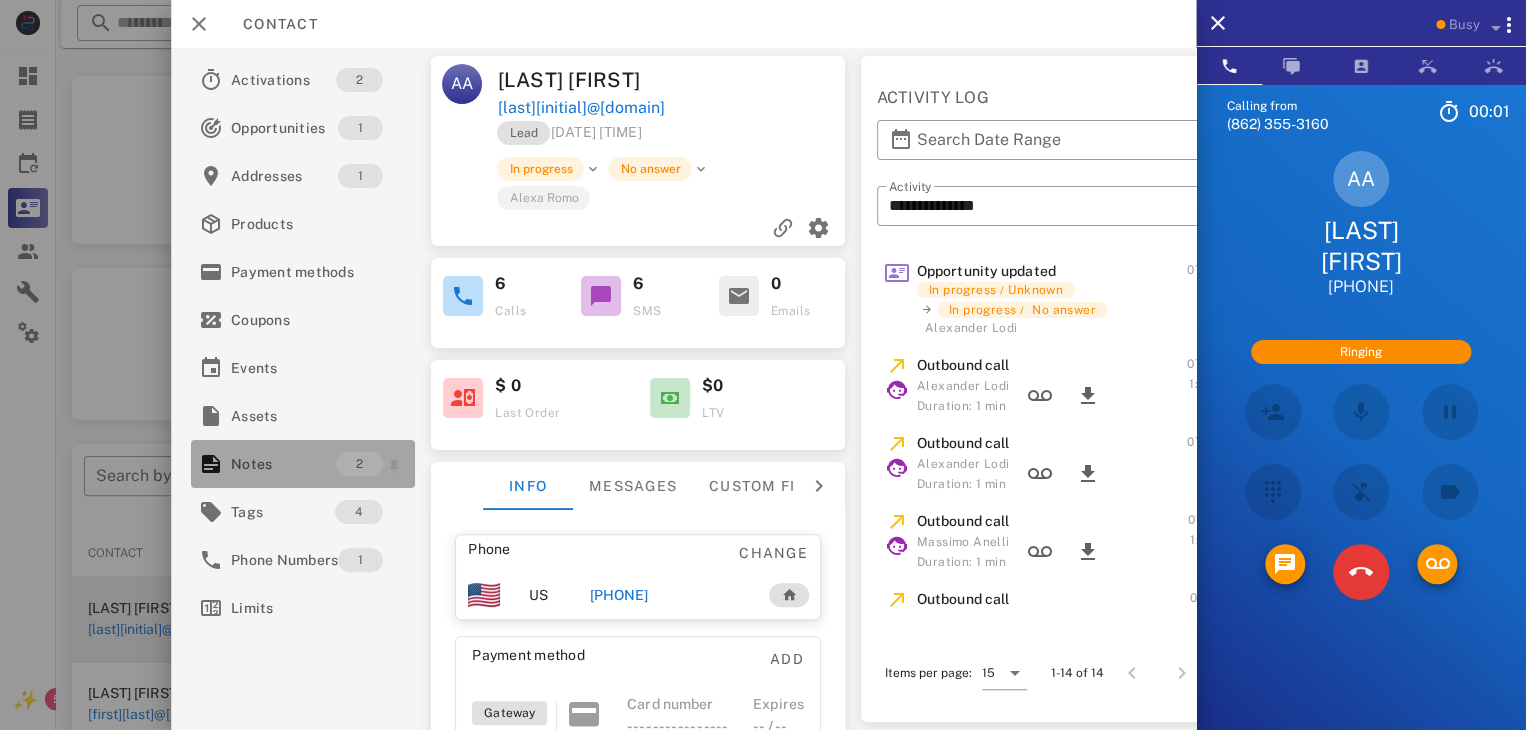 click on "Notes" at bounding box center [283, 464] 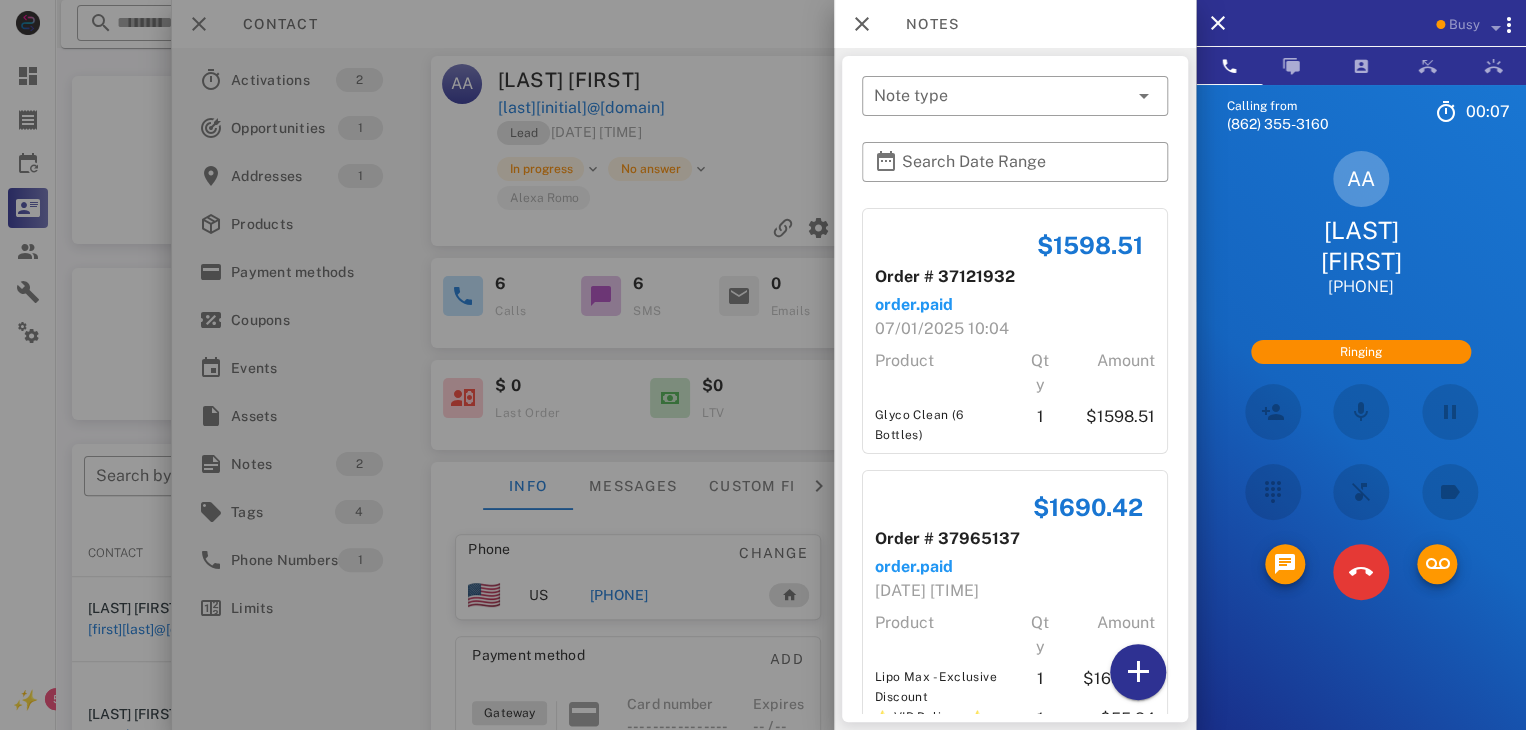 scroll, scrollTop: 54, scrollLeft: 0, axis: vertical 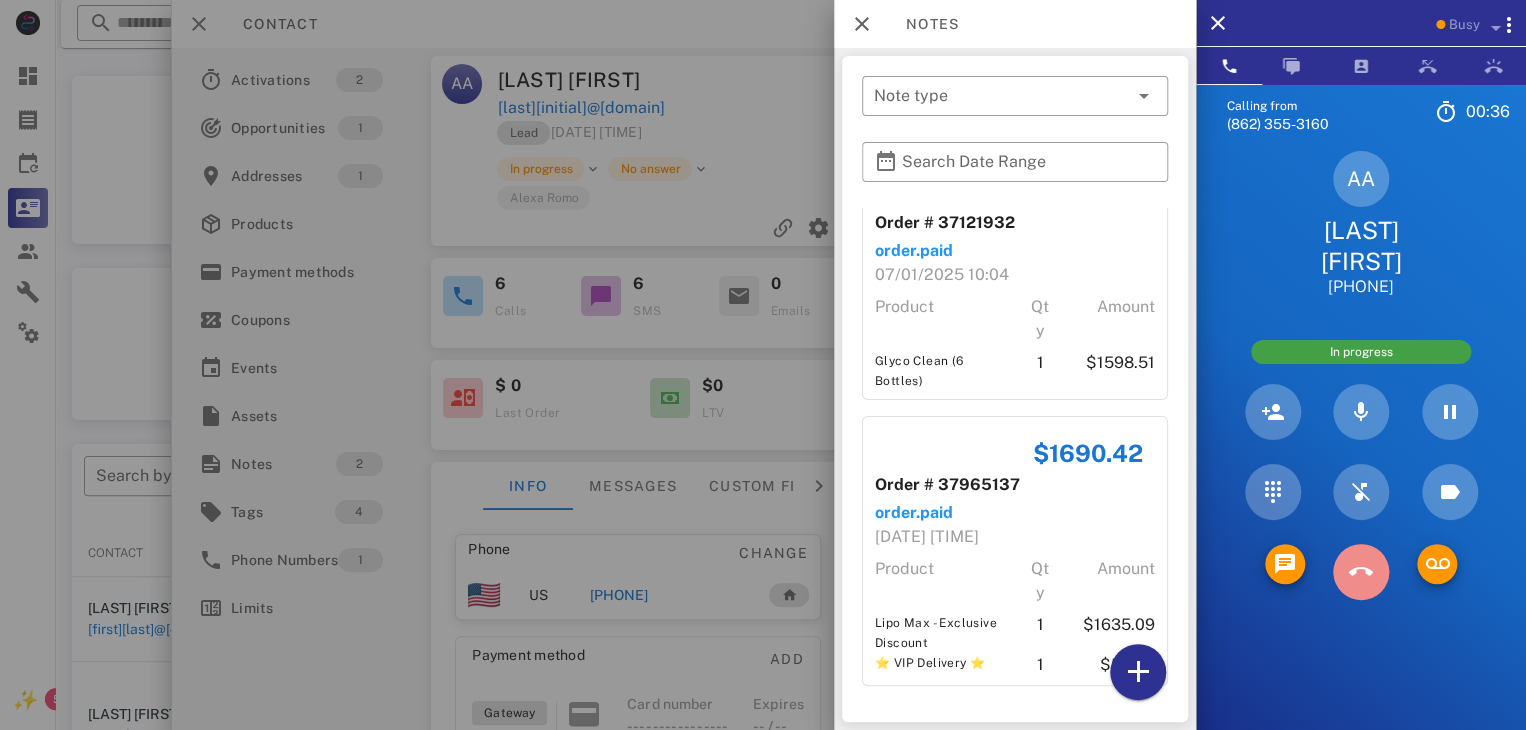 click at bounding box center (1361, 572) 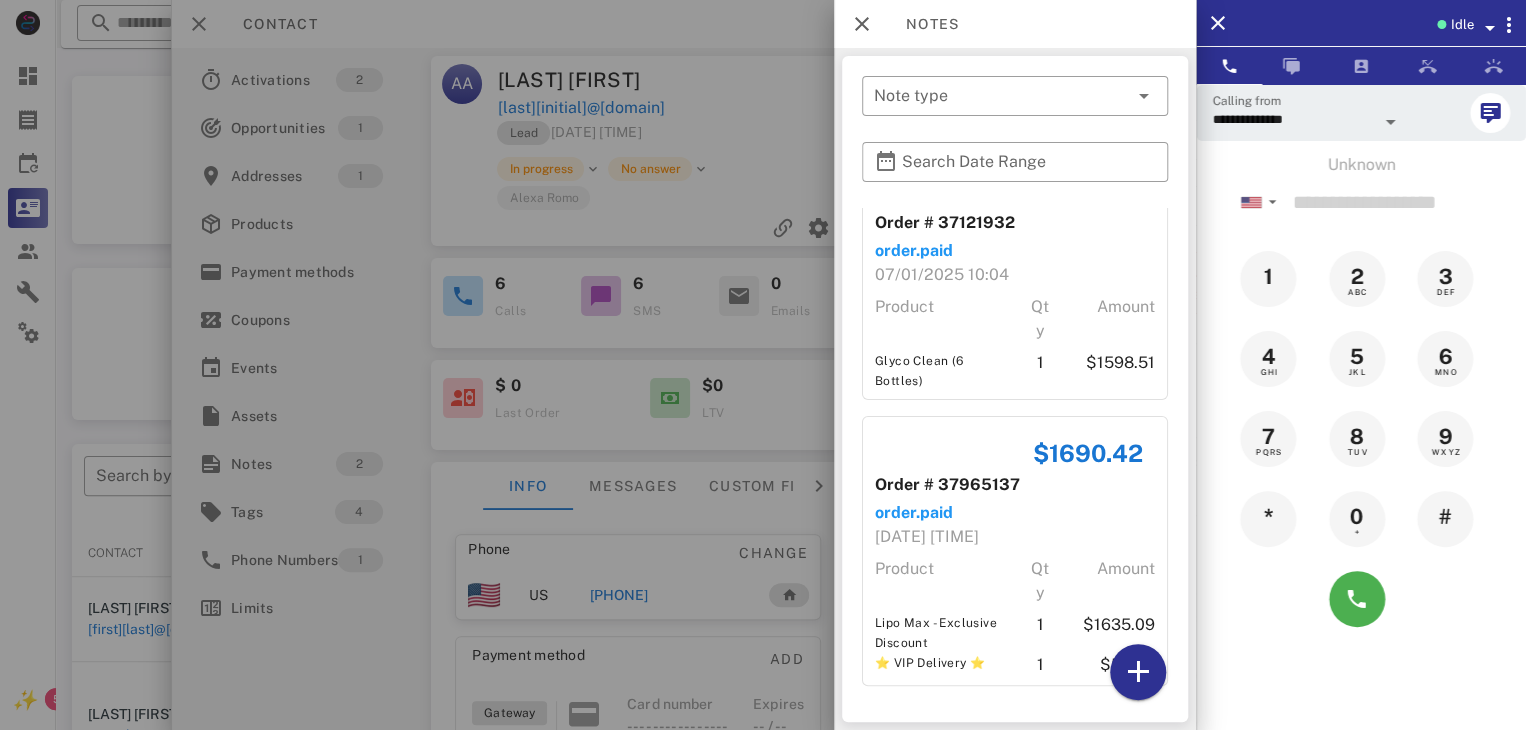 click at bounding box center (763, 365) 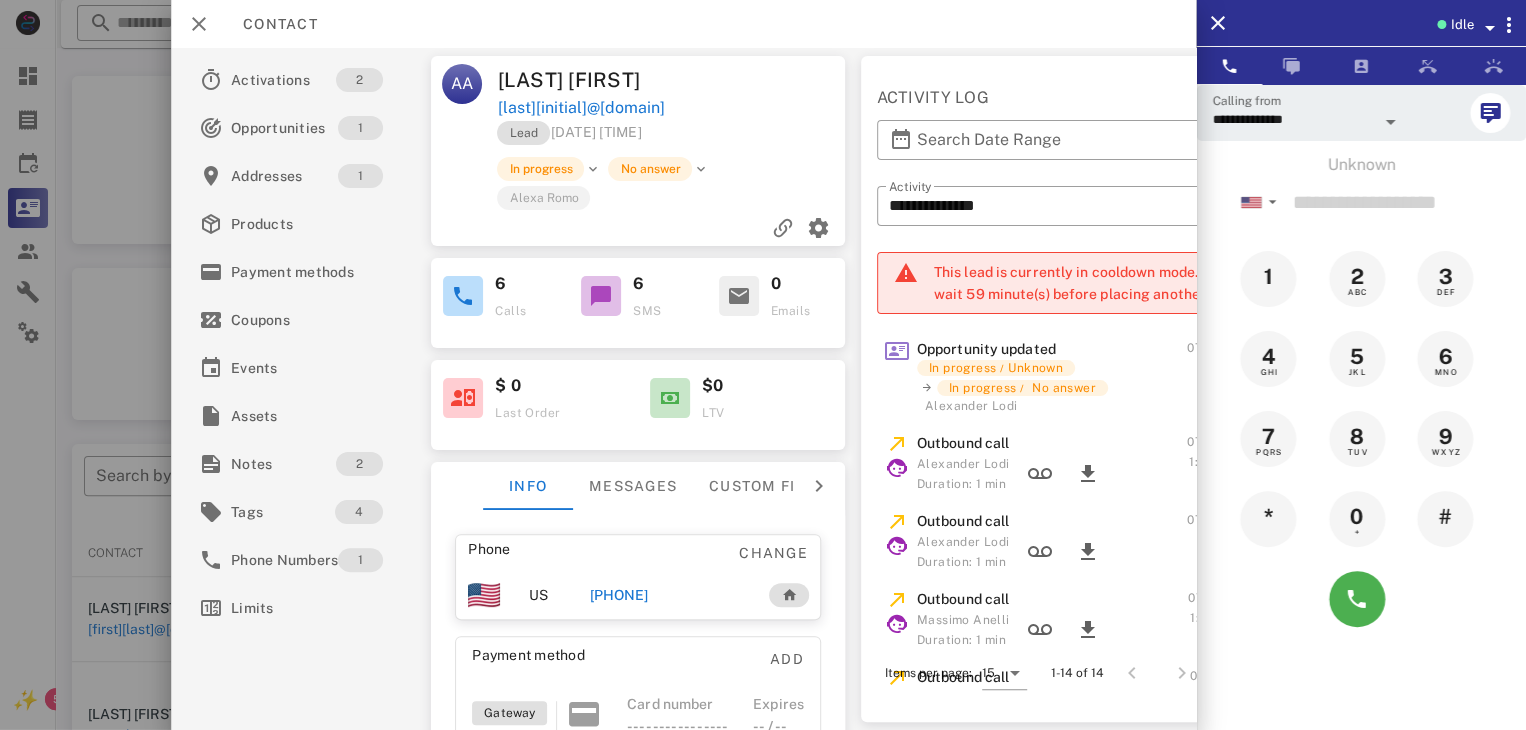 click at bounding box center [763, 365] 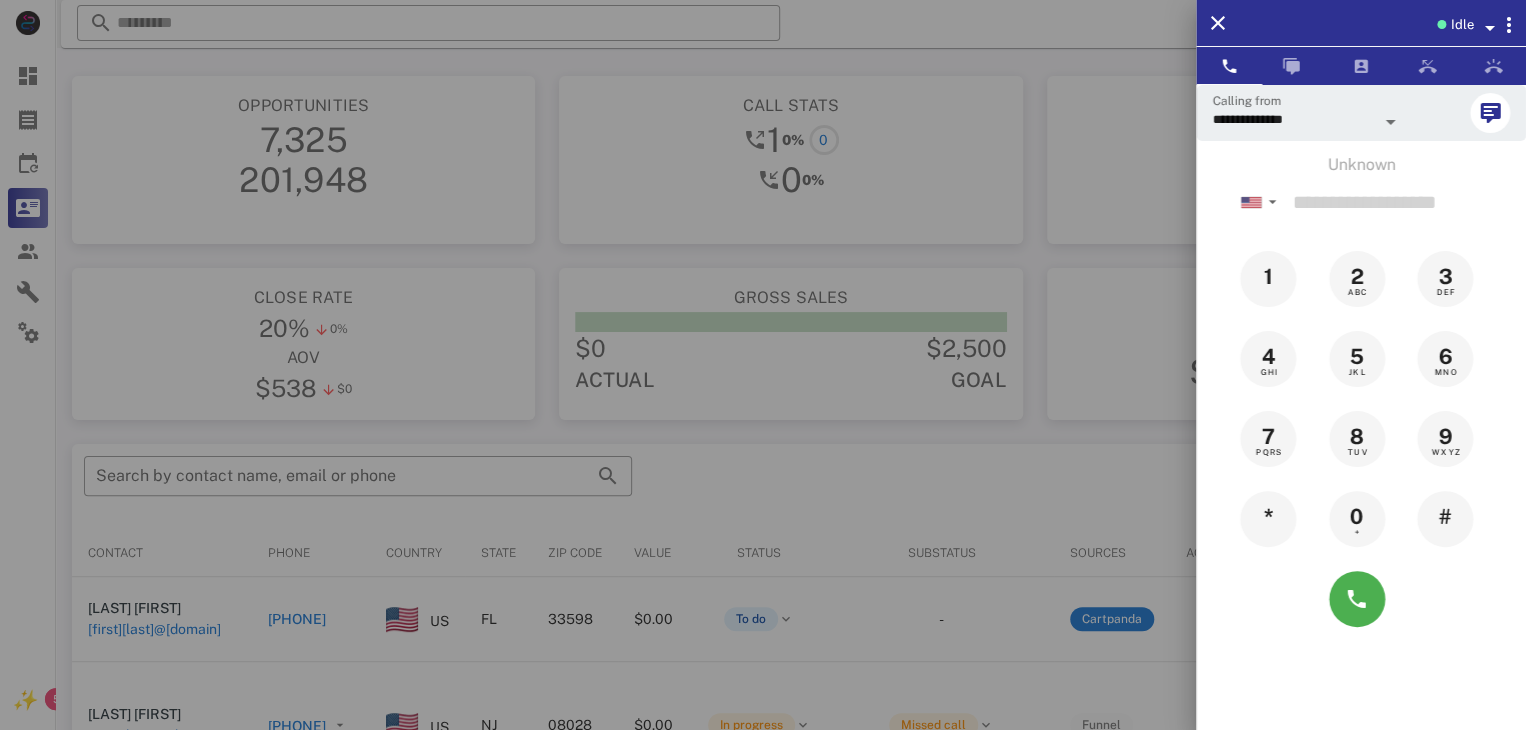 click at bounding box center (763, 365) 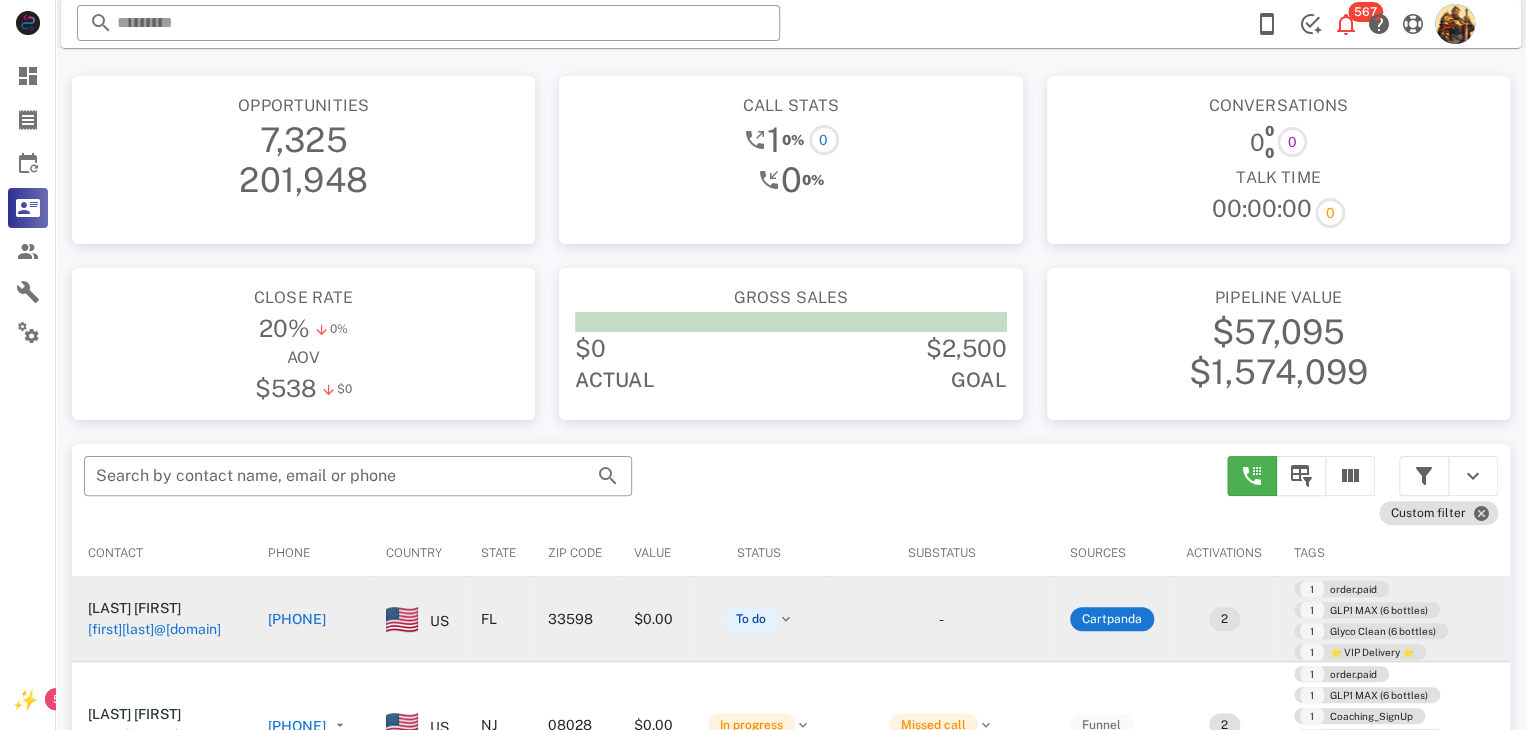 click on "stevensenna@rocketmail.com" at bounding box center [154, 629] 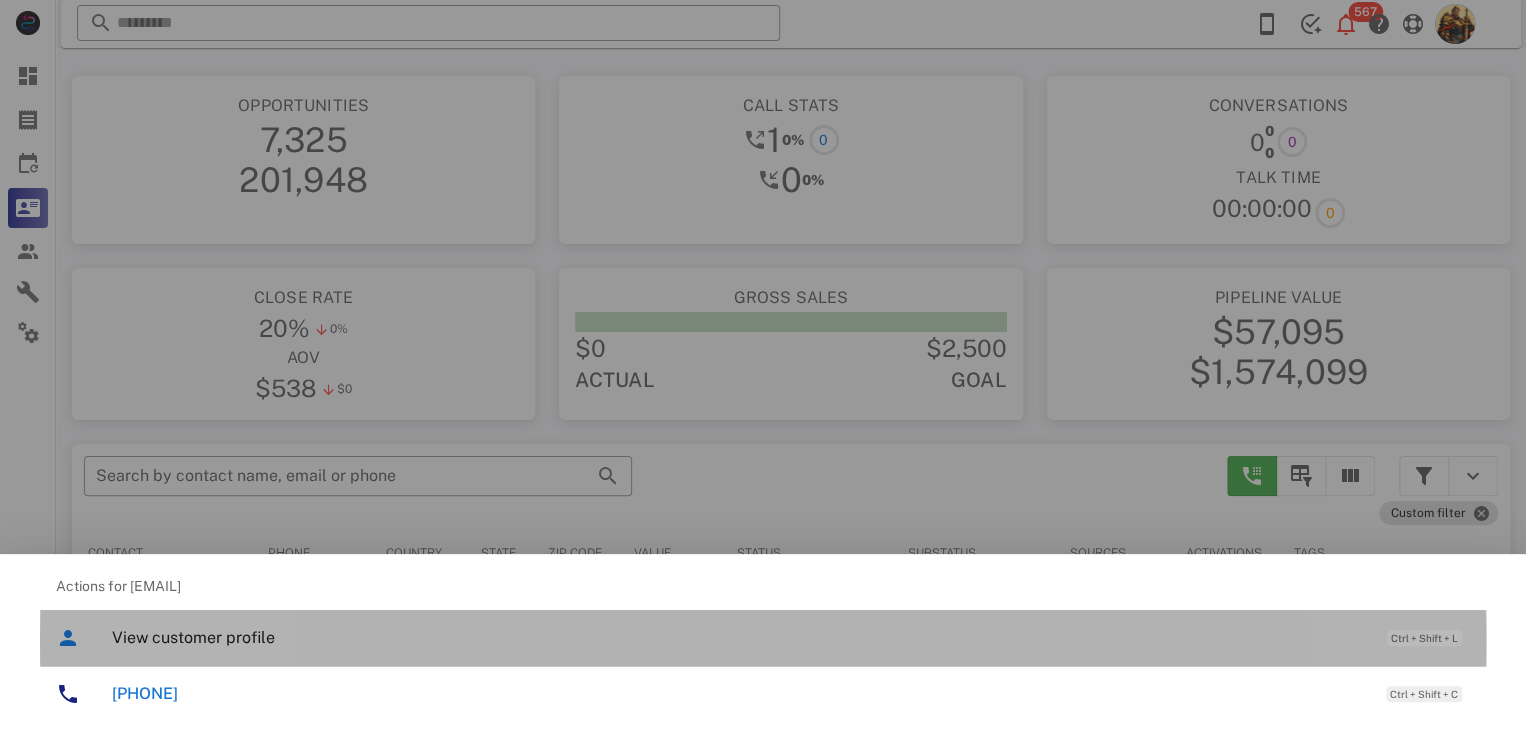 click on "View customer profile" at bounding box center [739, 637] 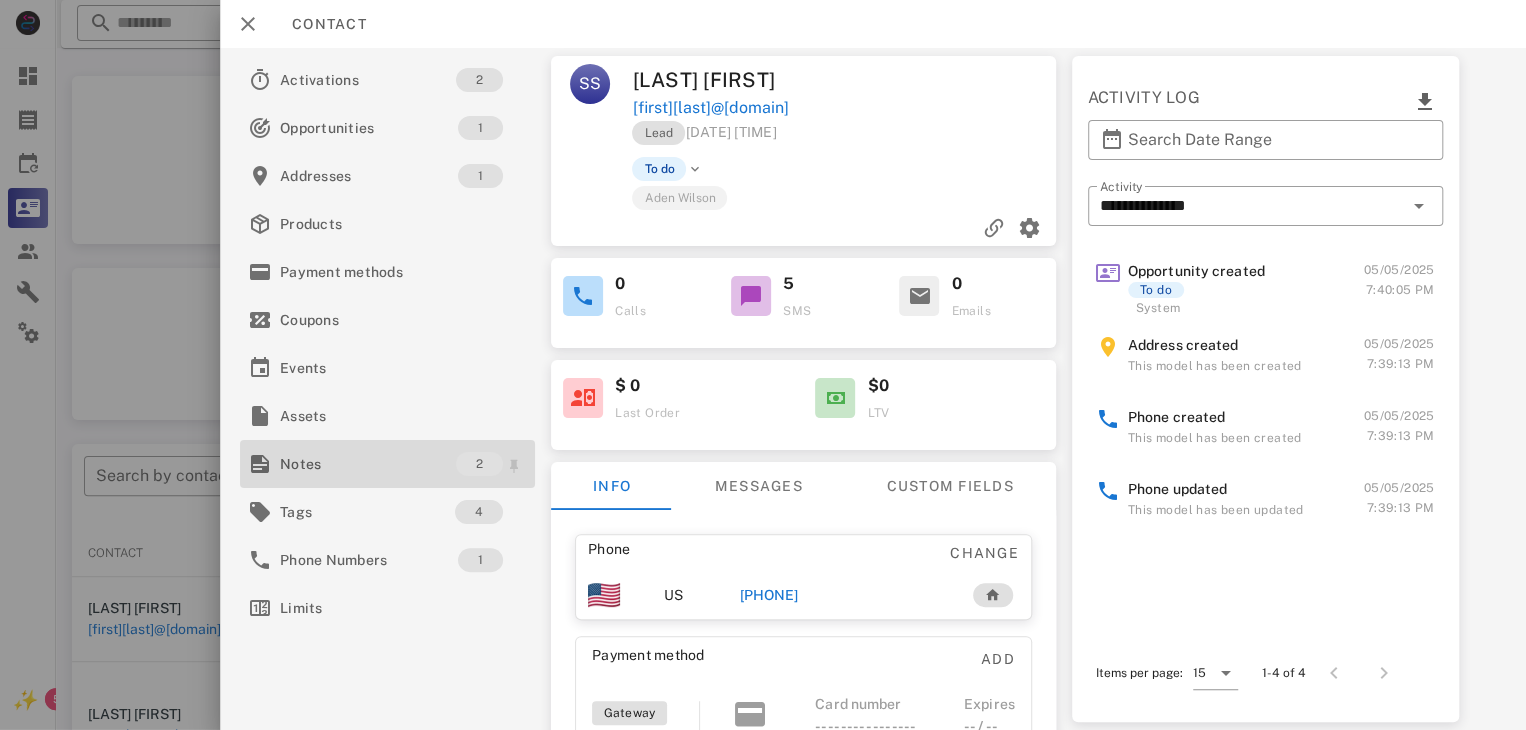 click on "Notes" at bounding box center [368, 464] 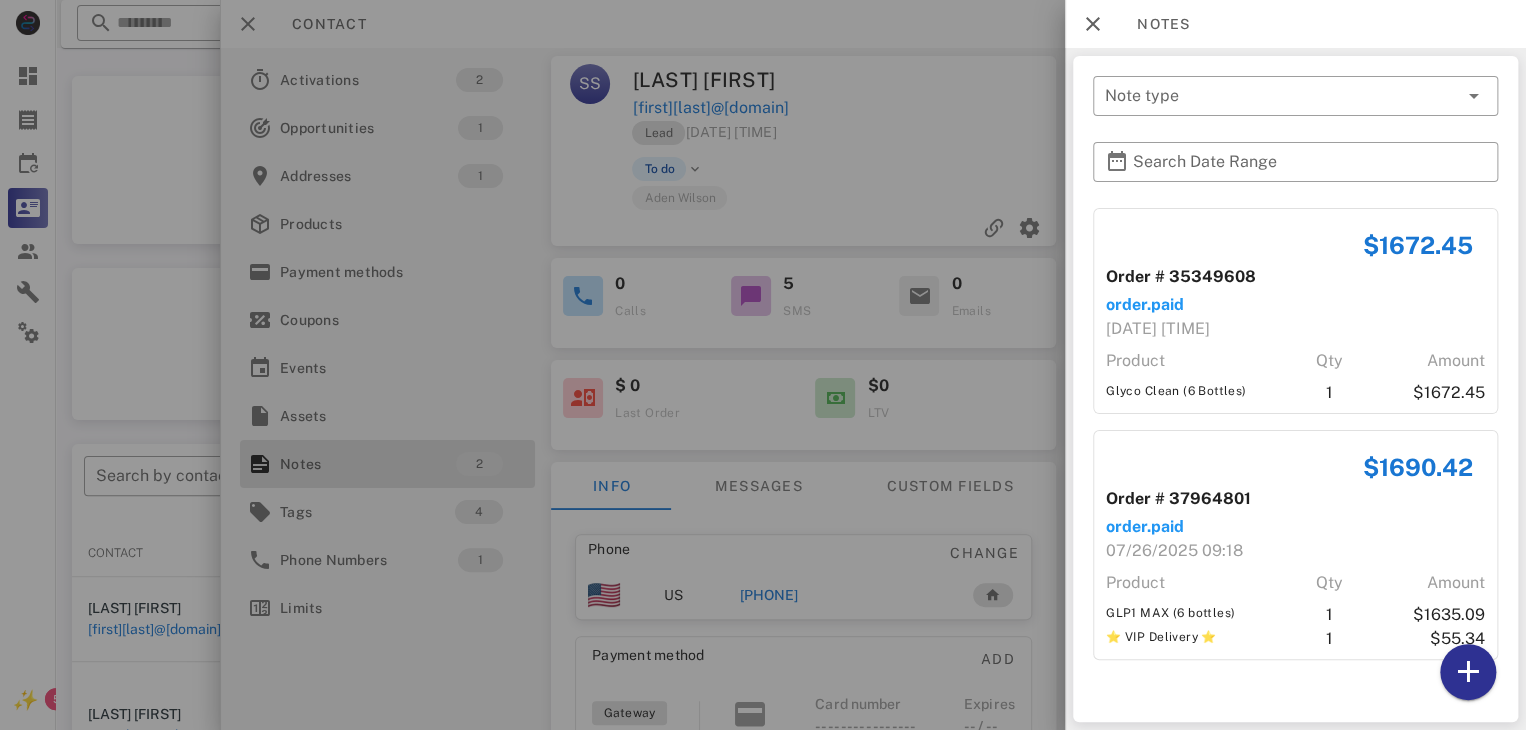click at bounding box center [763, 365] 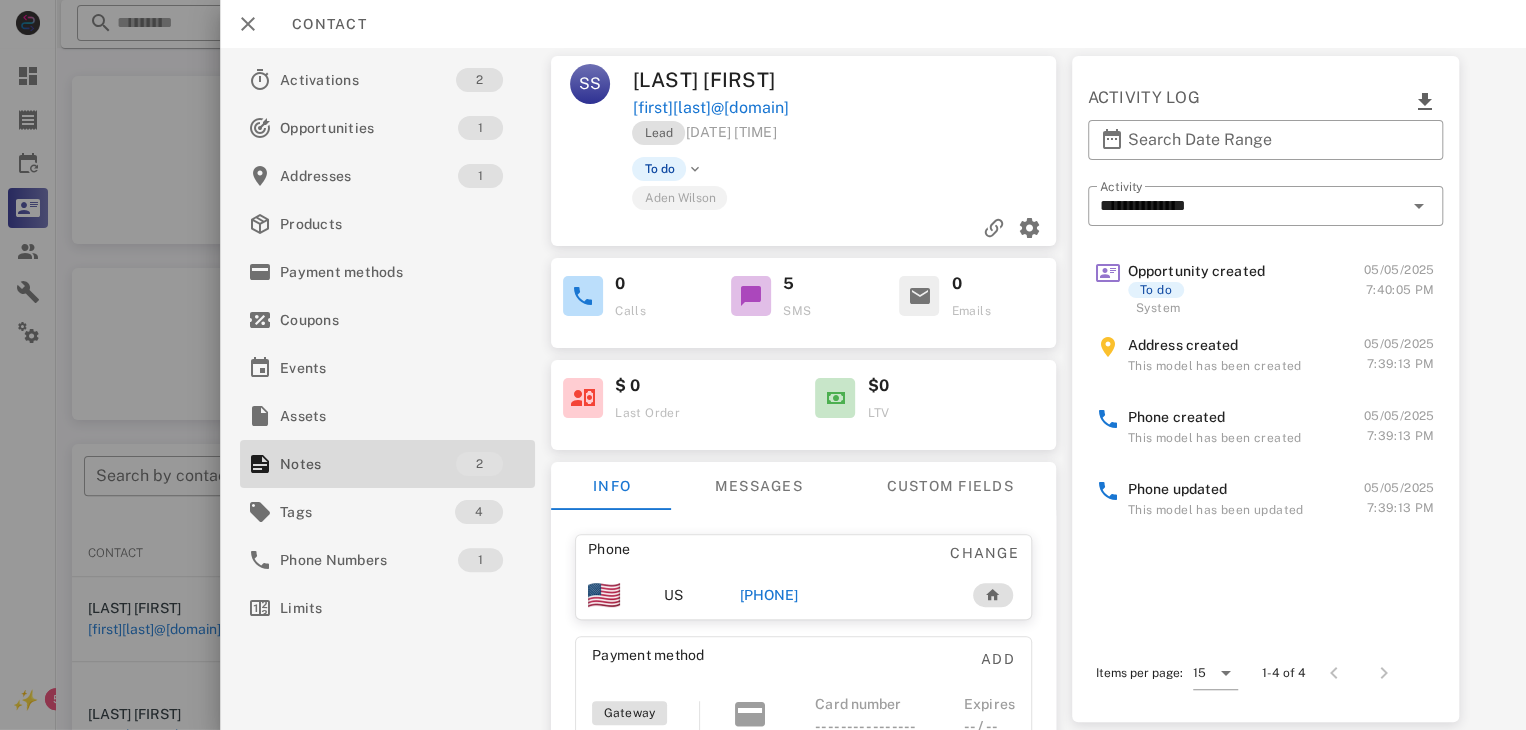 click on "+12535072263" at bounding box center (769, 595) 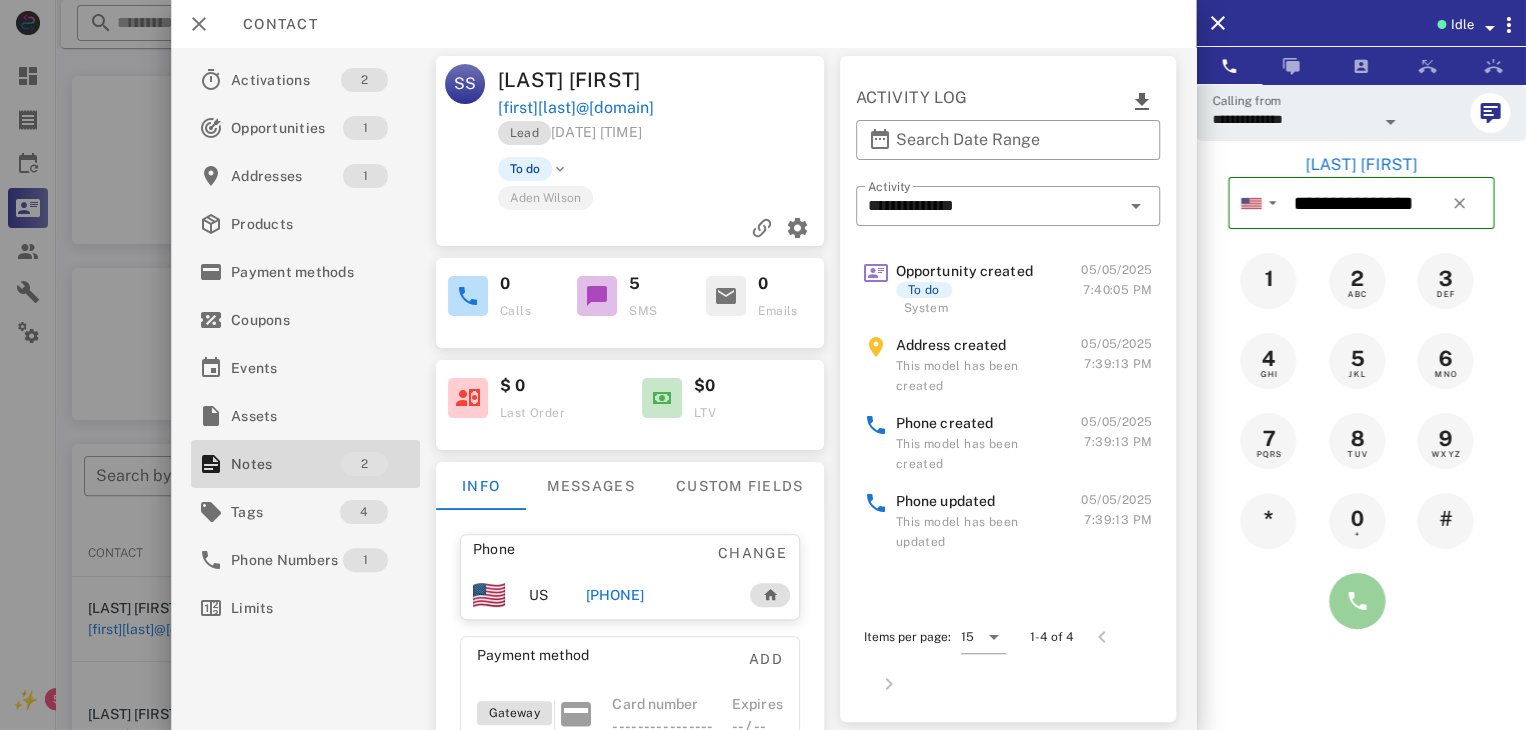 click at bounding box center [1357, 601] 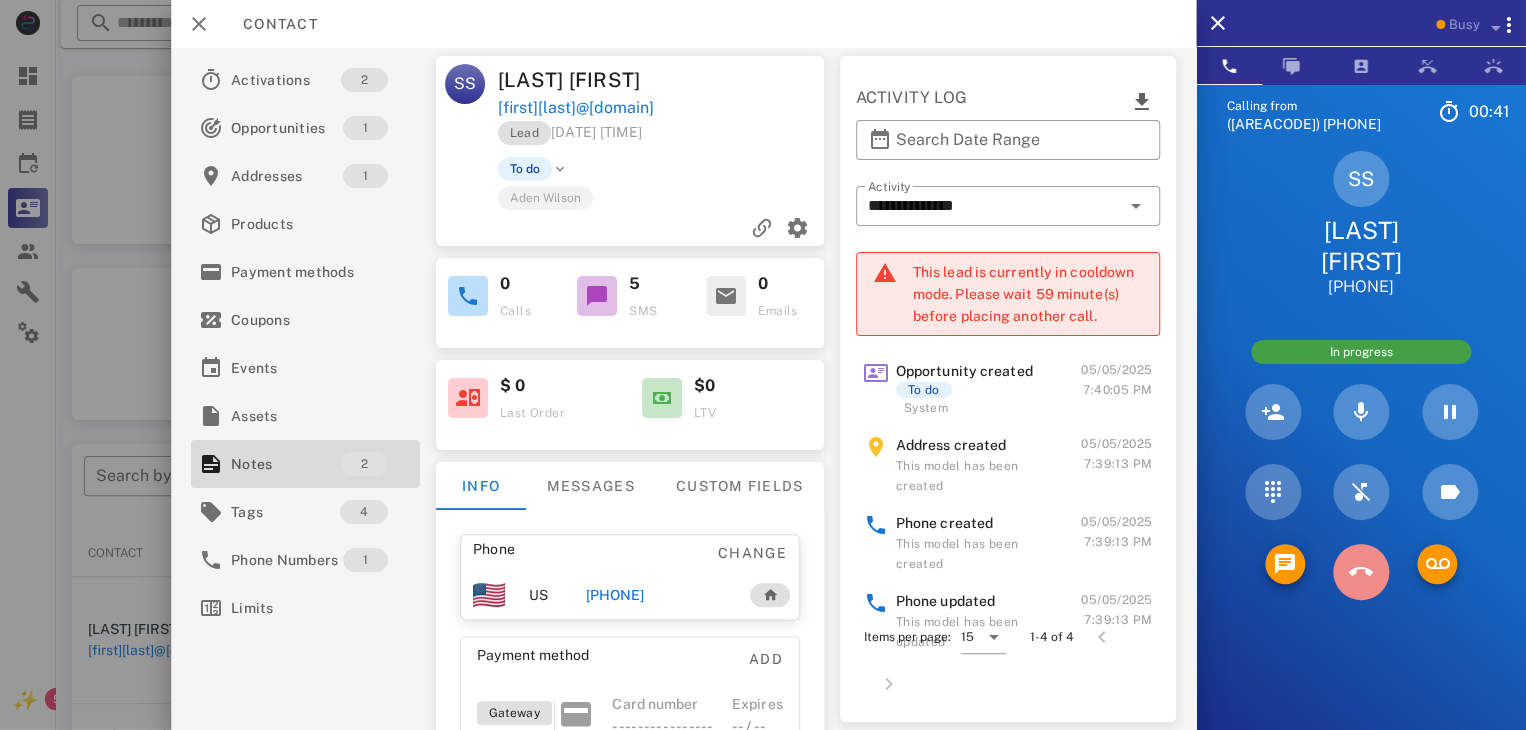 click at bounding box center (1361, 572) 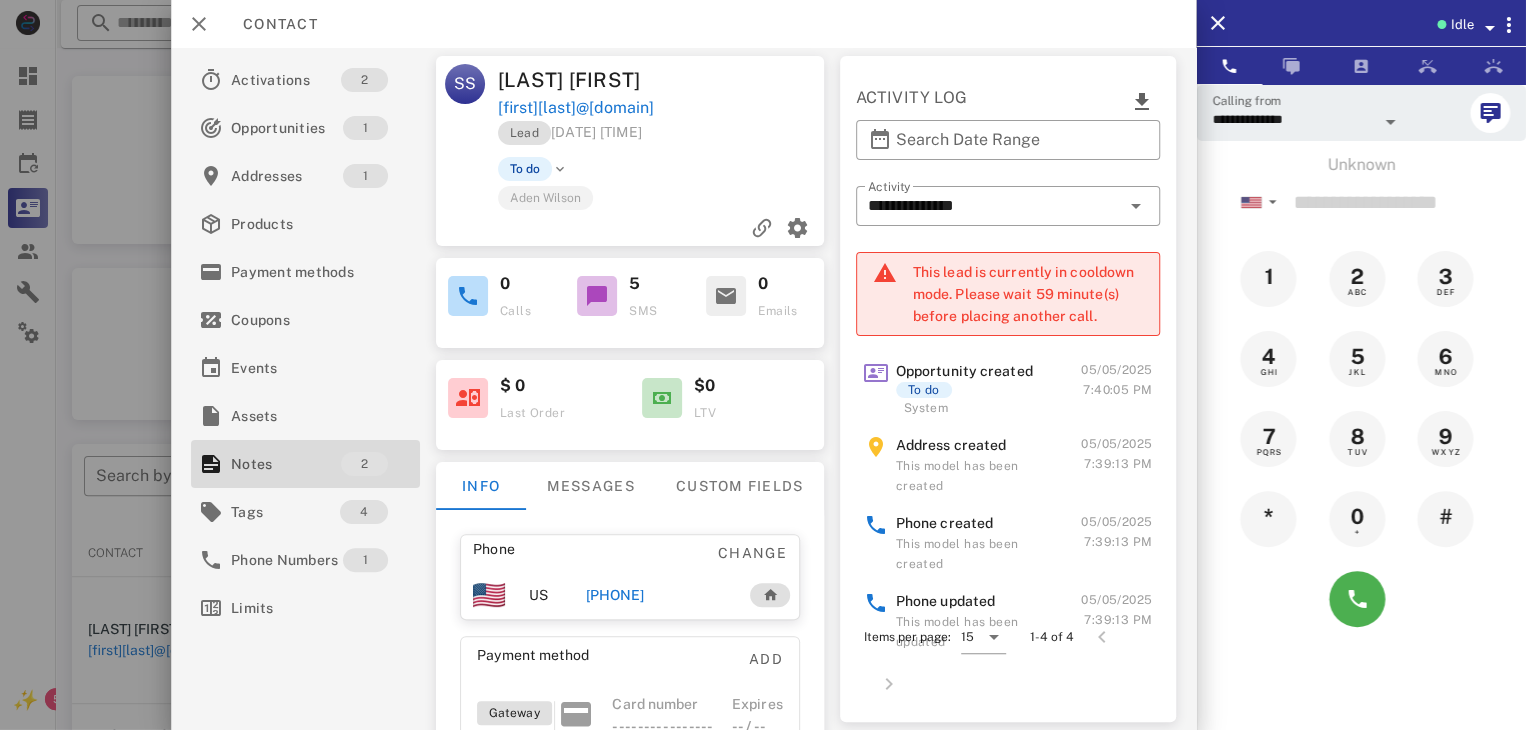 click at bounding box center [763, 365] 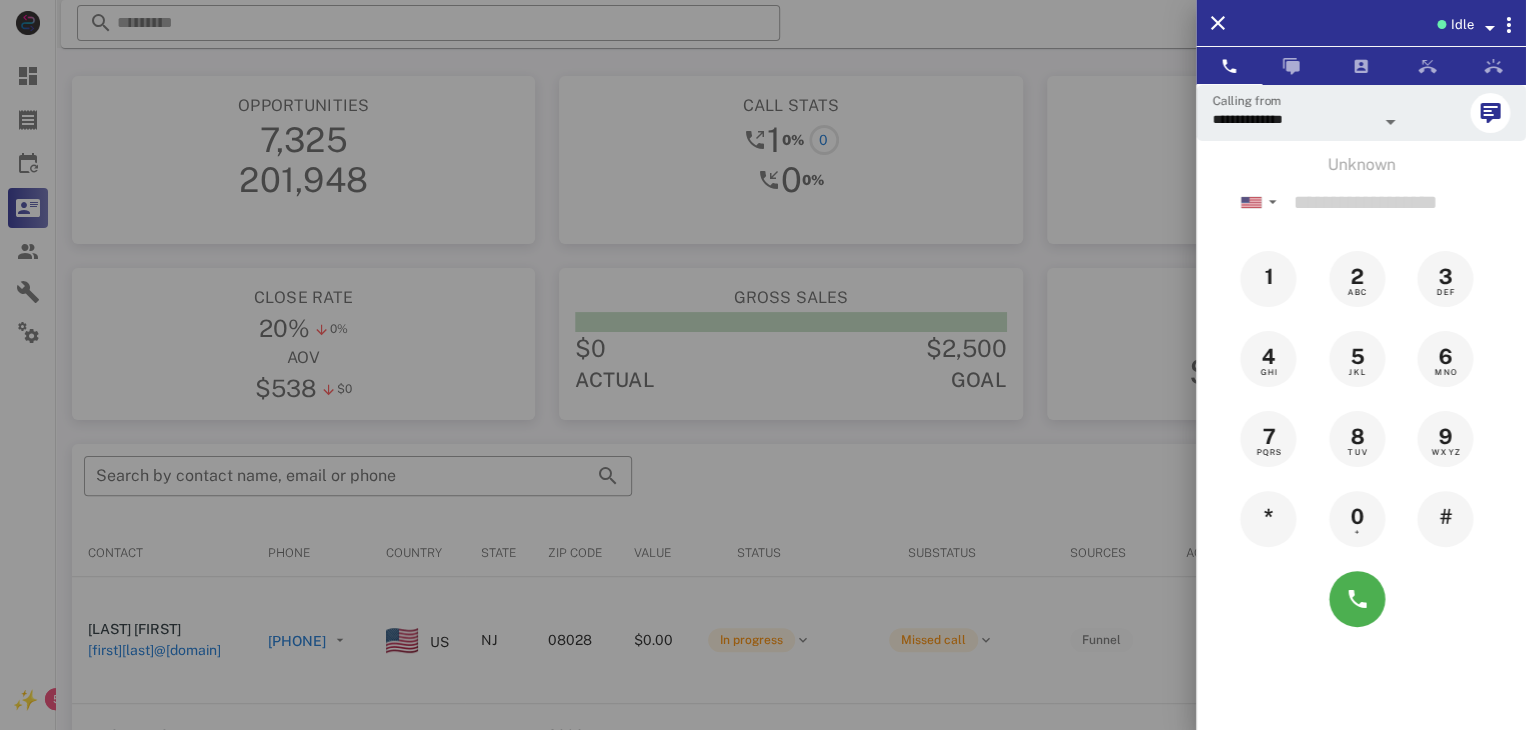 click at bounding box center [763, 365] 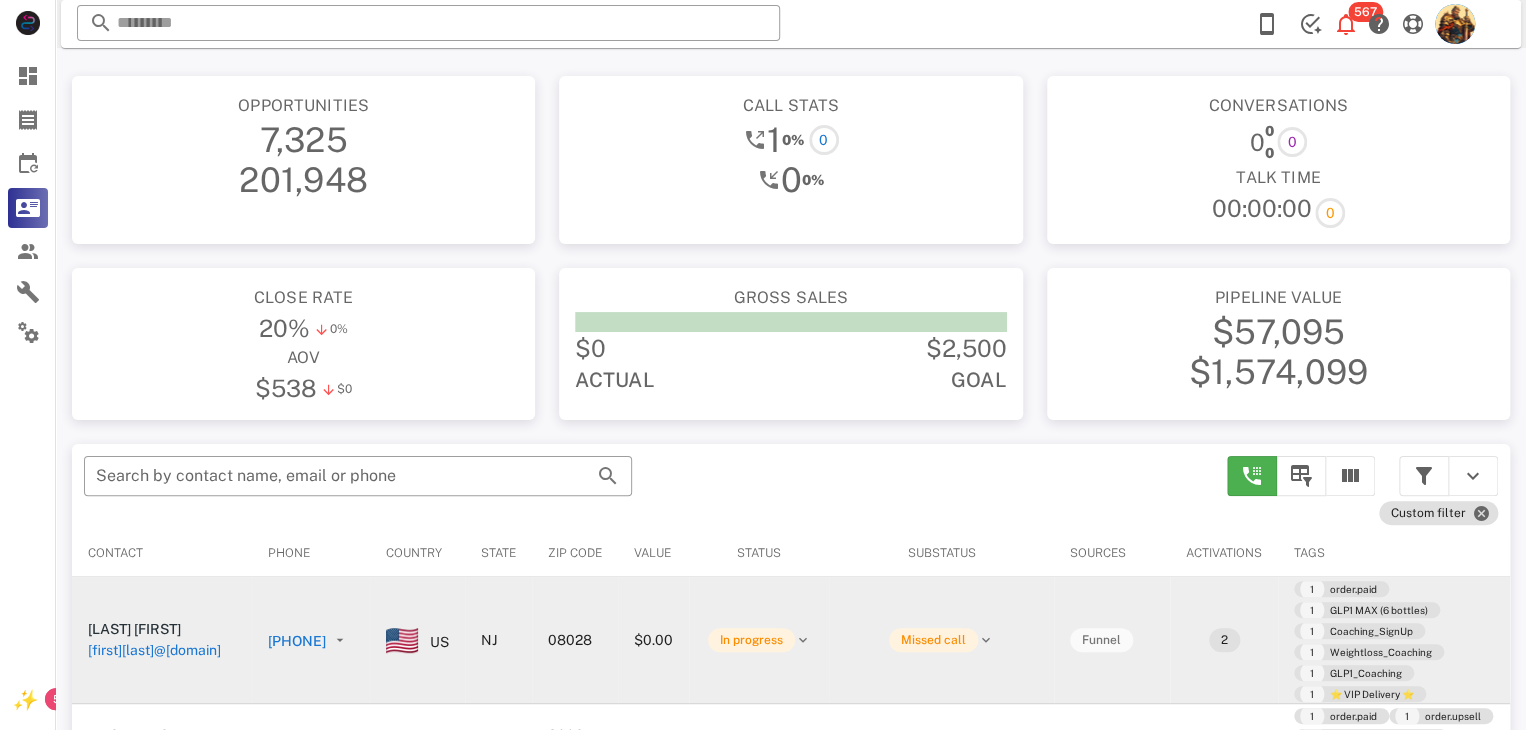 click on "jar720@comcast.net" at bounding box center (154, 650) 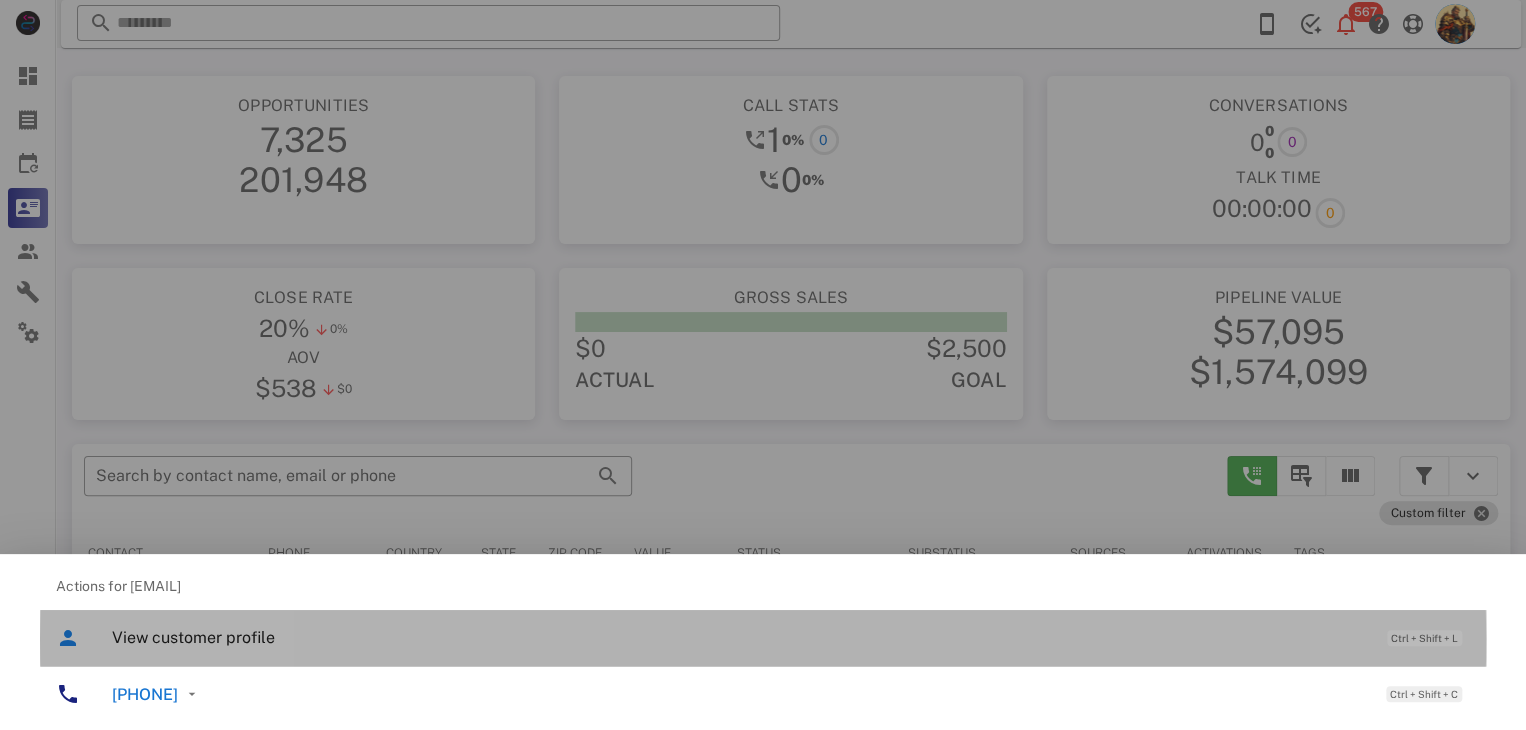 drag, startPoint x: 141, startPoint y: 649, endPoint x: 128, endPoint y: 639, distance: 16.40122 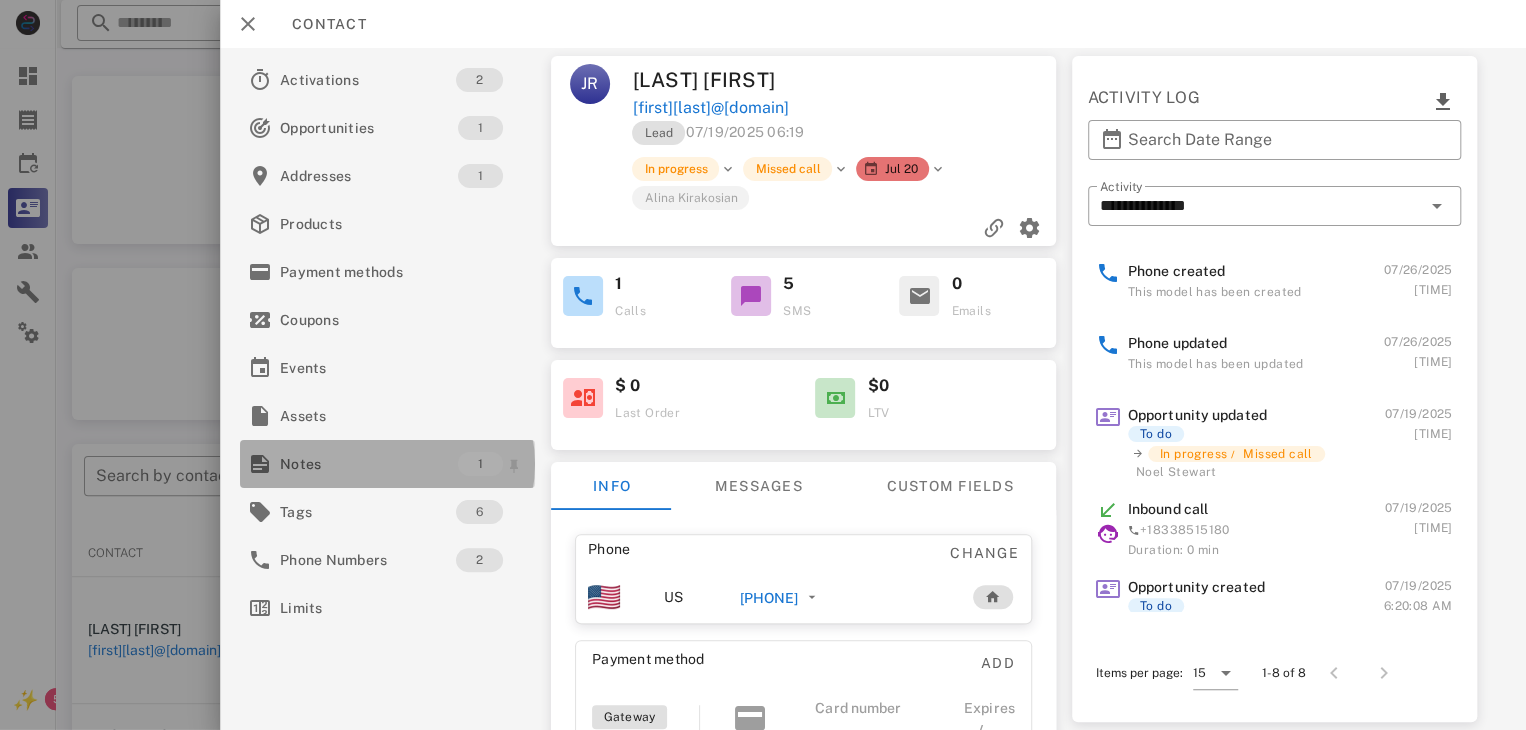 click on "Notes" at bounding box center (369, 464) 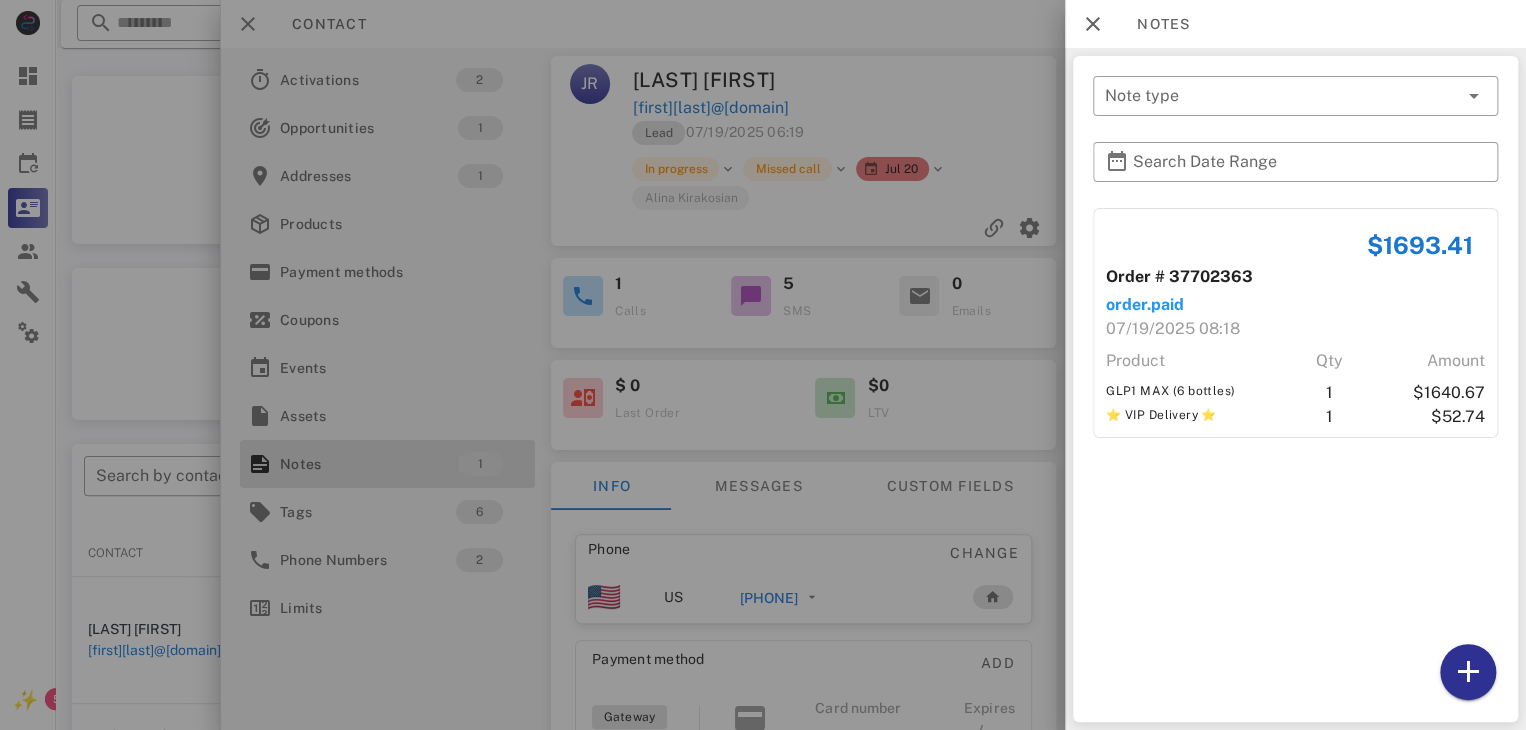 click at bounding box center (763, 365) 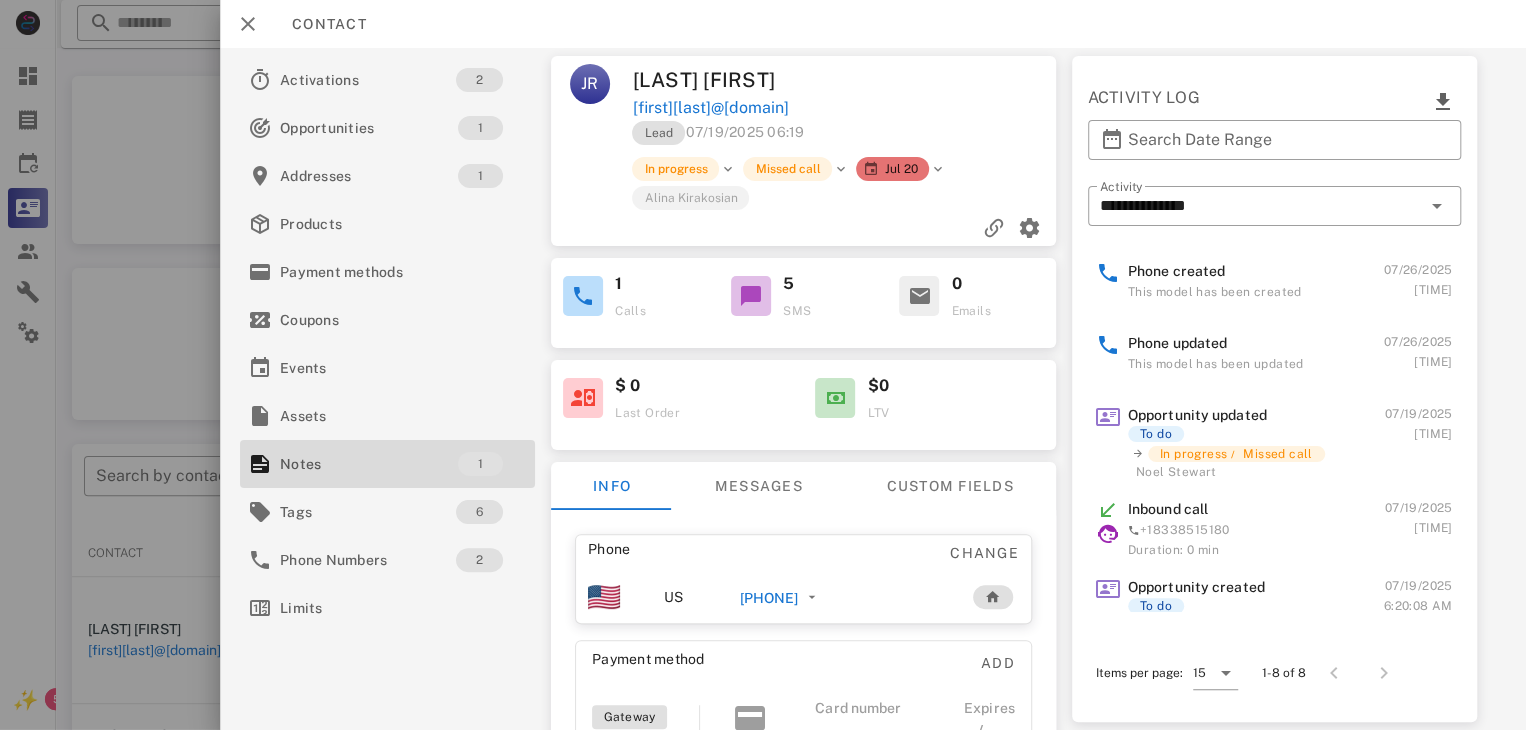 click on "+16097906878" at bounding box center (769, 598) 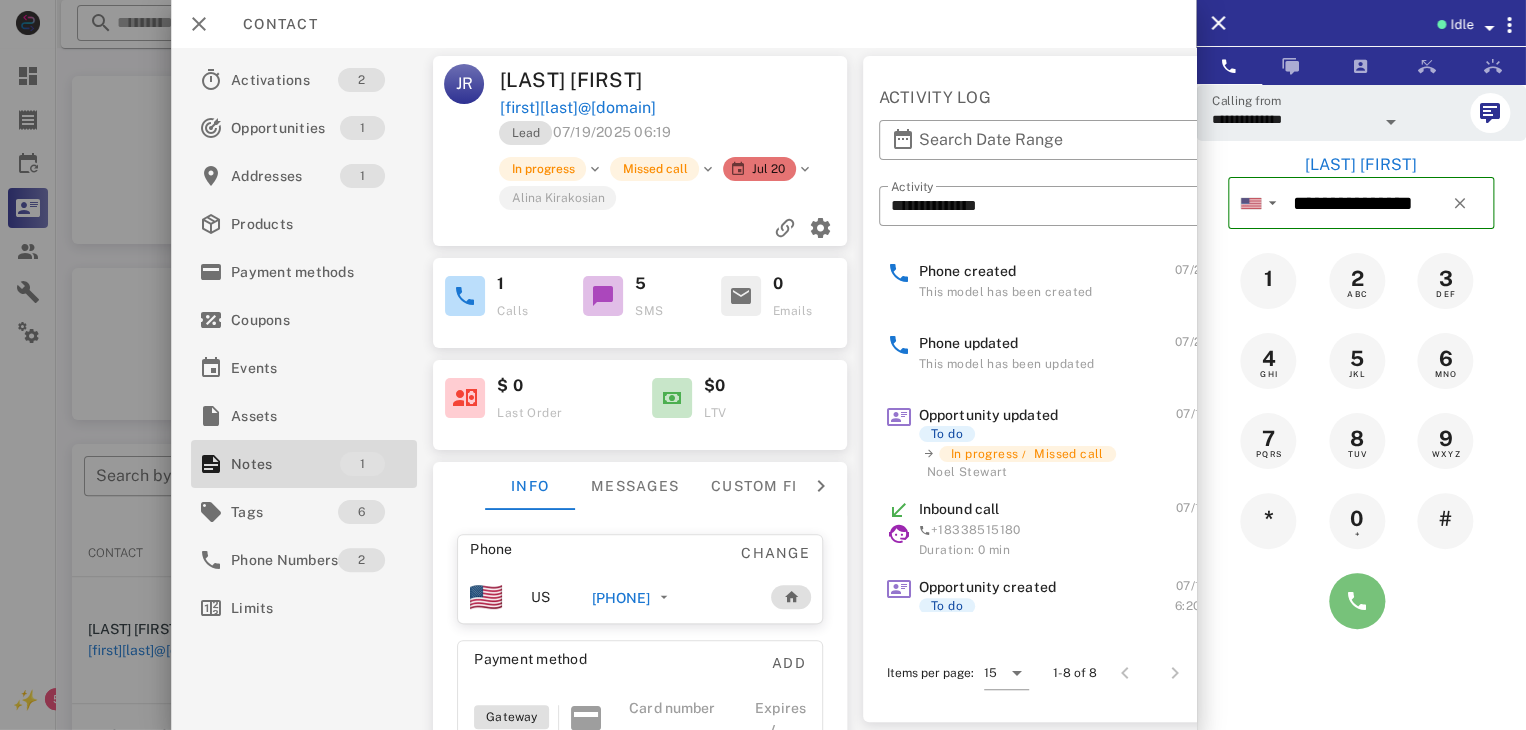 click at bounding box center (1357, 601) 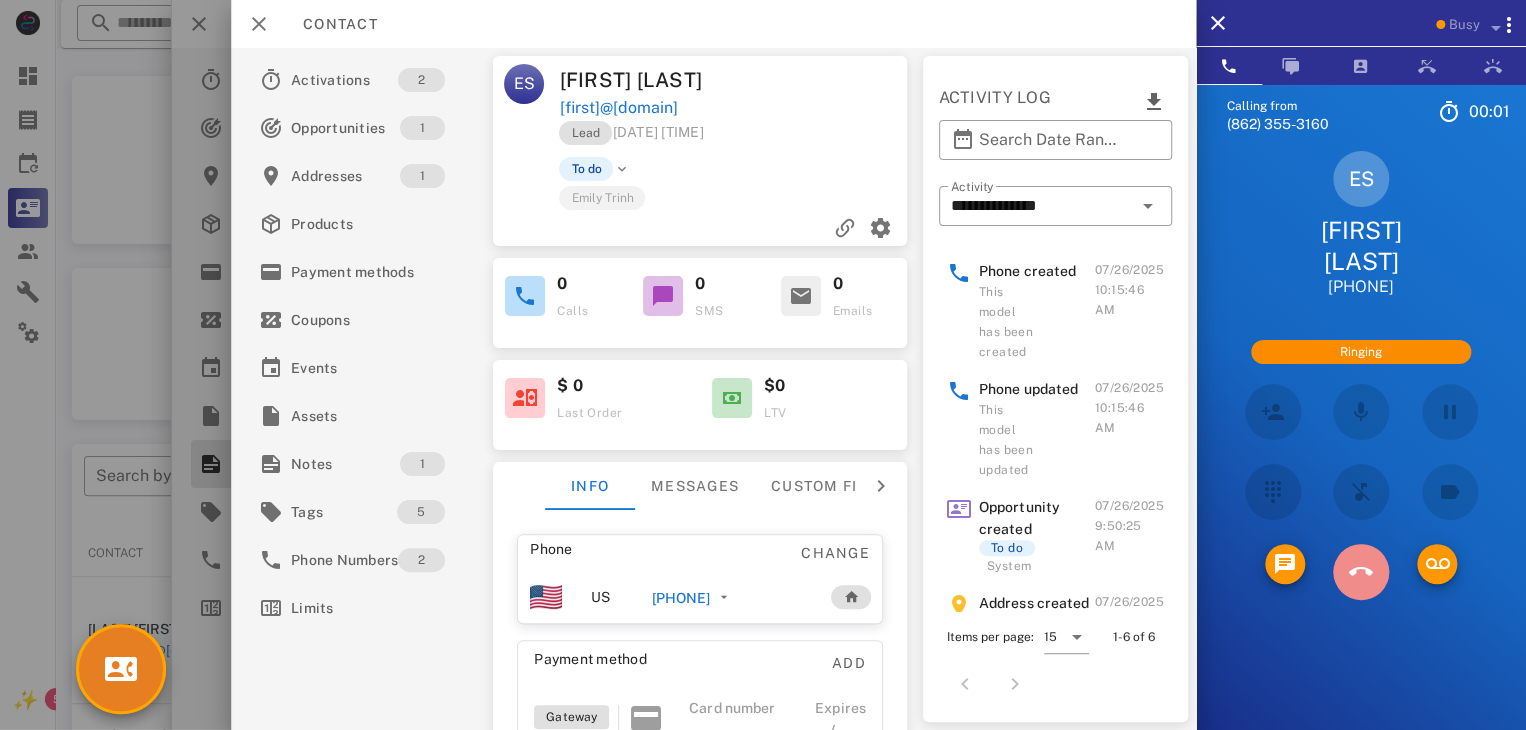 click at bounding box center [1361, 572] 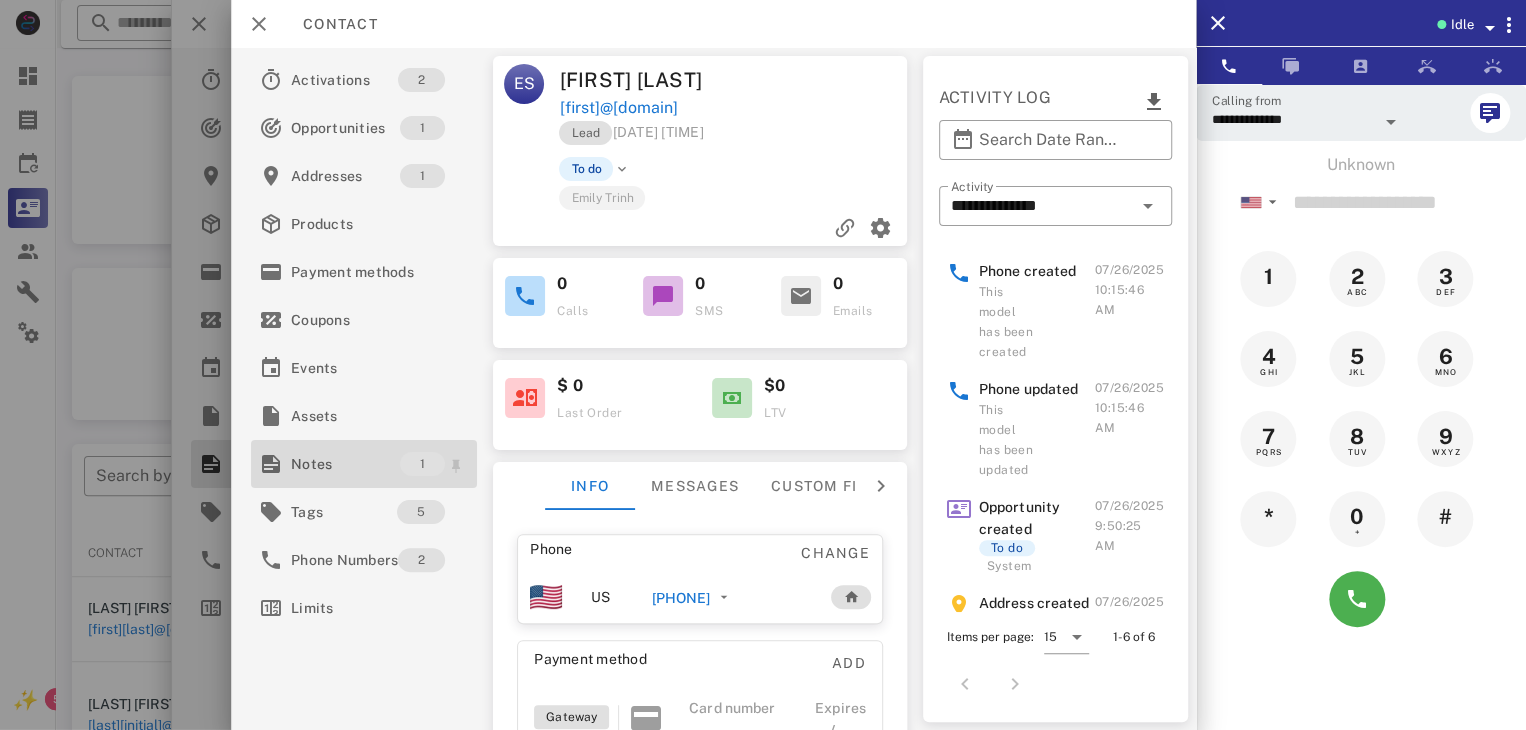 click on "Notes" at bounding box center (345, 464) 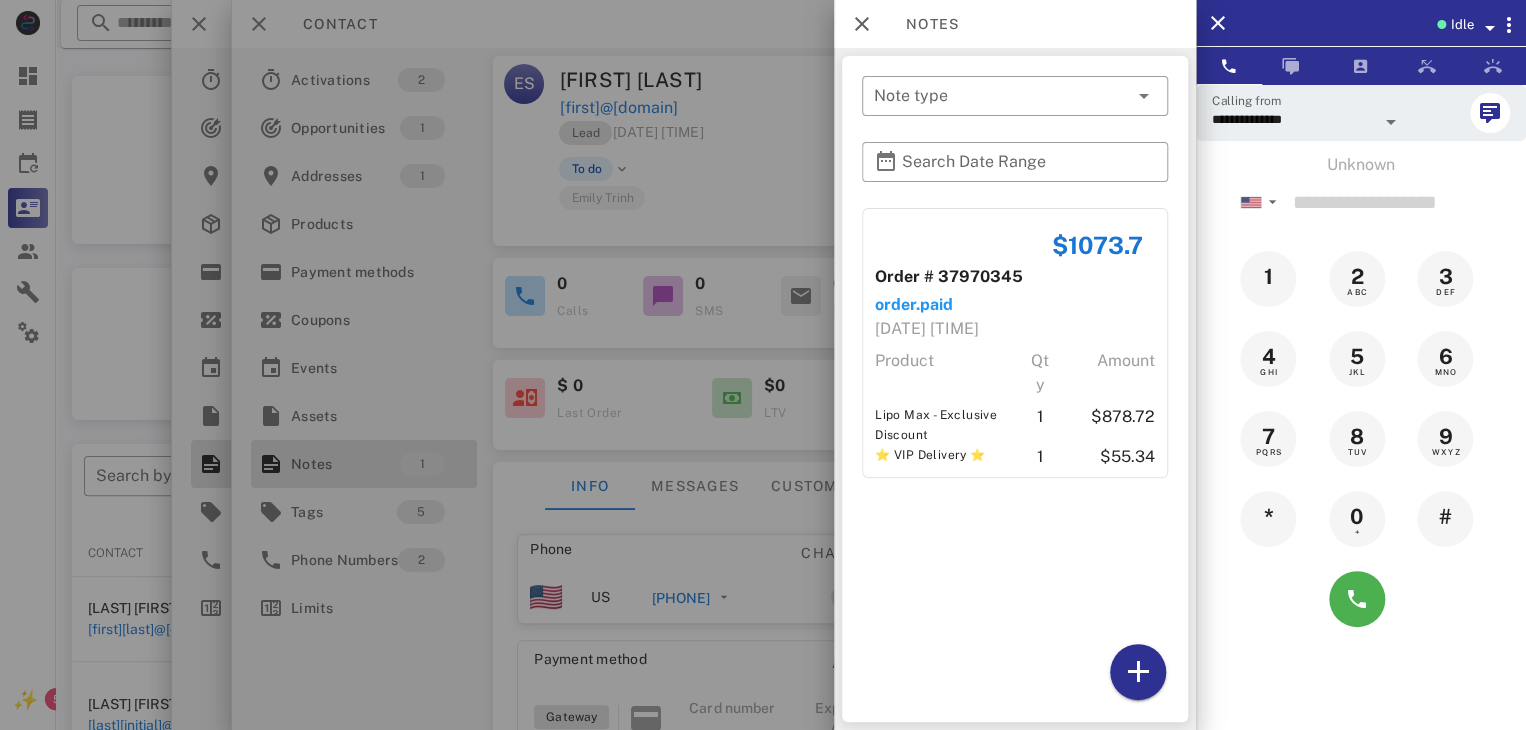 click at bounding box center (763, 365) 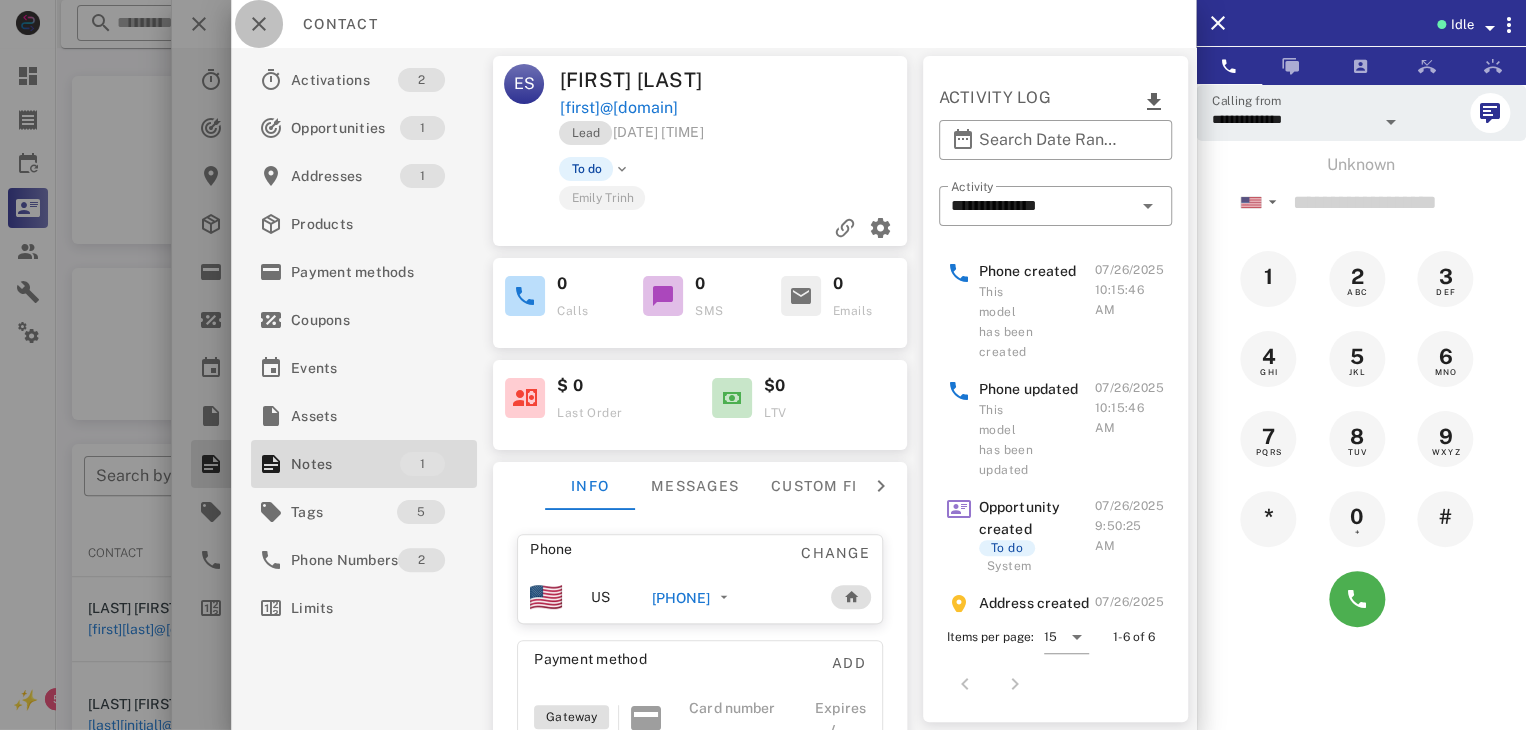 click at bounding box center [259, 24] 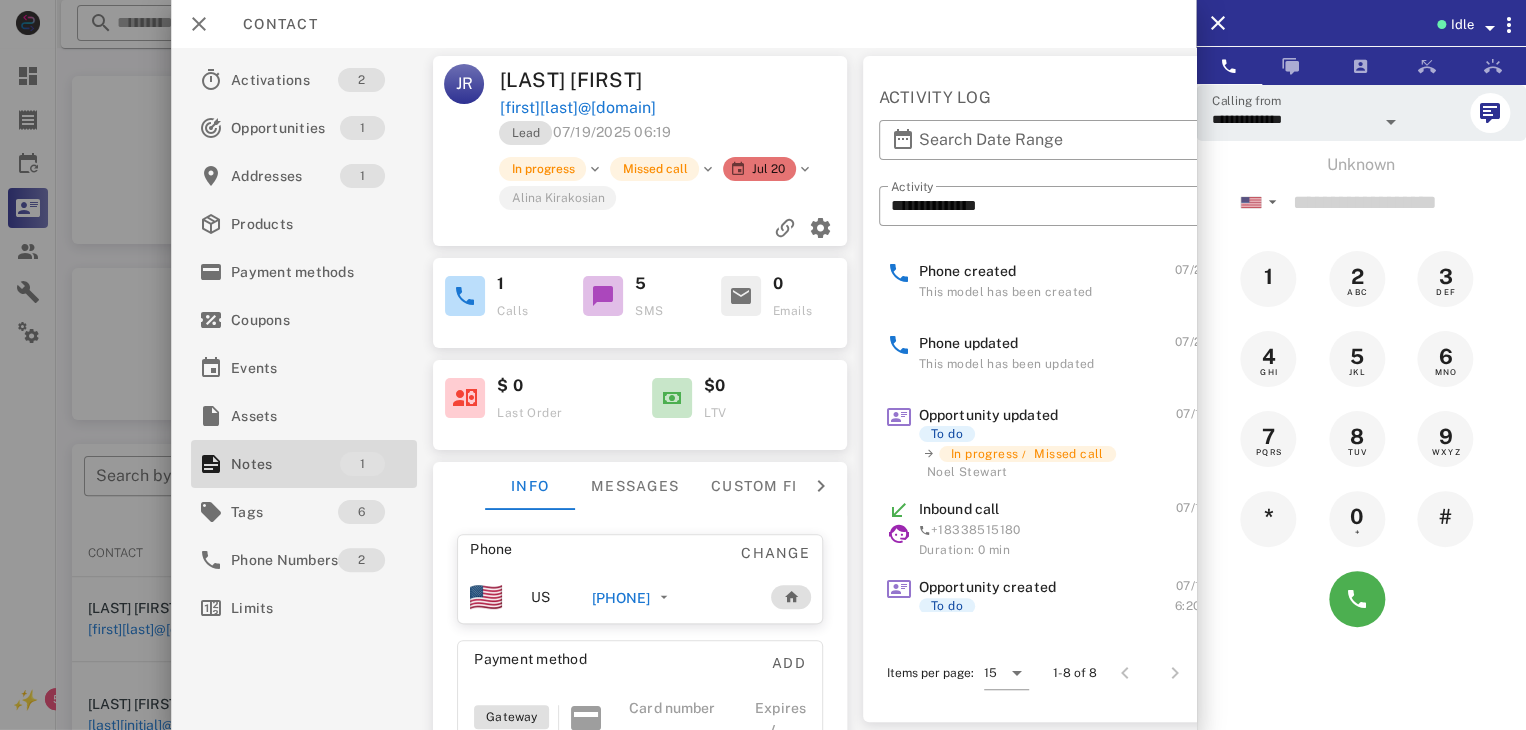 click on "+16097906878" at bounding box center (620, 598) 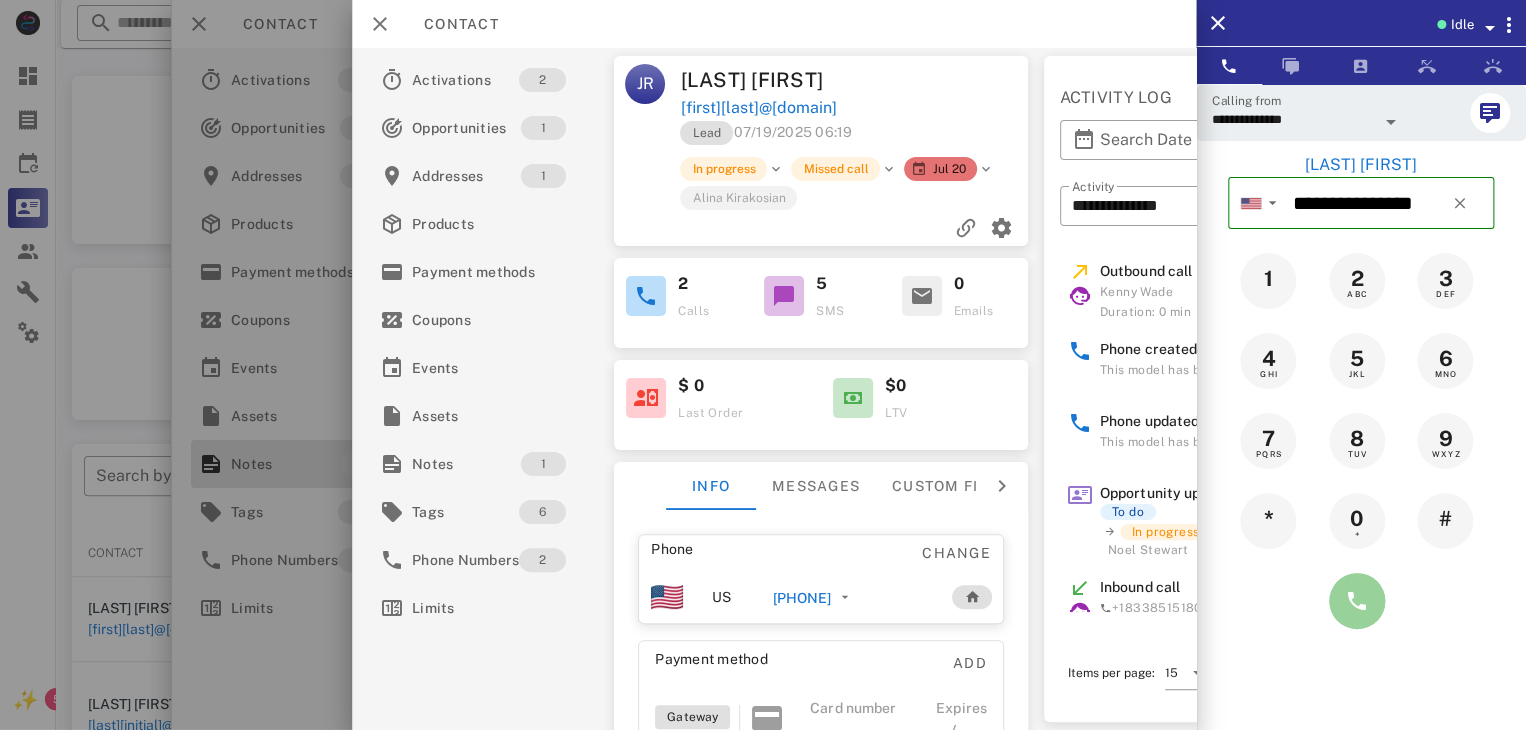 click at bounding box center [1357, 601] 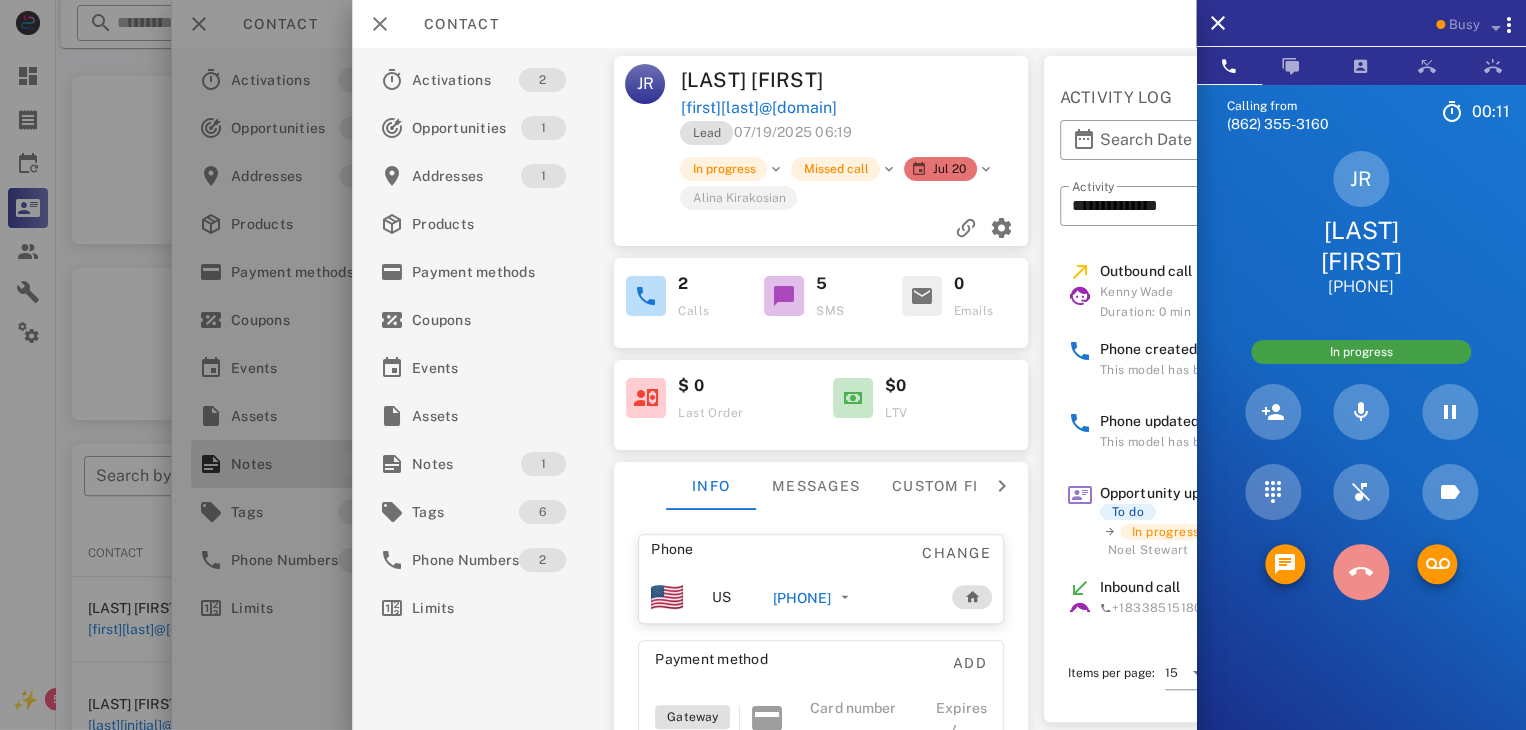 click at bounding box center (1361, 572) 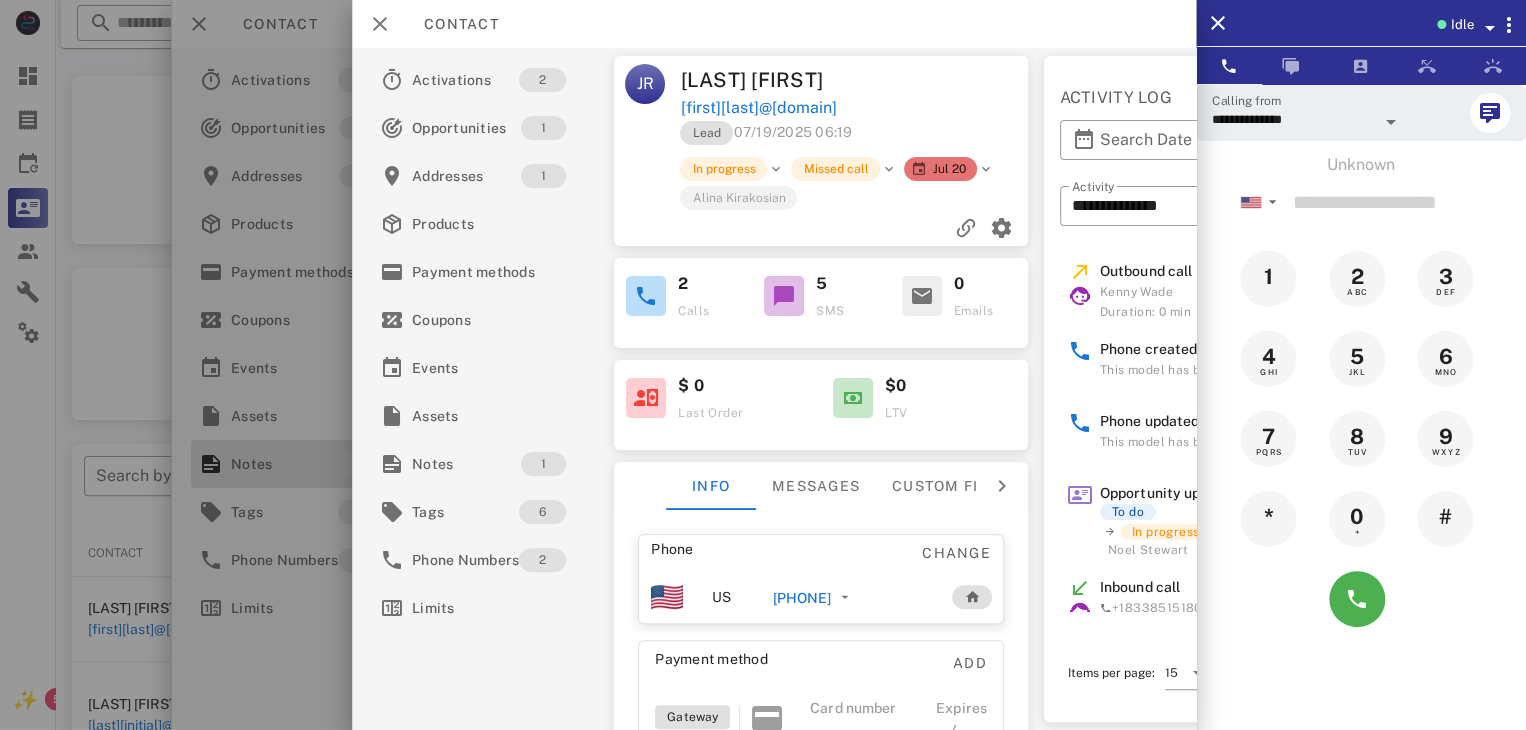 click at bounding box center [763, 365] 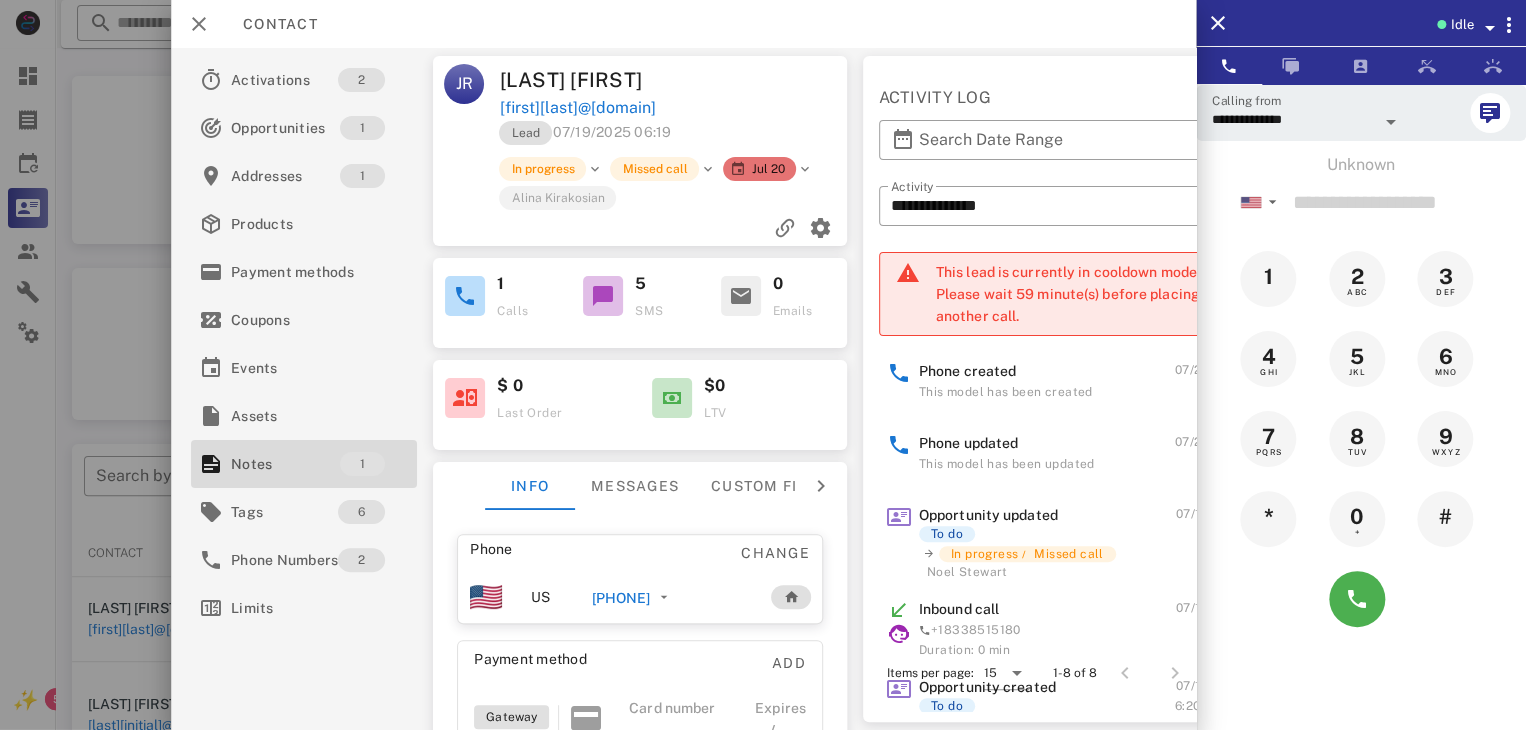 click at bounding box center [763, 365] 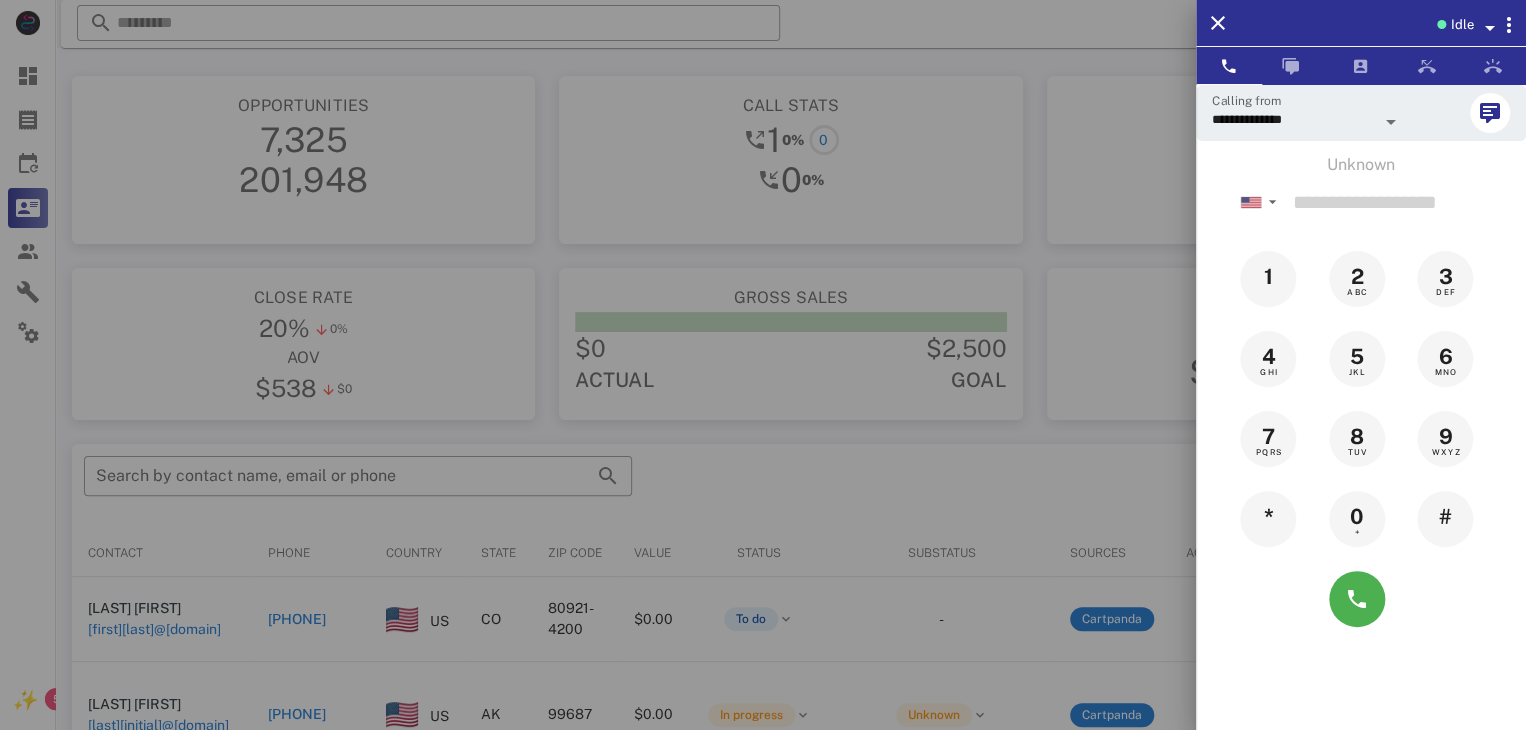 click at bounding box center (763, 365) 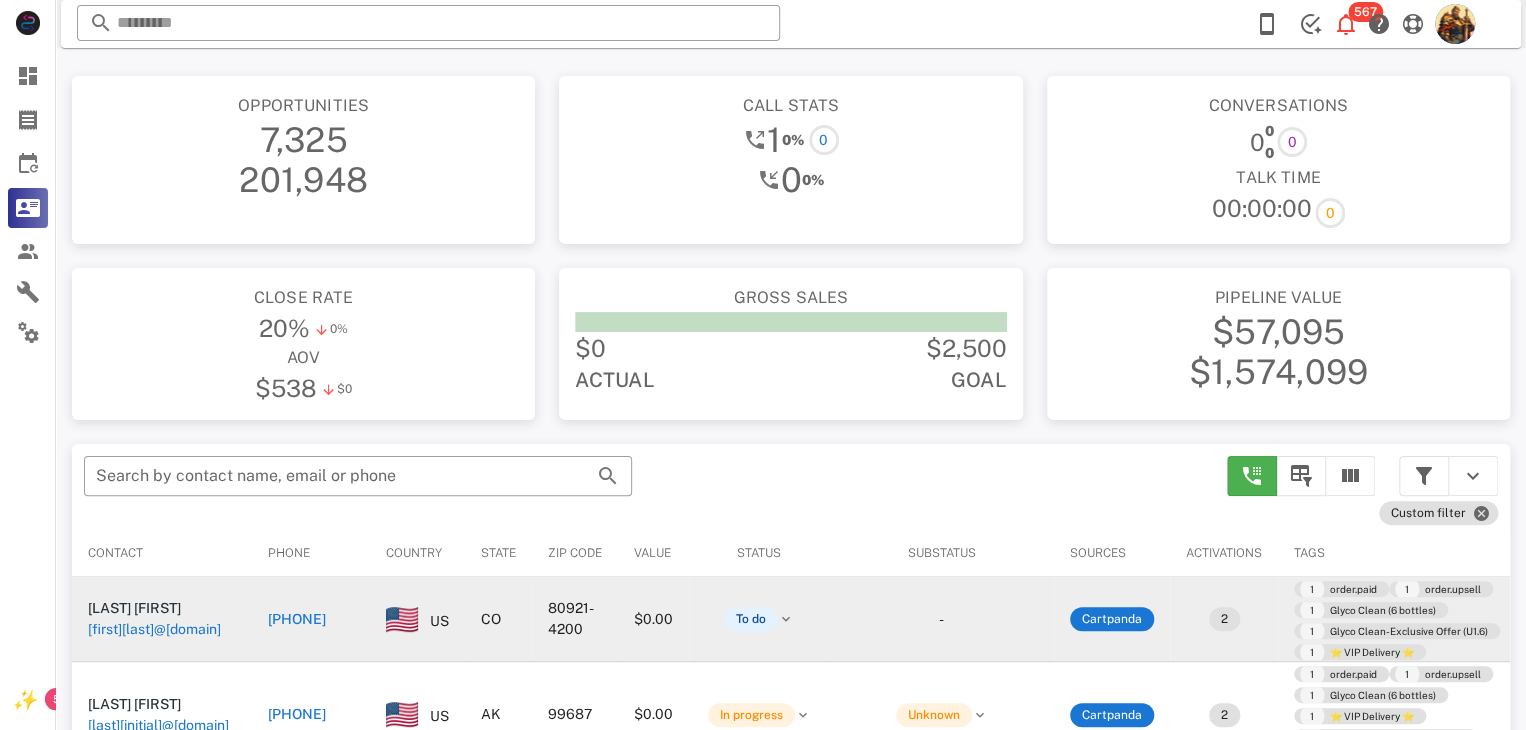 click on "junebaby48@comcast.net" at bounding box center [154, 629] 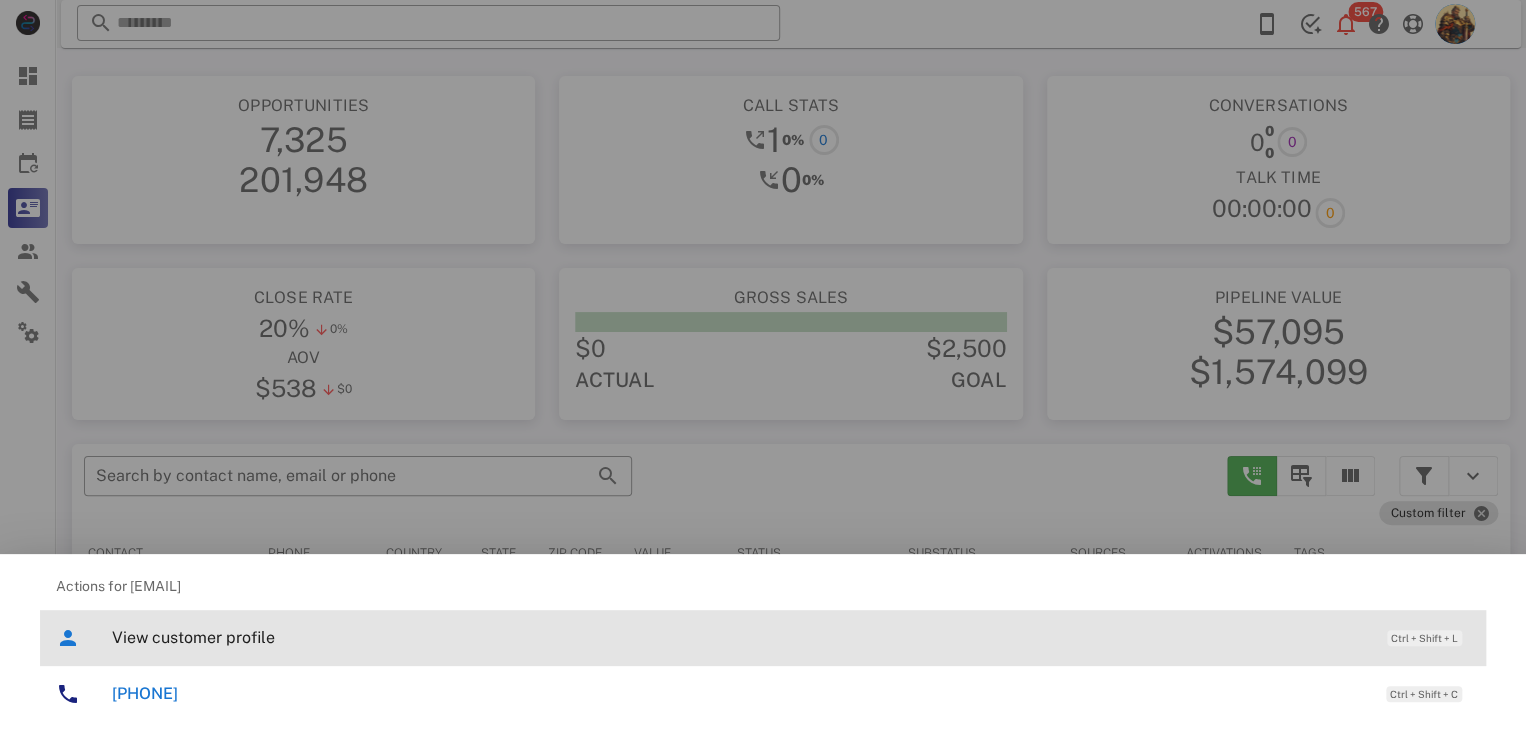 click on "View customer profile Ctrl + Shift + L" at bounding box center [791, 637] 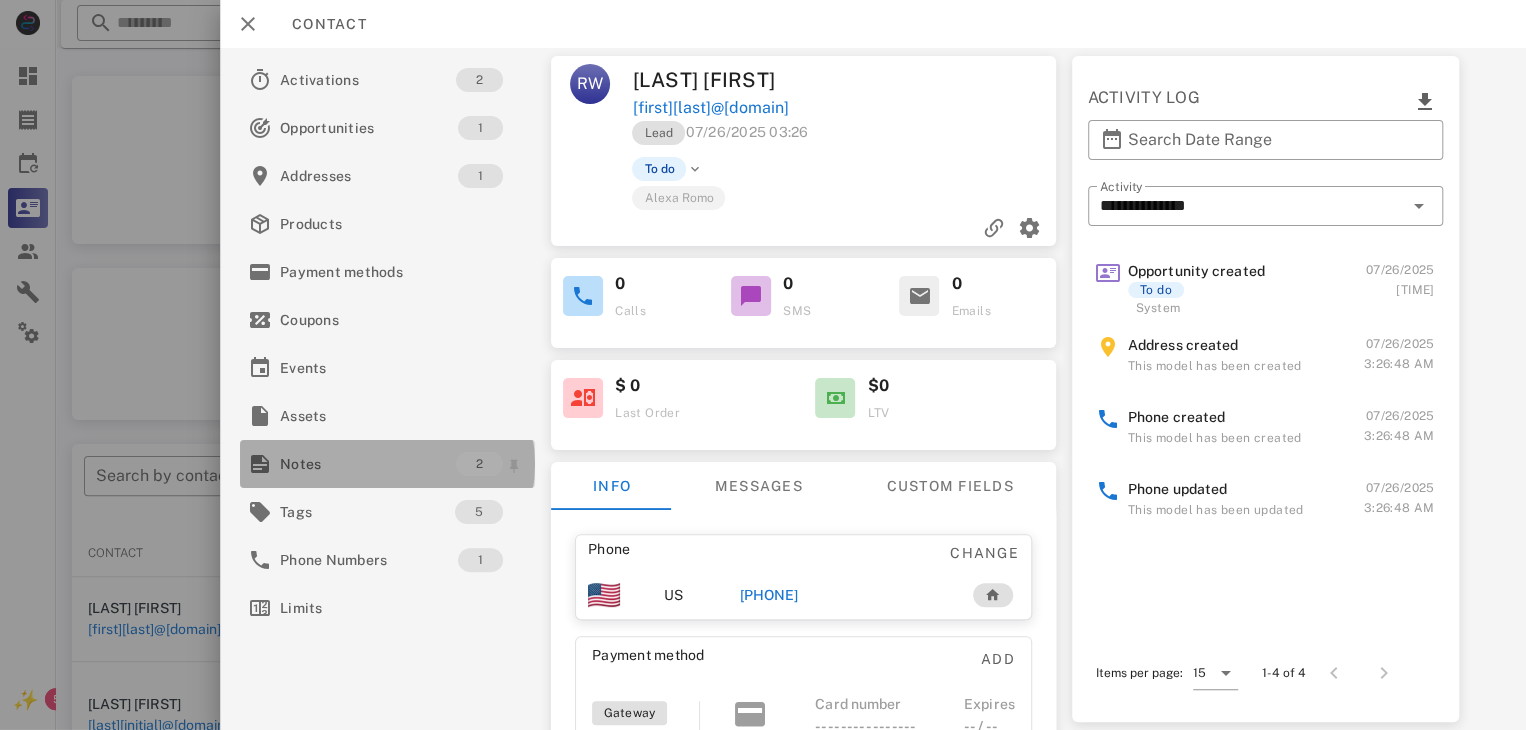 click on "Notes" at bounding box center (368, 464) 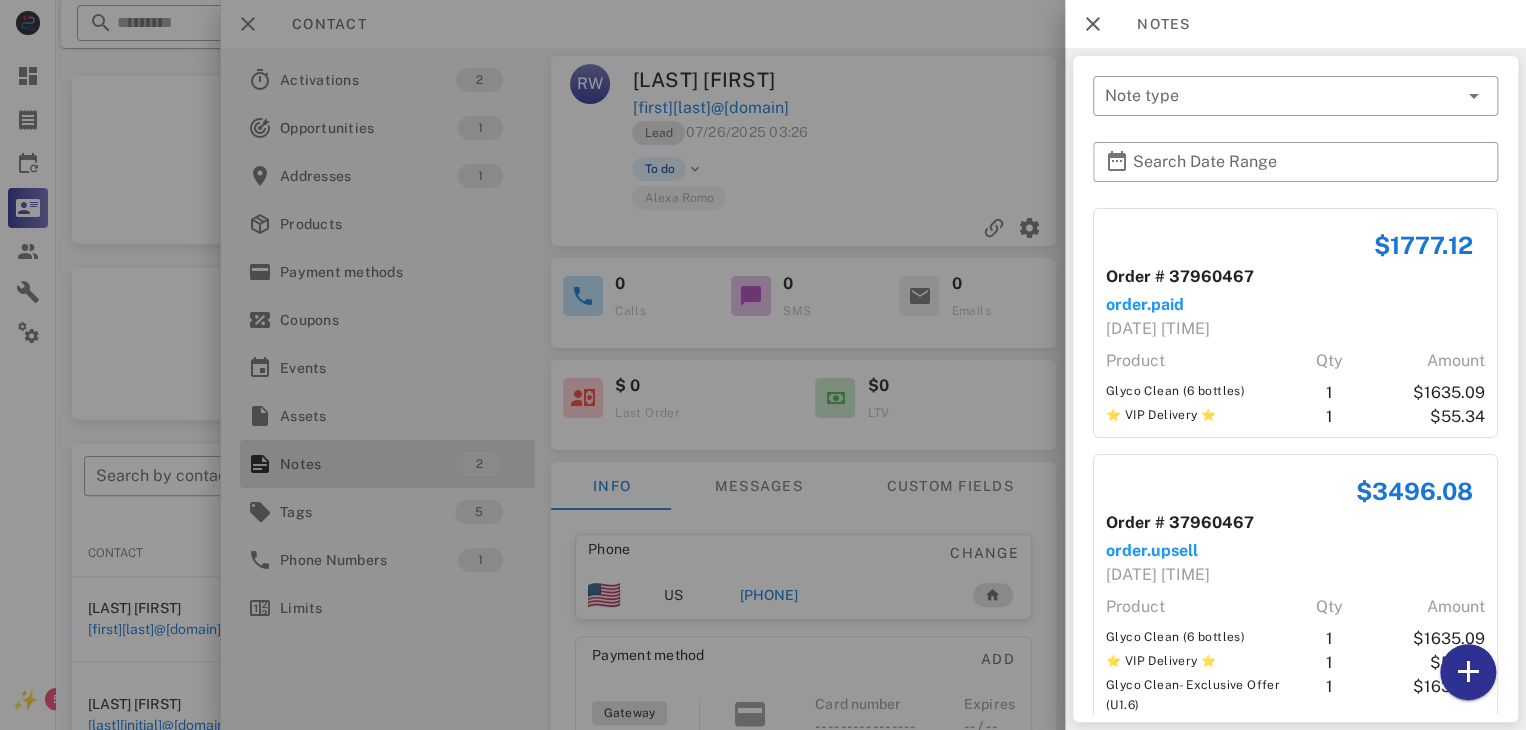 scroll, scrollTop: 38, scrollLeft: 0, axis: vertical 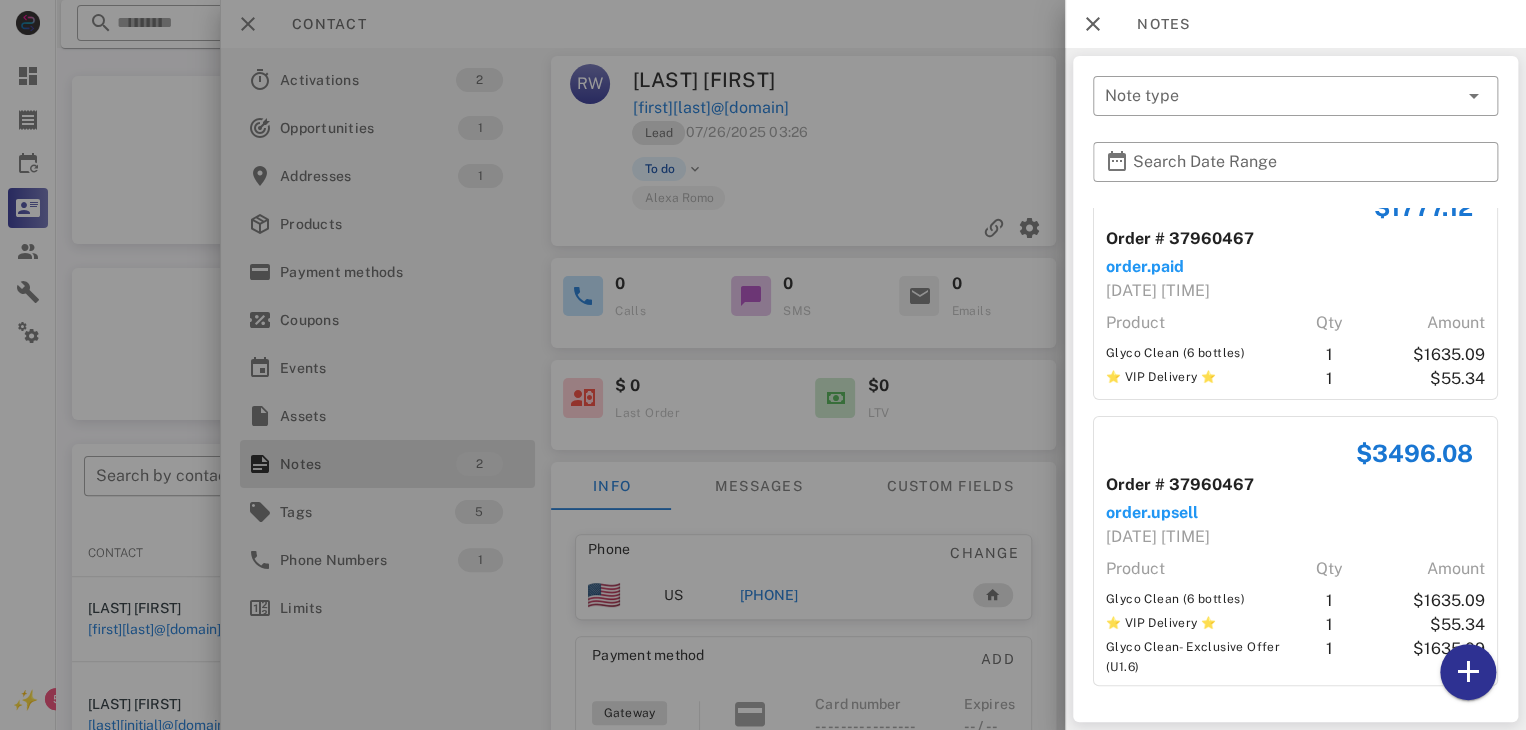 click at bounding box center [763, 365] 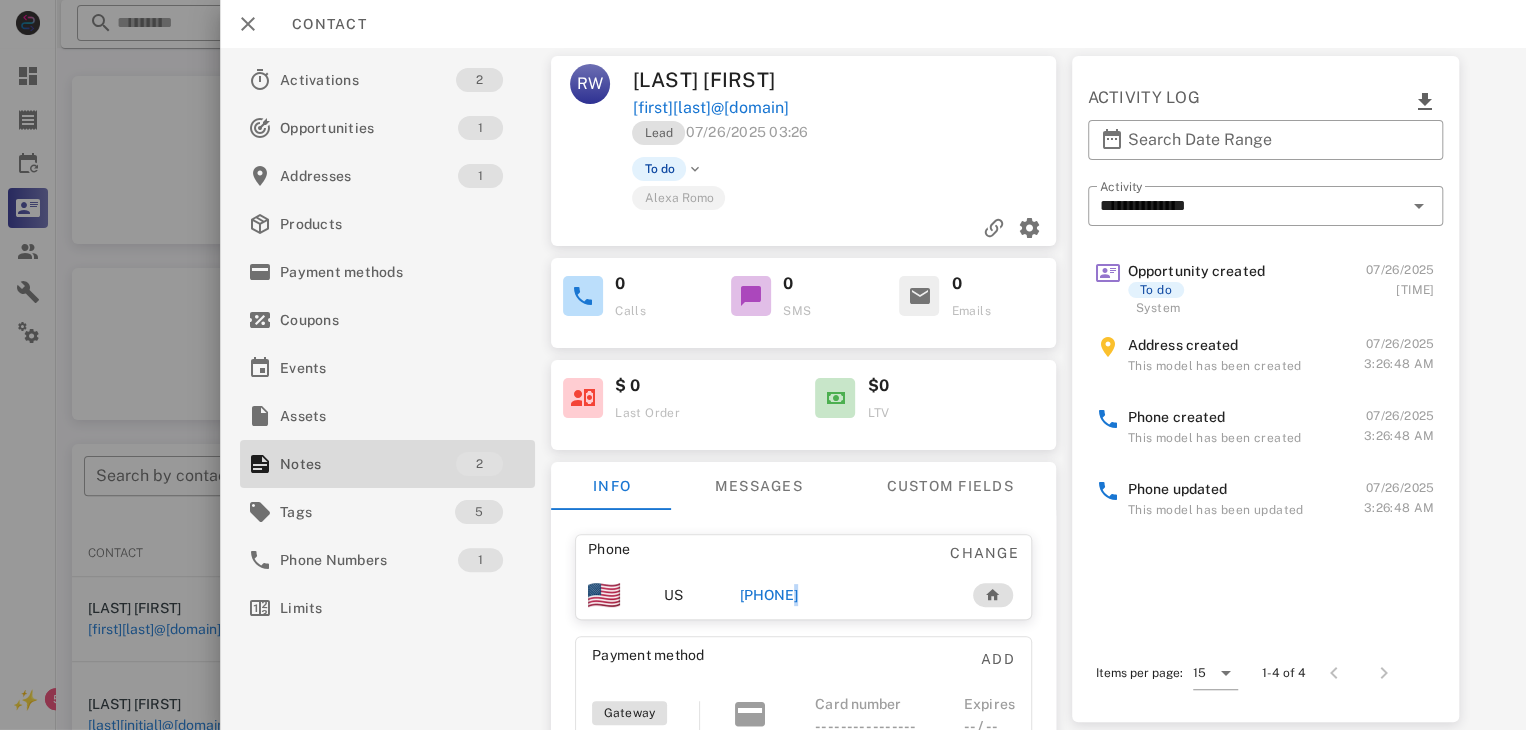click on "+17193449163" at bounding box center (769, 595) 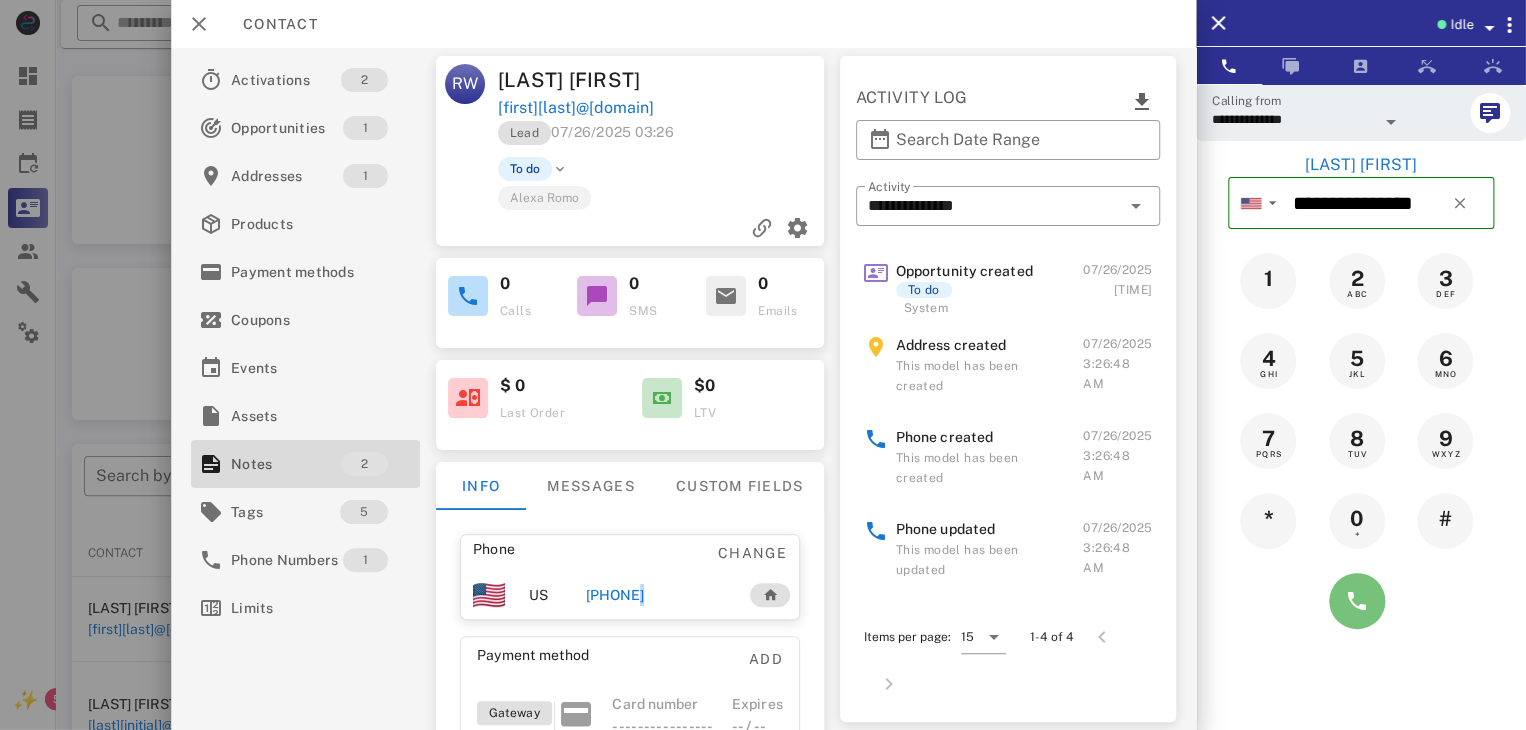 click at bounding box center (1357, 601) 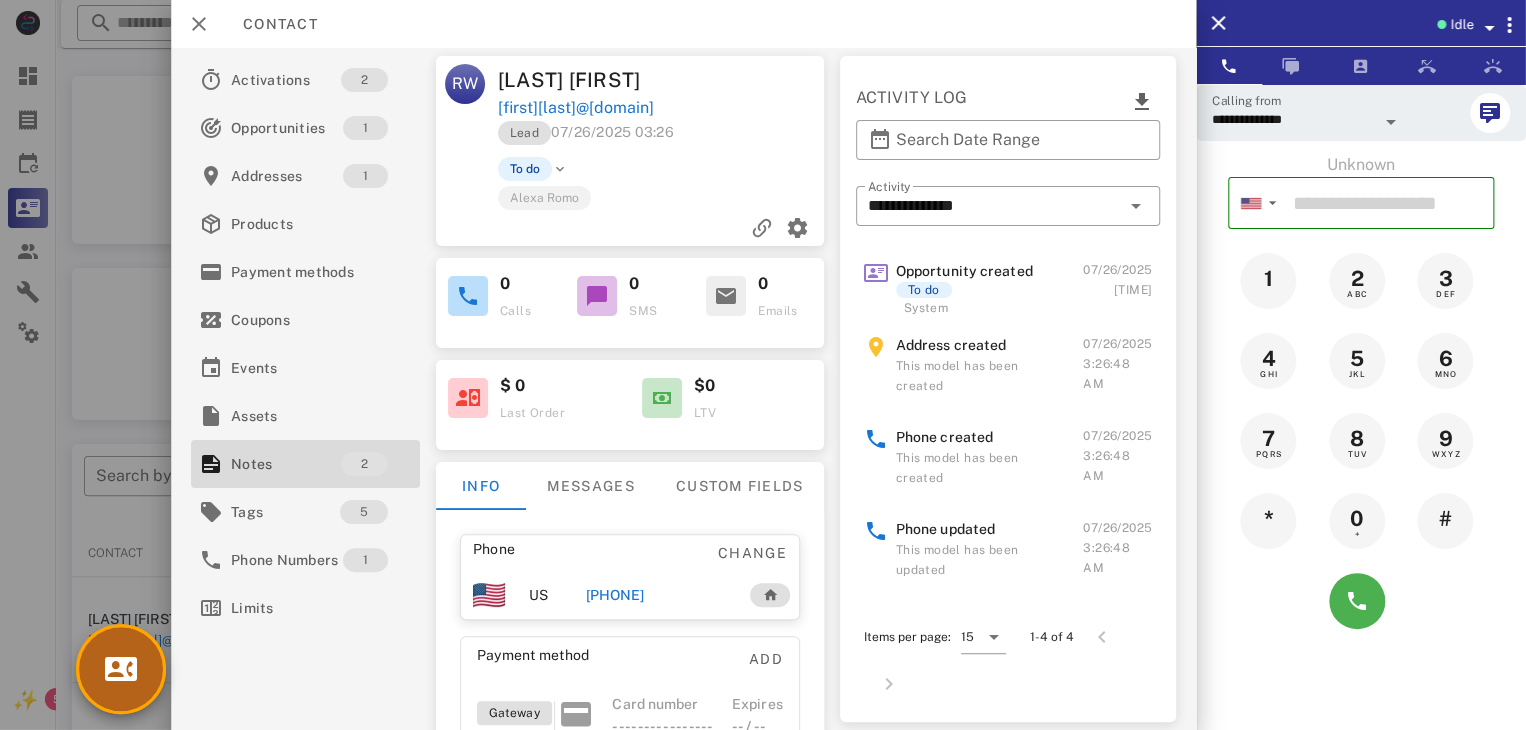click at bounding box center (121, 669) 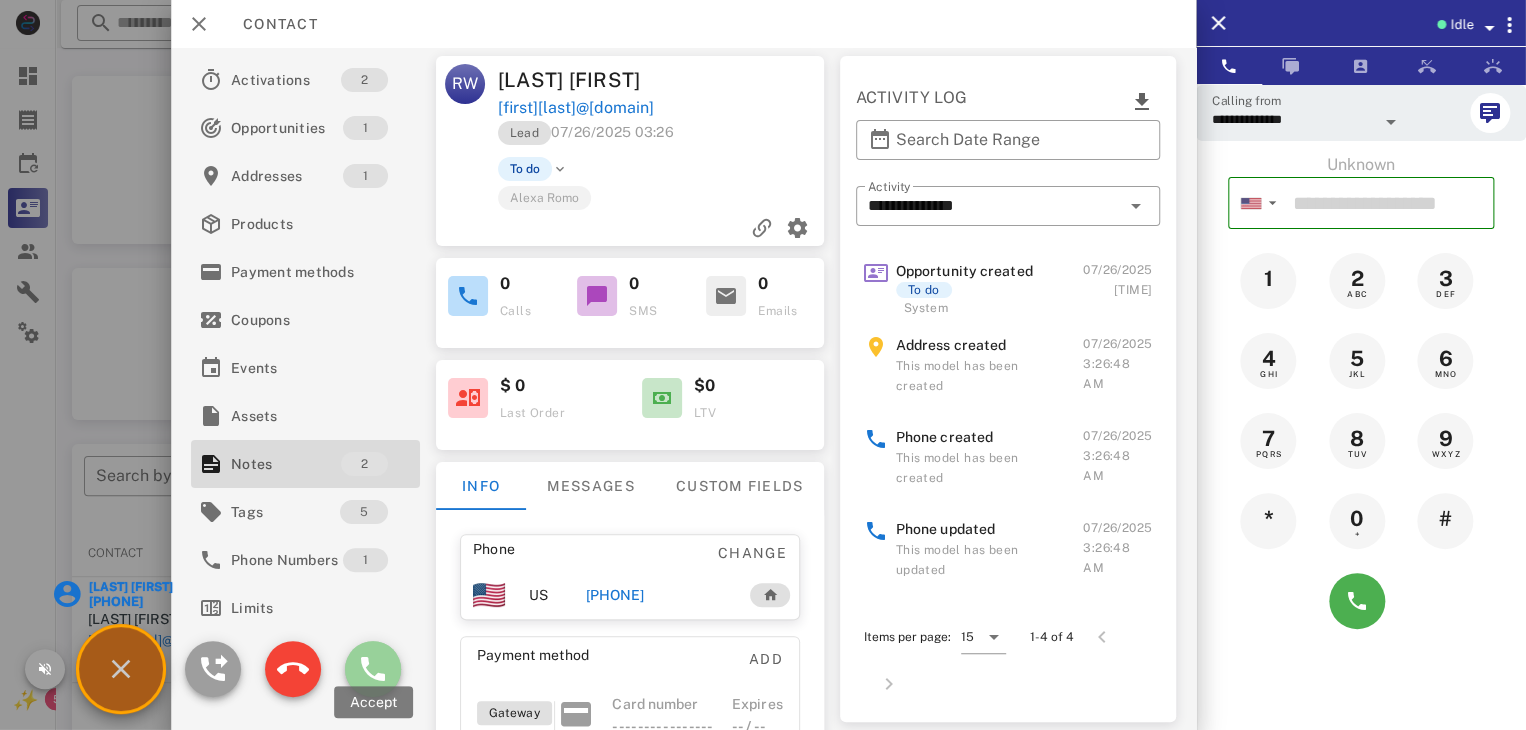 click at bounding box center (373, 669) 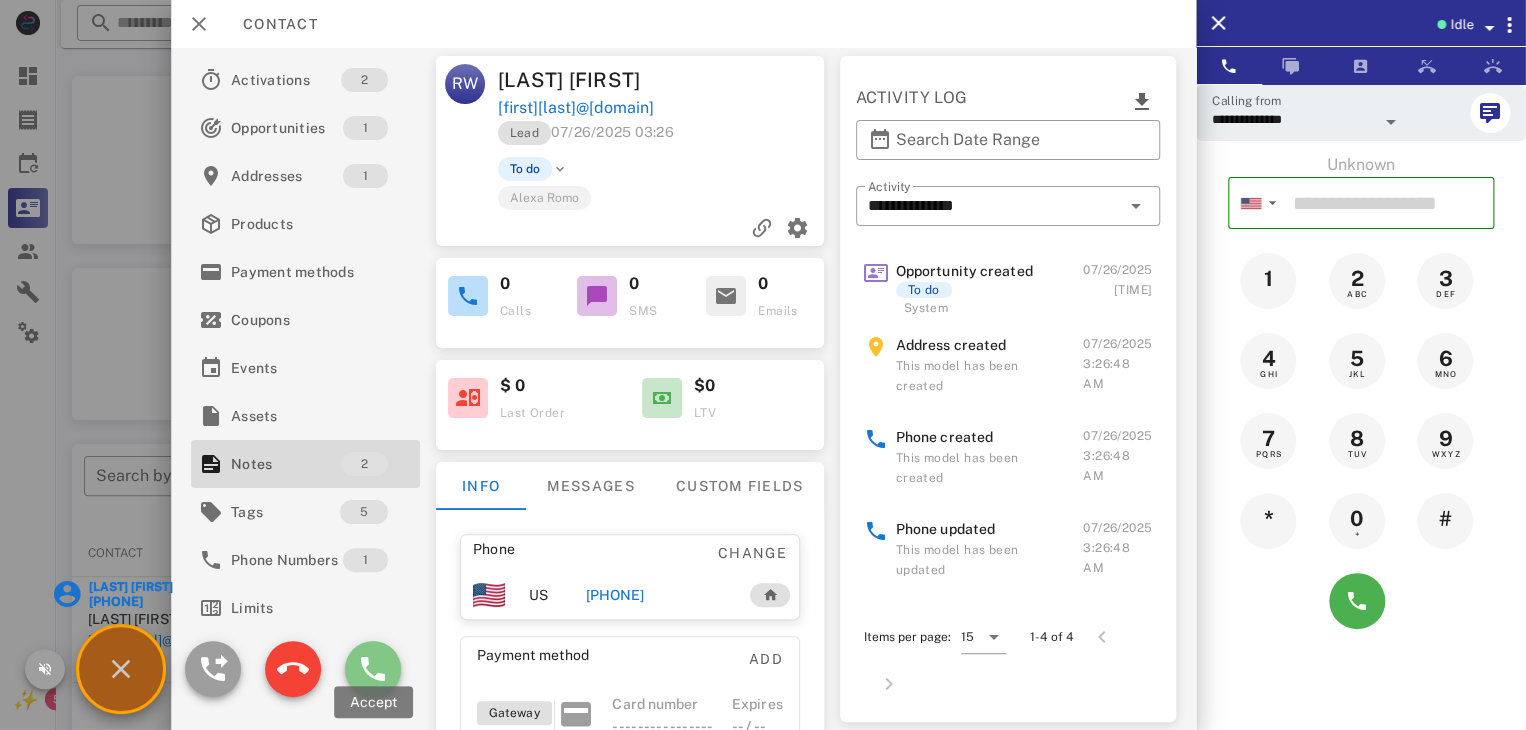 type on "**********" 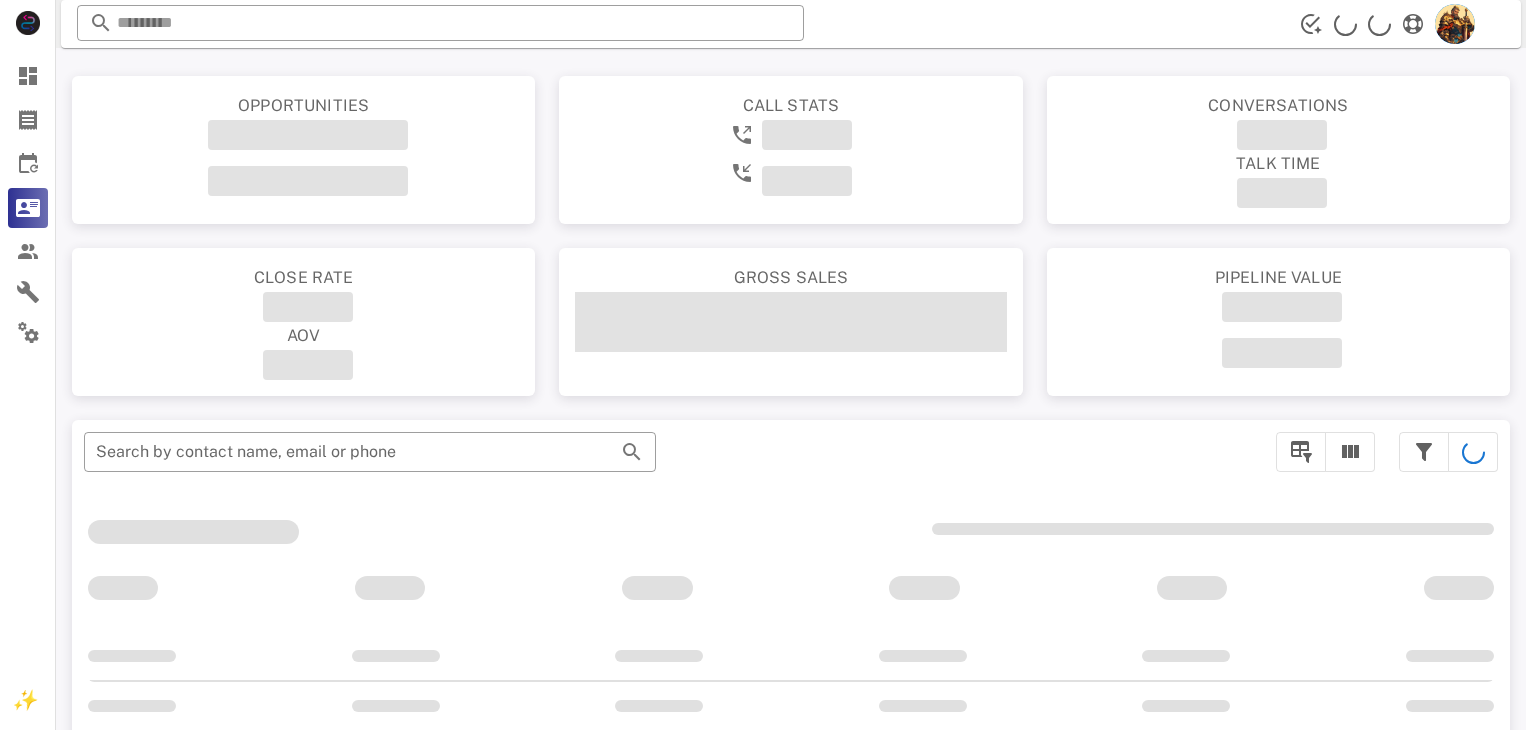 scroll, scrollTop: 0, scrollLeft: 0, axis: both 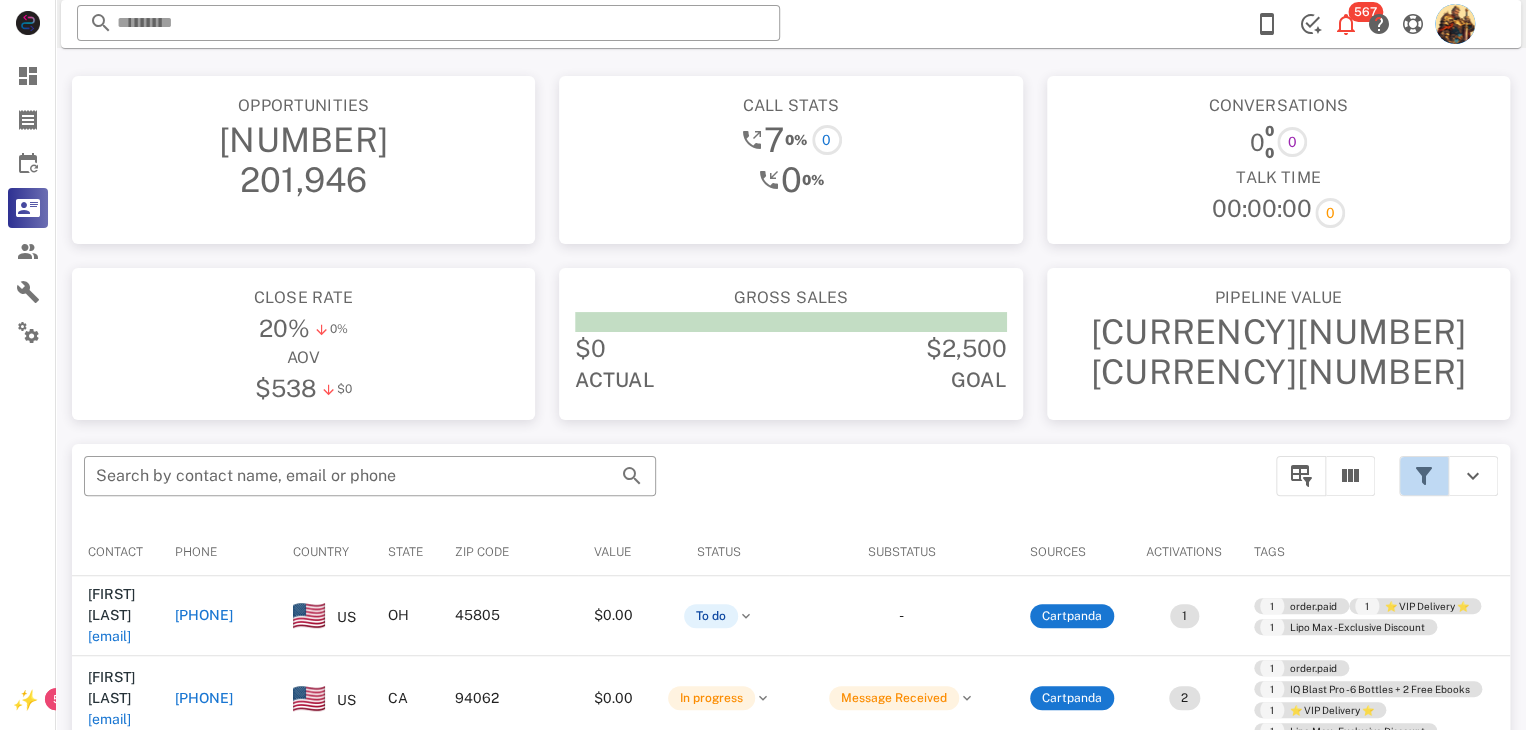 click at bounding box center (1424, 476) 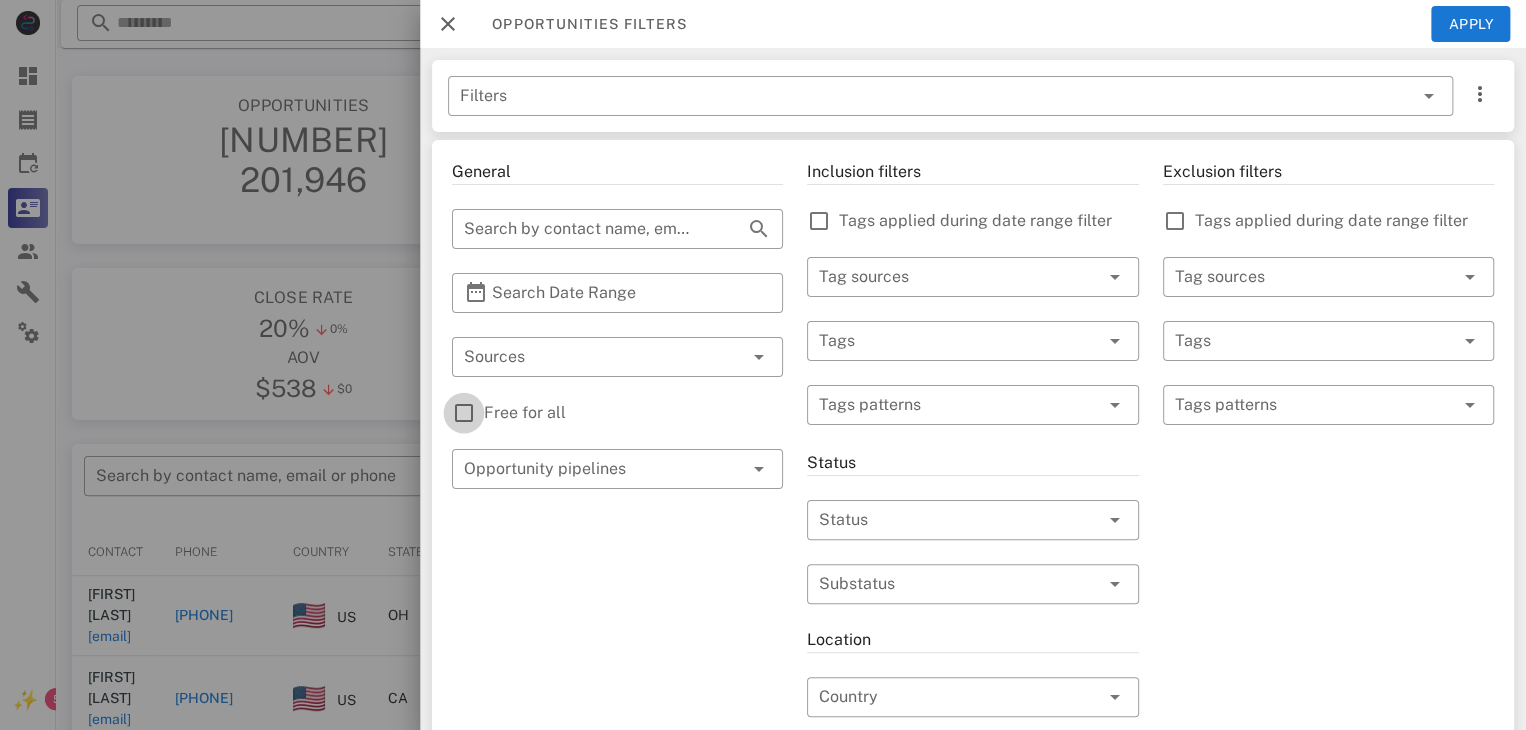 click at bounding box center (464, 413) 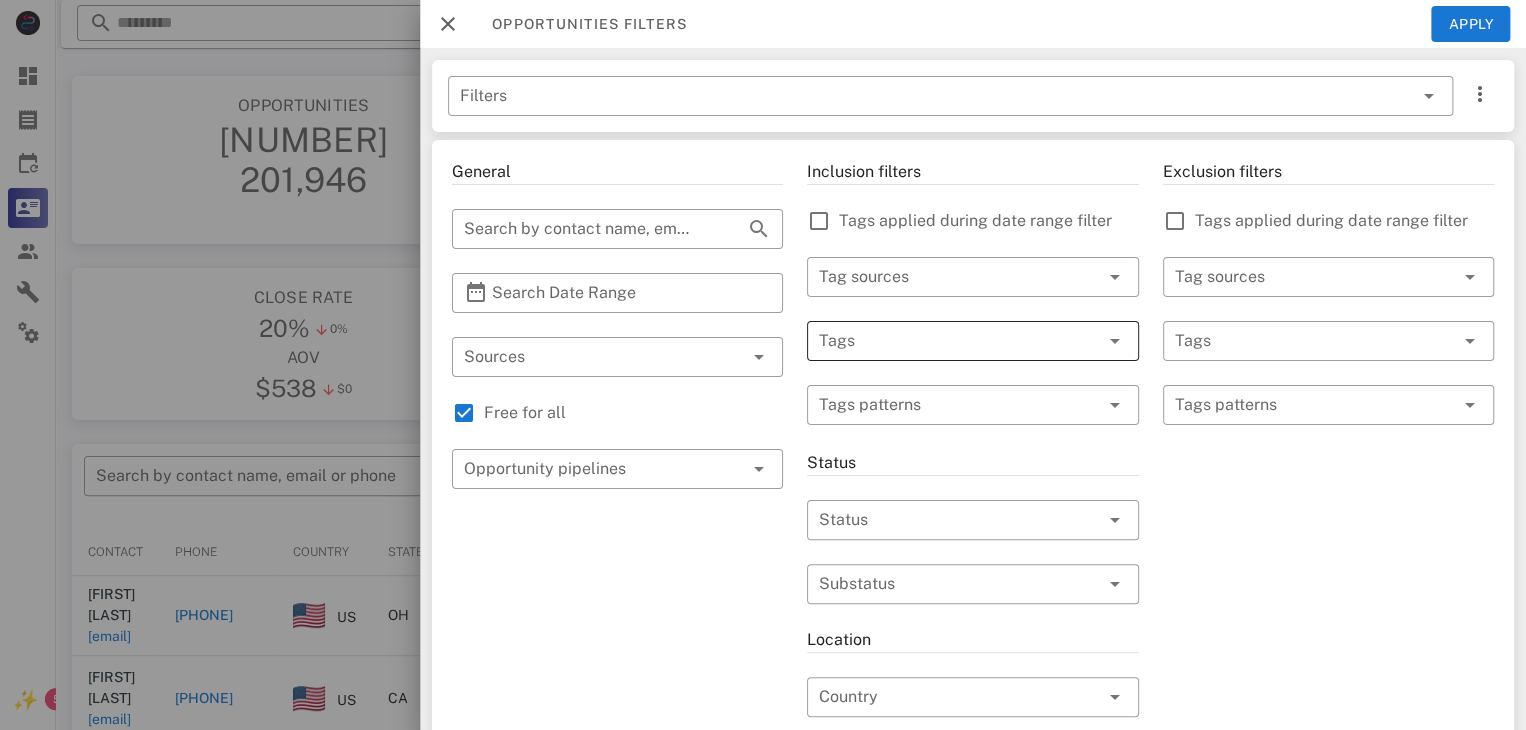 click at bounding box center [944, 341] 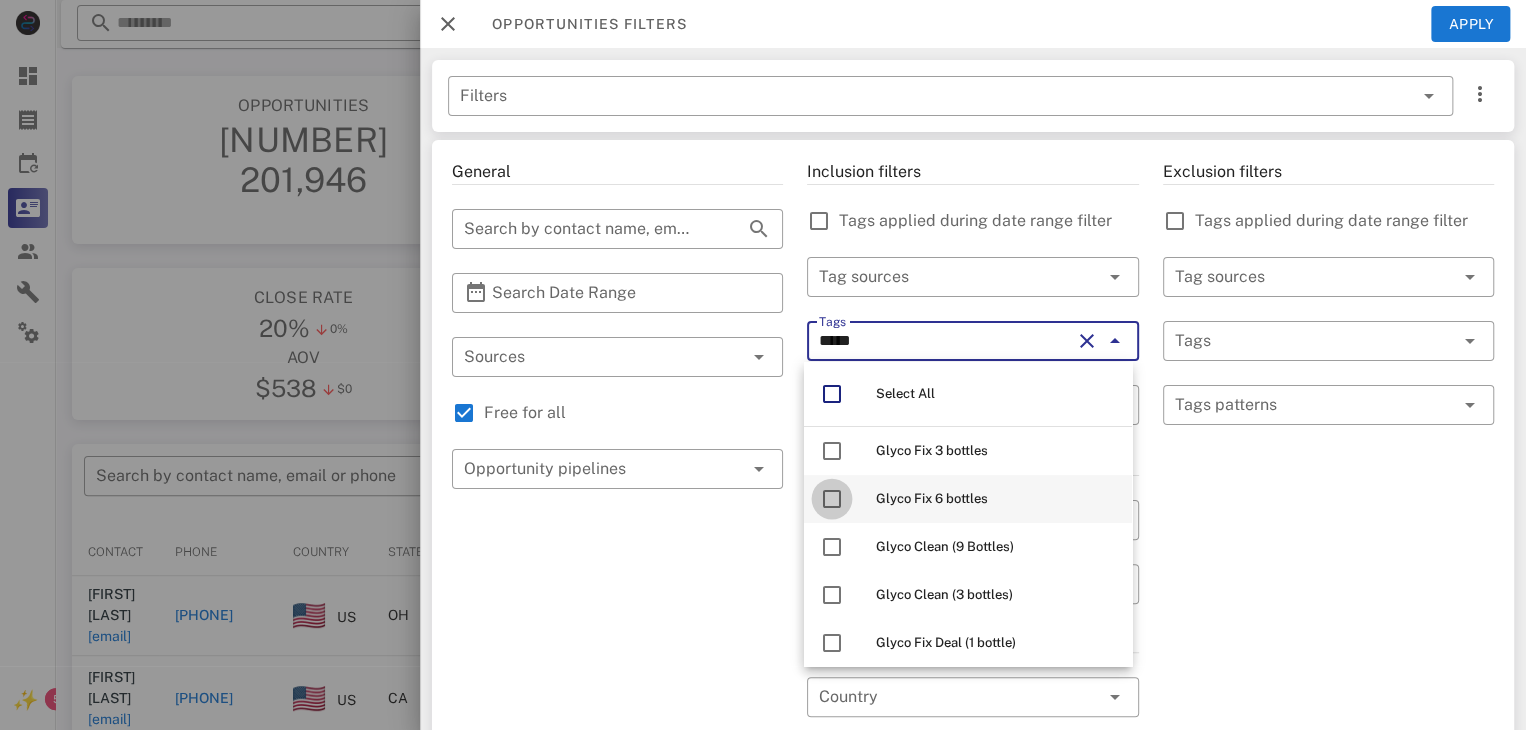 click at bounding box center (832, 499) 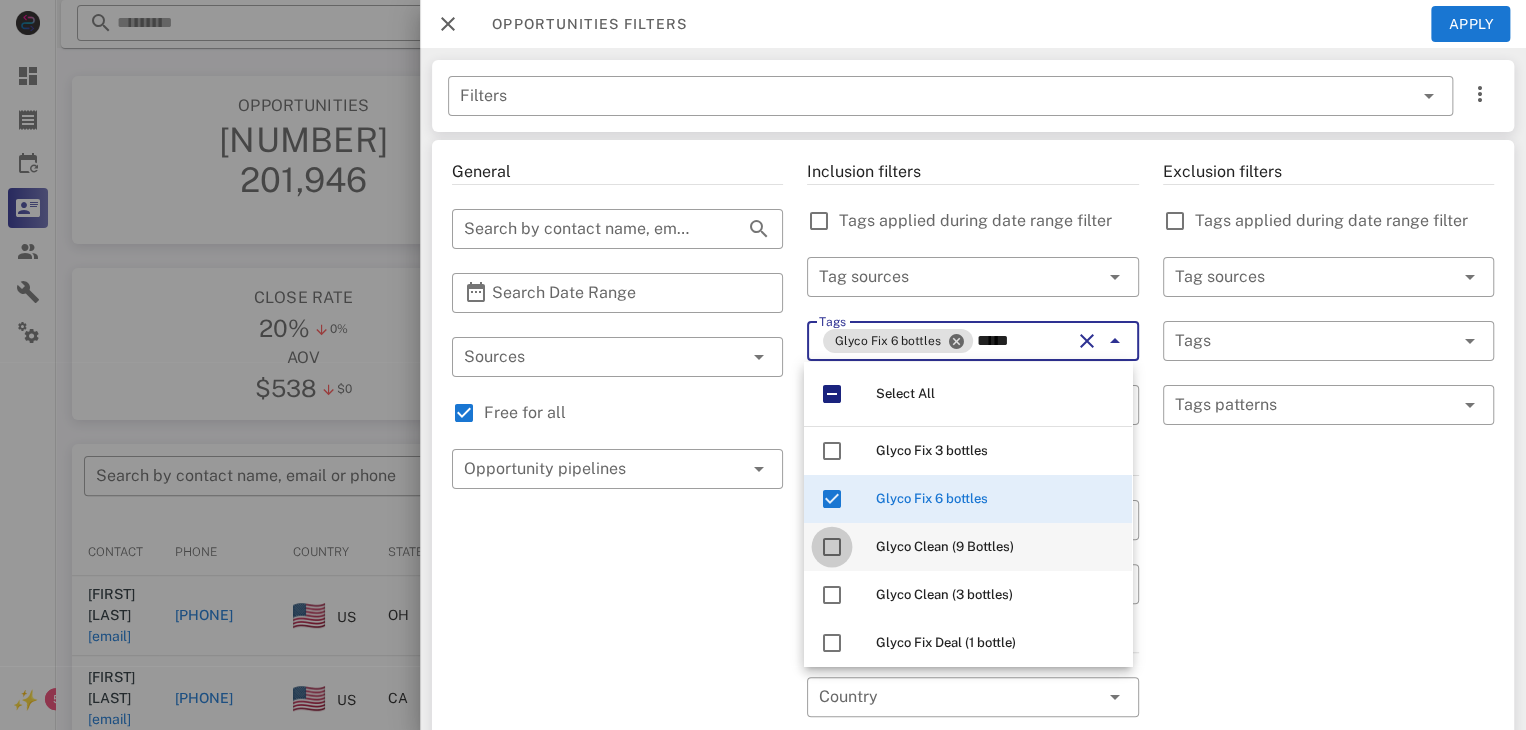 click at bounding box center (832, 547) 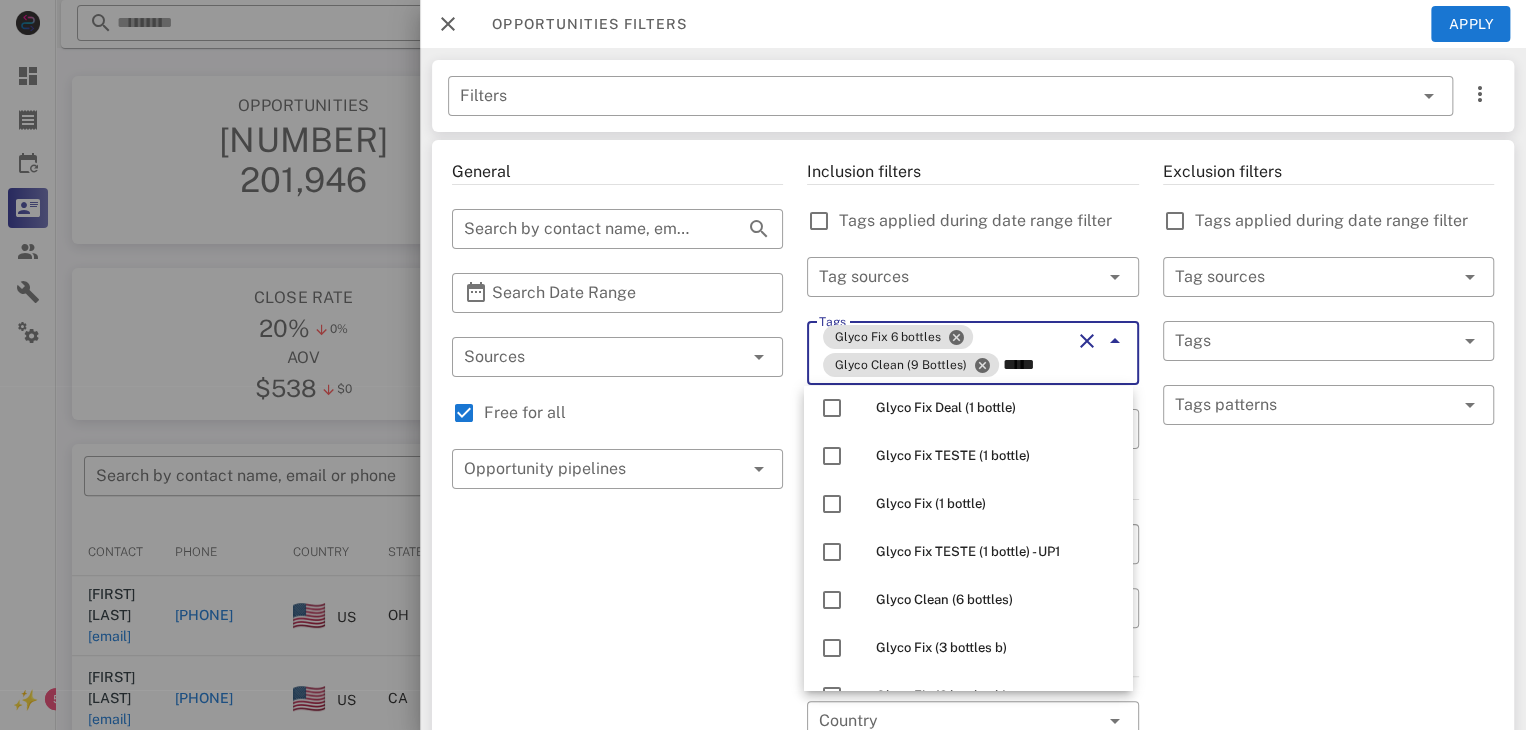 scroll, scrollTop: 268, scrollLeft: 0, axis: vertical 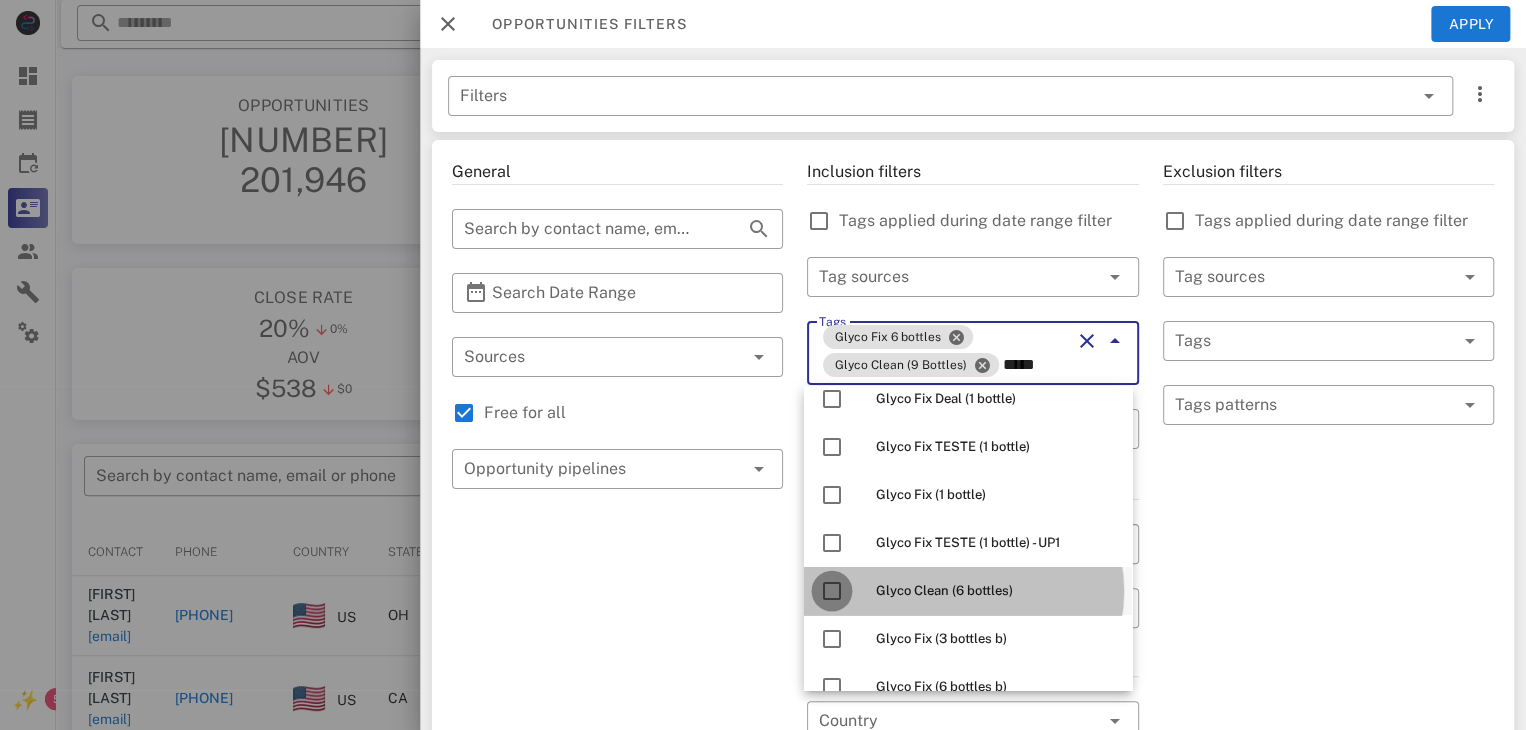 click at bounding box center [832, 591] 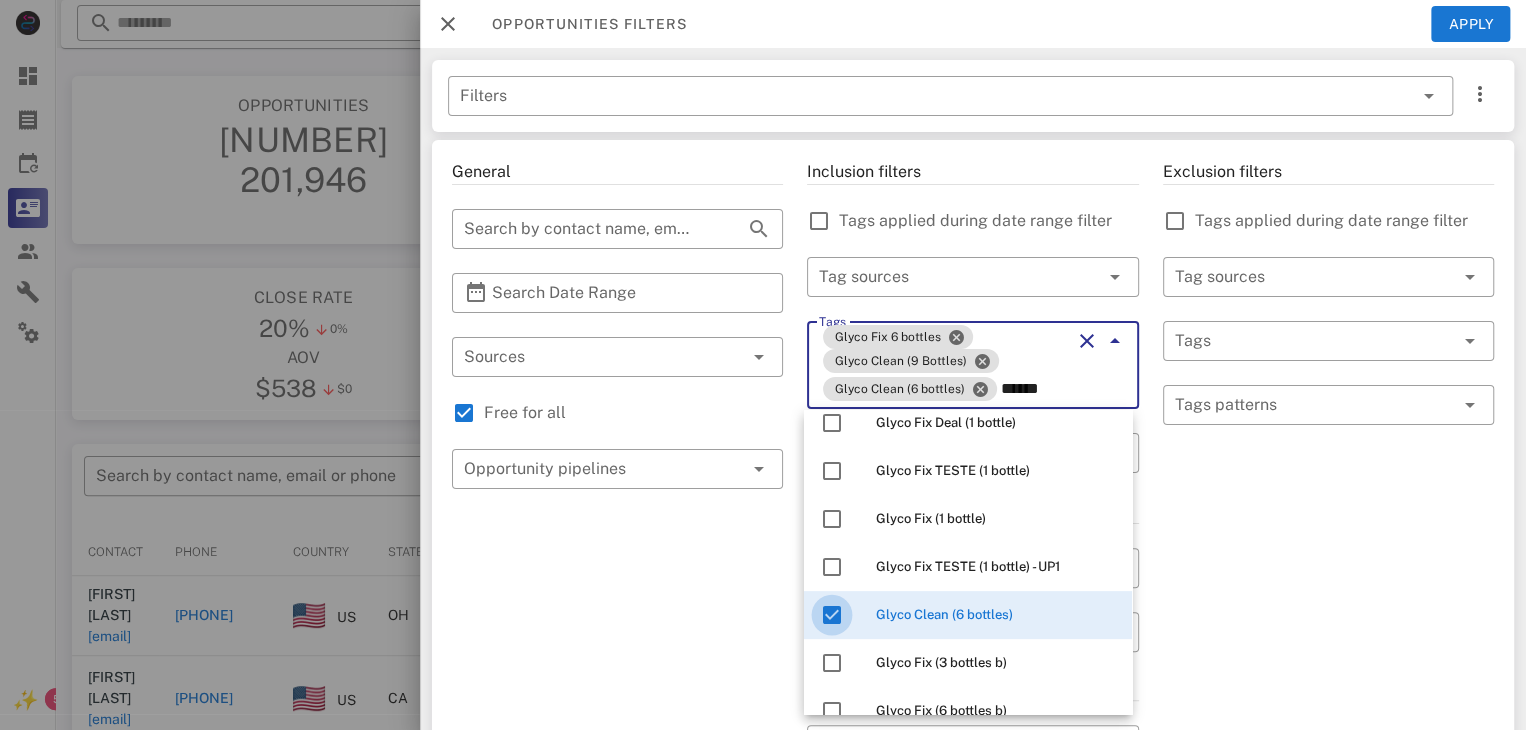scroll, scrollTop: 0, scrollLeft: 0, axis: both 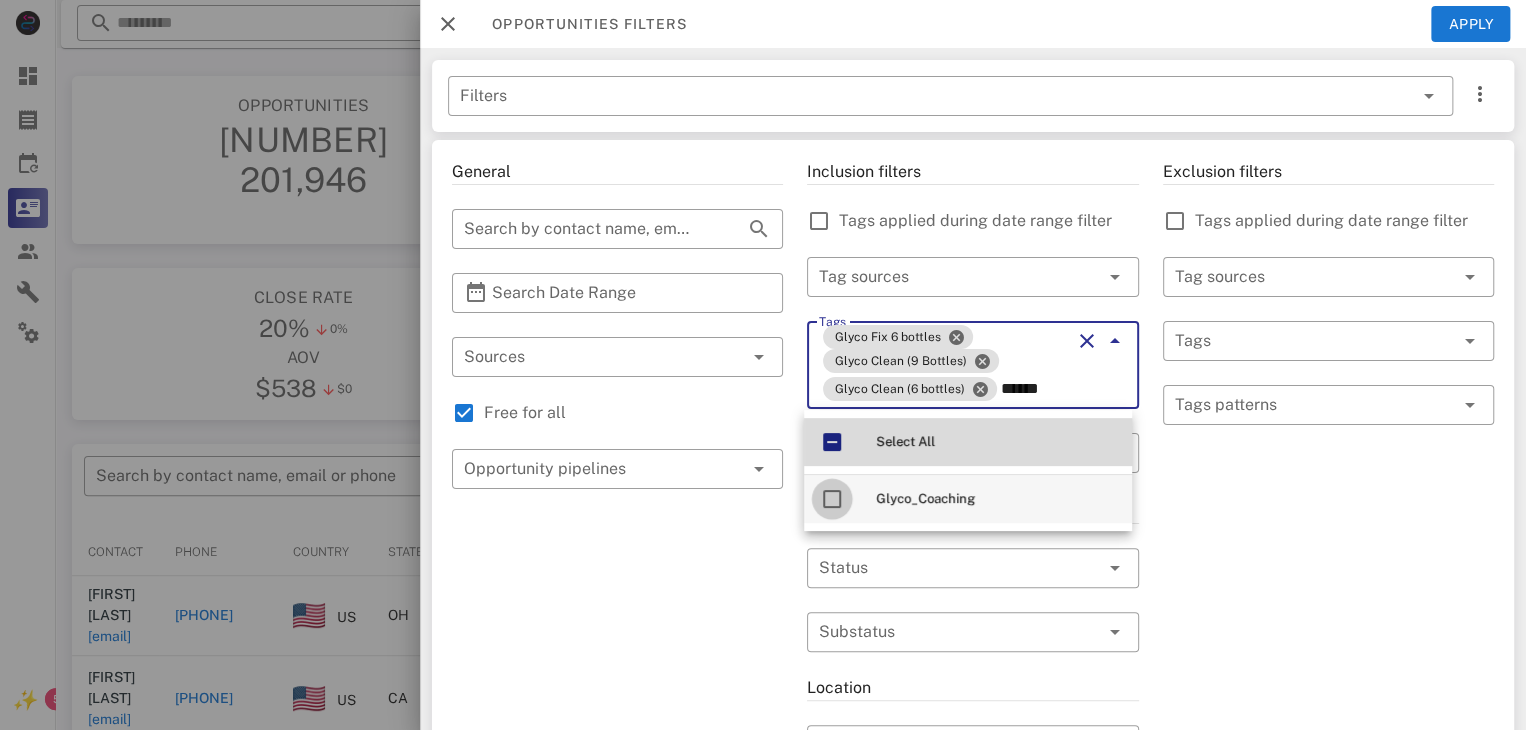 click at bounding box center (832, 499) 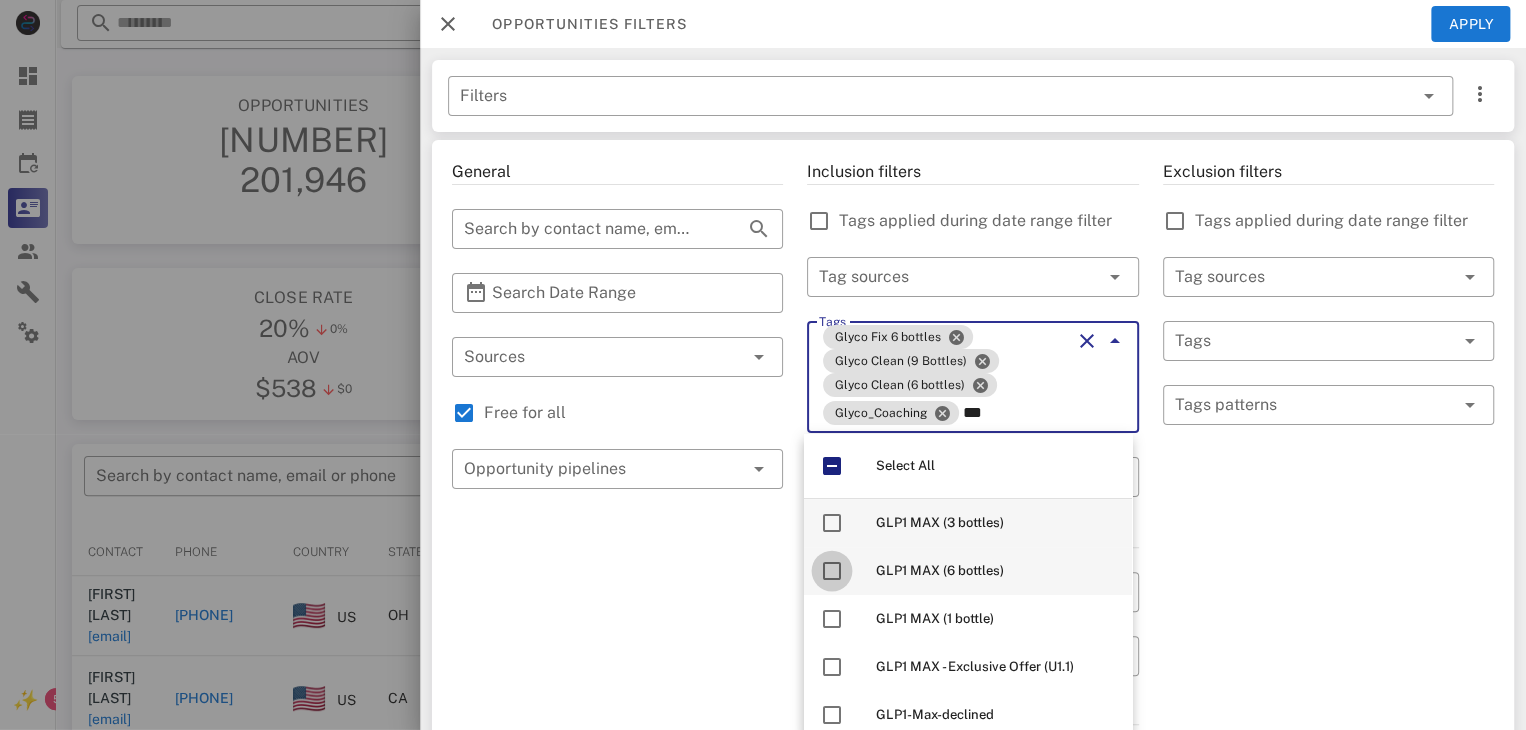 click at bounding box center [832, 571] 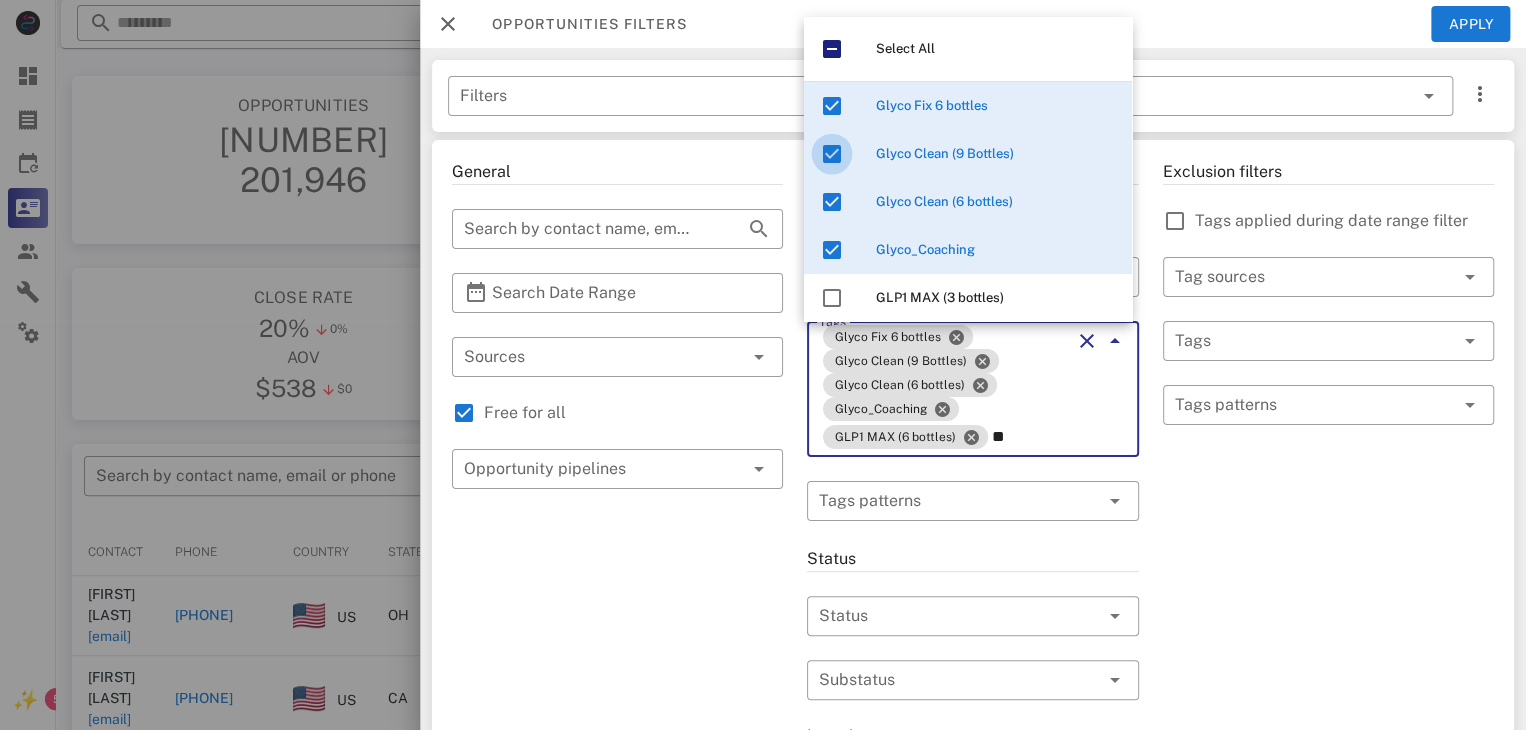 type on "*" 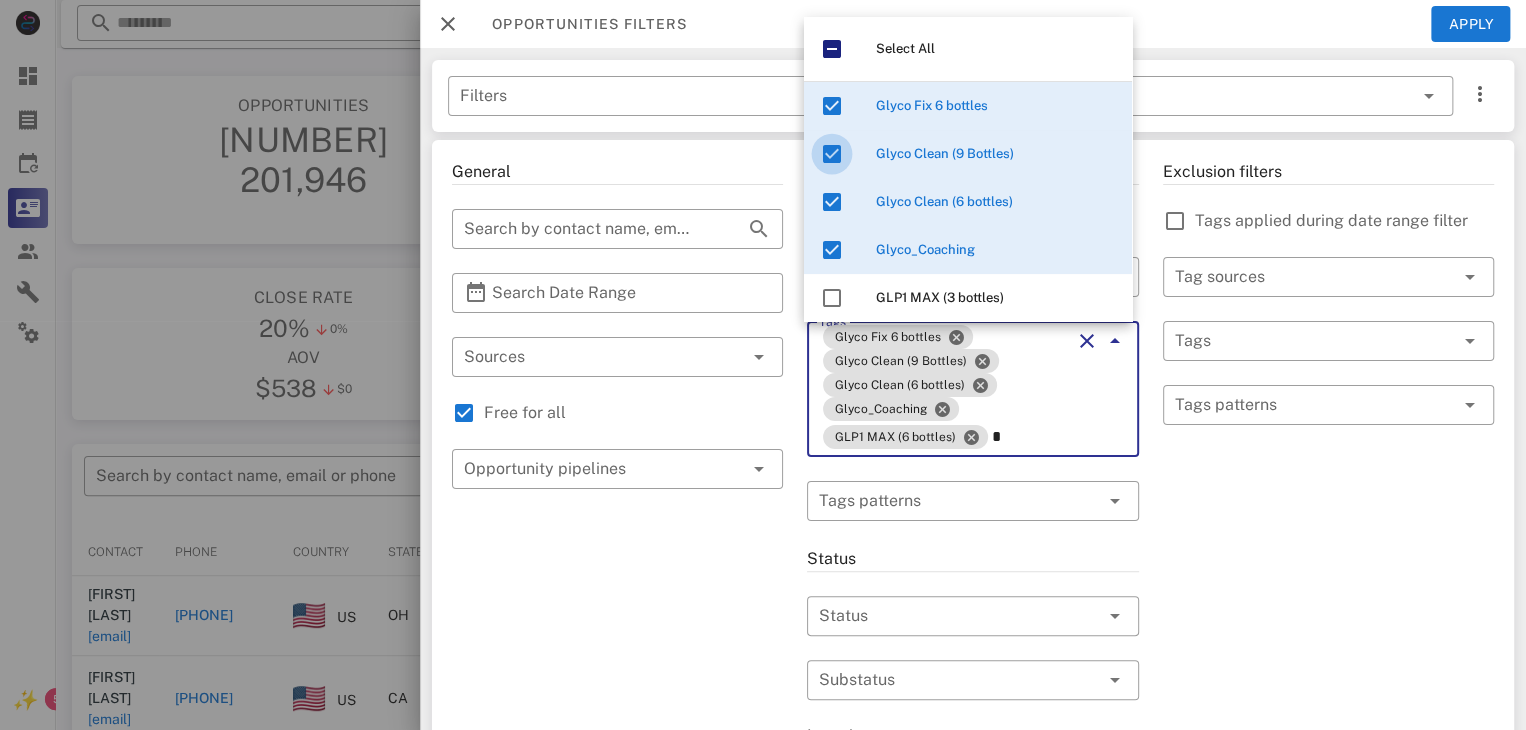 type 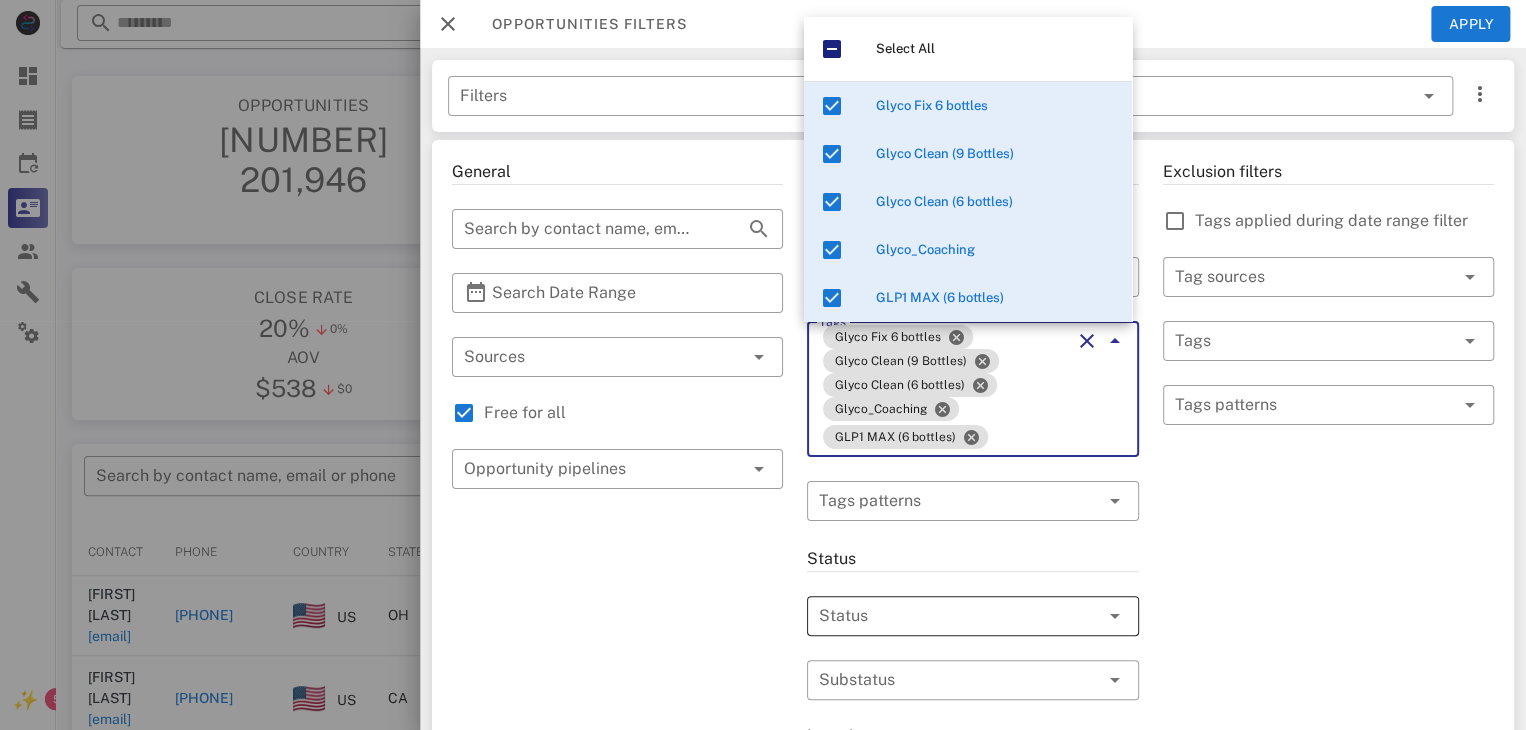 click at bounding box center (944, 616) 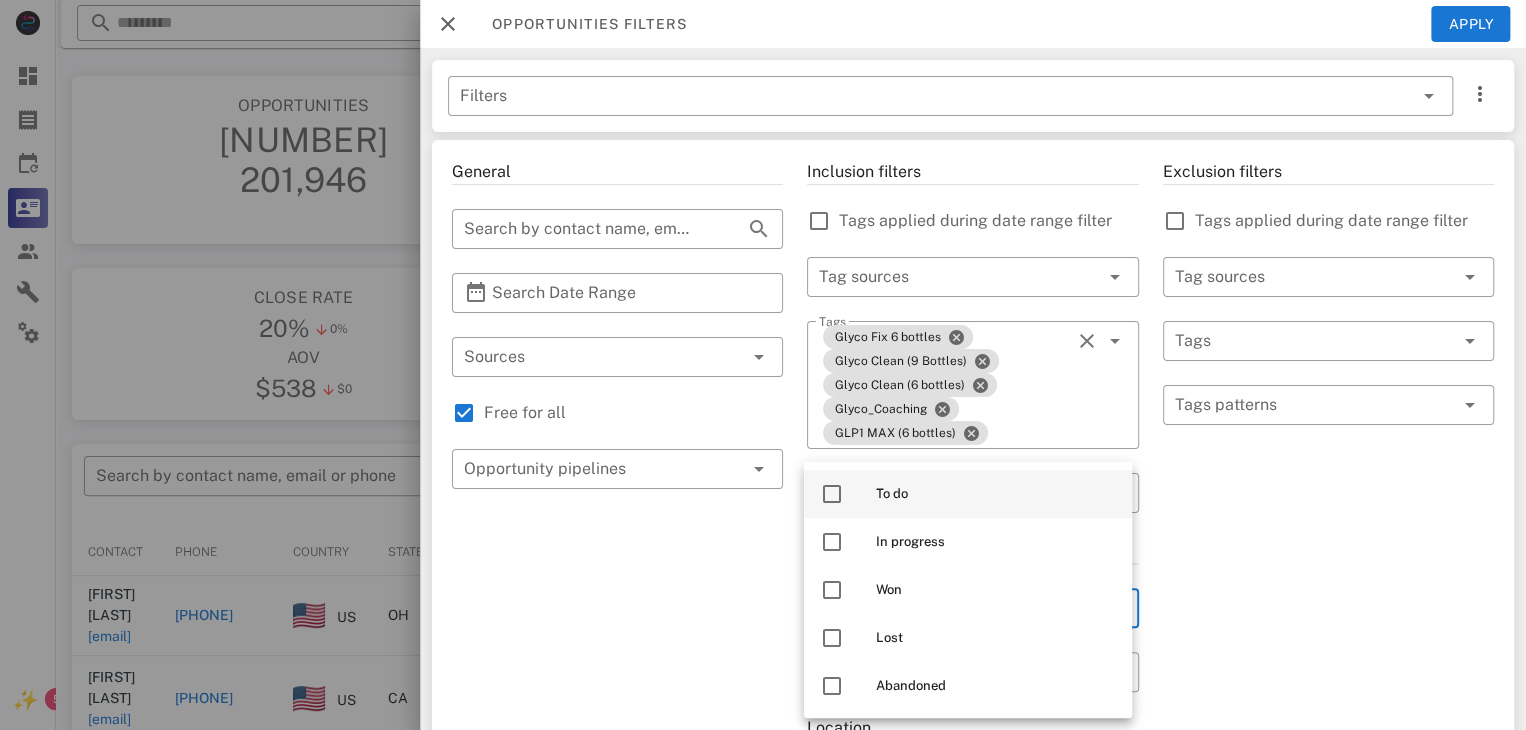 click at bounding box center (832, 494) 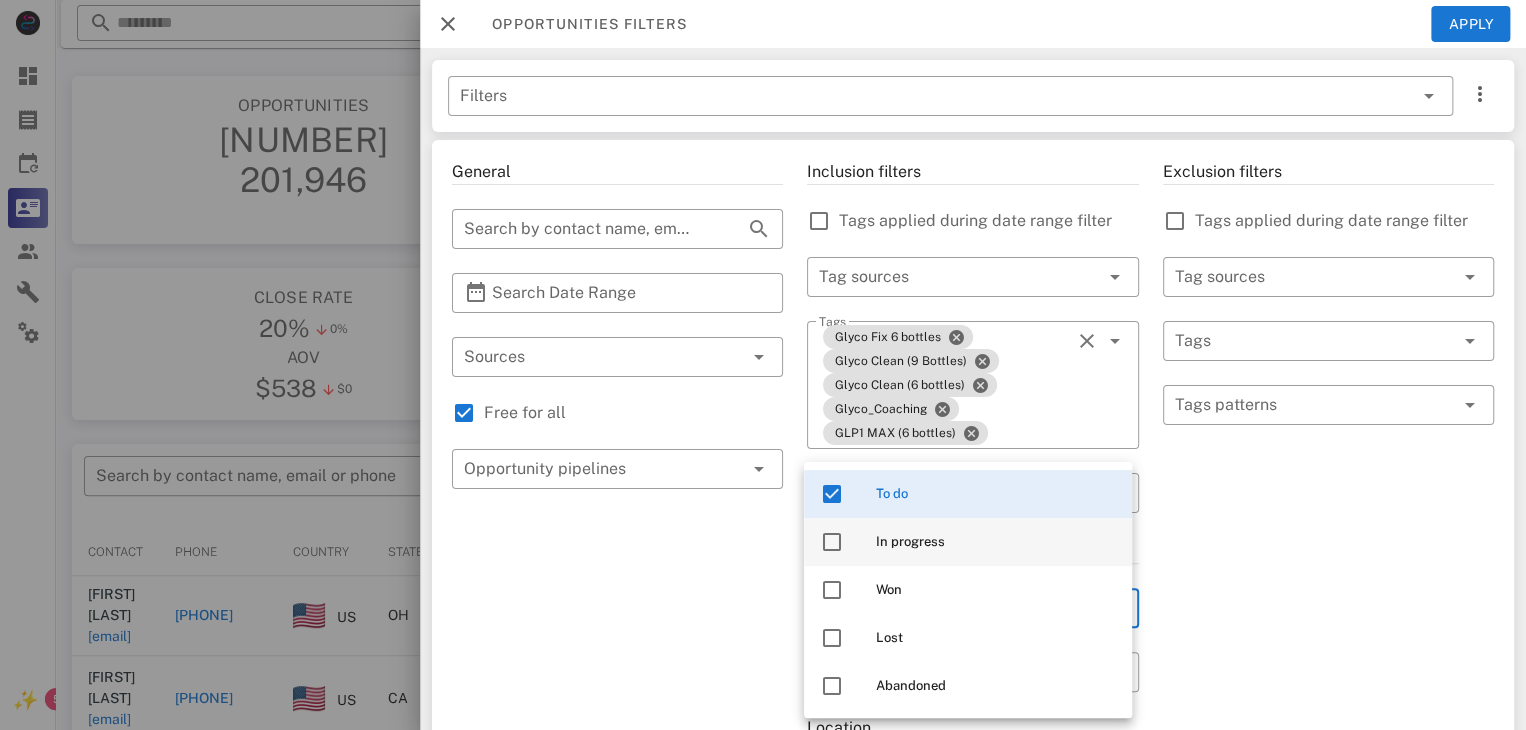 click at bounding box center [832, 542] 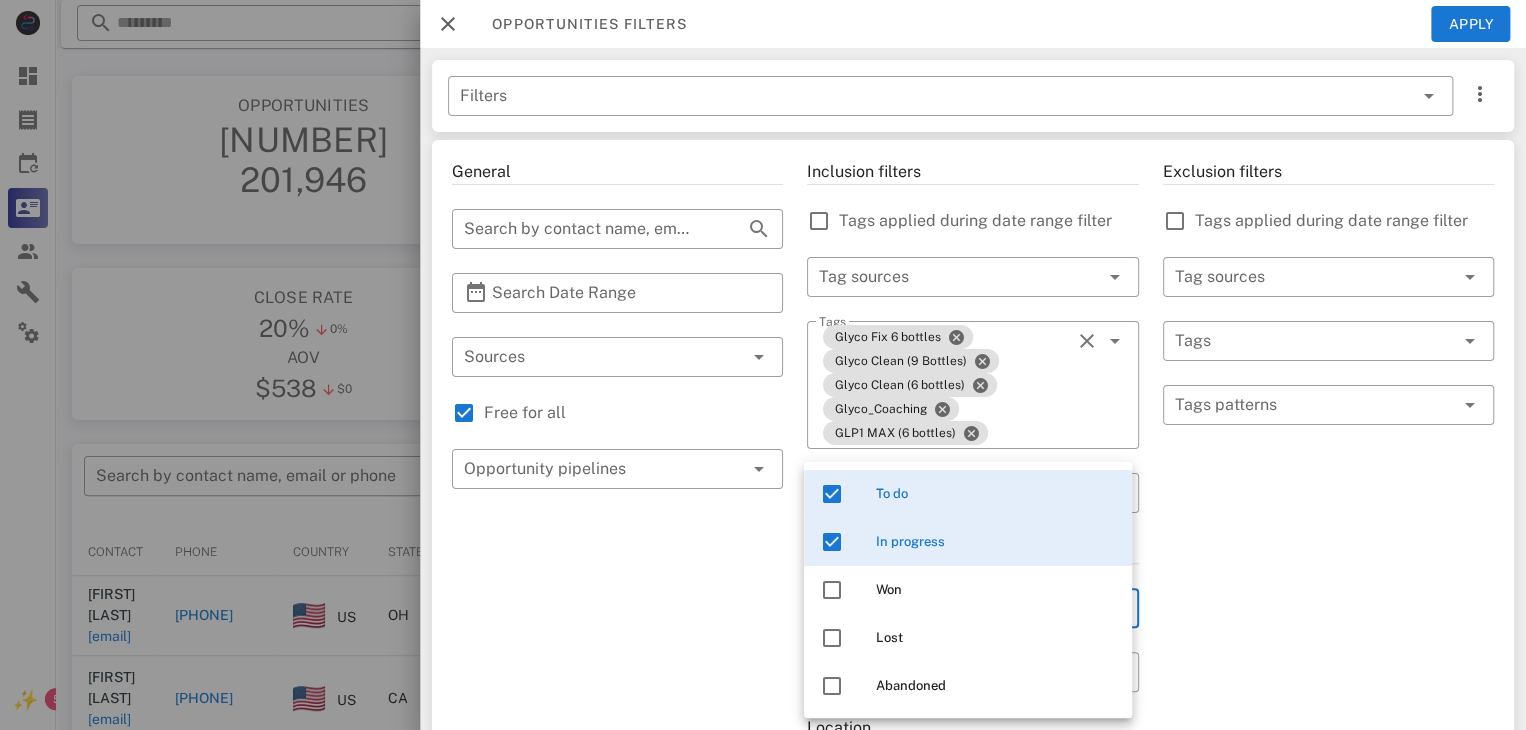 click on "General ​ Search by contact name, email or phone ​ Search Date Range ​ Sources Free for all ​ Opportunity pipelines" at bounding box center (617, 753) 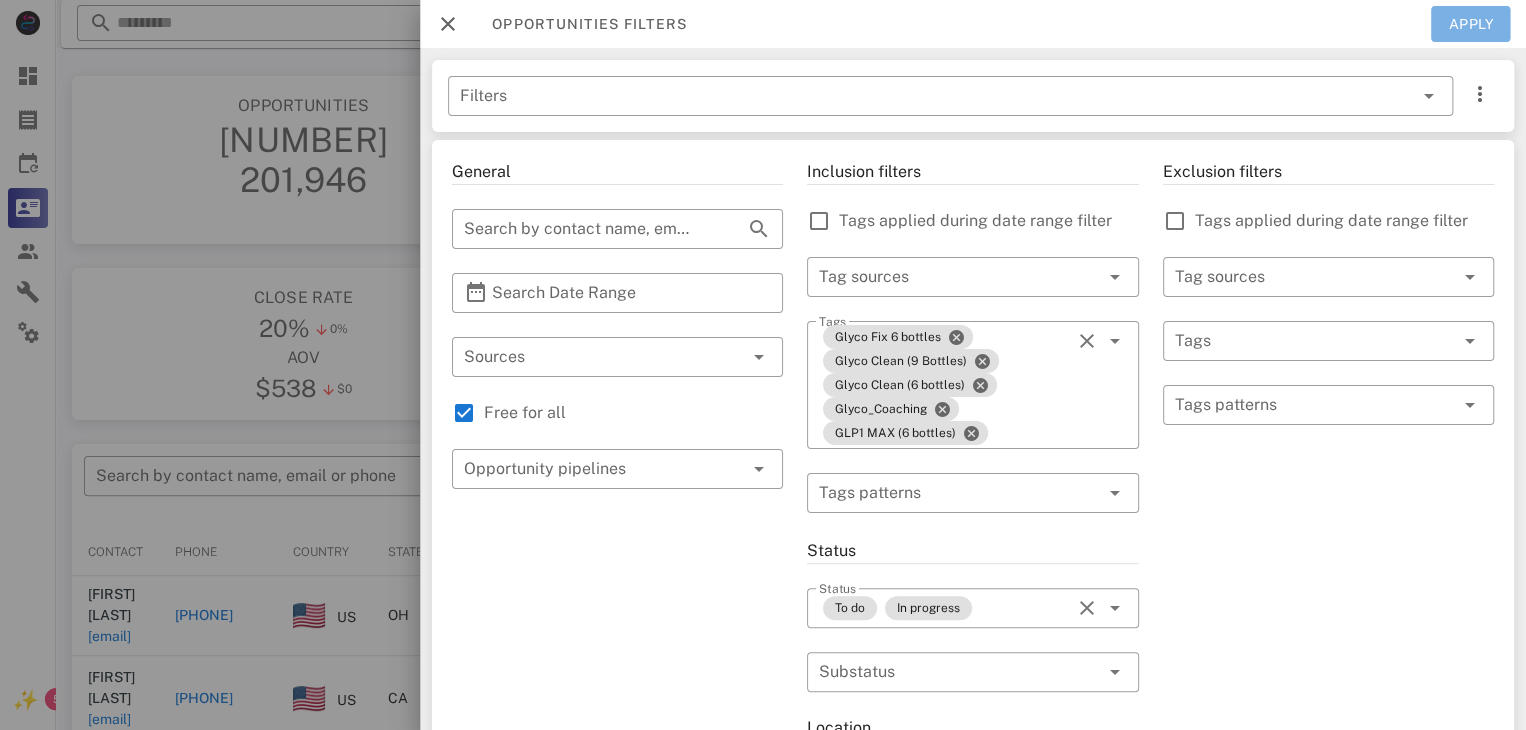 click on "Apply" at bounding box center [1471, 24] 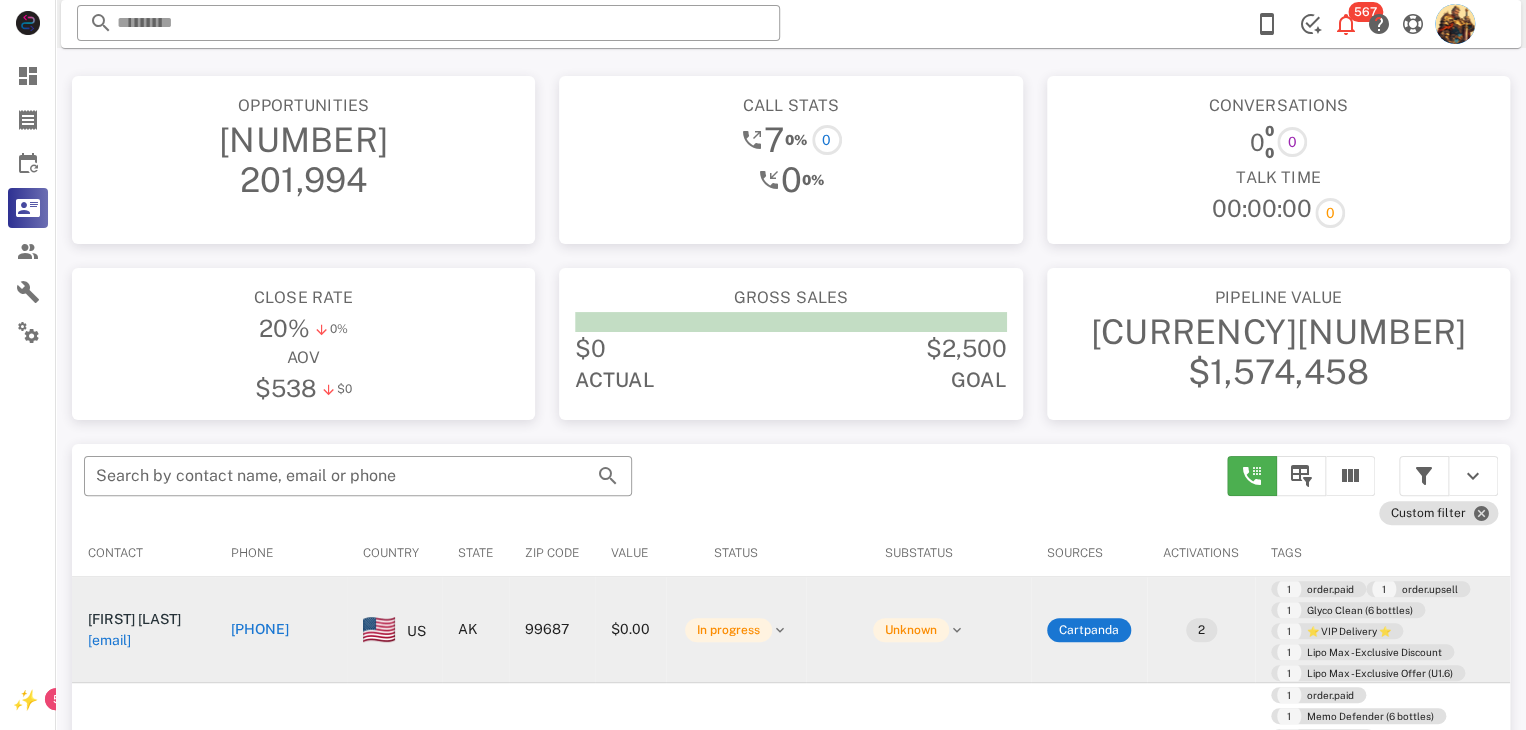 click on "[EMAIL]" at bounding box center [109, 640] 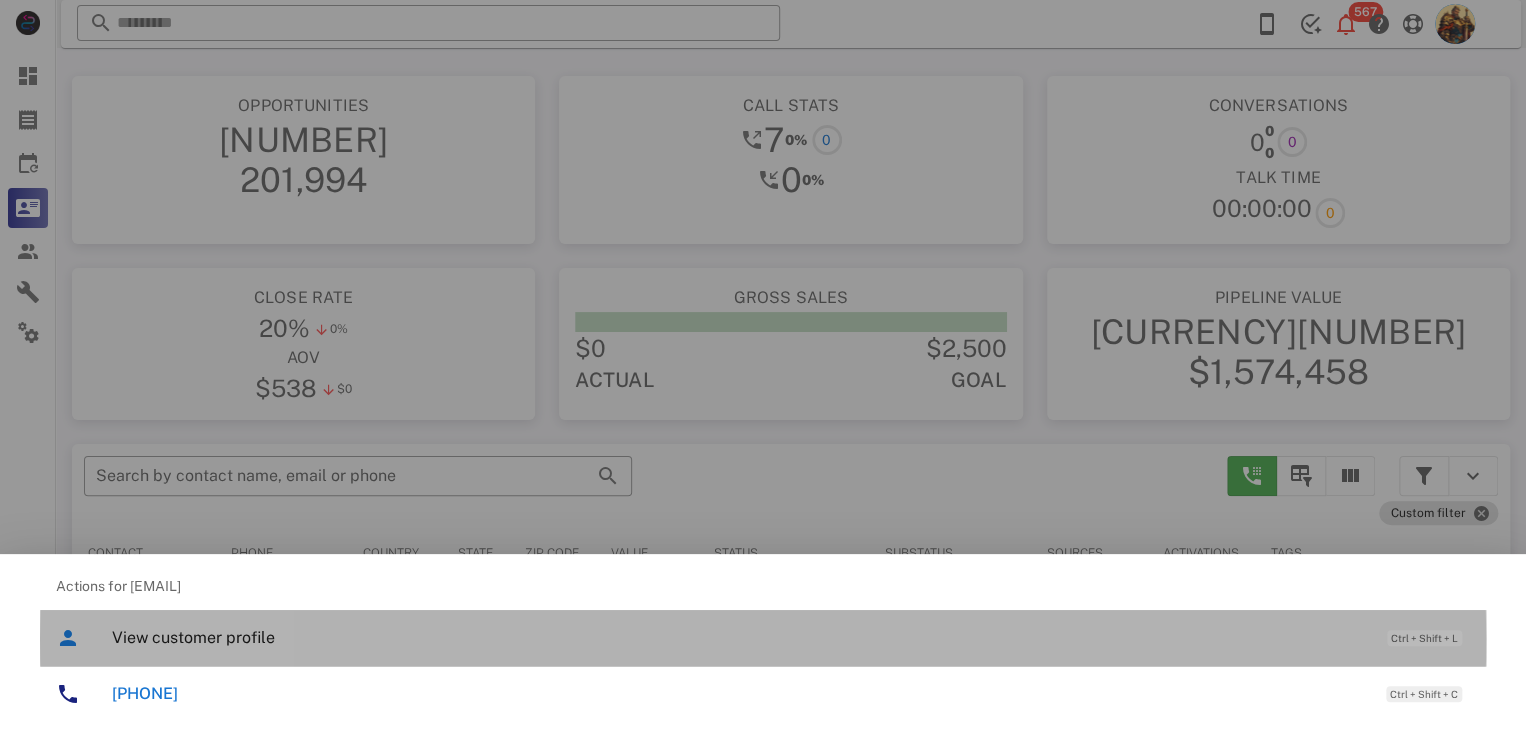 click on "View customer profile" at bounding box center [739, 637] 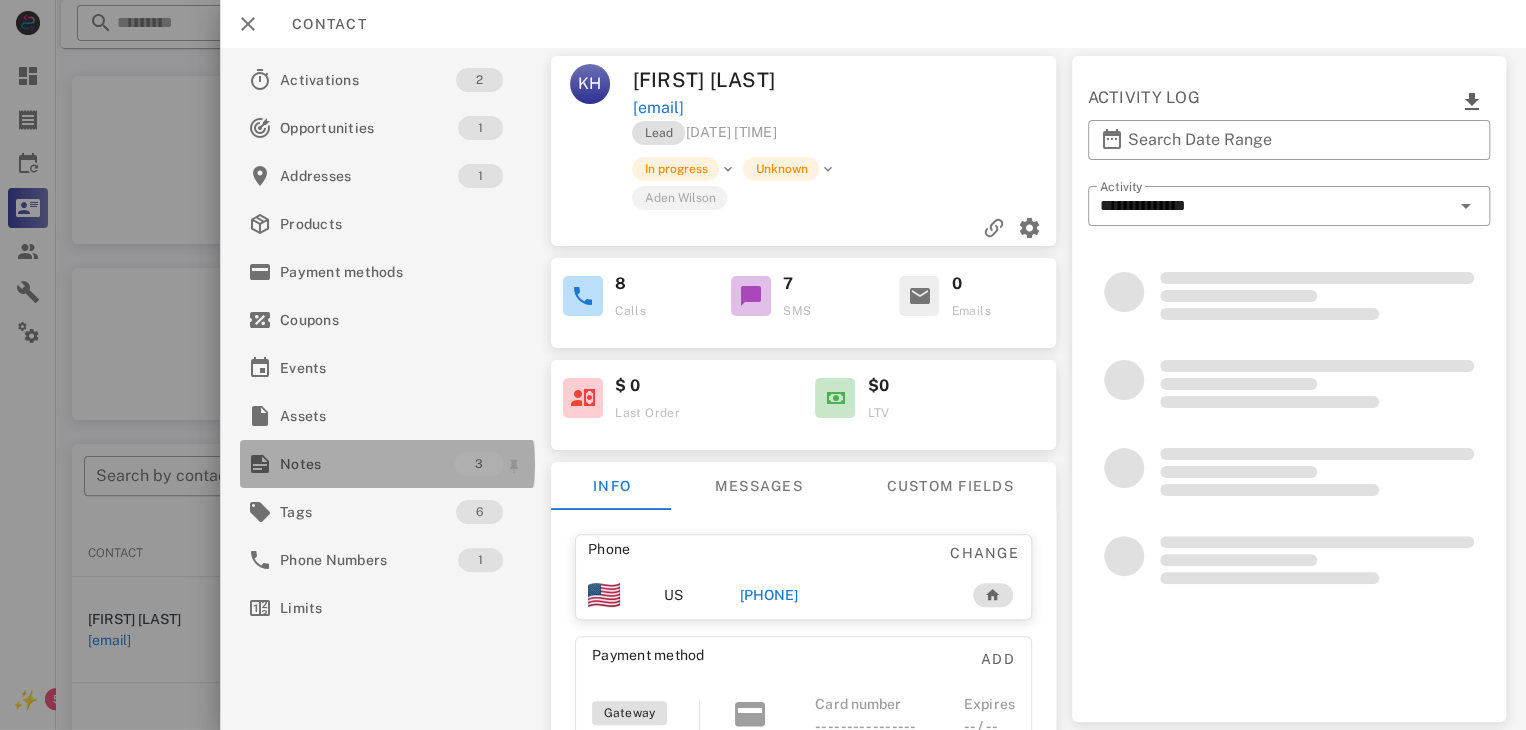 click on "Notes" at bounding box center (367, 464) 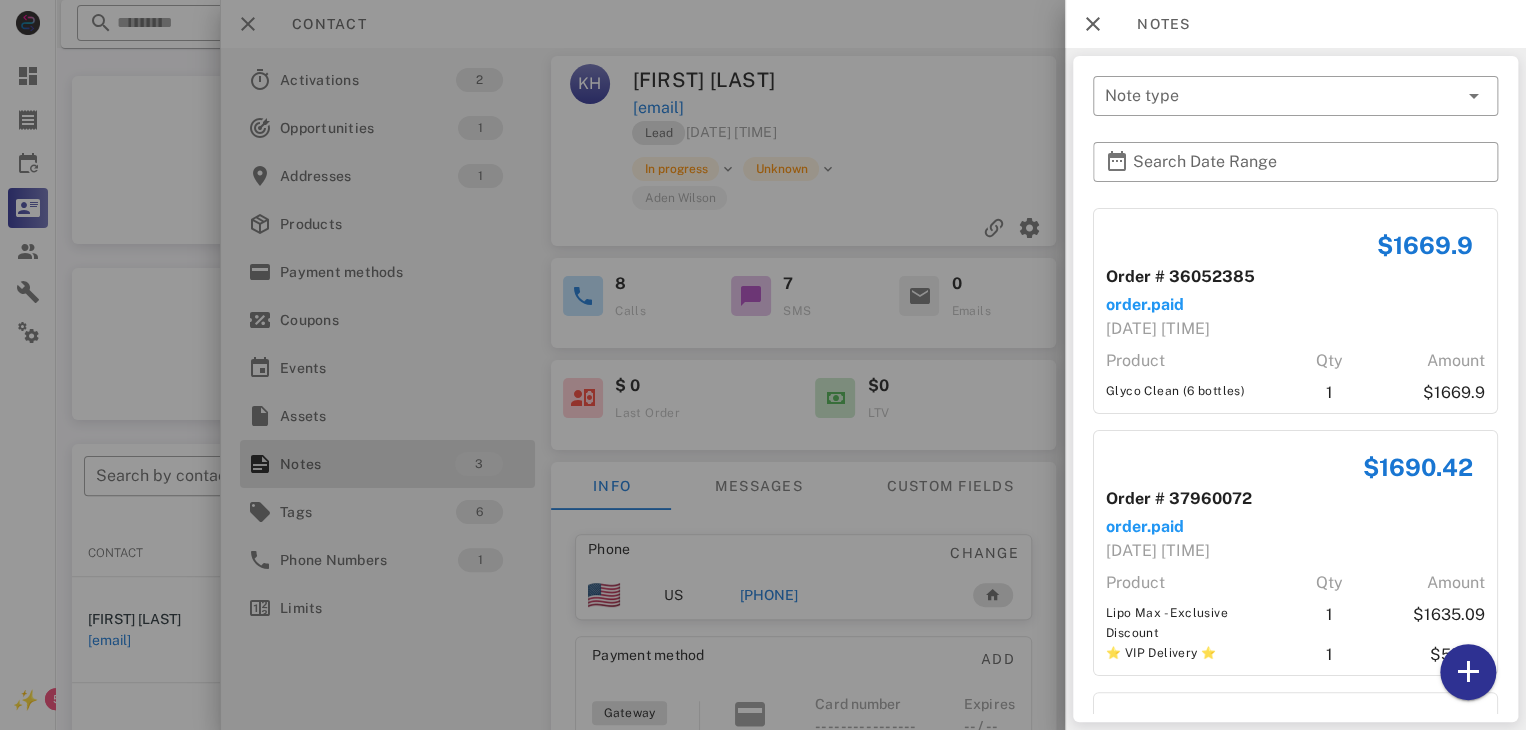 click at bounding box center [763, 365] 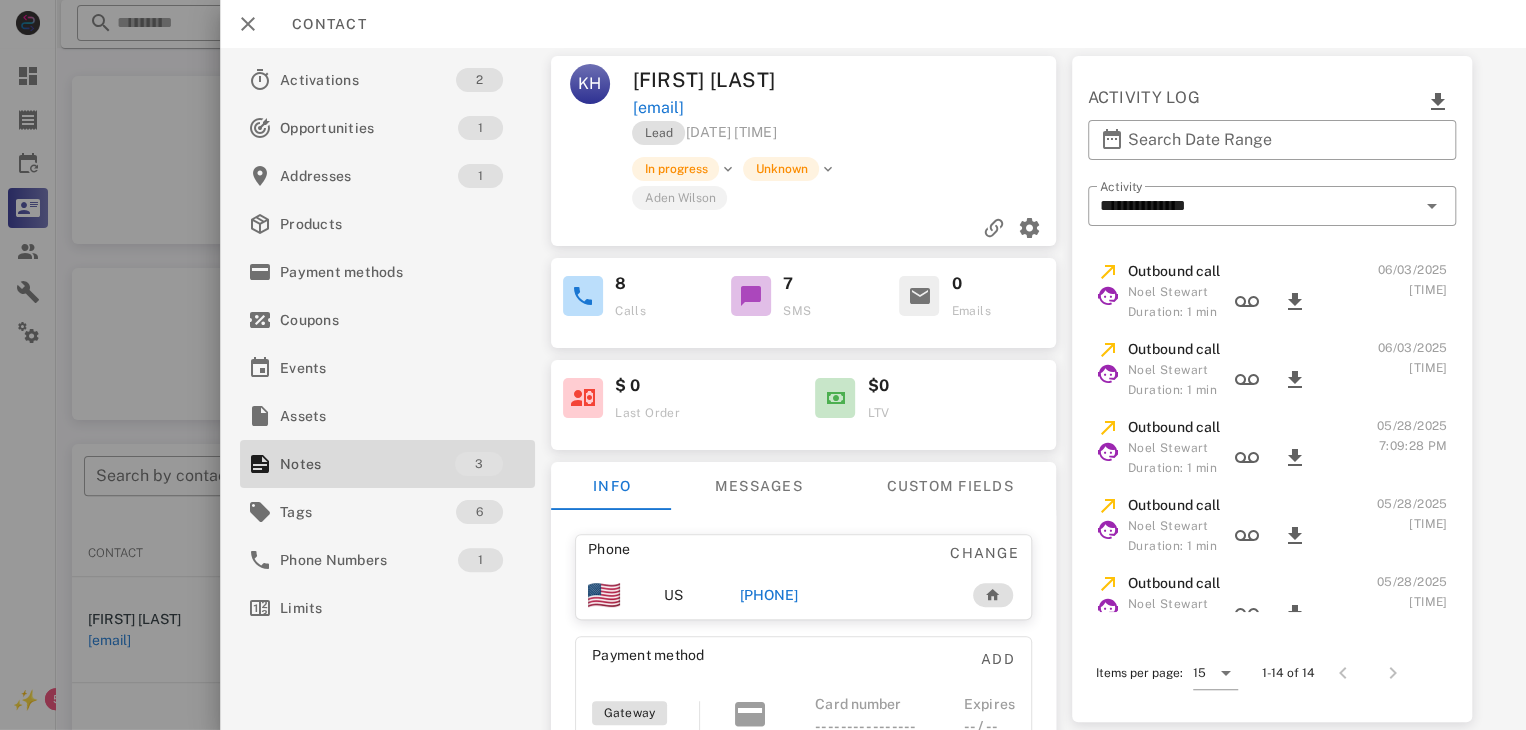 click on "[PHONE]" at bounding box center [769, 595] 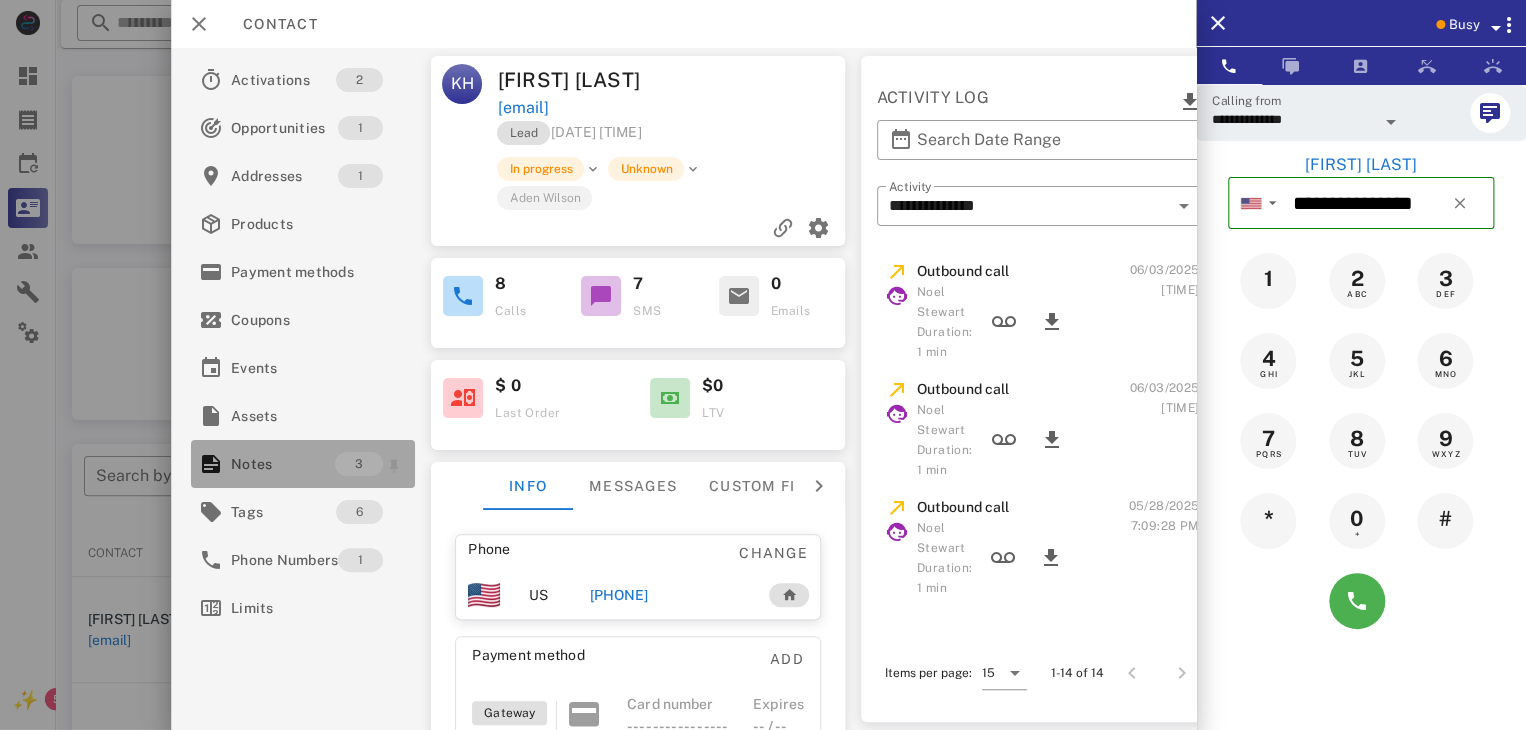 click on "Notes" at bounding box center [283, 464] 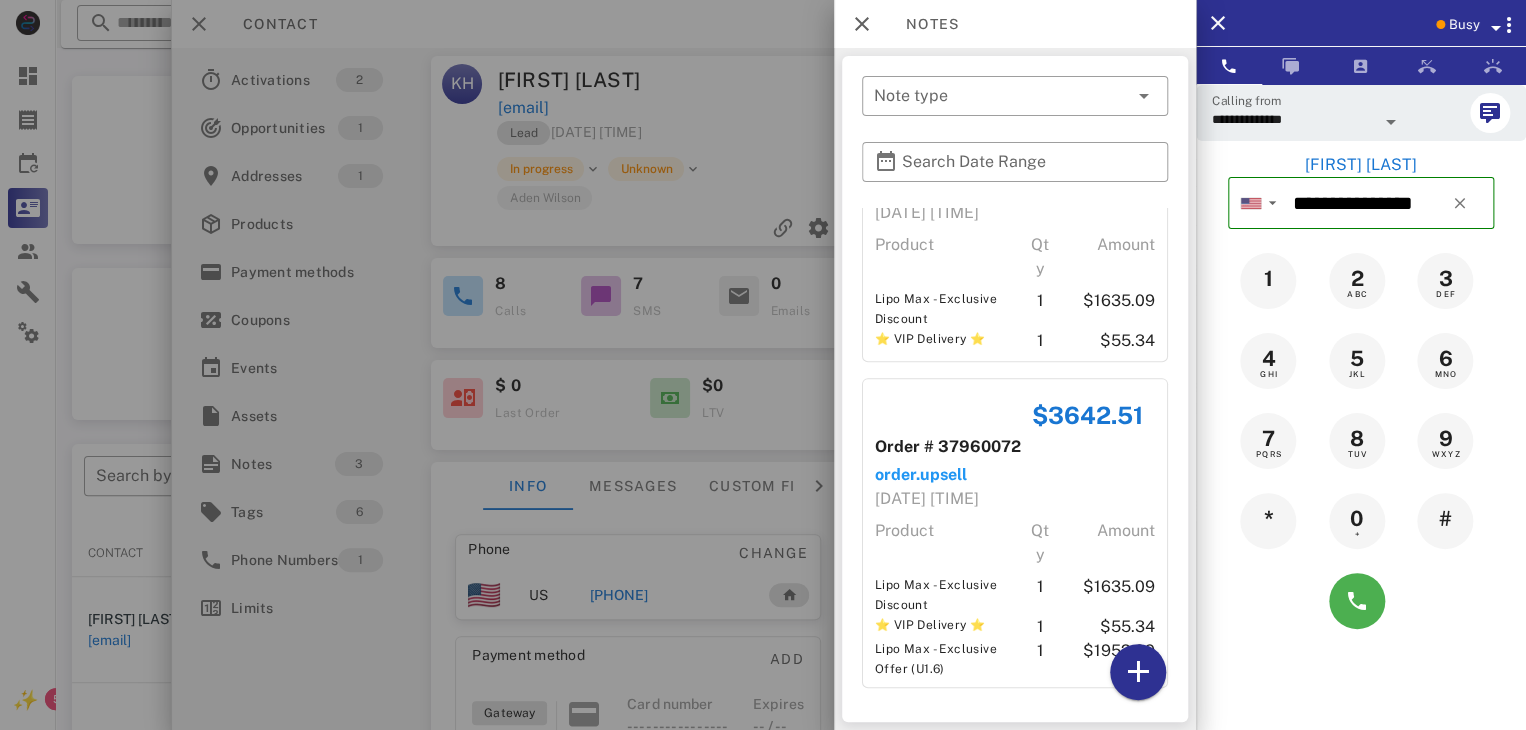 scroll, scrollTop: 380, scrollLeft: 0, axis: vertical 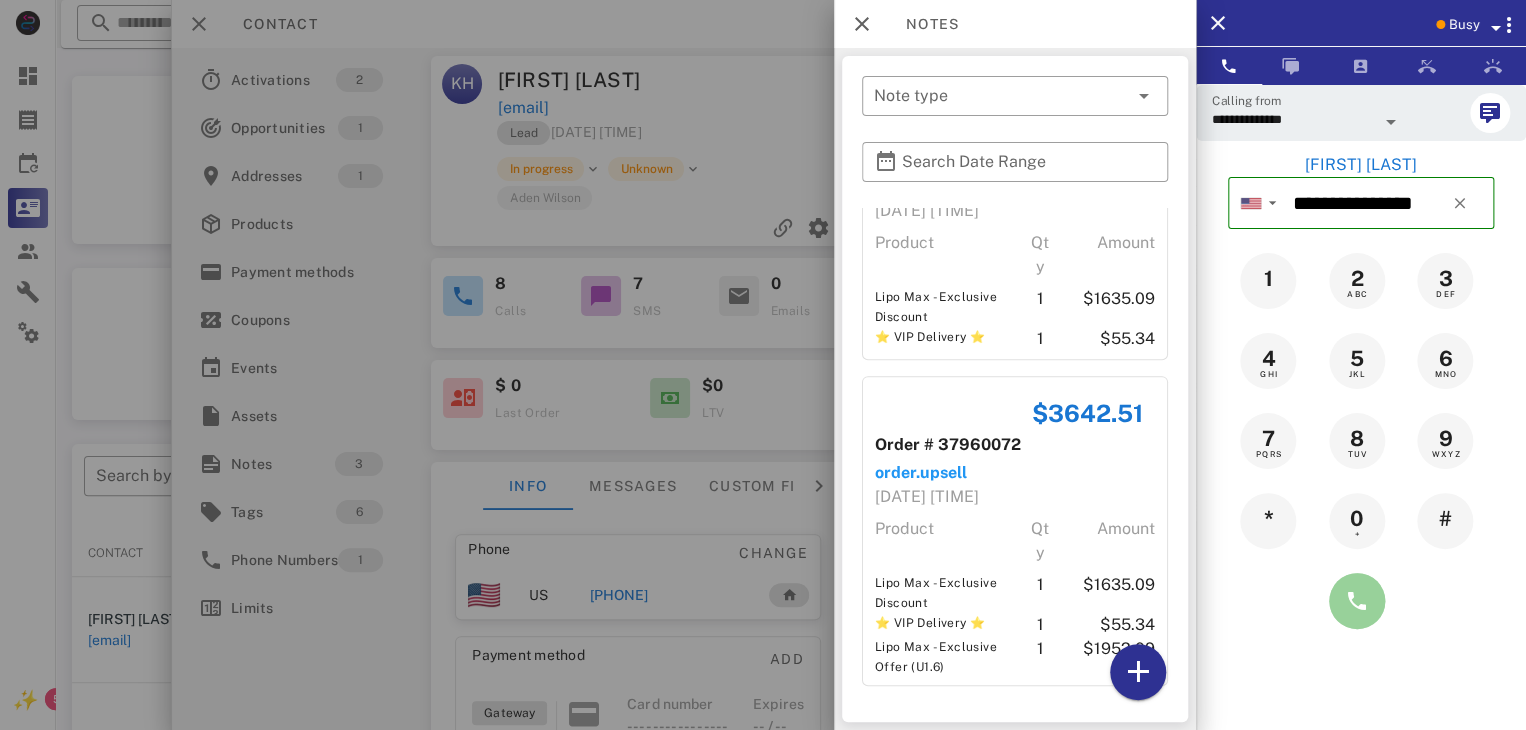 click at bounding box center [1357, 601] 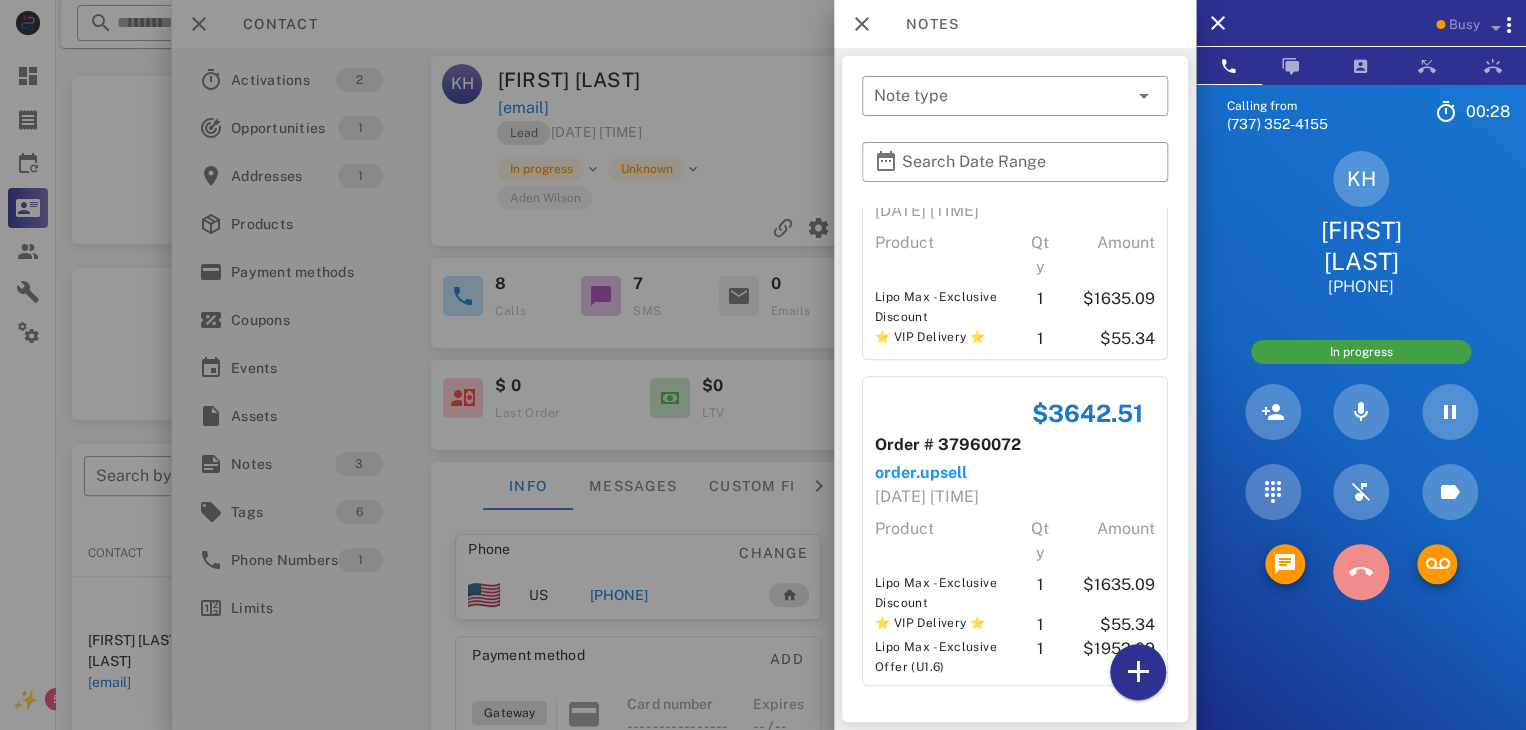 click at bounding box center [1361, 572] 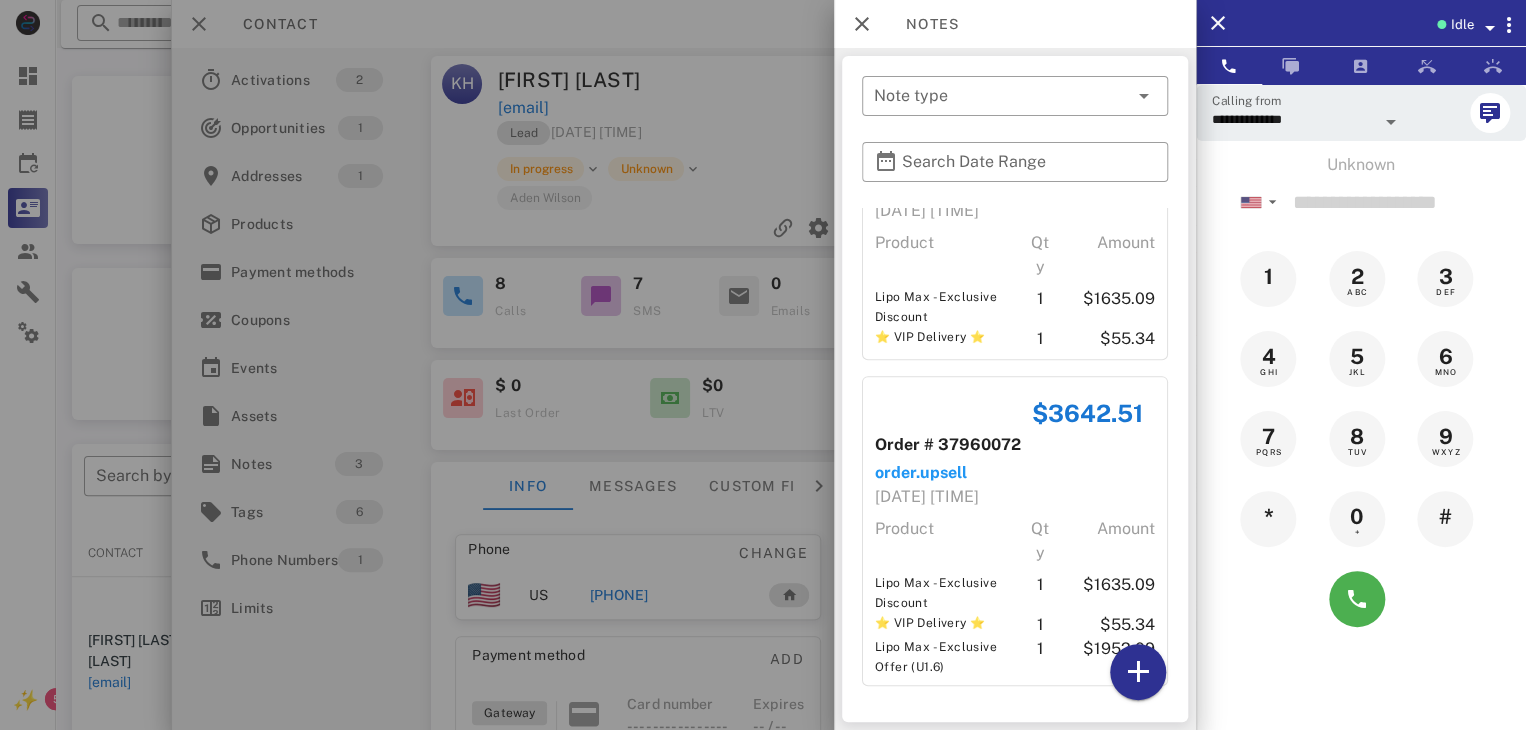 click at bounding box center [763, 365] 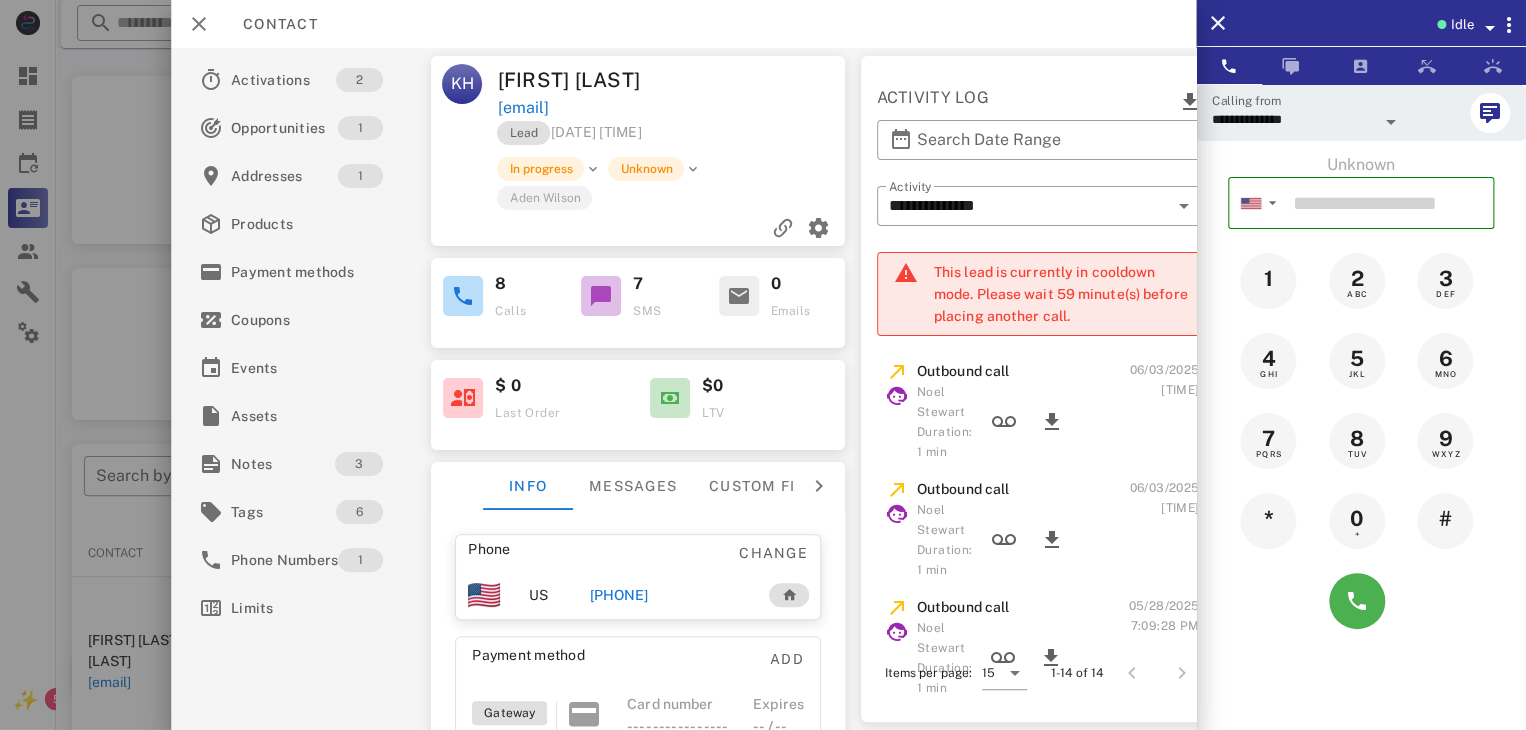 click at bounding box center (763, 365) 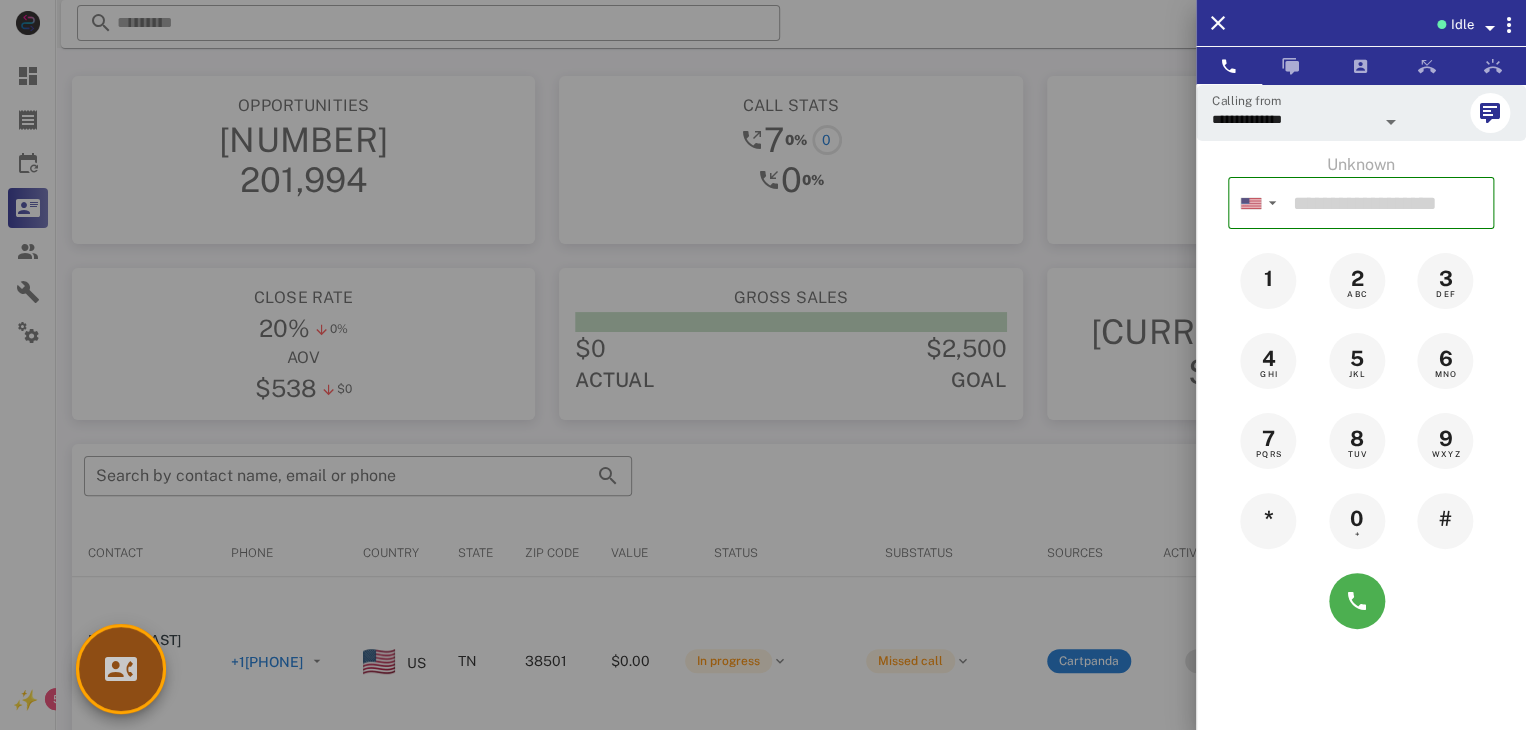 click at bounding box center (121, 669) 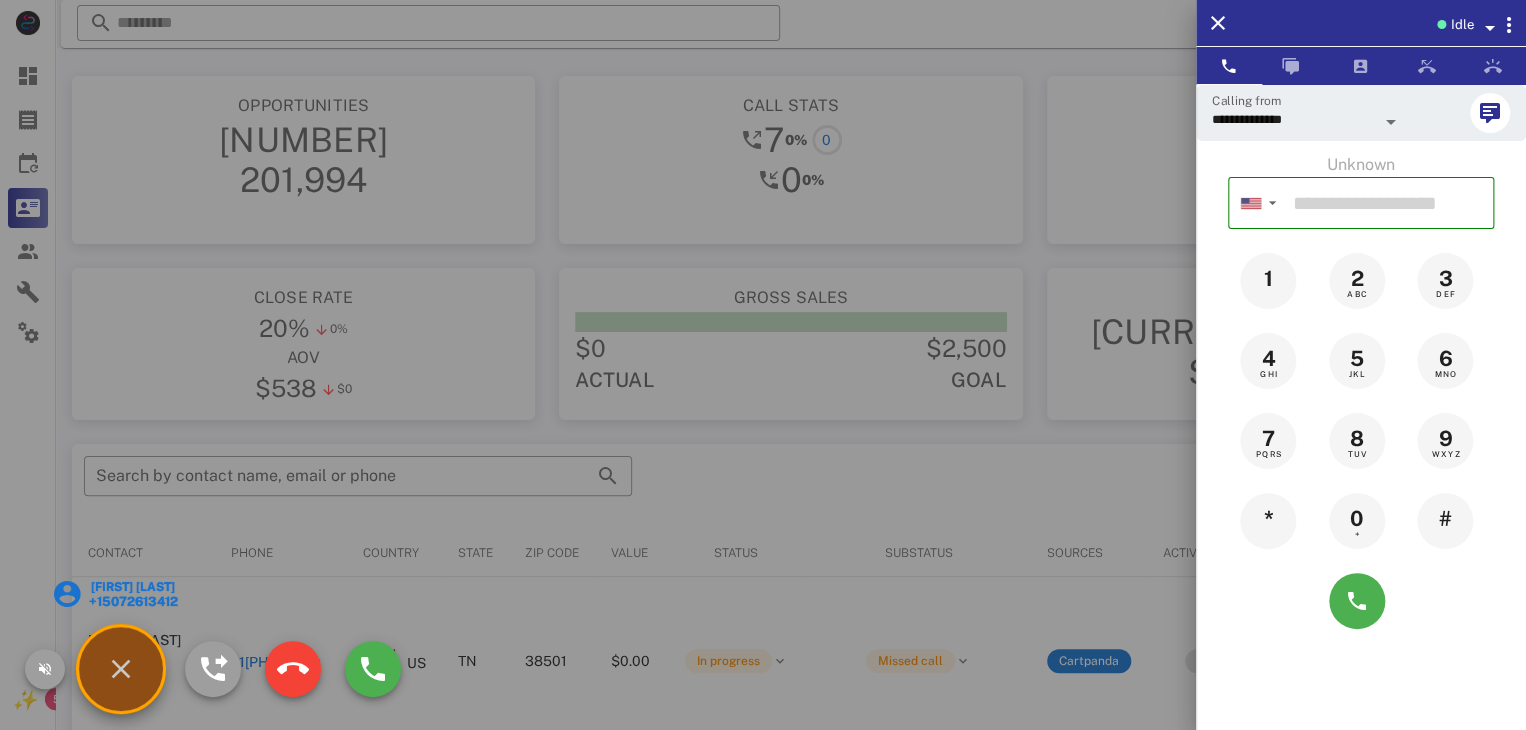 click on "[FIRST] [LAST]" at bounding box center (132, 587) 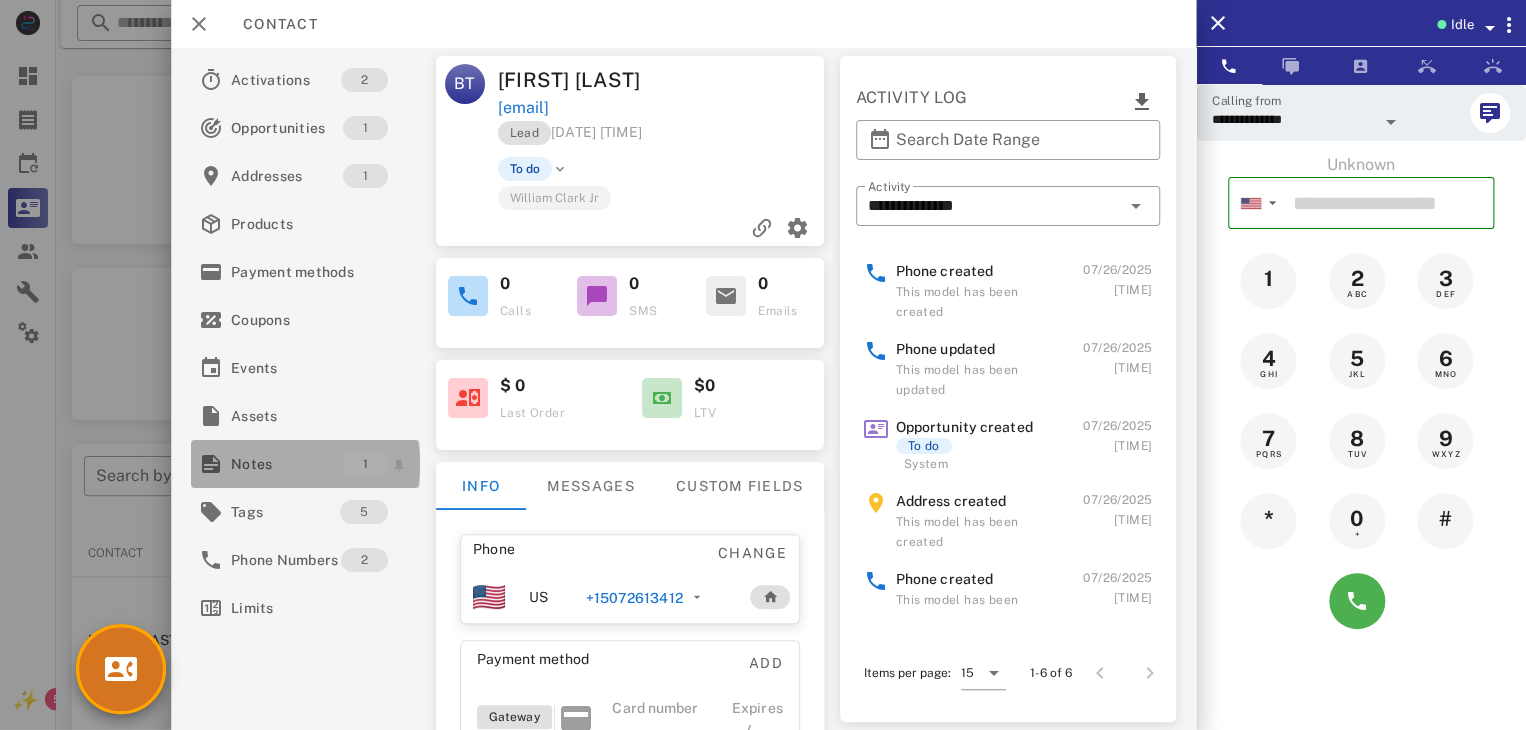 click on "Notes" at bounding box center [287, 464] 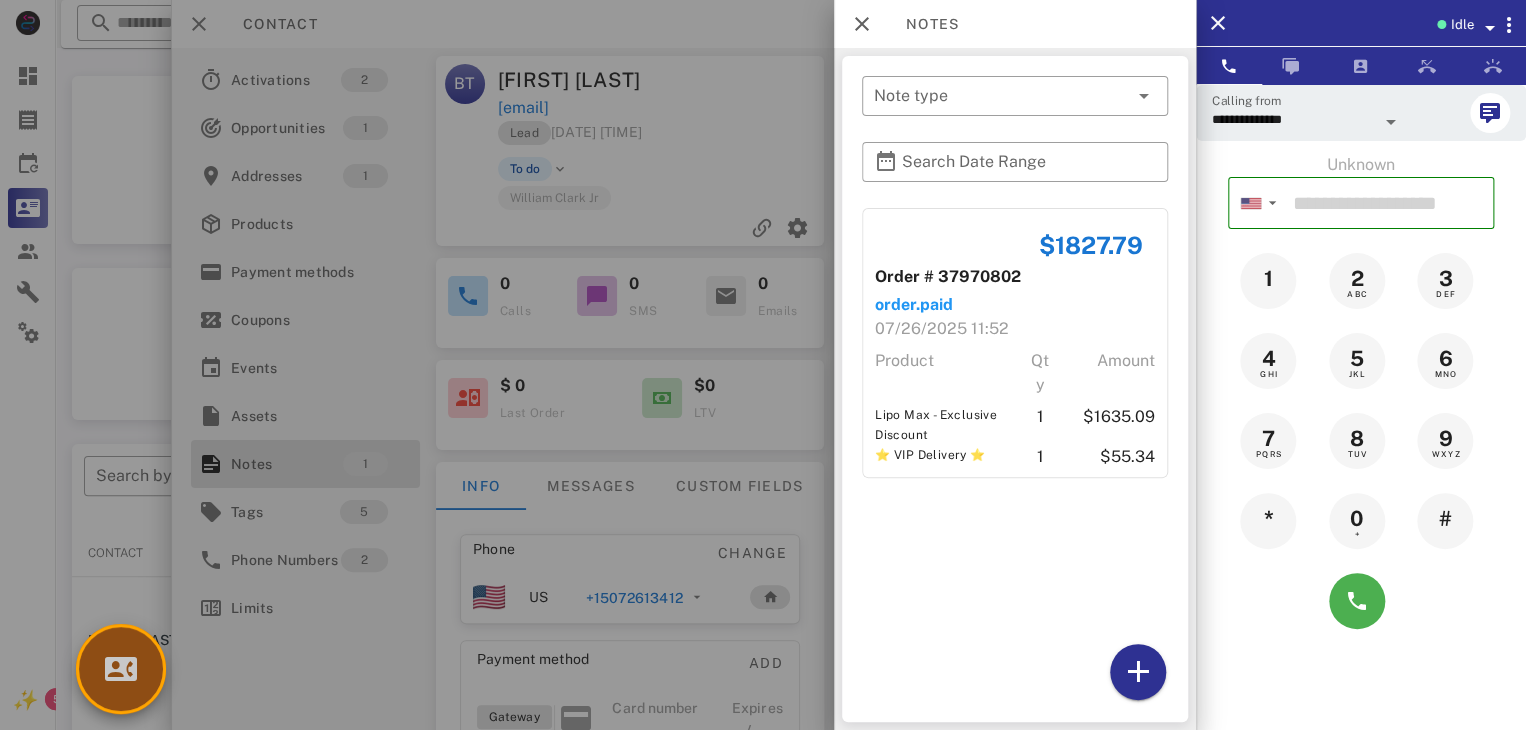 click at bounding box center (121, 669) 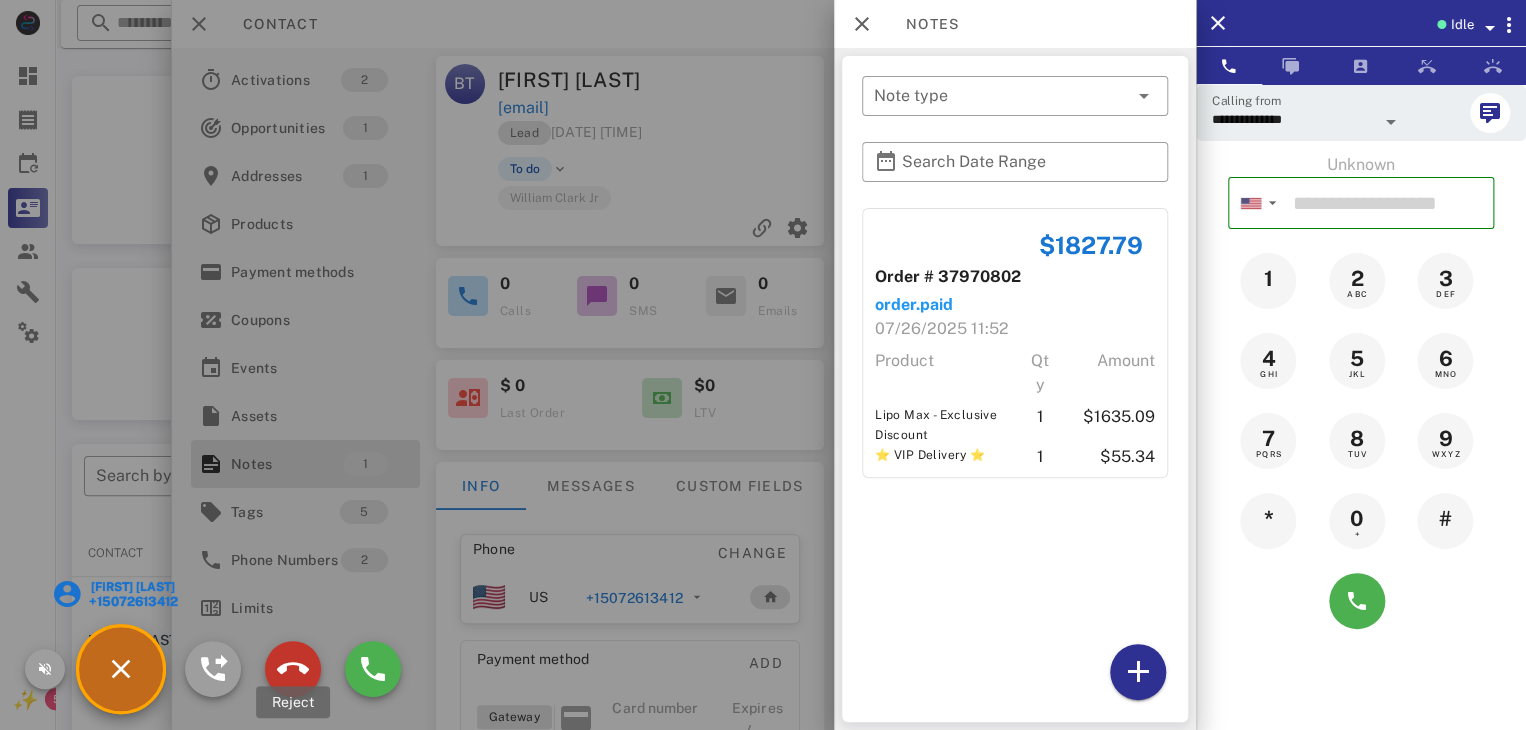 click at bounding box center (293, 669) 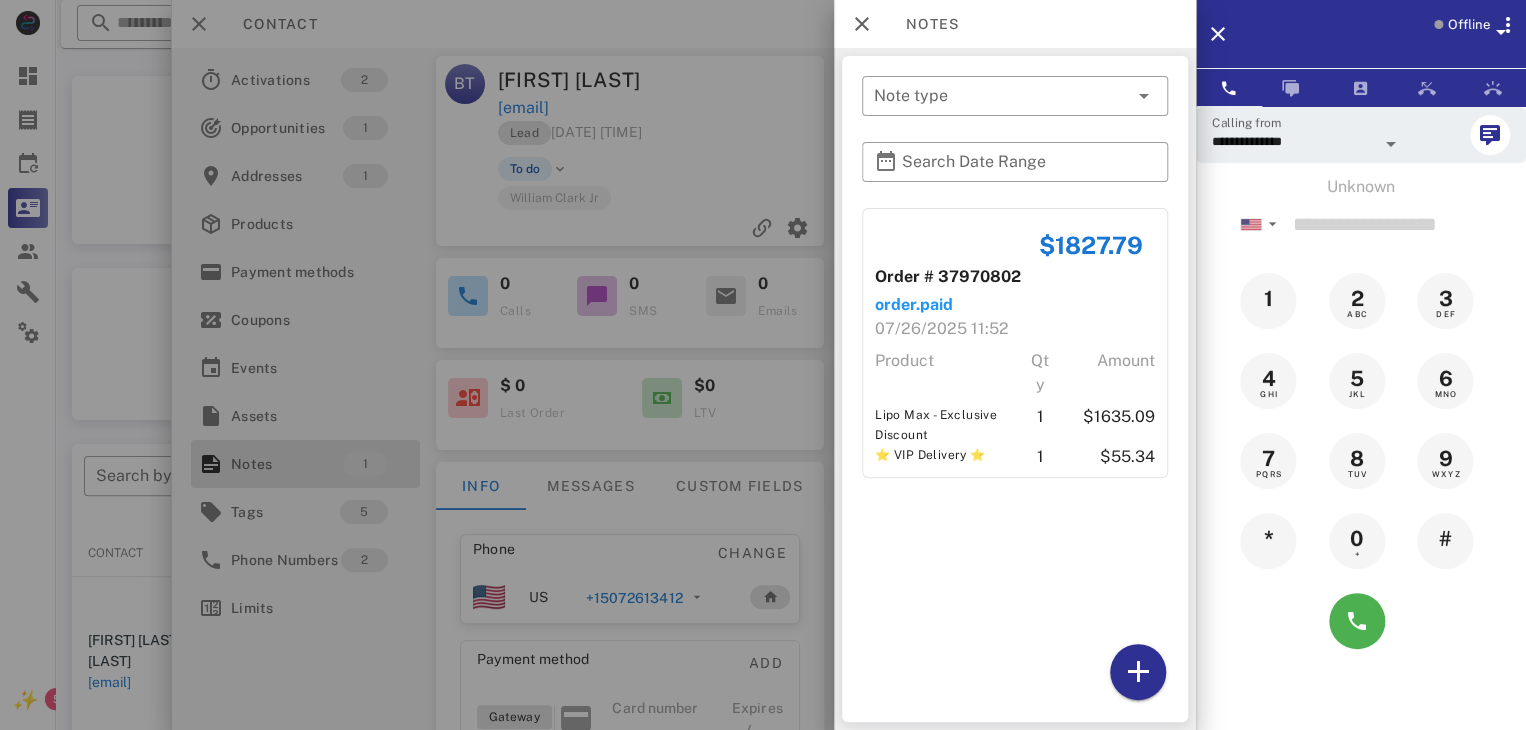 click at bounding box center (763, 365) 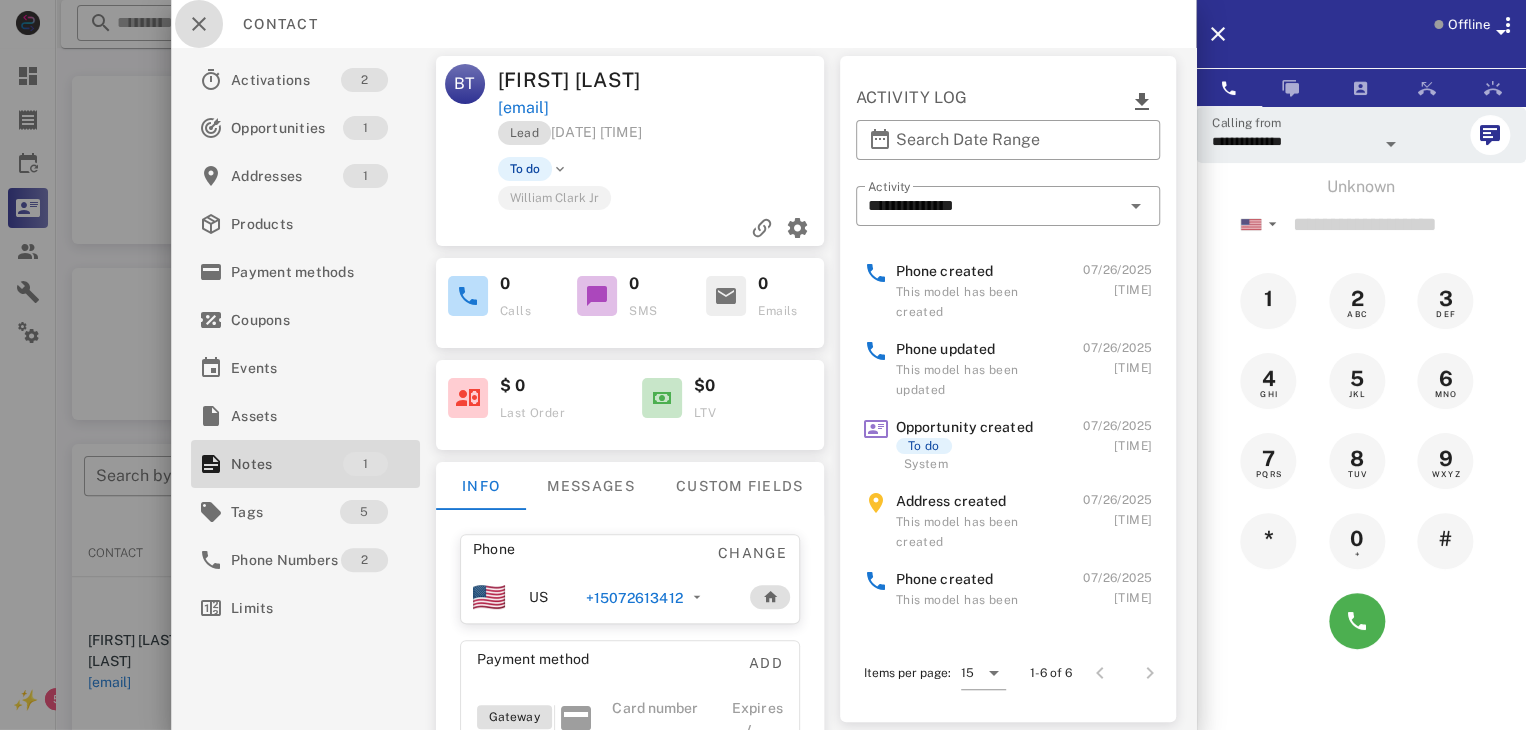 click at bounding box center (199, 24) 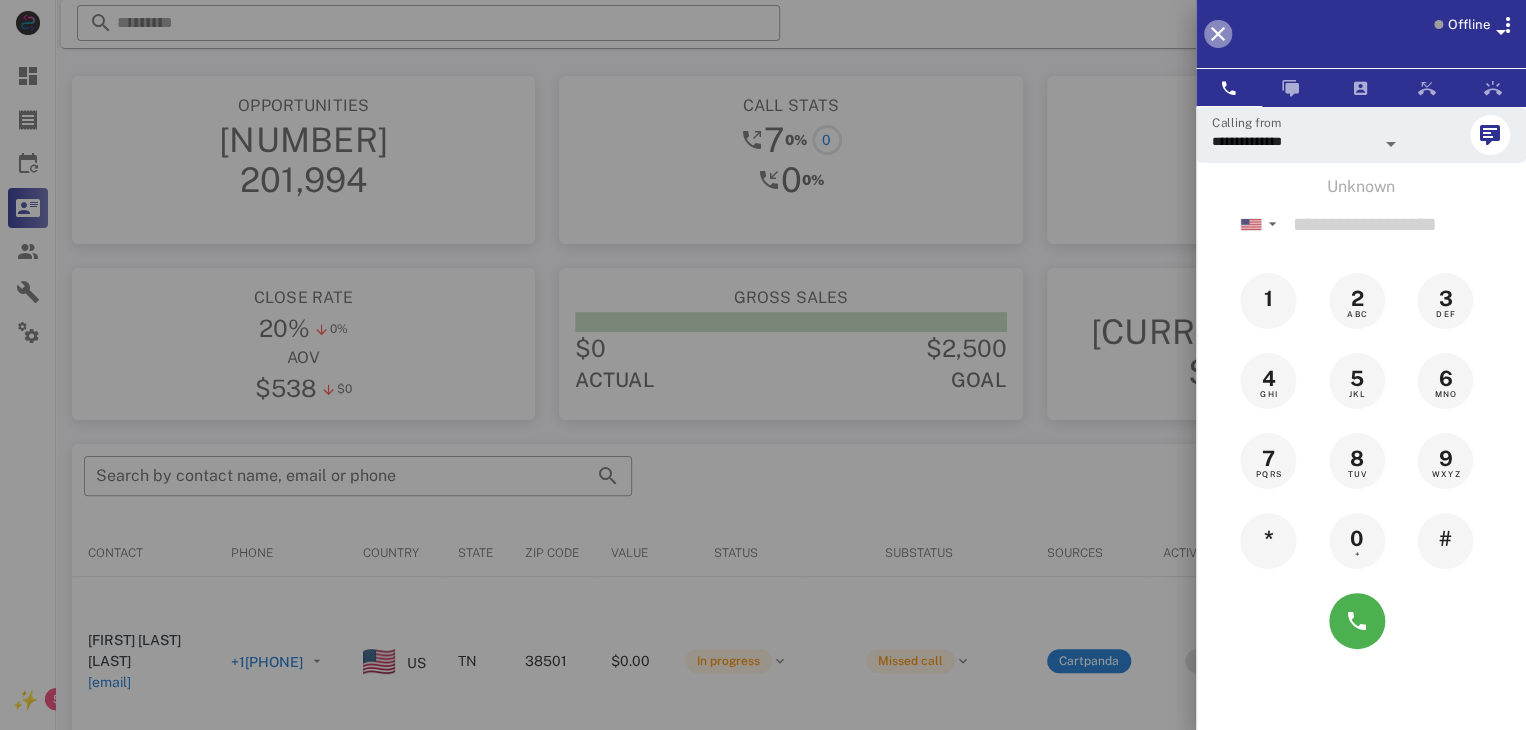 click at bounding box center [1218, 34] 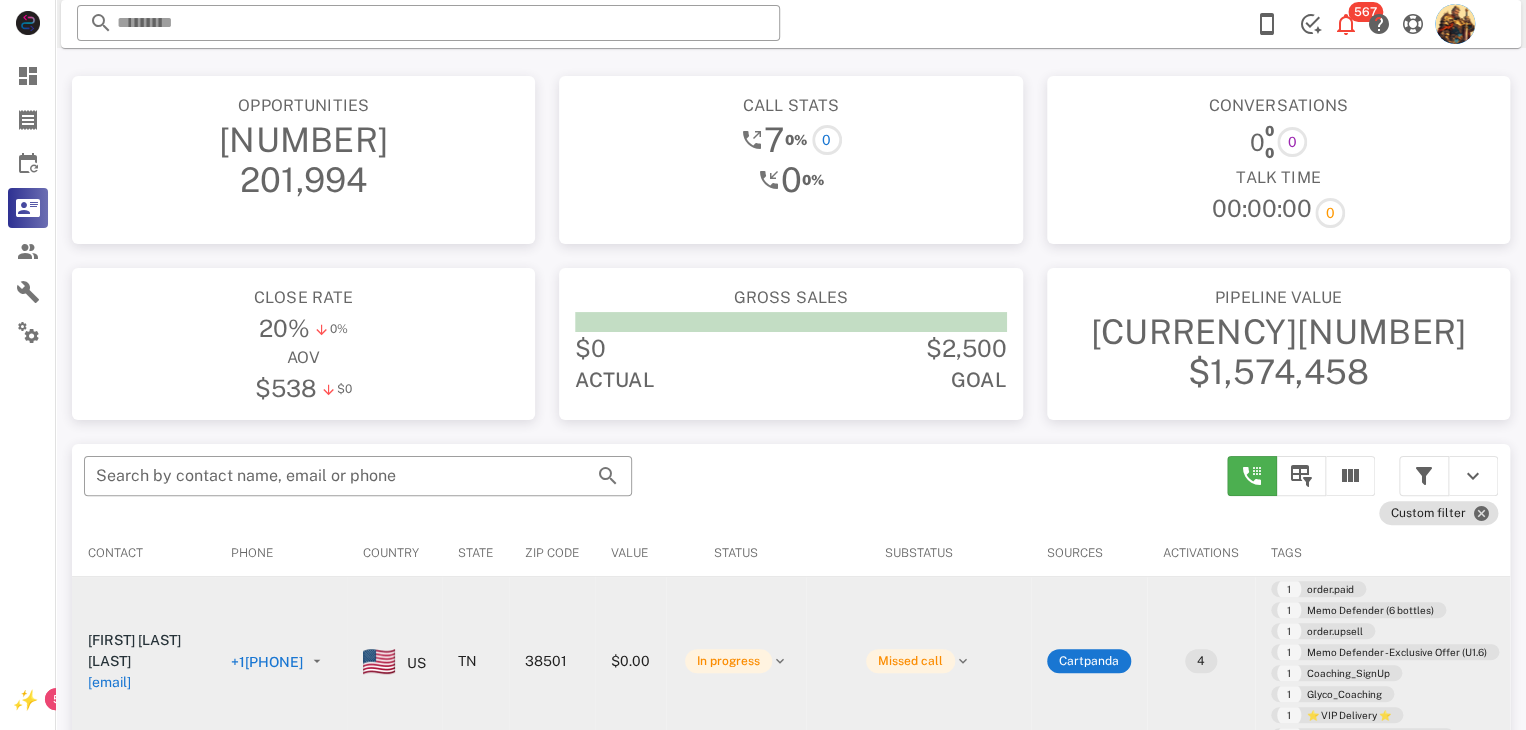 click on "[EMAIL]" at bounding box center (109, 682) 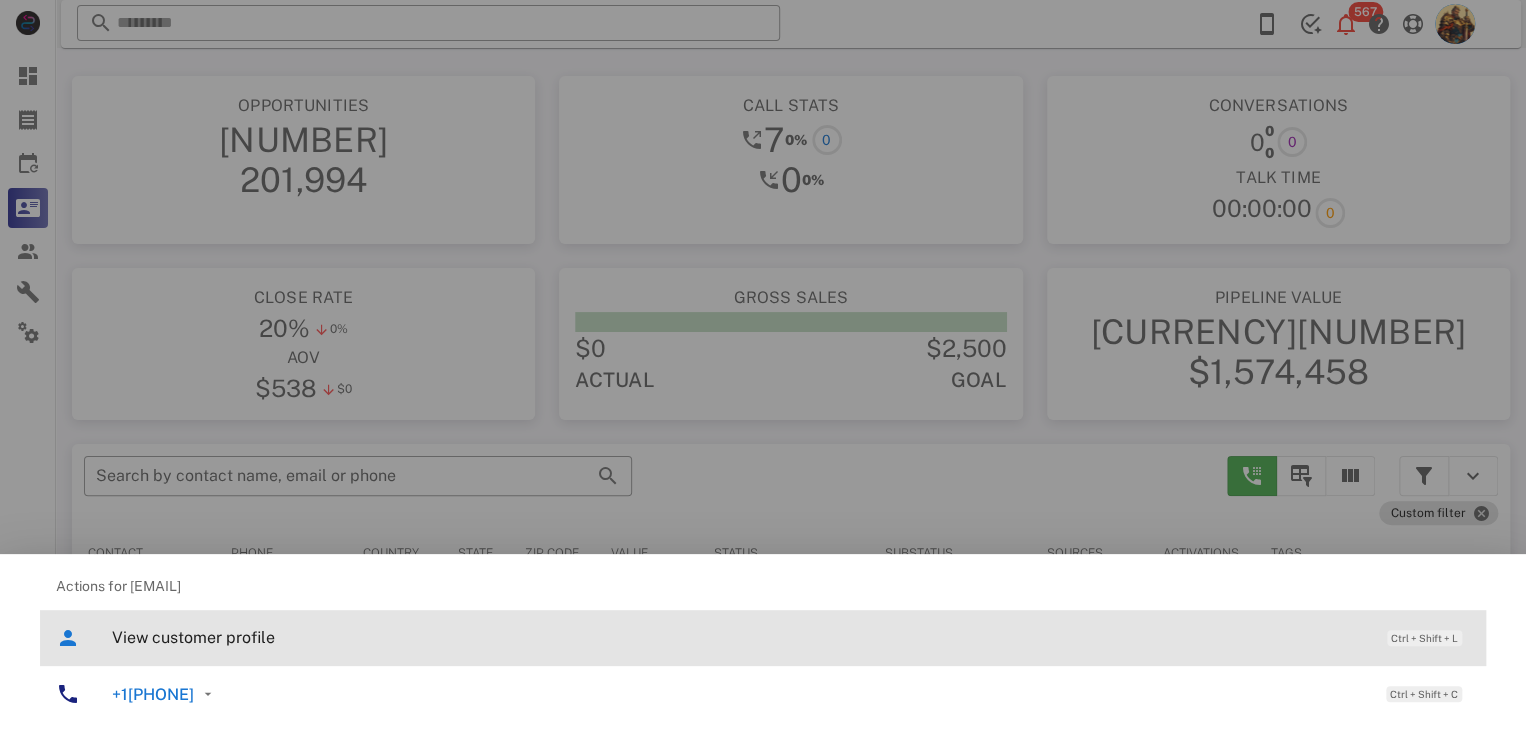 click on "View customer profile" at bounding box center (739, 637) 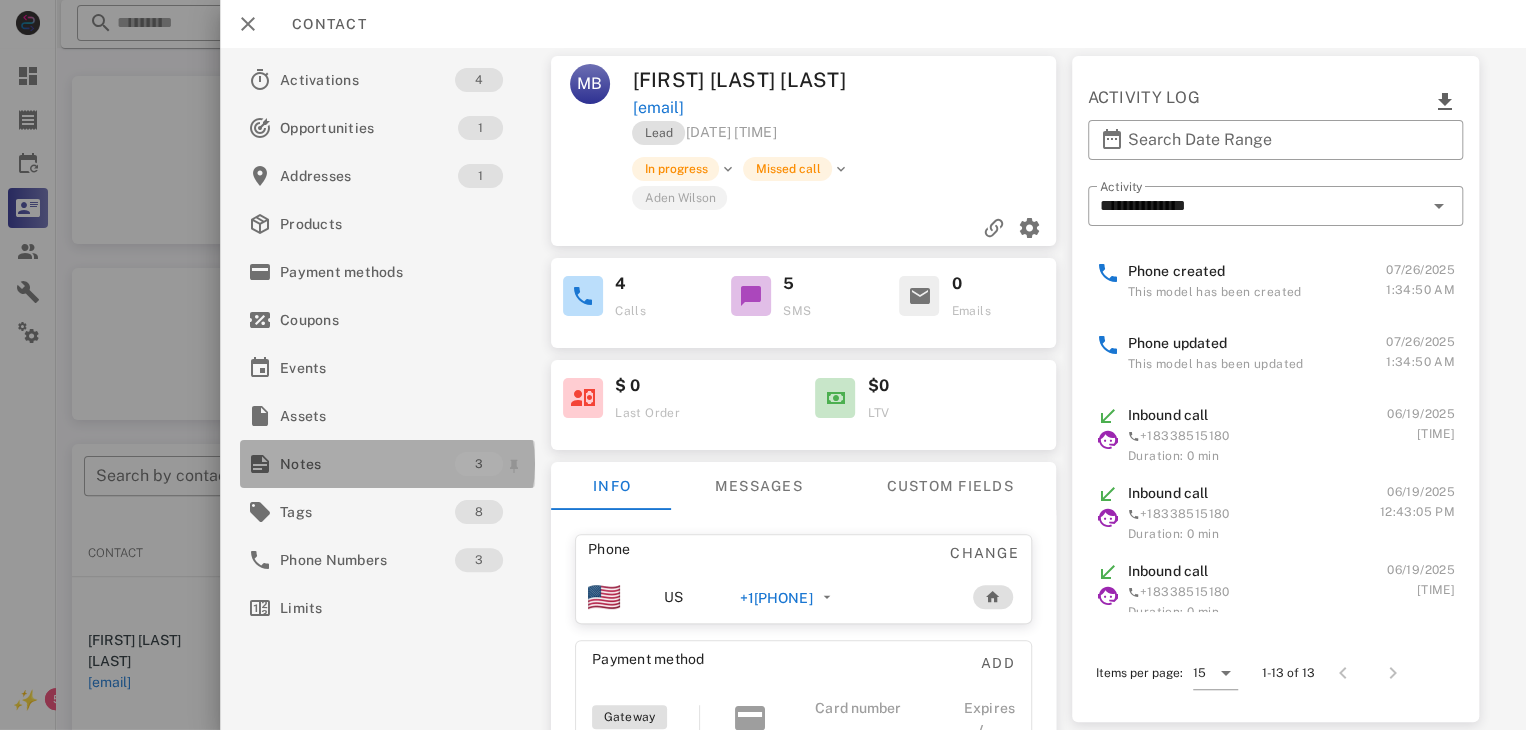 click on "Notes" at bounding box center (367, 464) 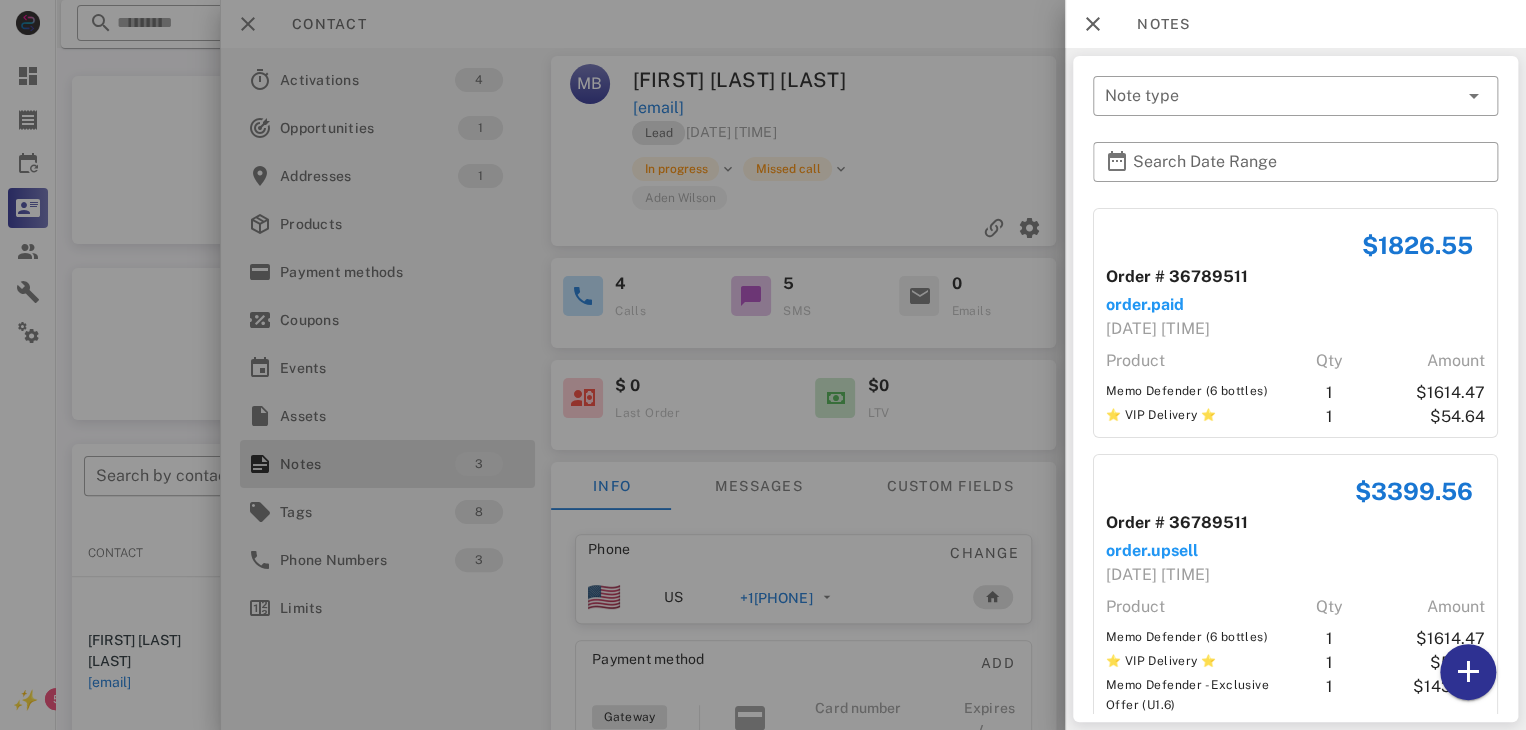 scroll, scrollTop: 276, scrollLeft: 0, axis: vertical 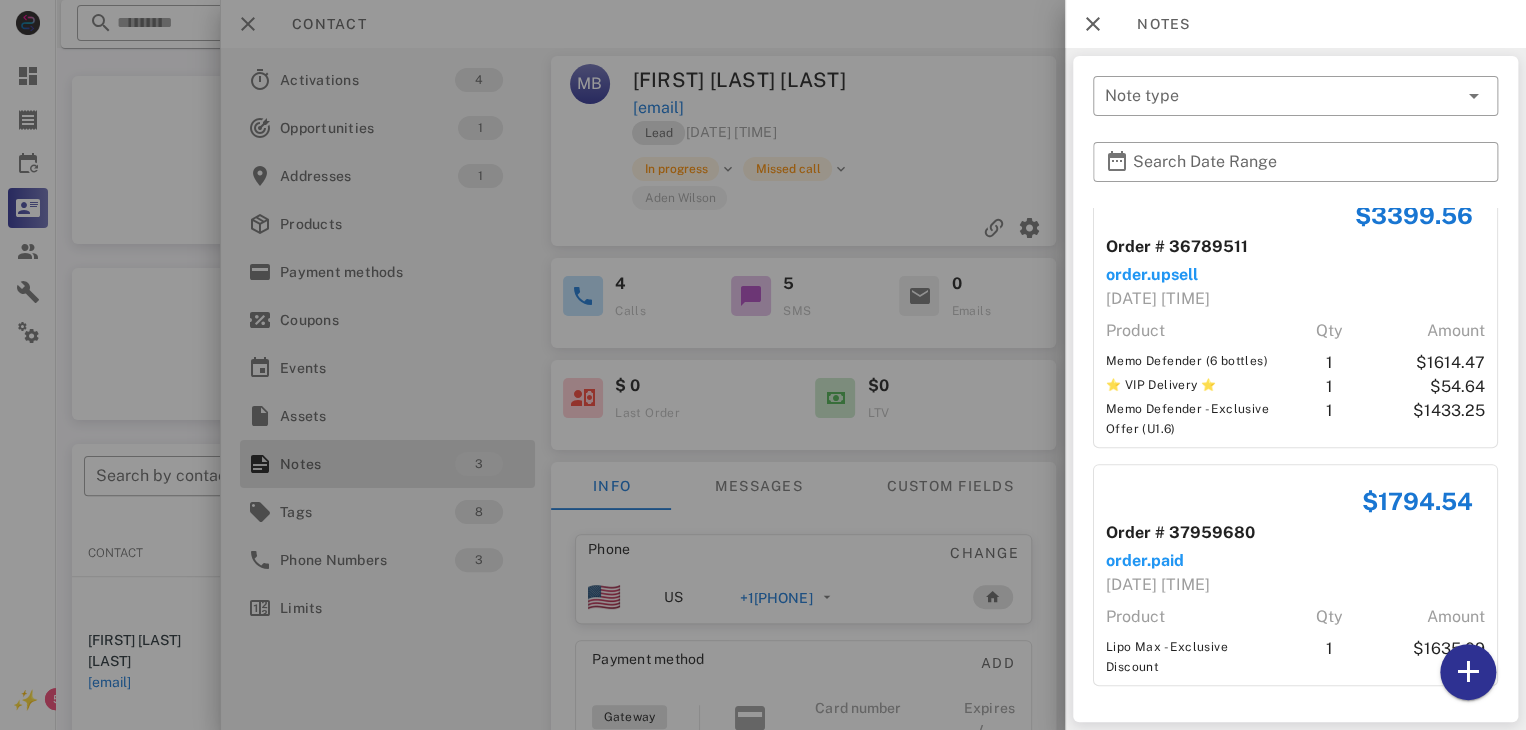click at bounding box center [763, 365] 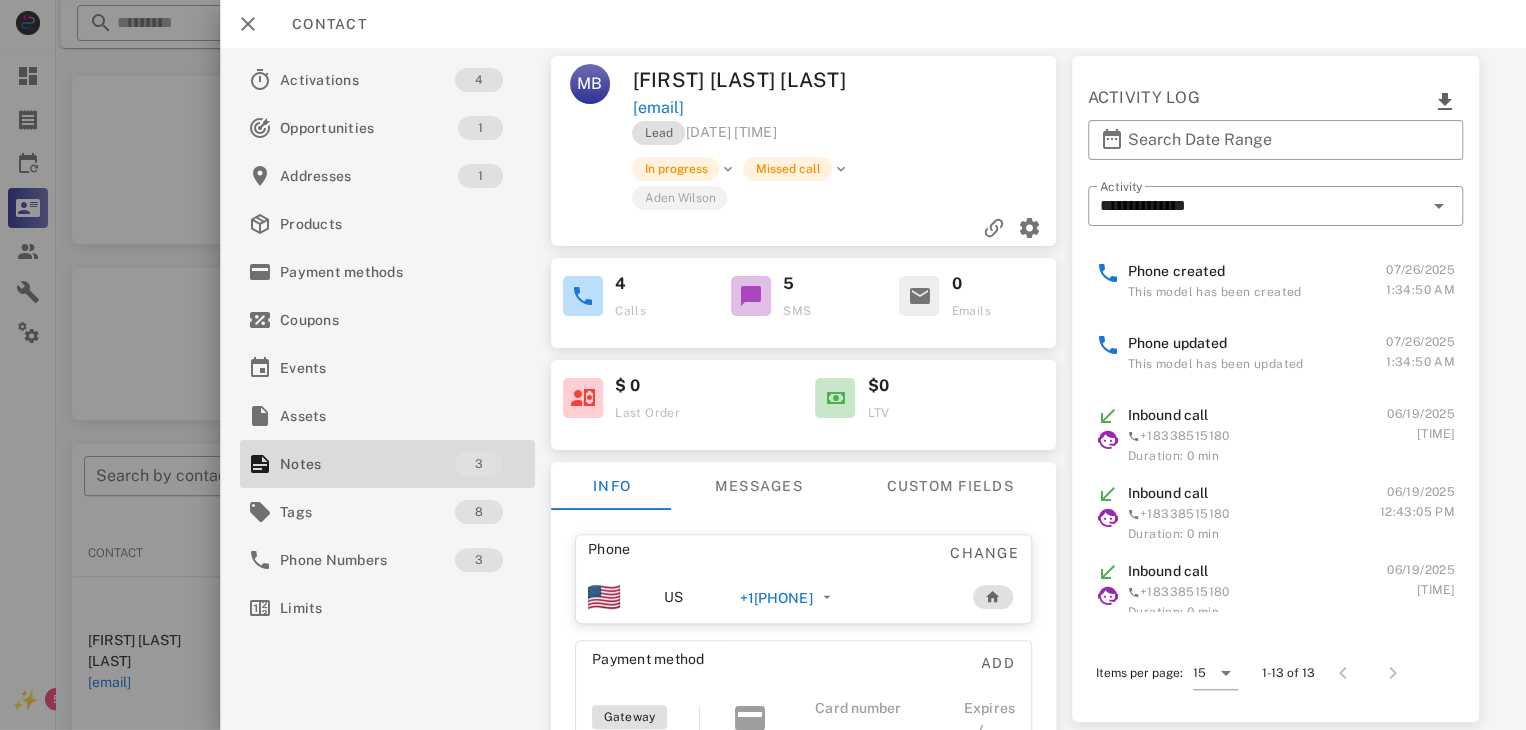 click at bounding box center [763, 365] 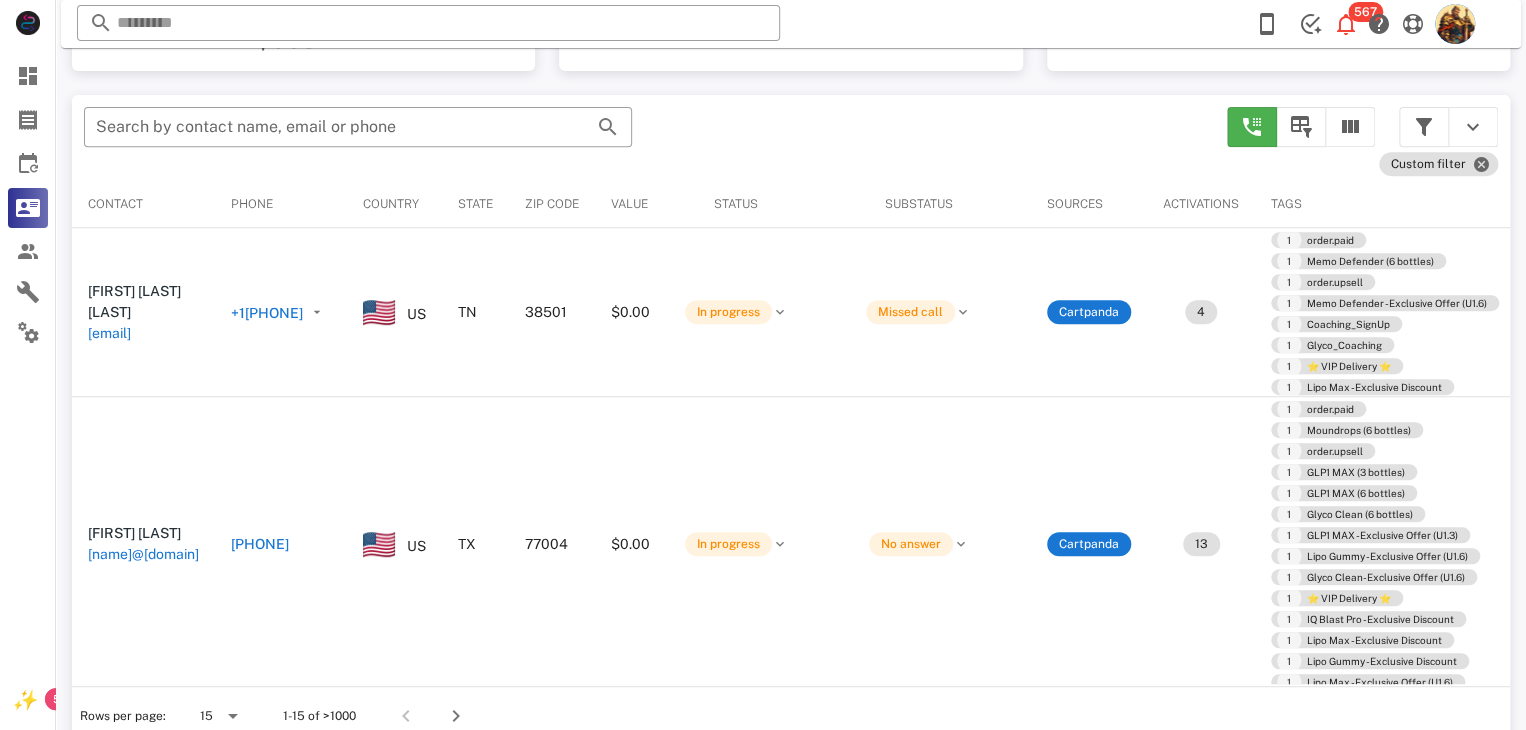 scroll, scrollTop: 380, scrollLeft: 0, axis: vertical 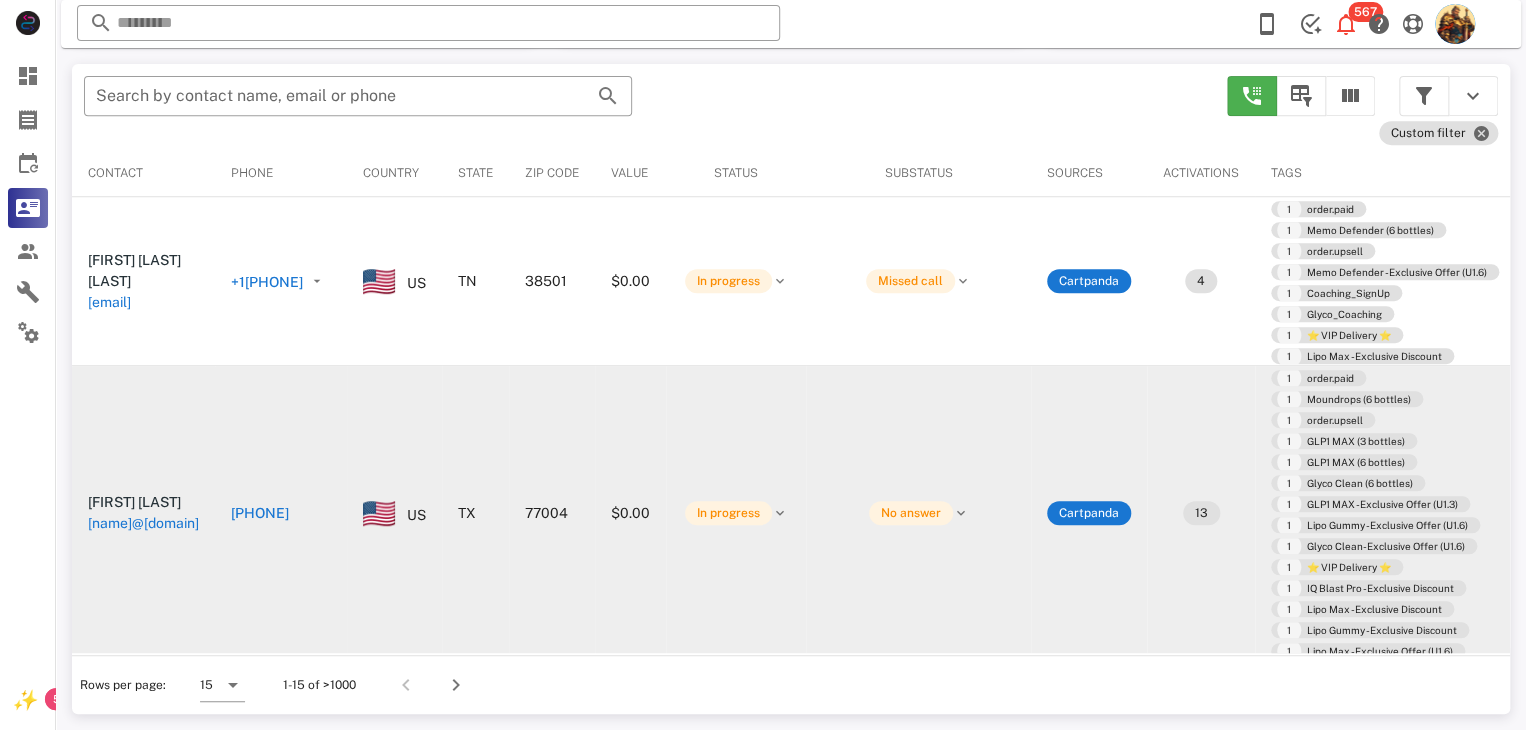click on "[NAME]@[DOMAIN]" at bounding box center (143, 523) 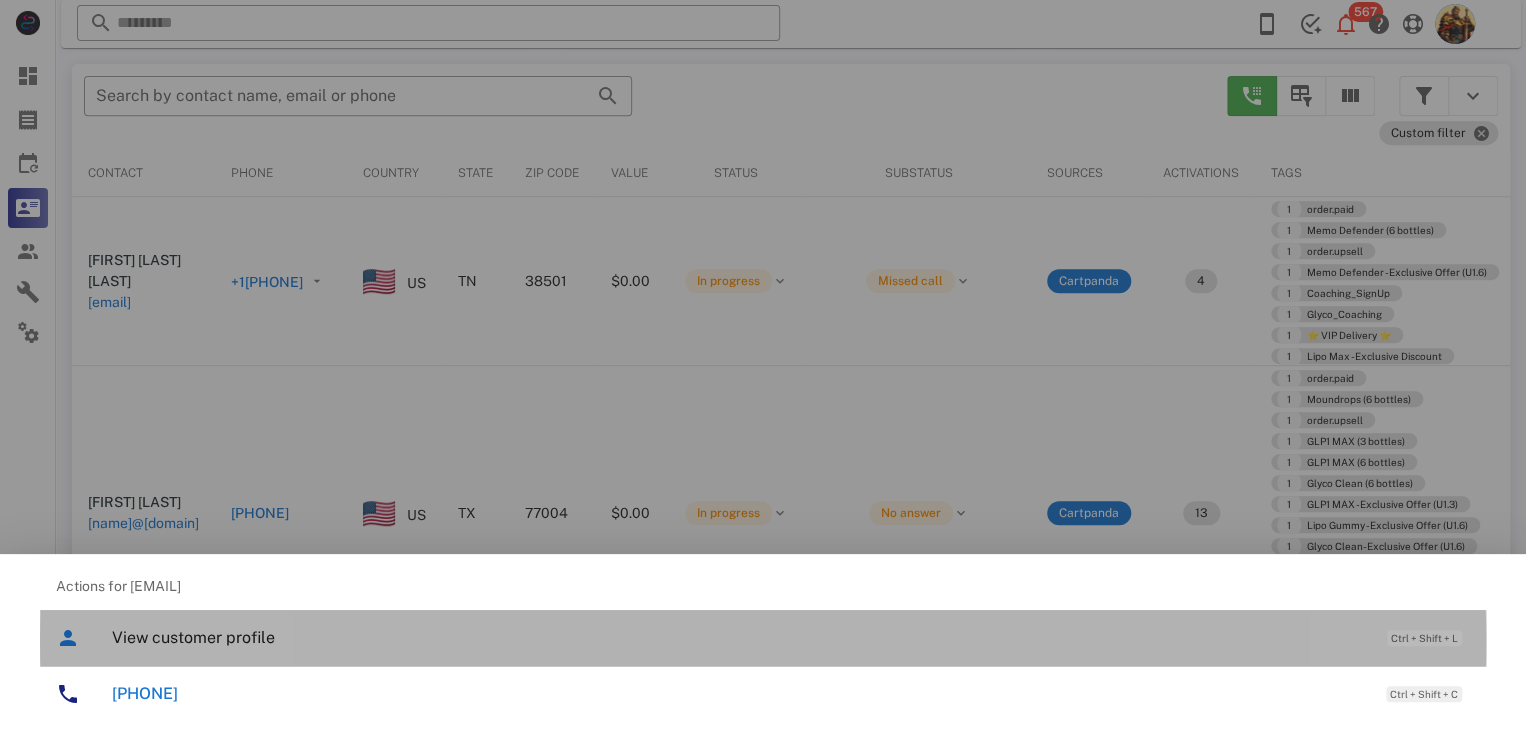 click on "View customer profile Ctrl + Shift + L" at bounding box center [791, 637] 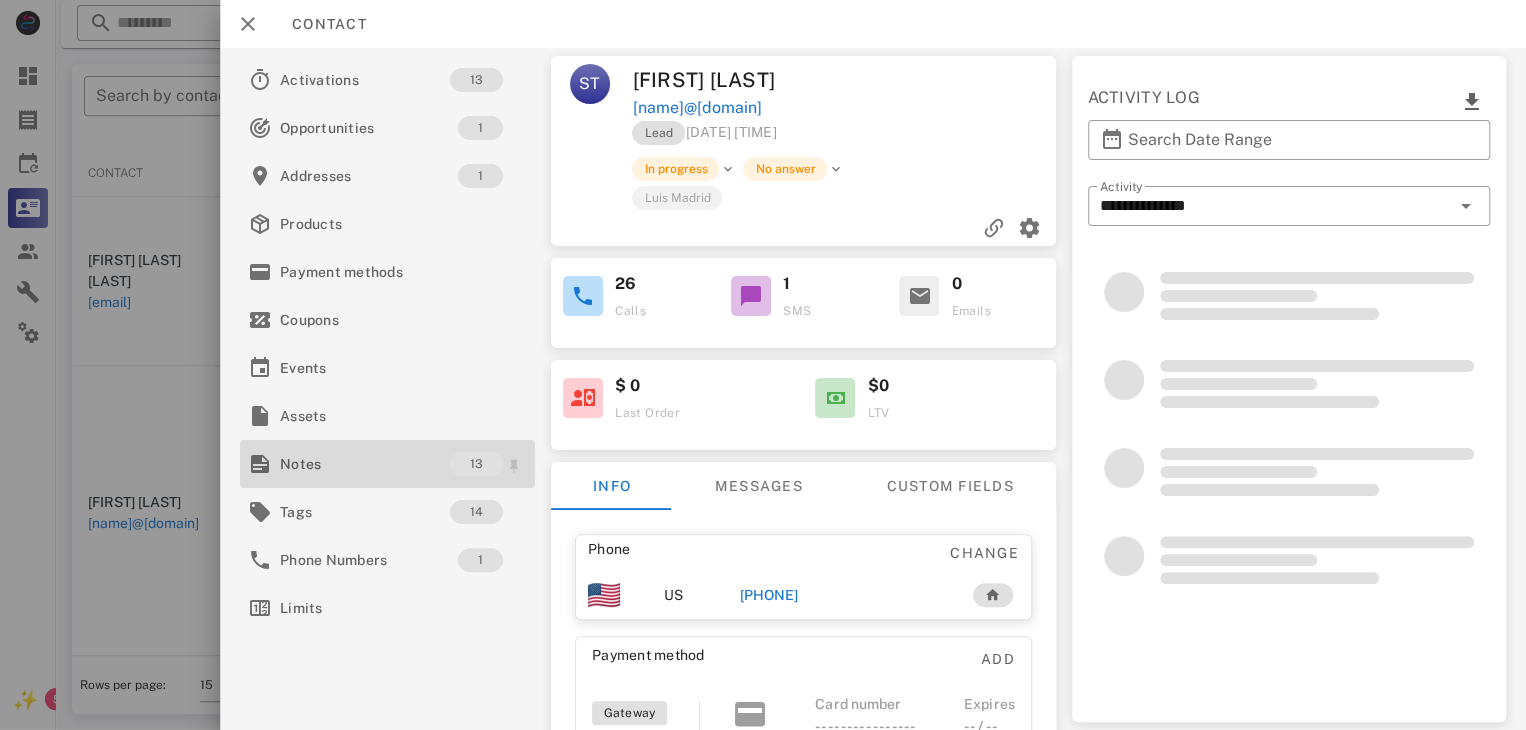 click on "Notes" at bounding box center [365, 464] 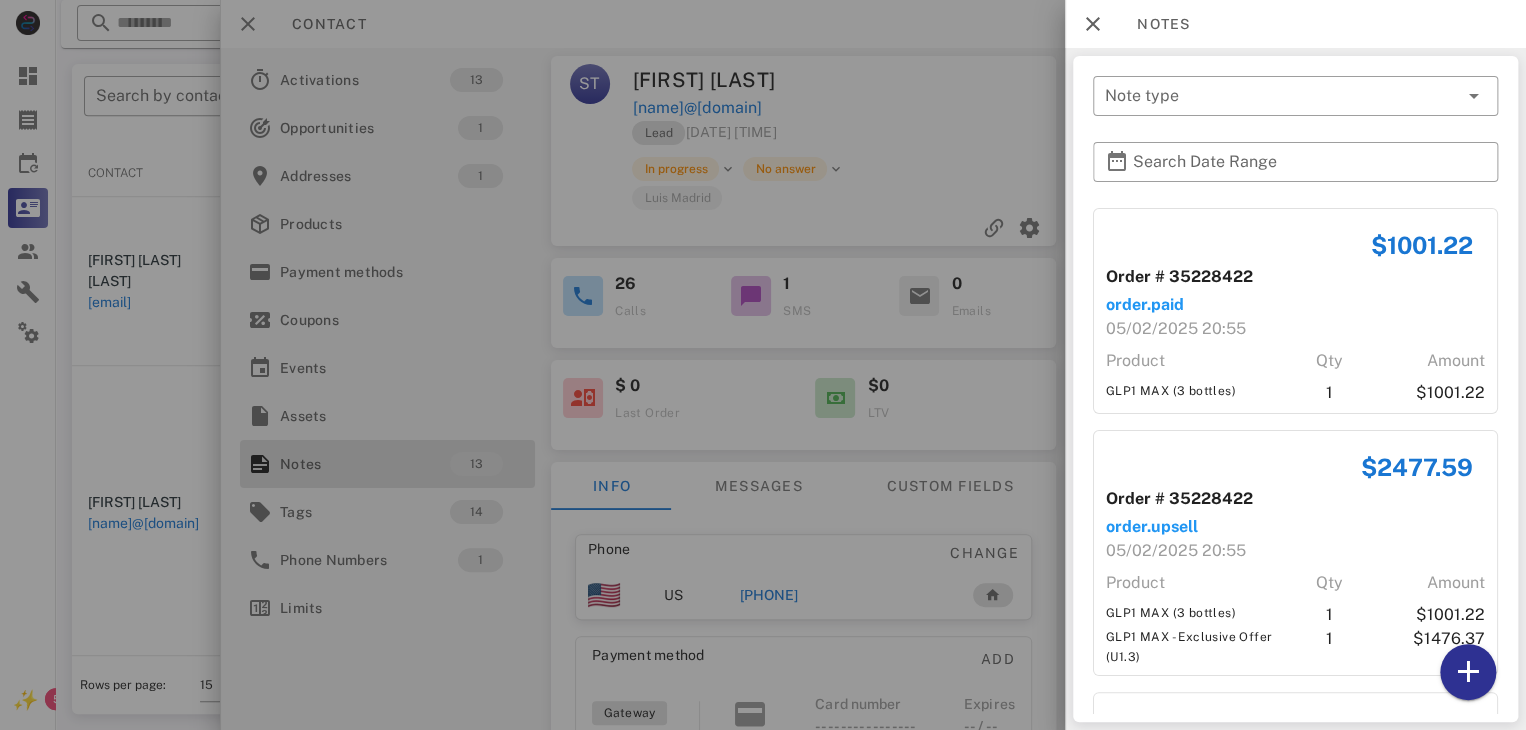 click at bounding box center [763, 365] 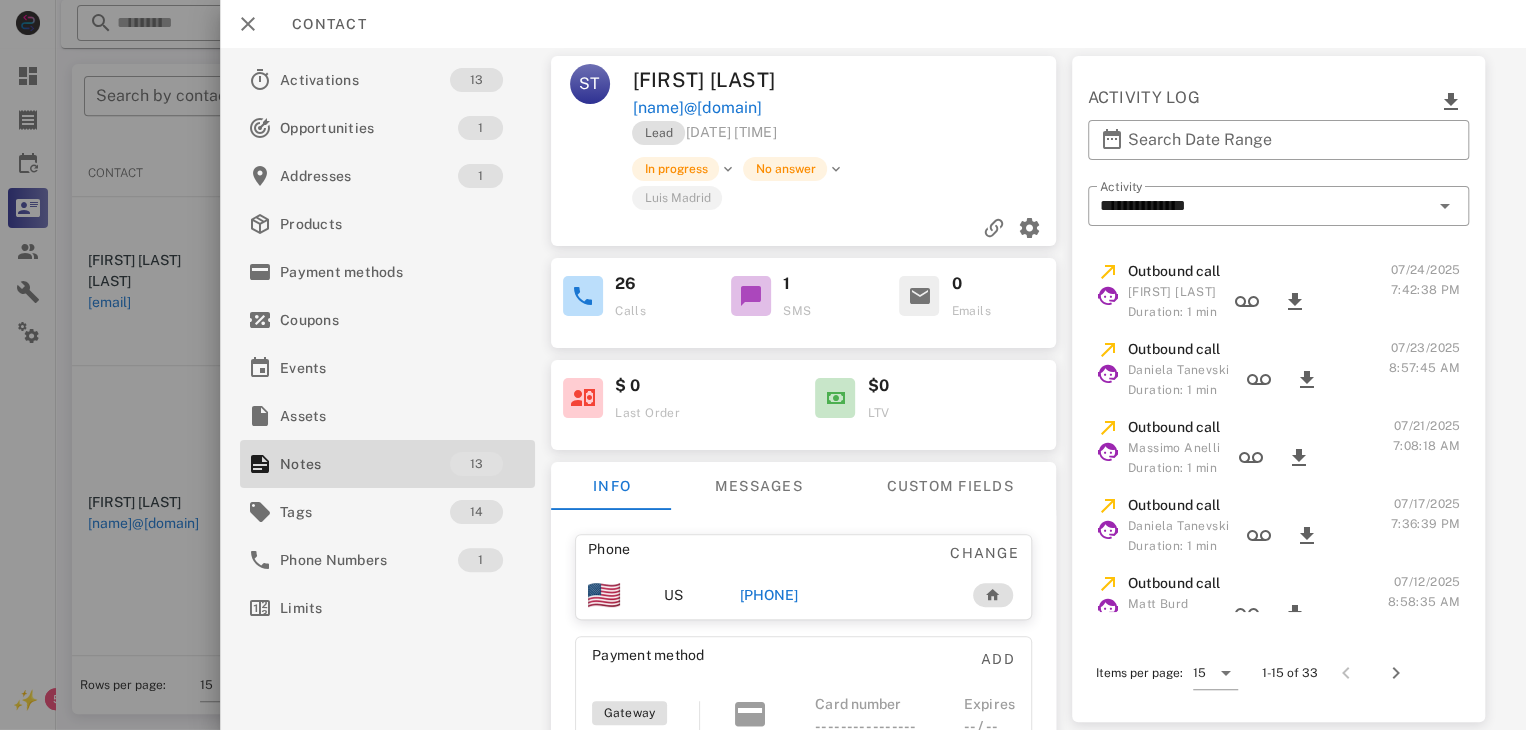 click on "[PHONE]" at bounding box center [769, 595] 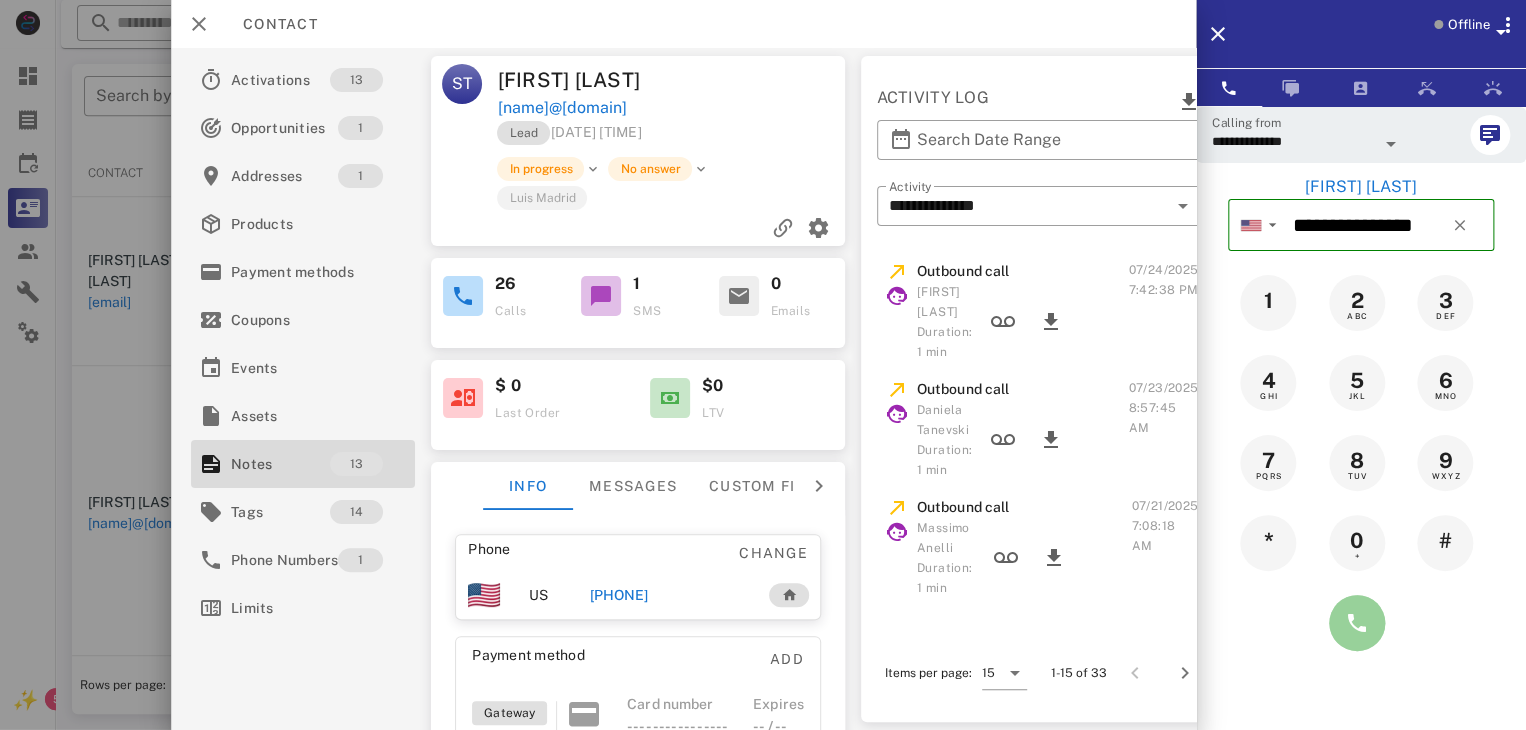 click at bounding box center (1357, 623) 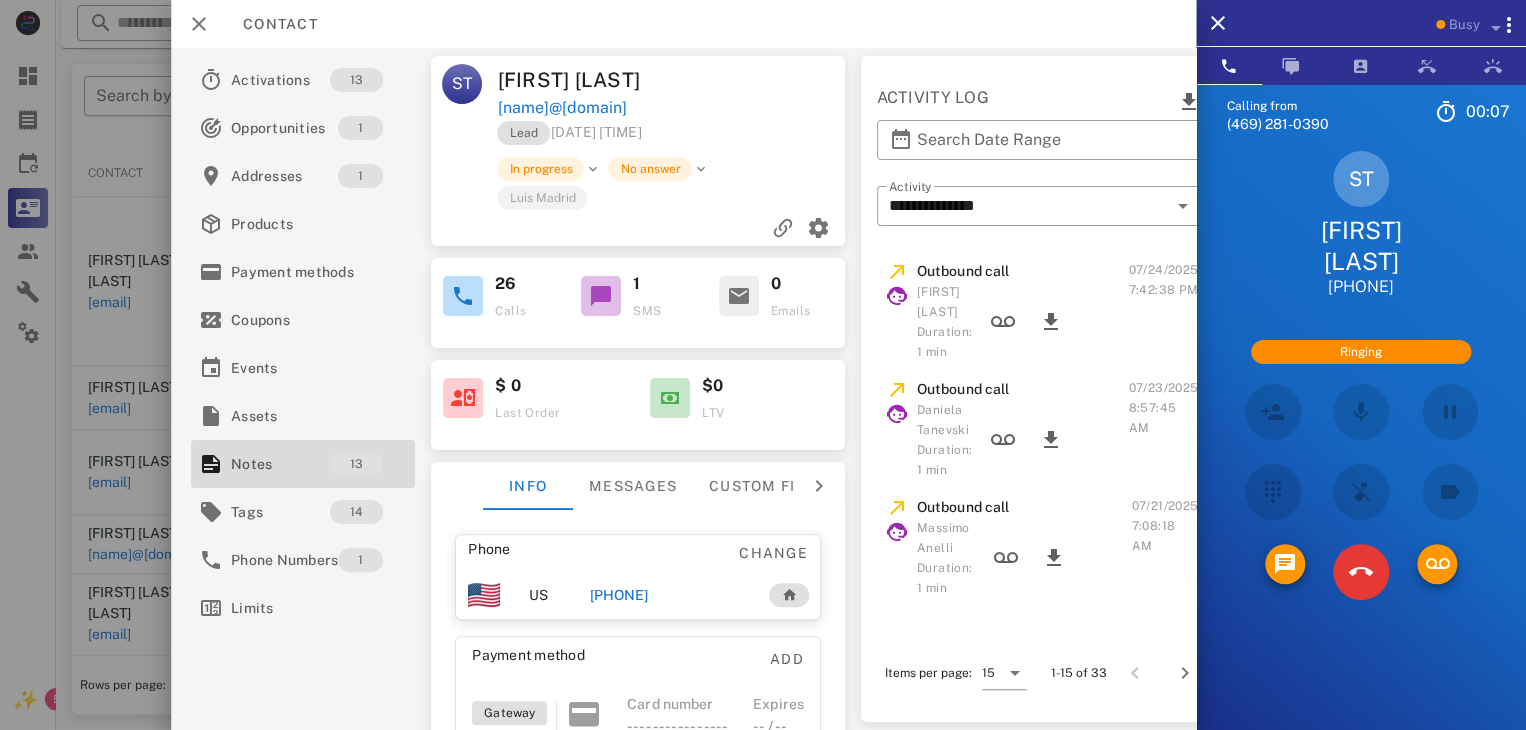 click at bounding box center (1272, 492) 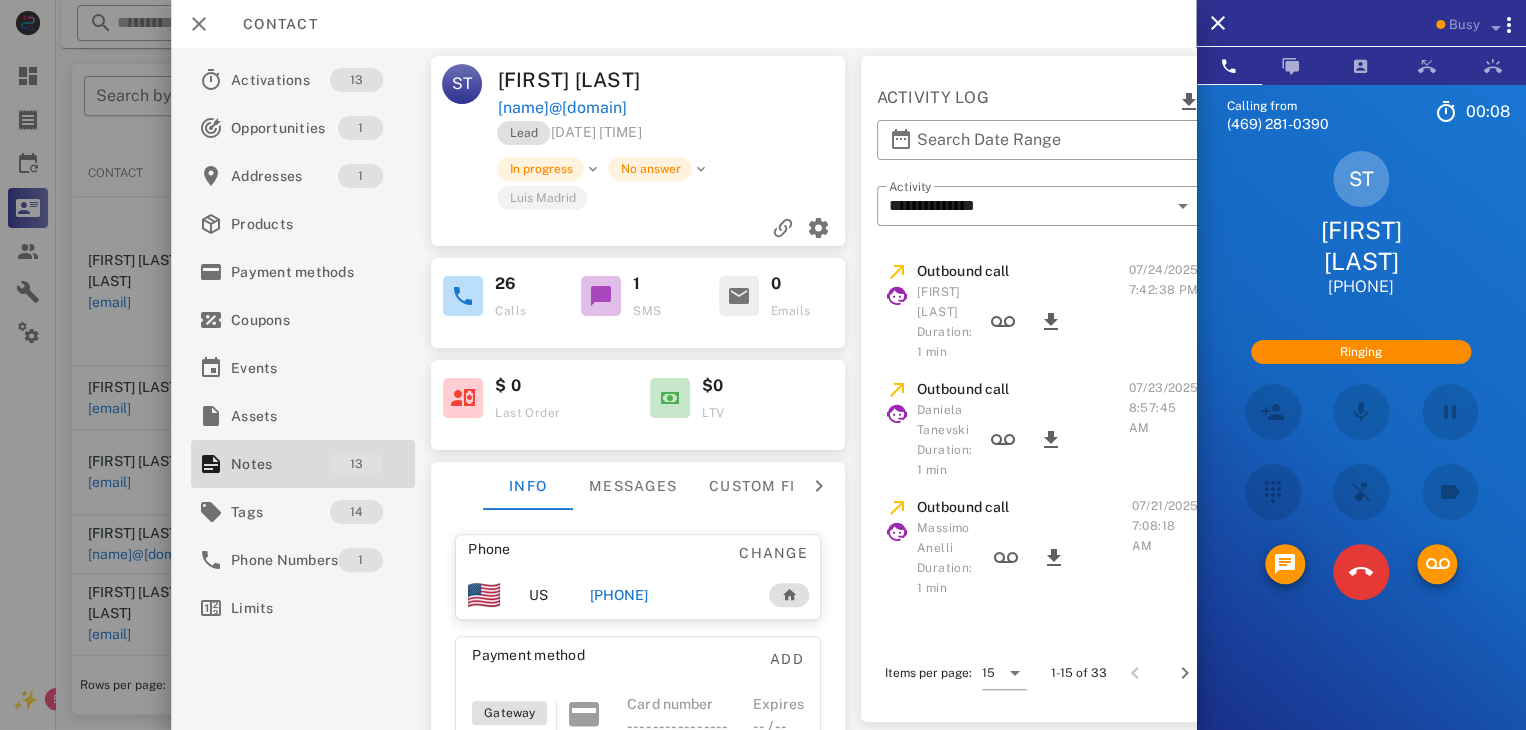 click at bounding box center (1272, 492) 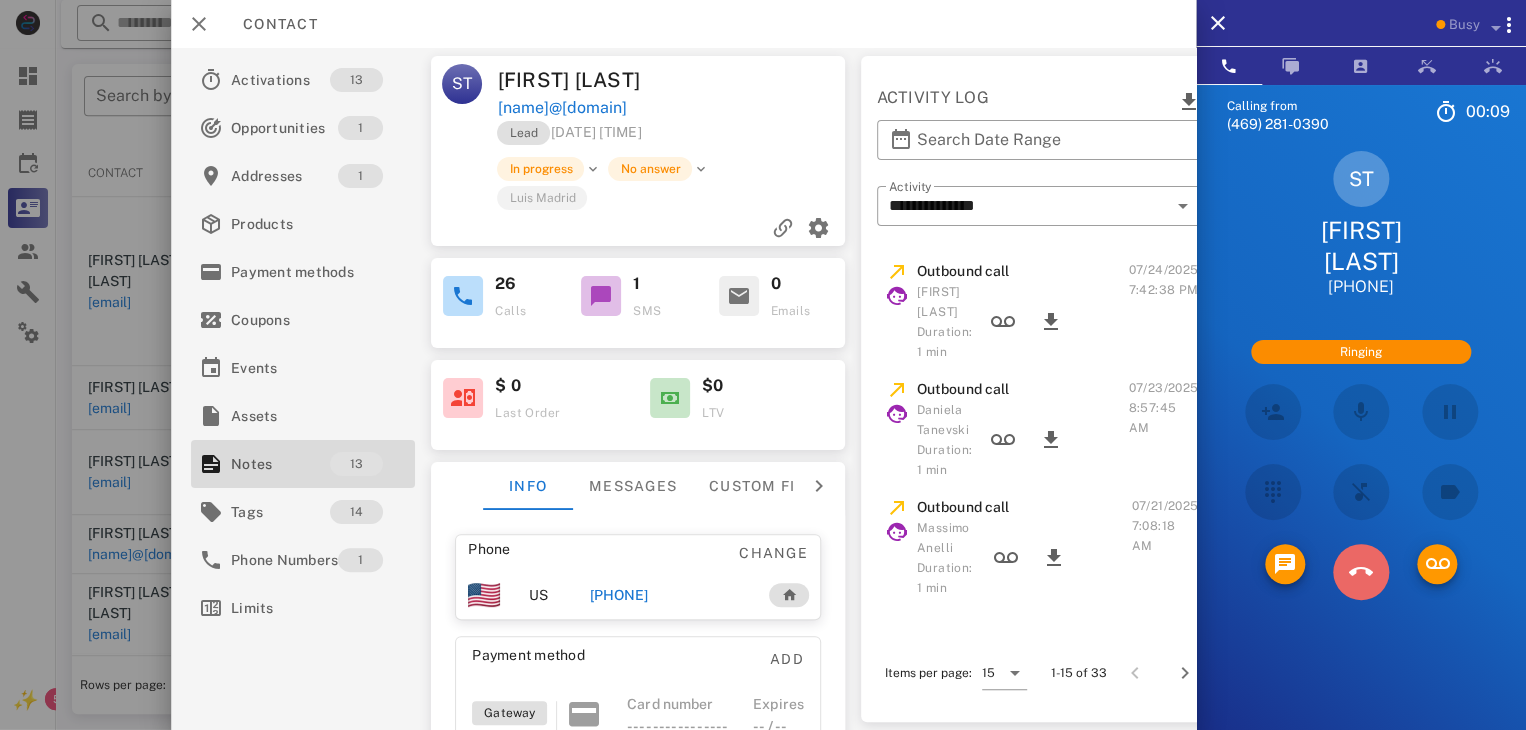 click at bounding box center (1361, 572) 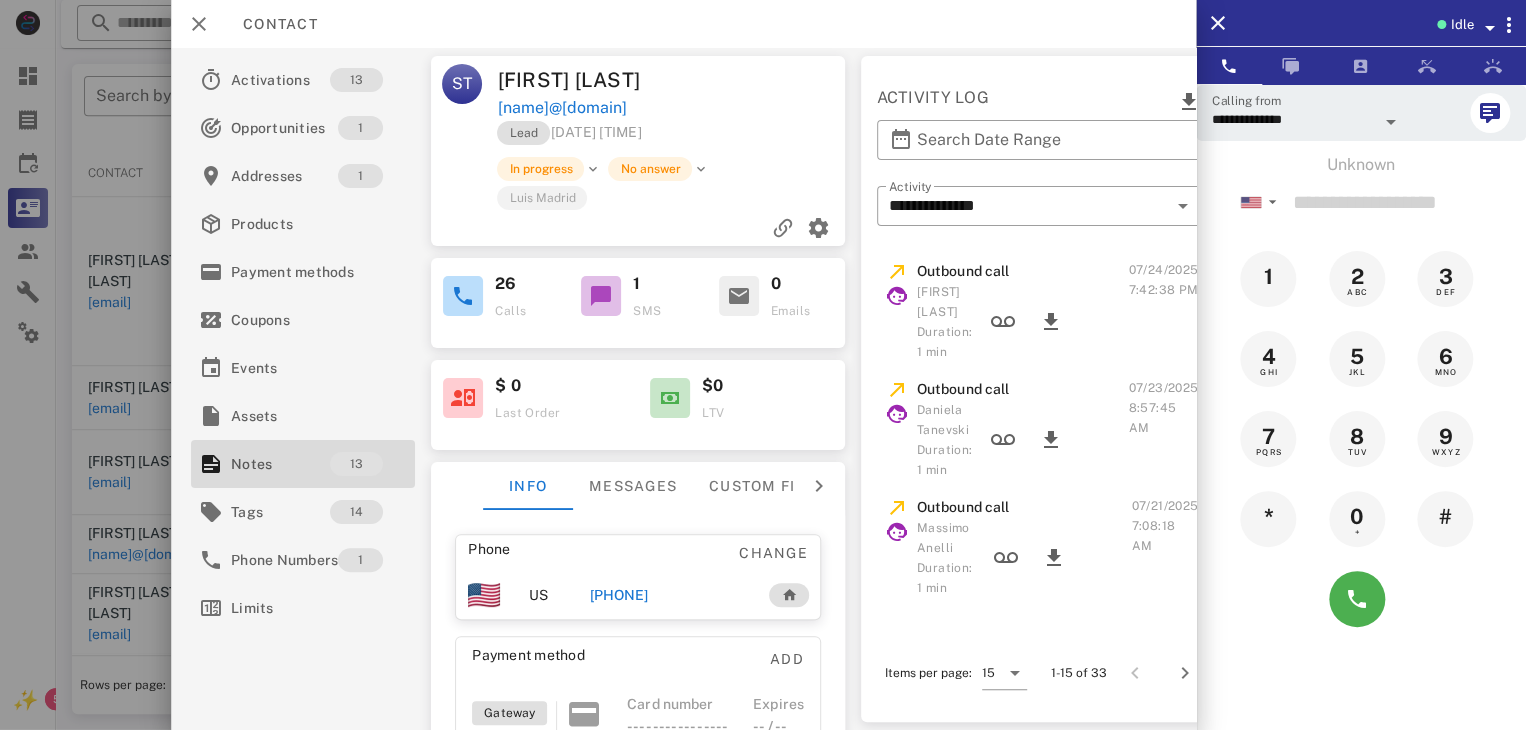 click at bounding box center (763, 365) 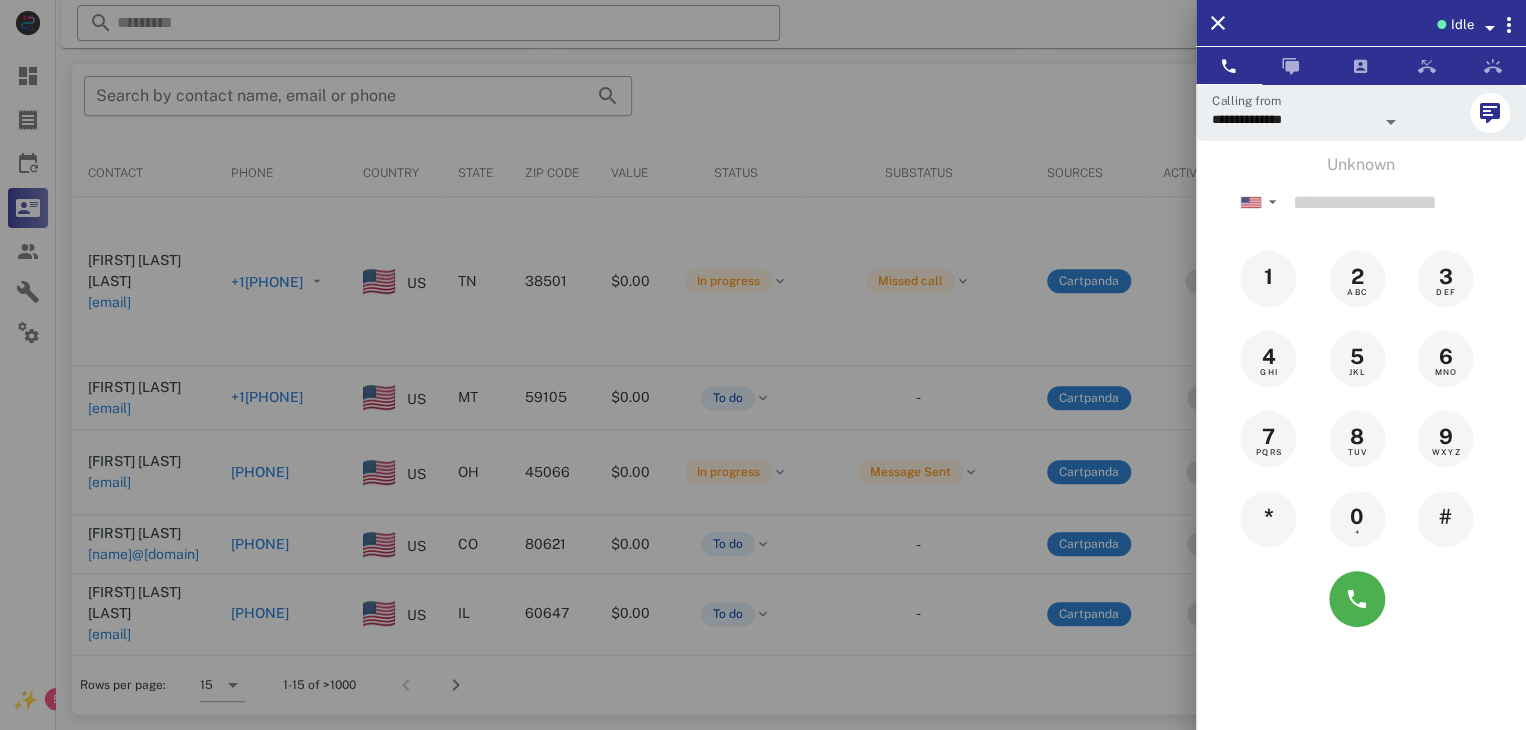 click at bounding box center [763, 365] 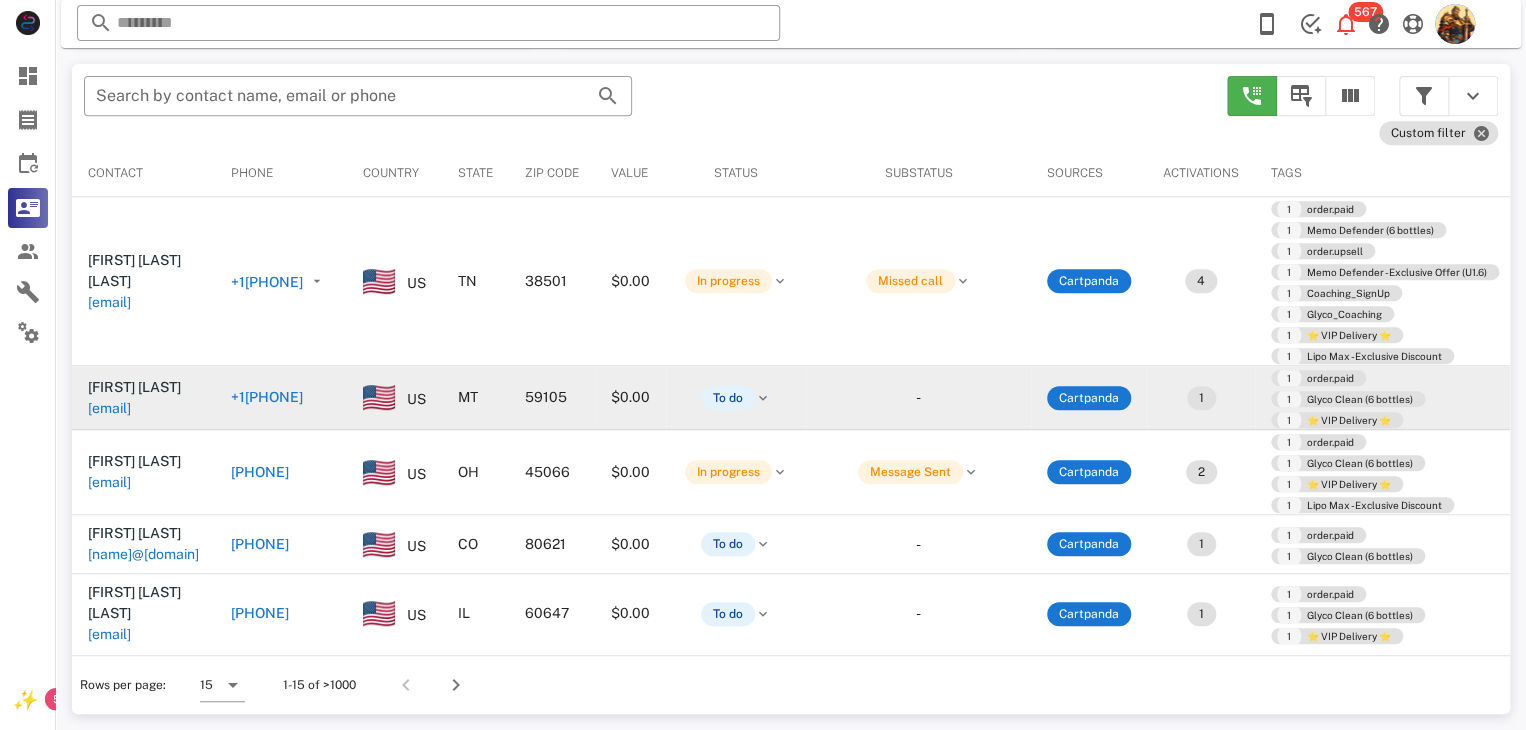 click on "[EMAIL]" at bounding box center [109, 408] 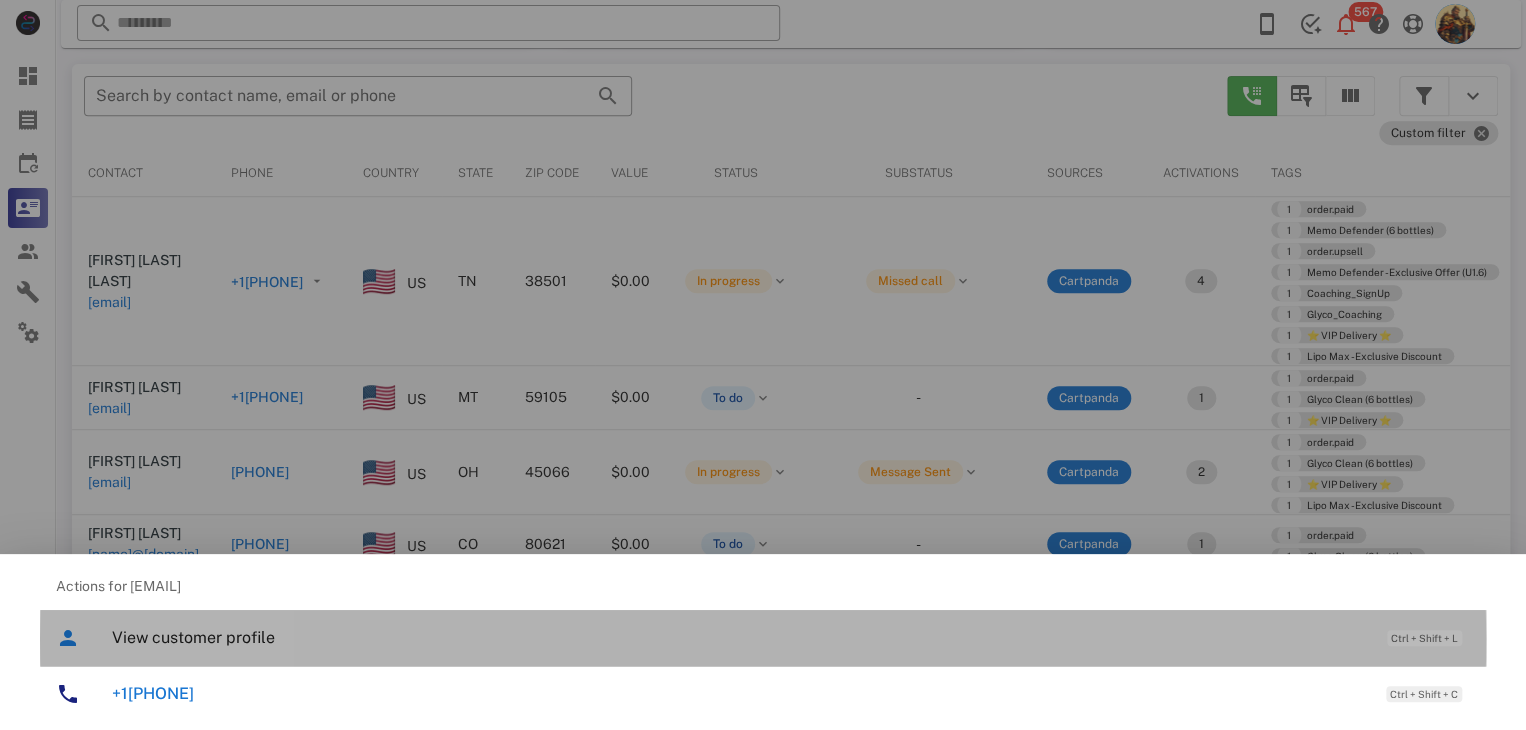 click on "View customer profile" at bounding box center (739, 637) 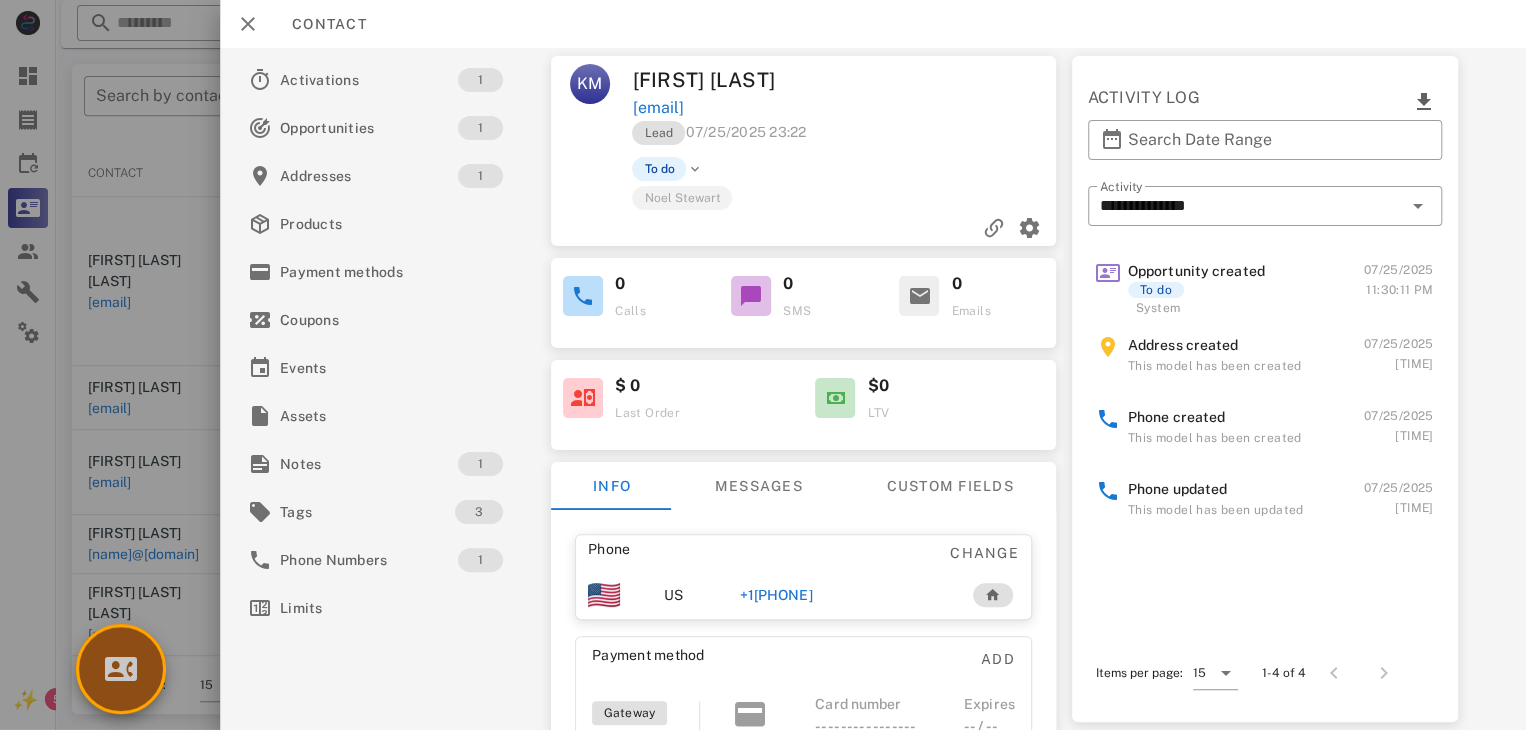 click at bounding box center (121, 669) 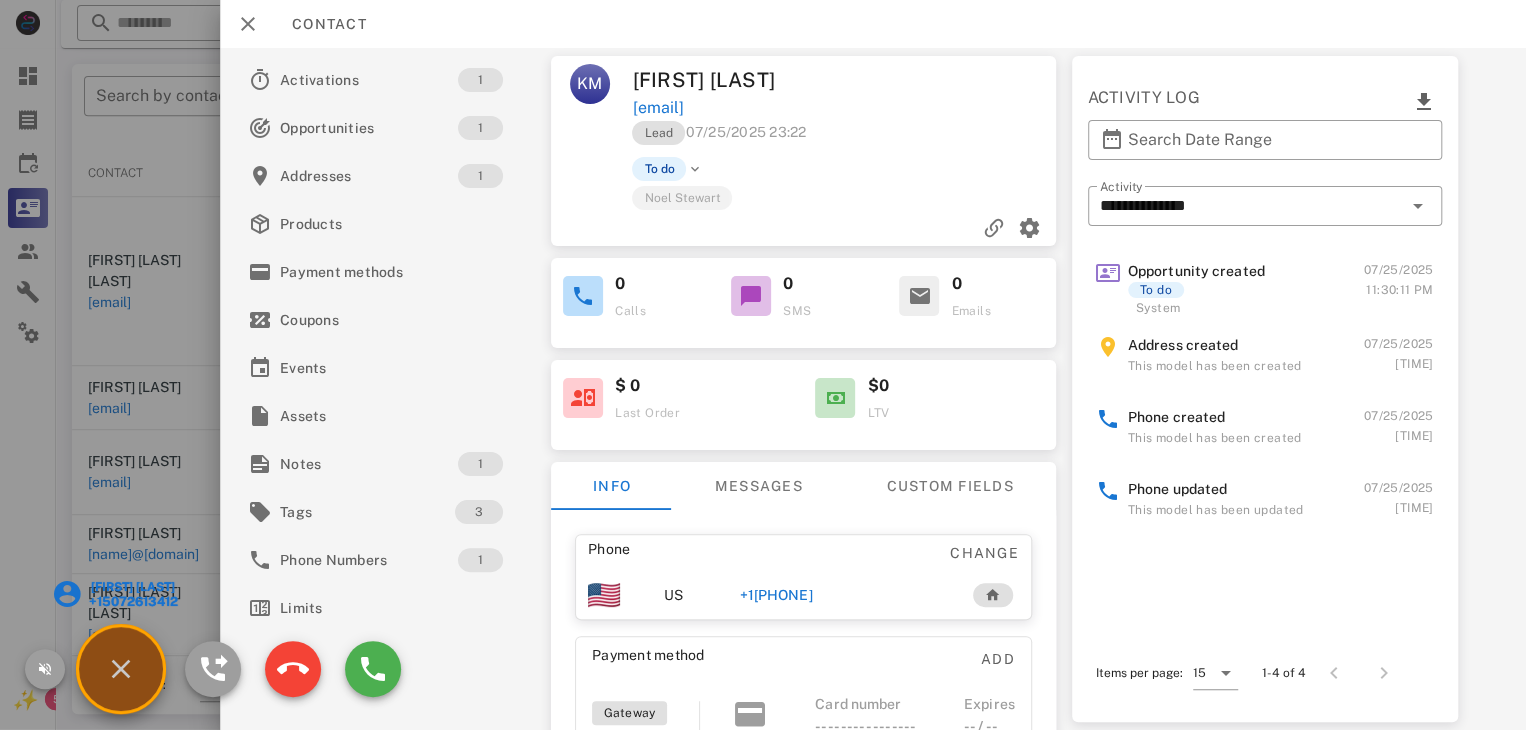 click on "[FIRST] [LAST]" at bounding box center (132, 587) 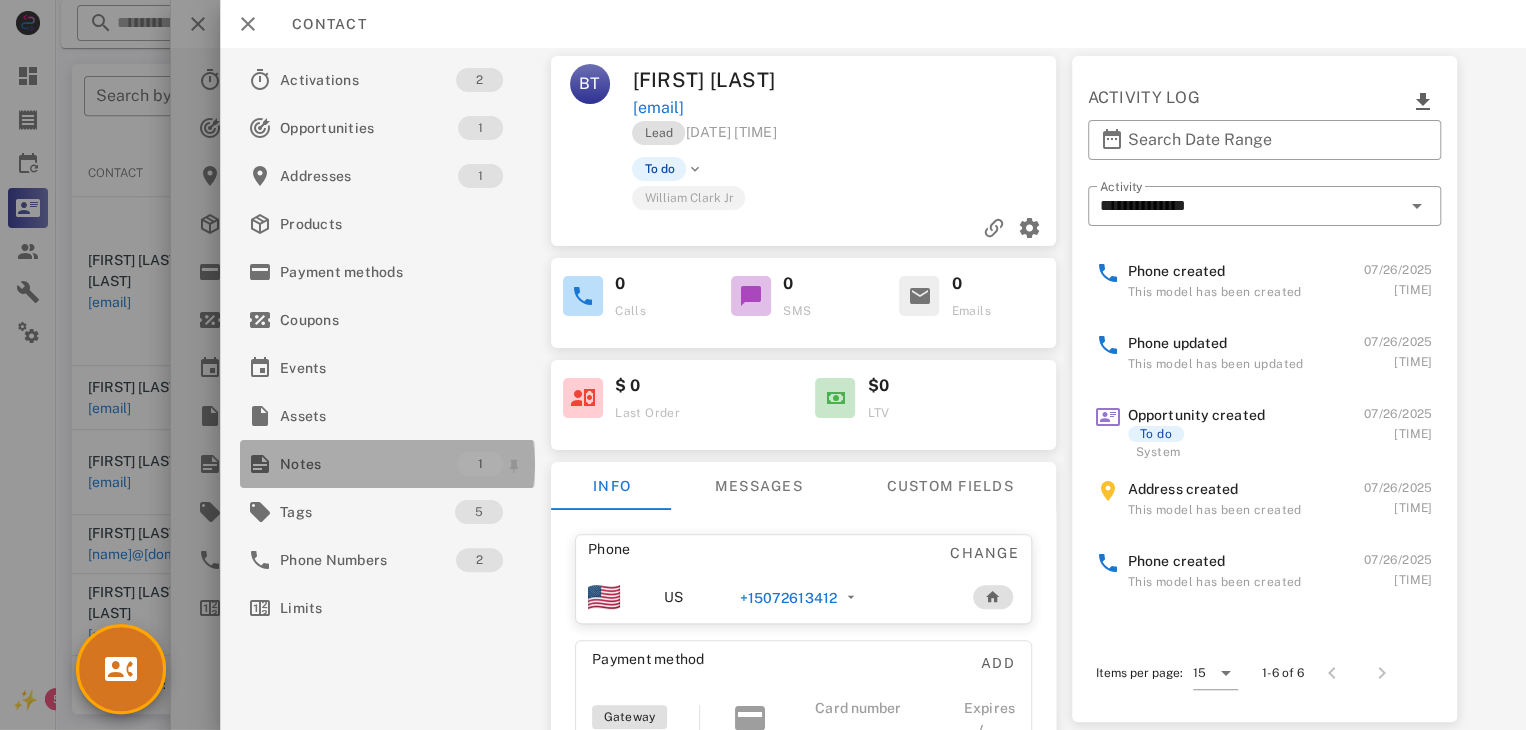 click on "Notes" at bounding box center (369, 464) 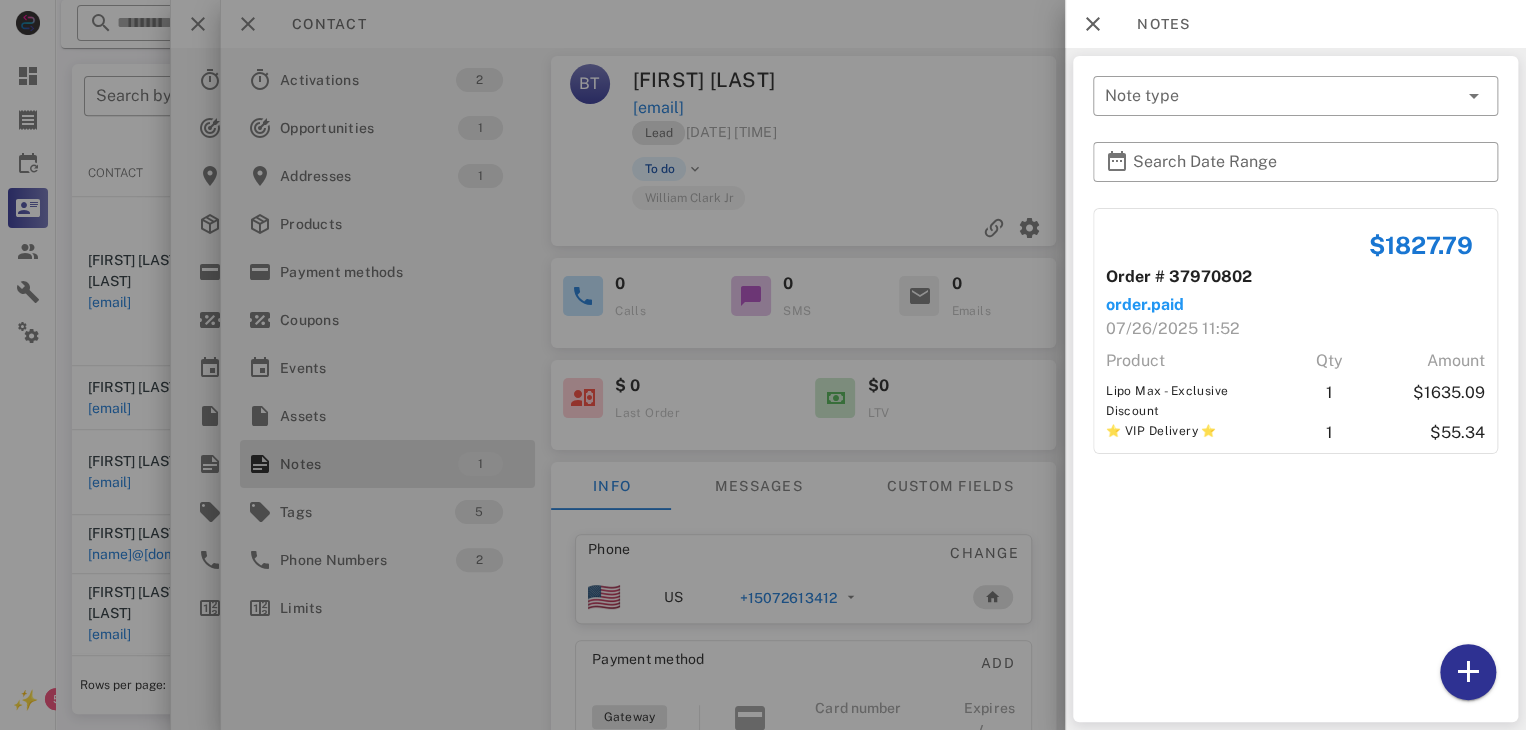 click at bounding box center [763, 365] 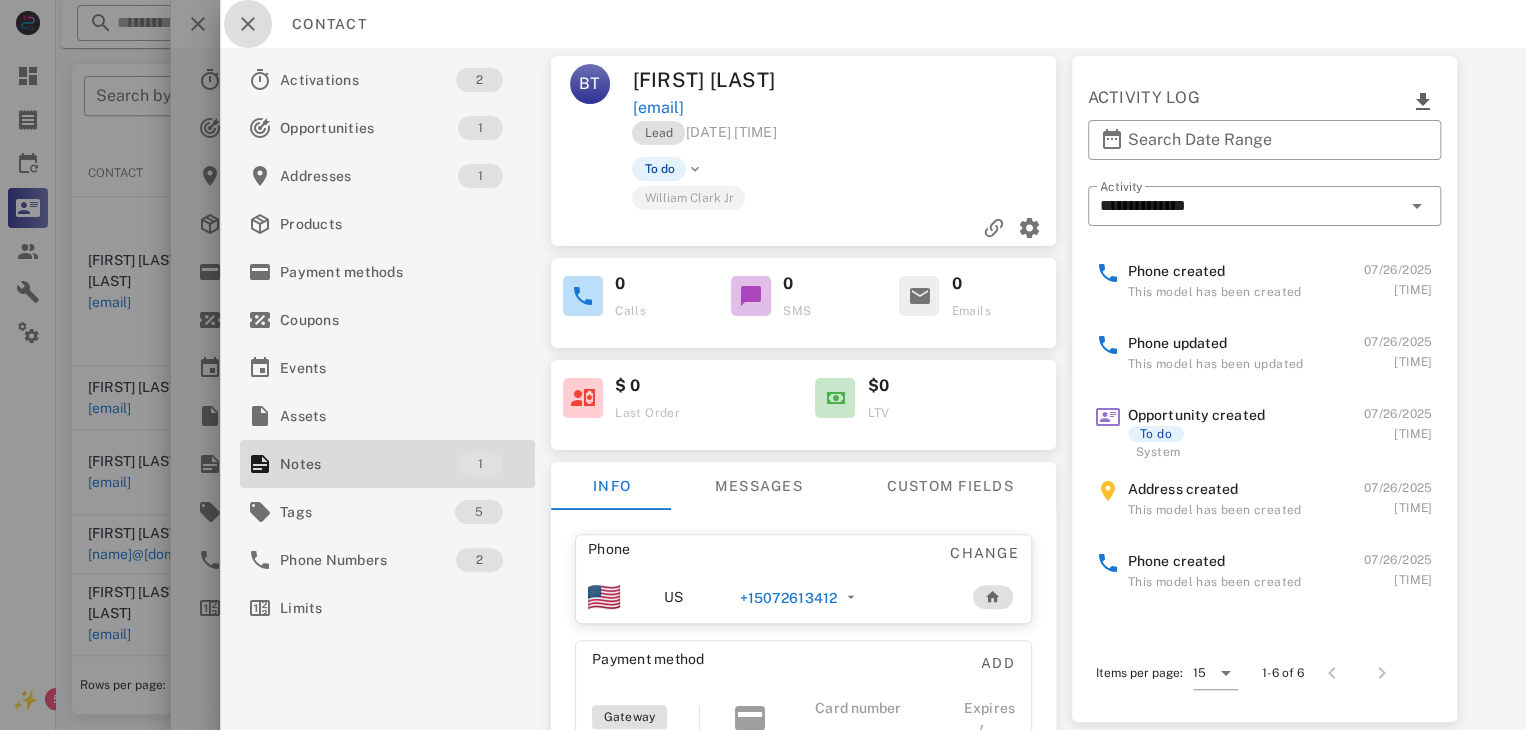 click at bounding box center [248, 24] 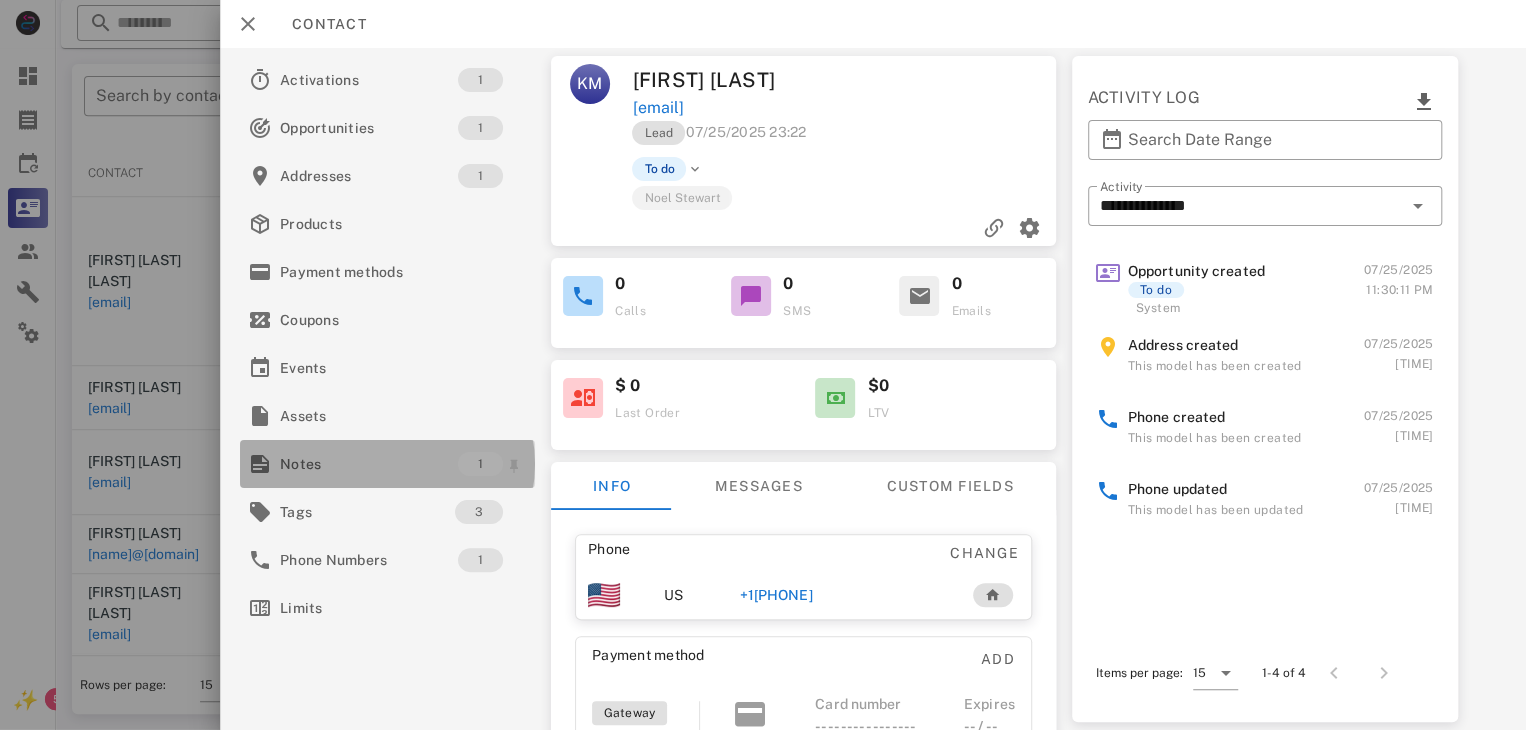 click on "Notes" at bounding box center [369, 464] 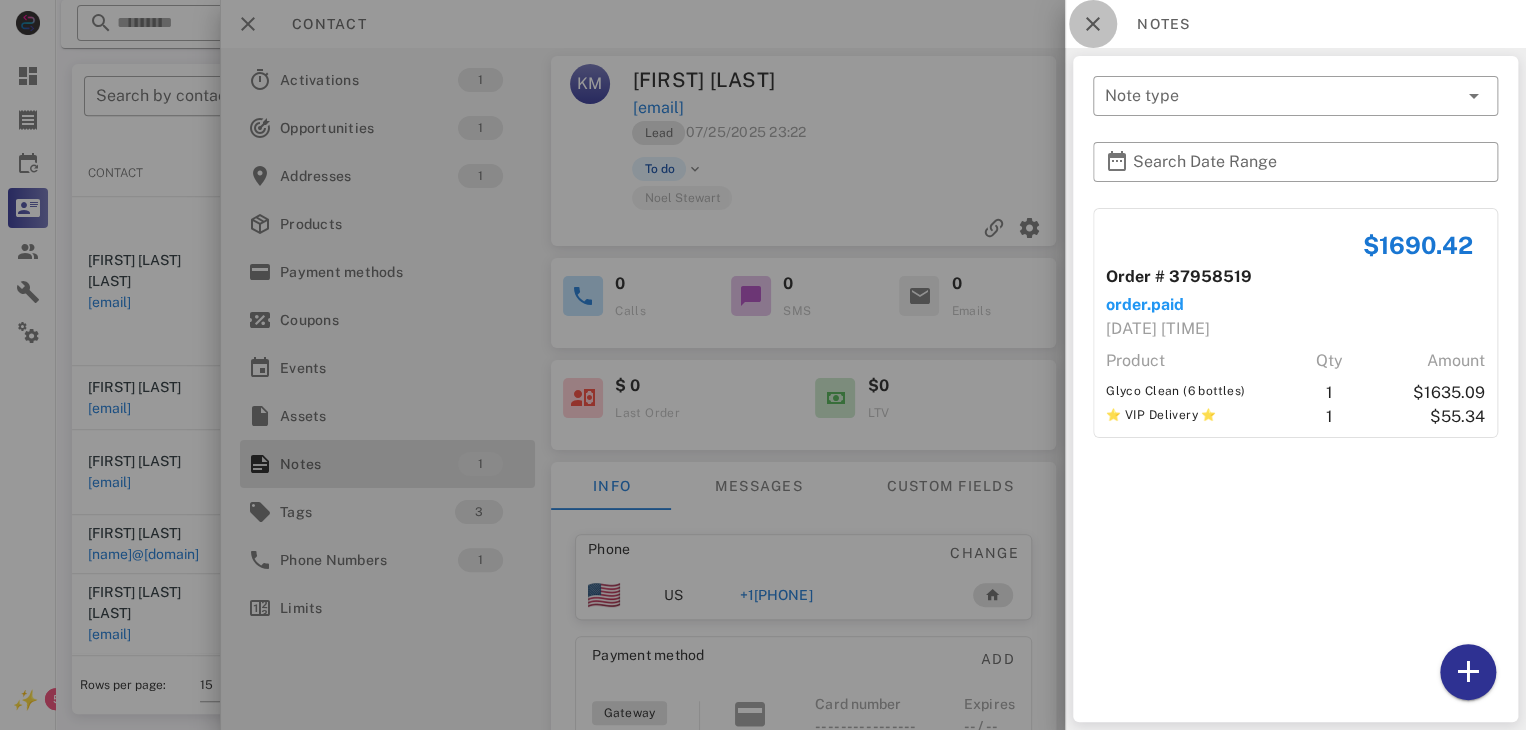 click at bounding box center [1093, 24] 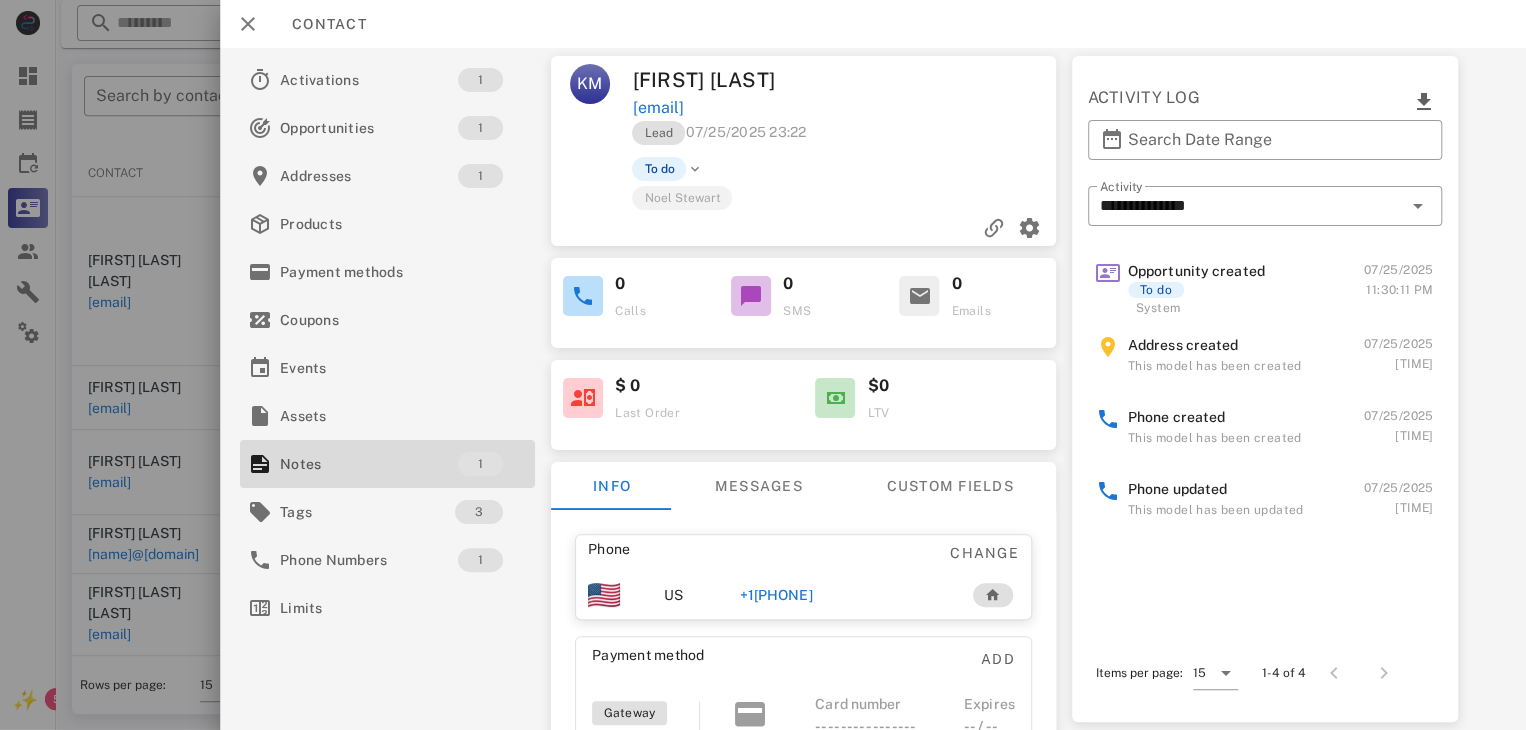 click on "+1[PHONE]" at bounding box center [776, 595] 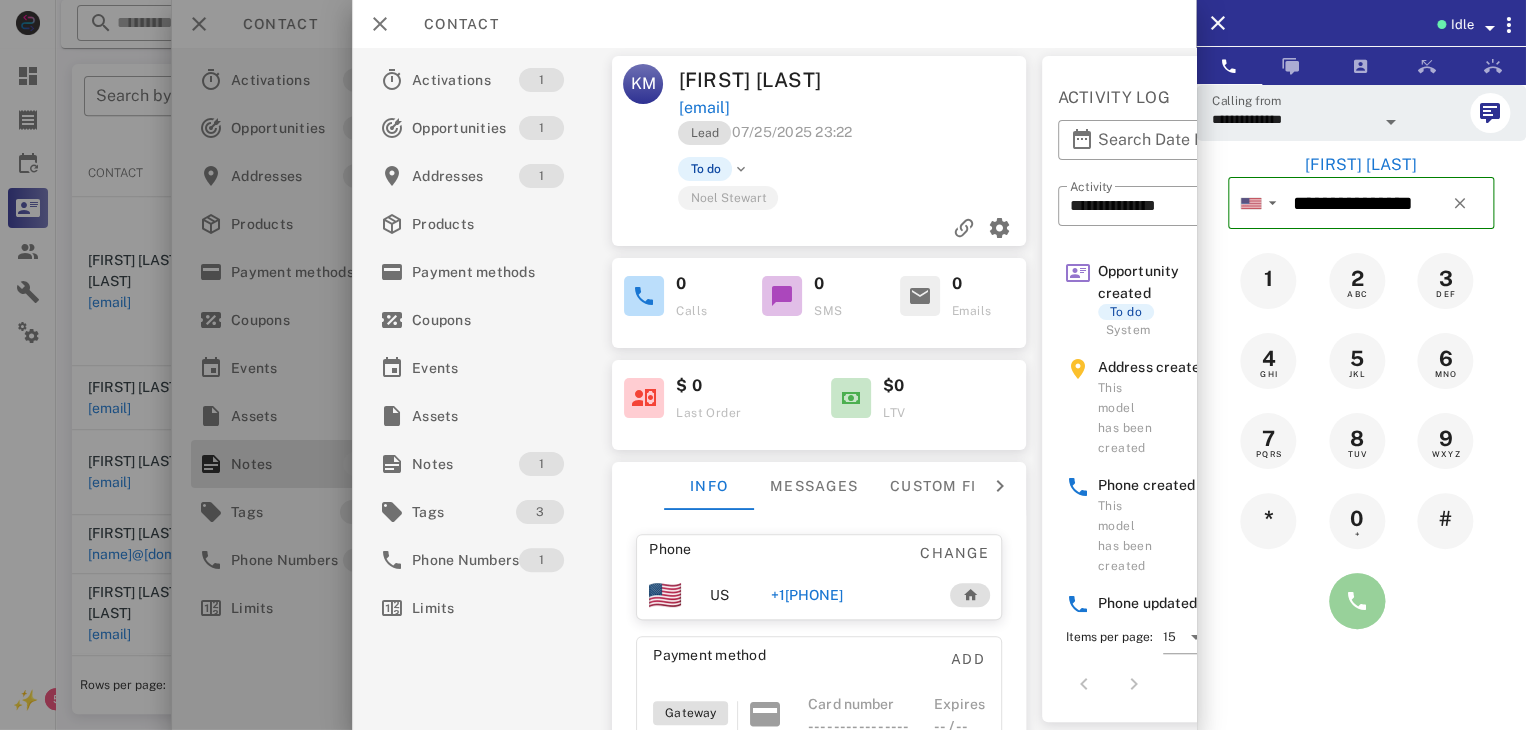 click at bounding box center (1357, 601) 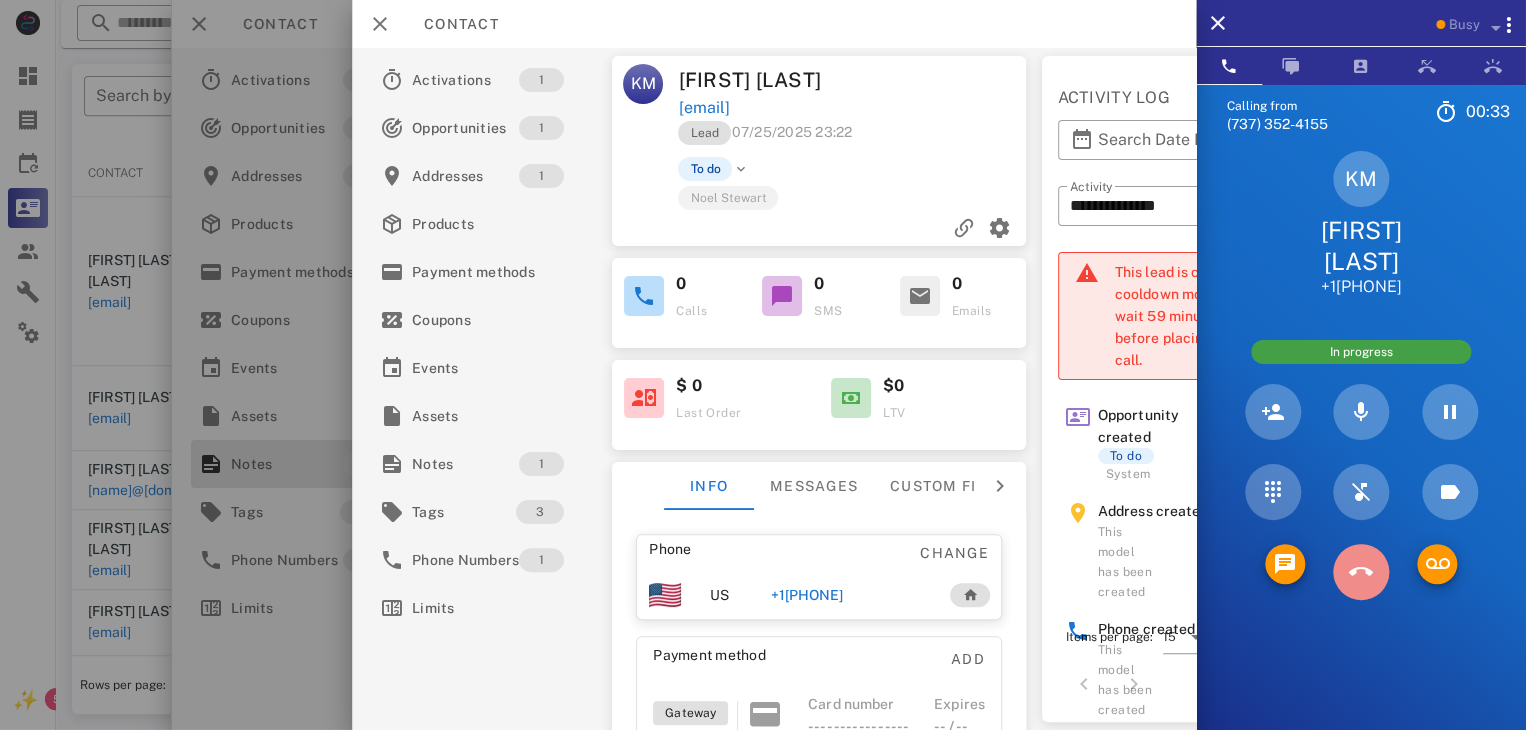 click at bounding box center (1361, 572) 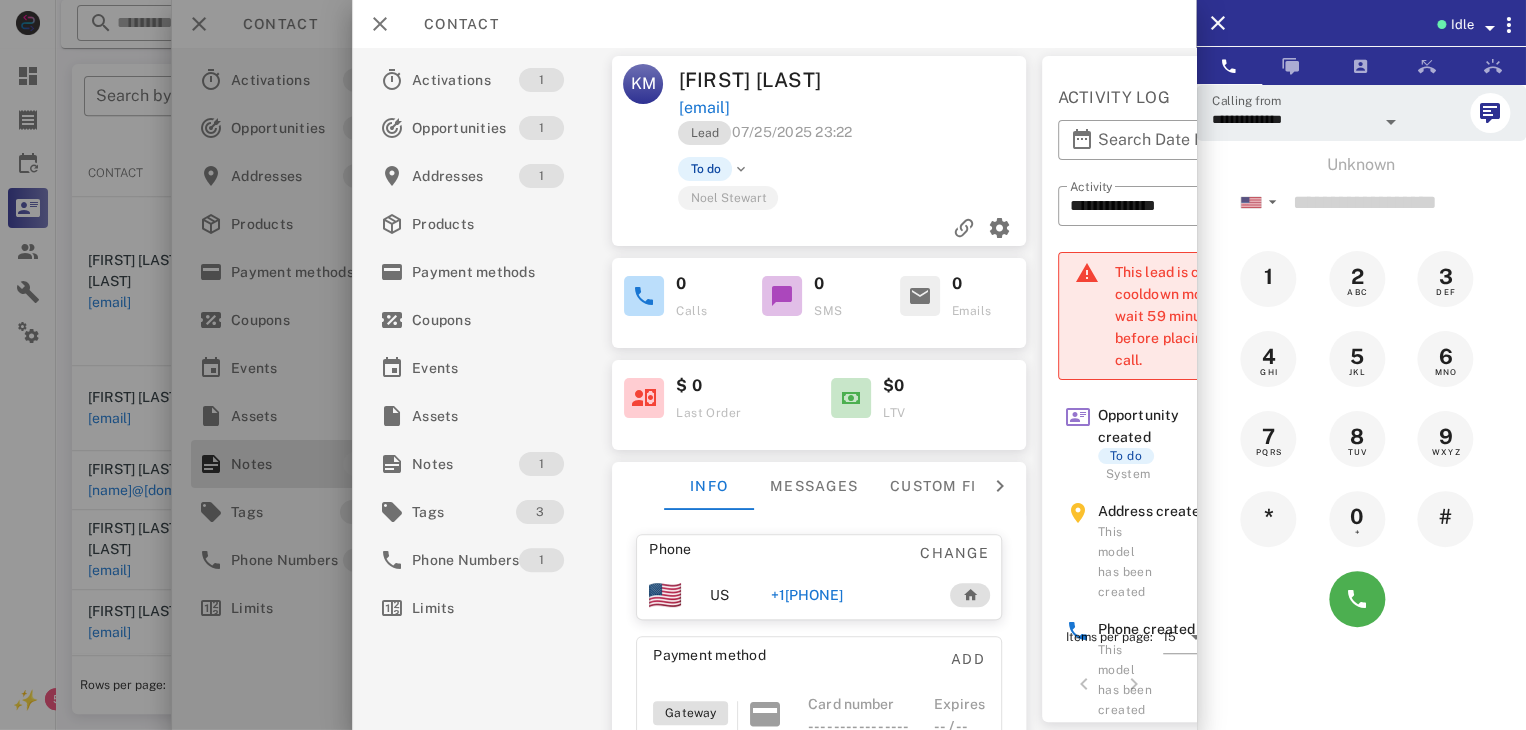 click at bounding box center [763, 365] 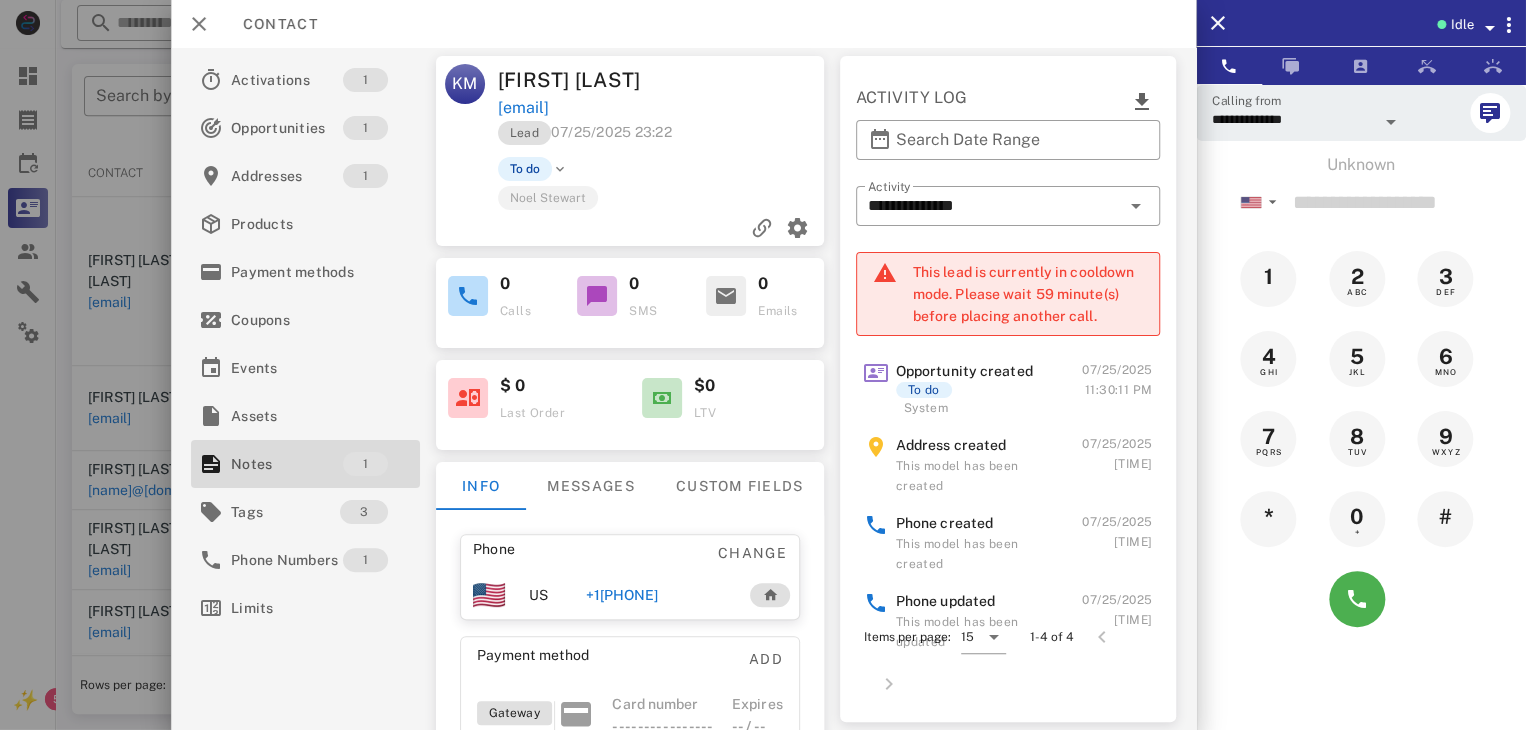 click at bounding box center (763, 365) 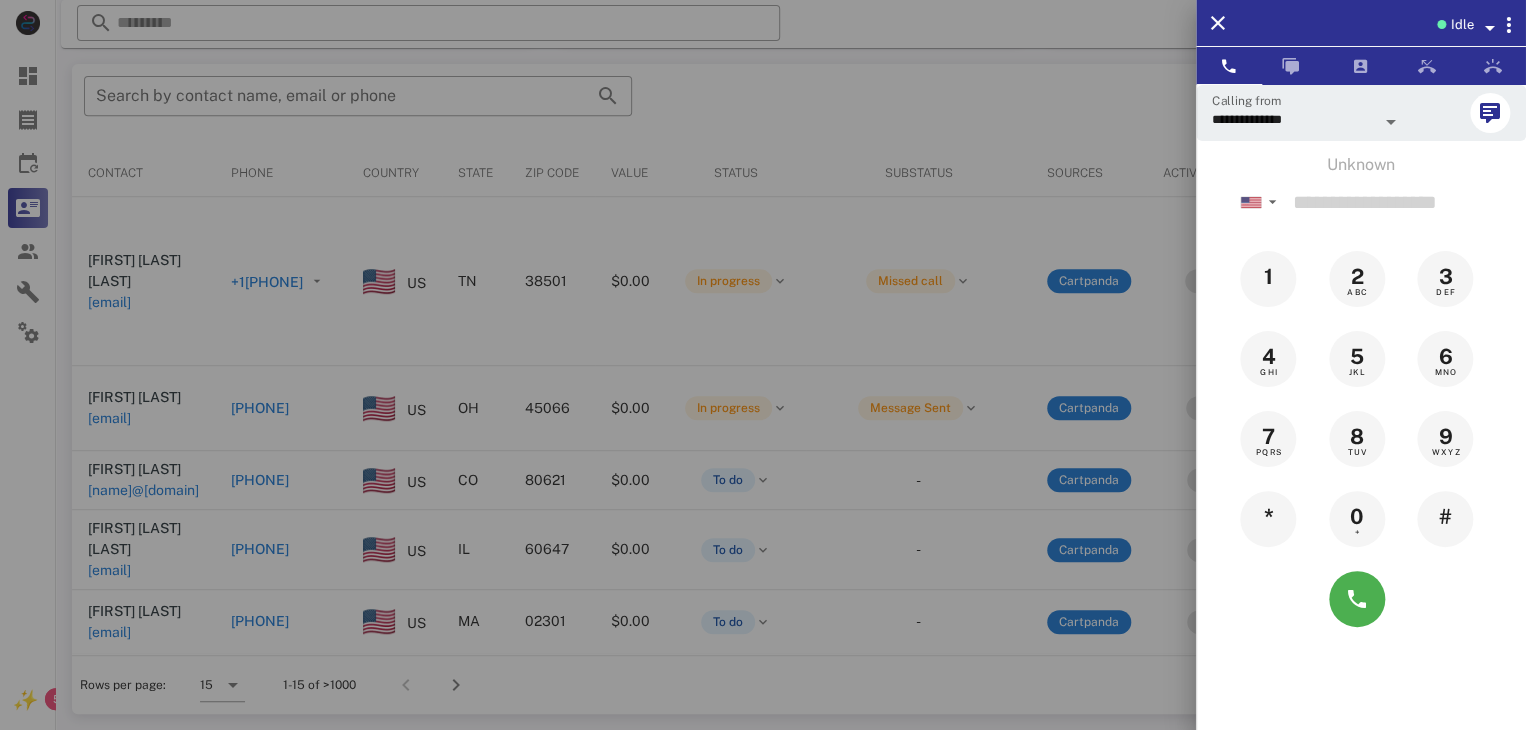 click at bounding box center [763, 365] 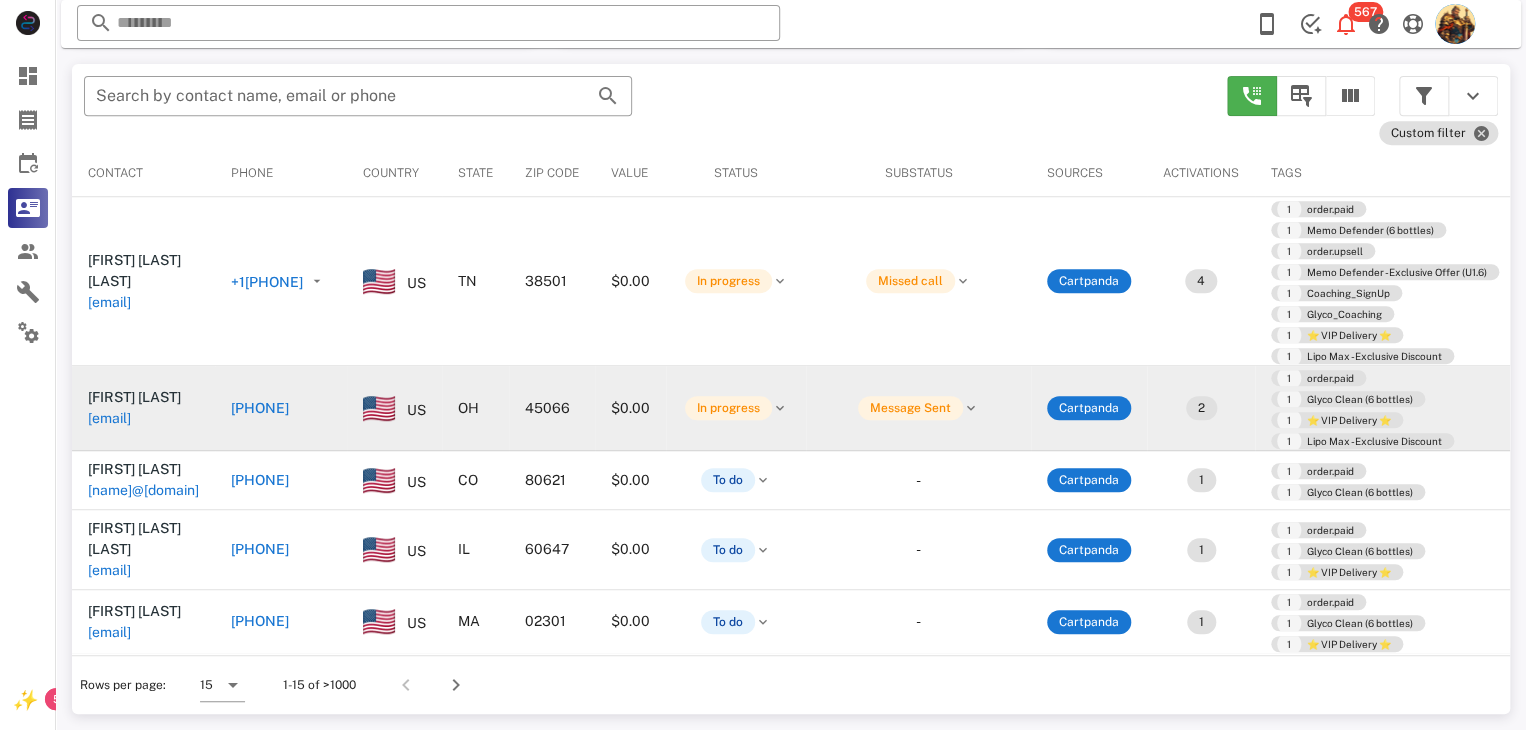 click on "[EMAIL]" at bounding box center [109, 418] 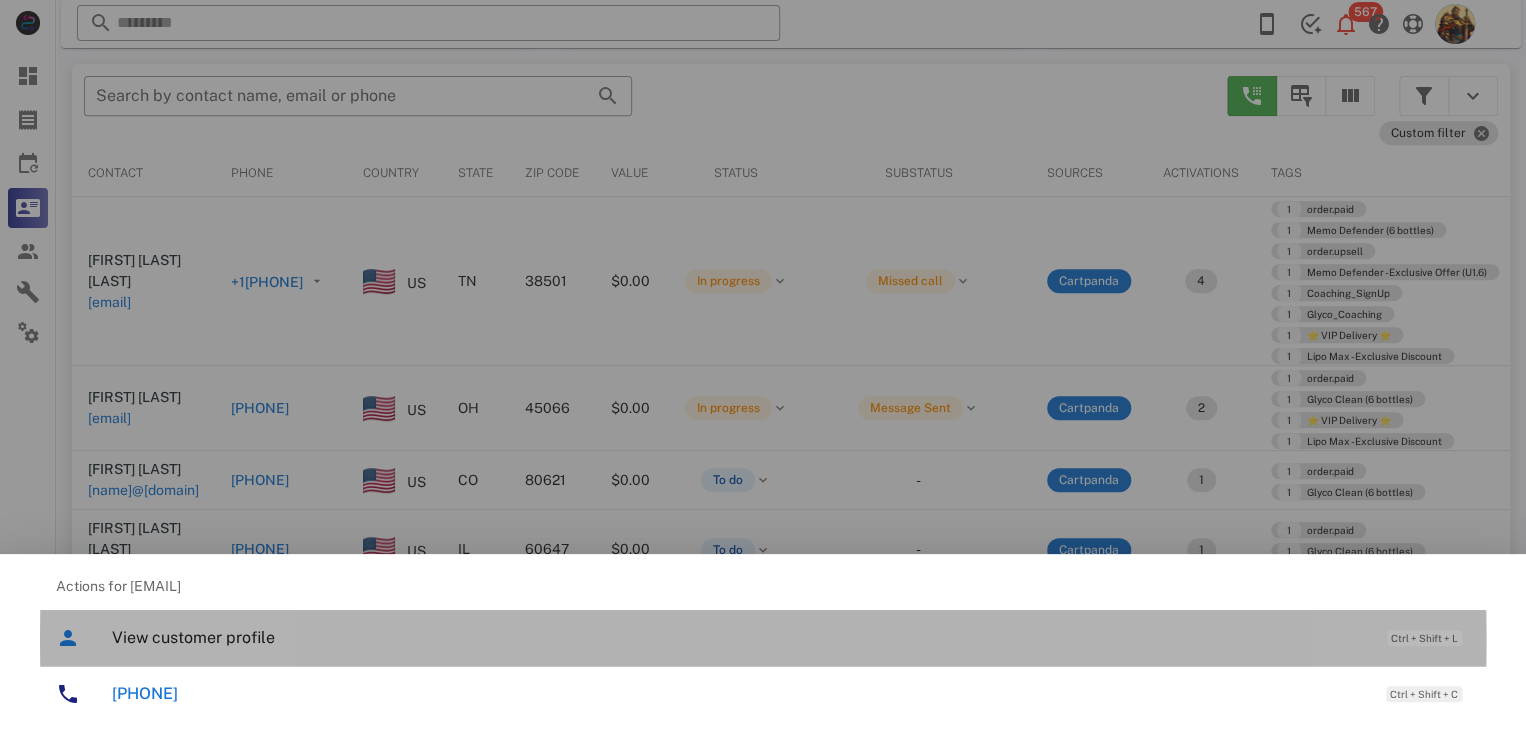 click on "View customer profile Ctrl + Shift + L" at bounding box center [791, 637] 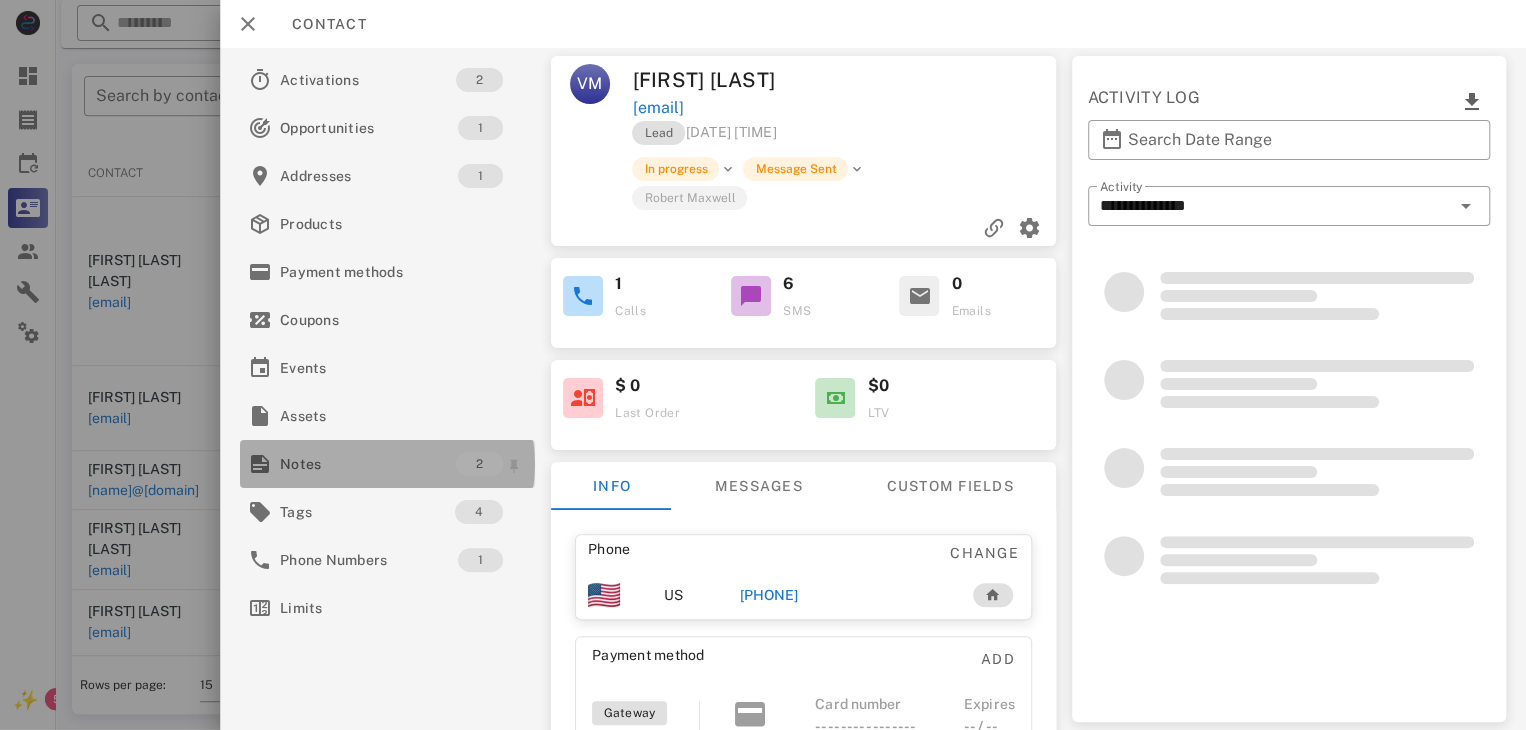 click on "Notes" at bounding box center [368, 464] 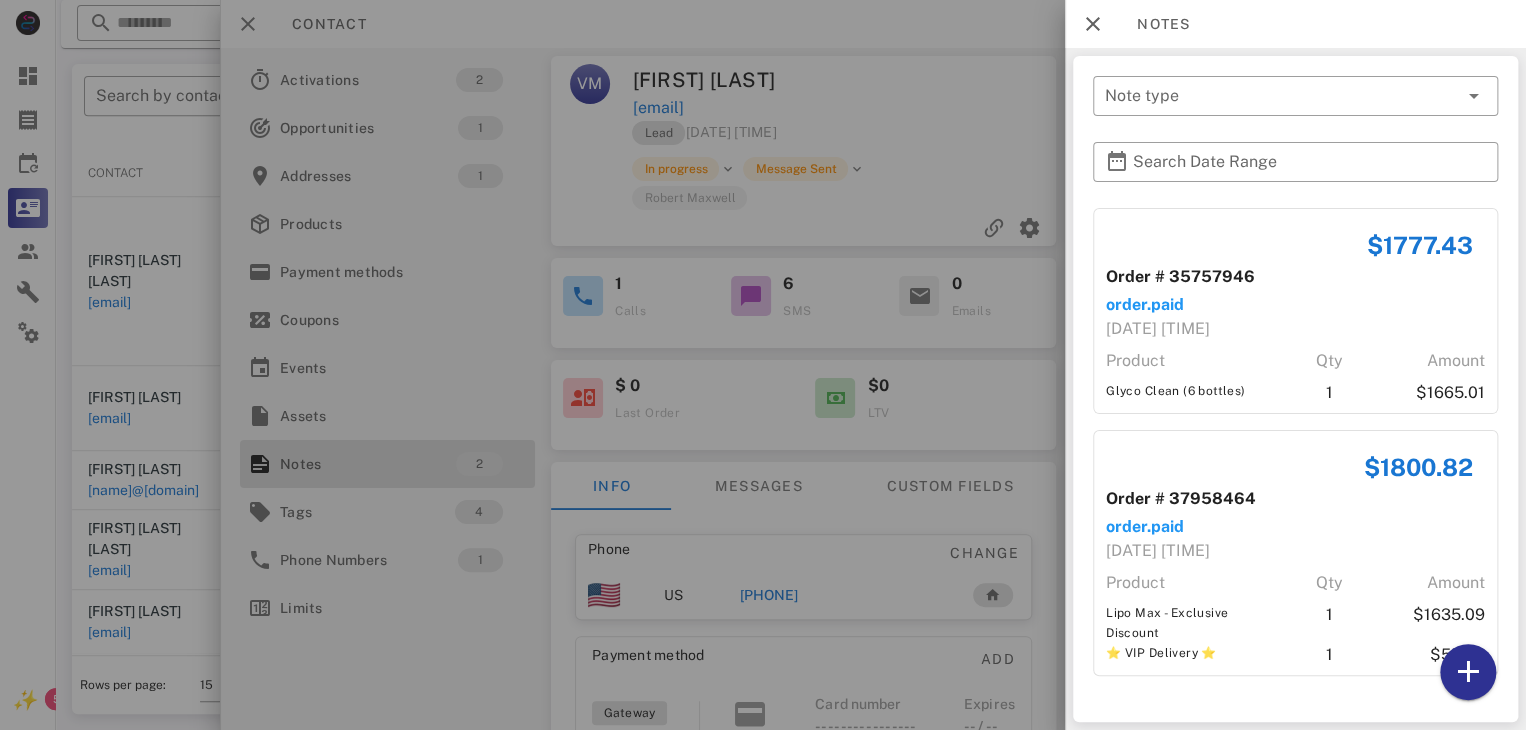 click at bounding box center (763, 365) 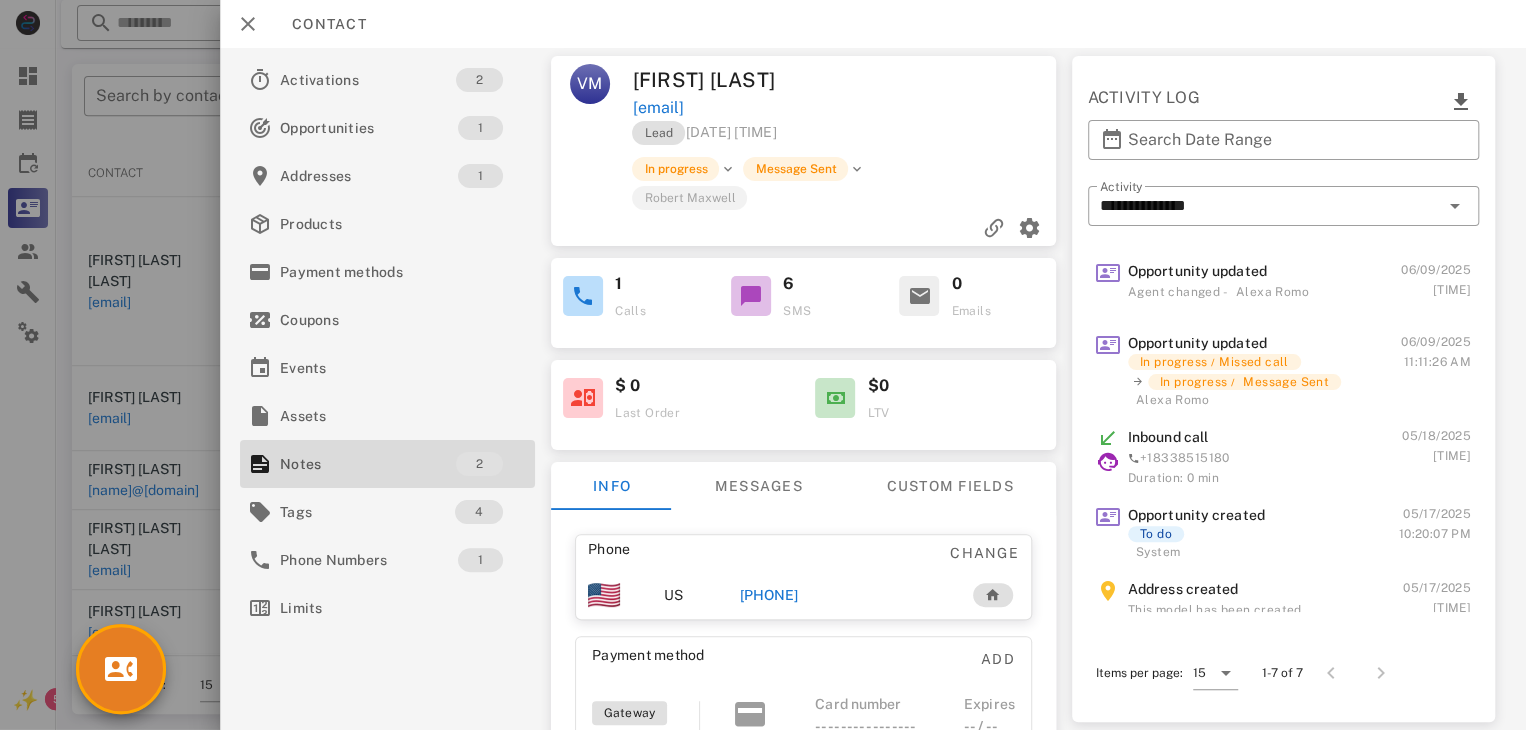 drag, startPoint x: 788, startPoint y: 597, endPoint x: 781, endPoint y: 608, distance: 13.038404 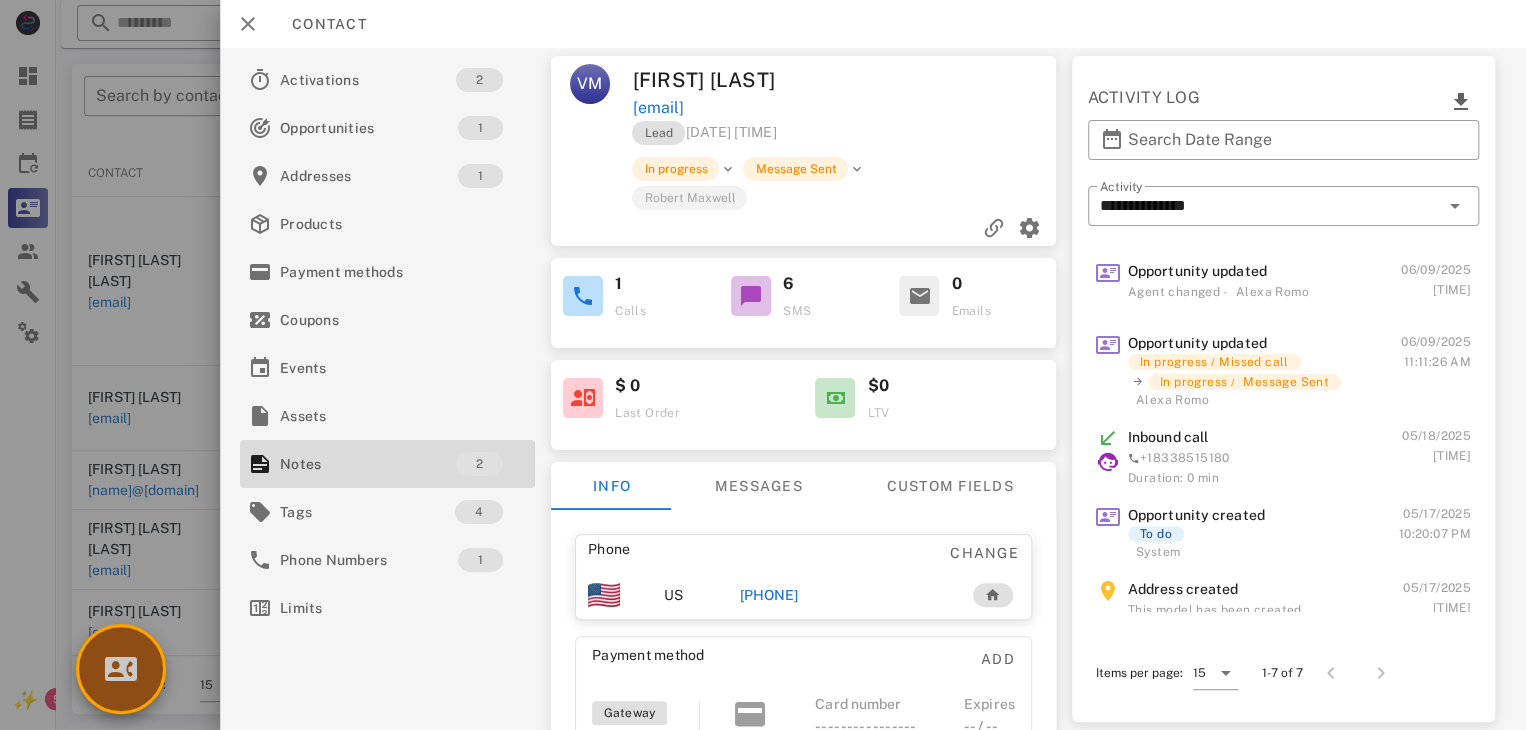 click at bounding box center [121, 669] 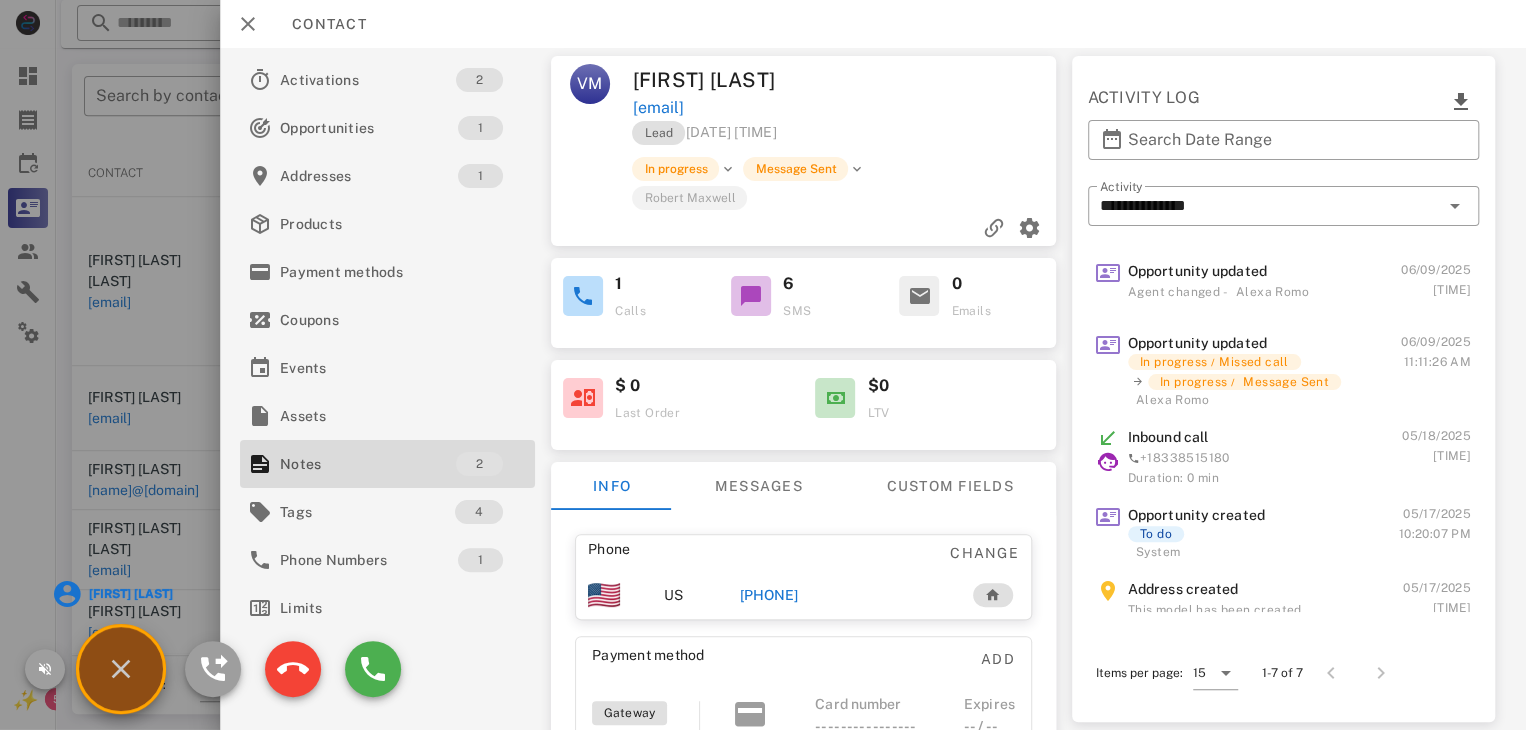 click on "[FIRST] [LAST]" at bounding box center (129, 594) 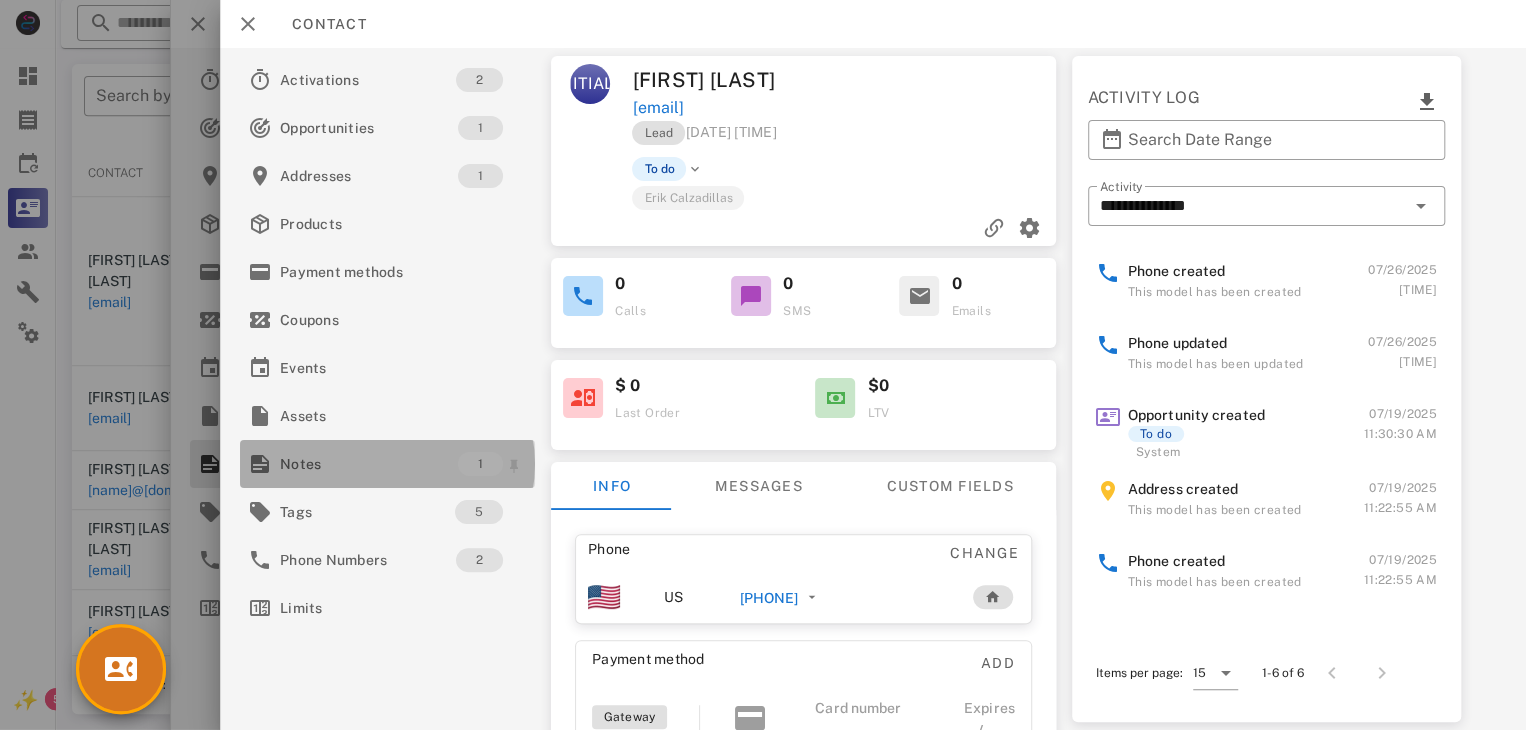 click on "Notes  1" at bounding box center [387, 464] 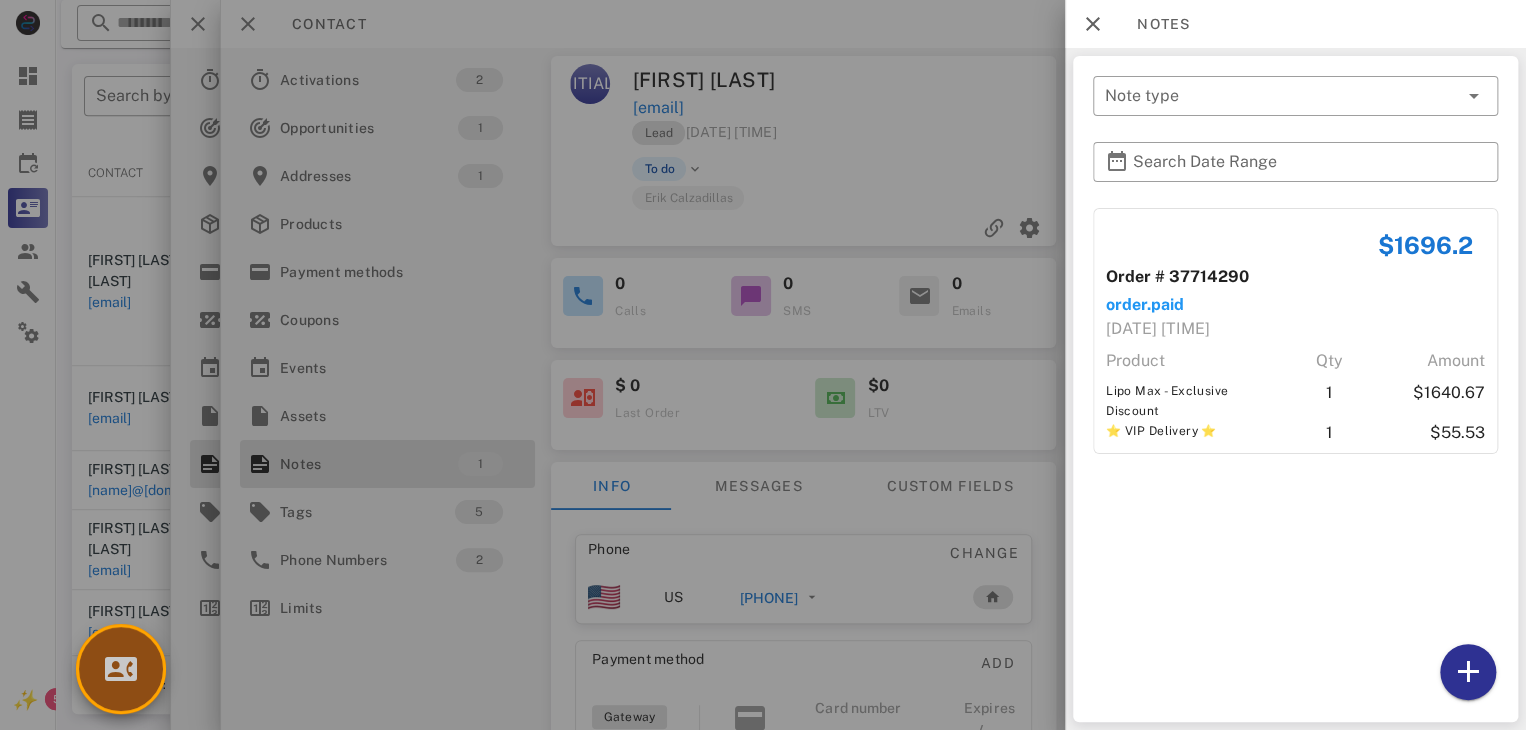 click at bounding box center (121, 669) 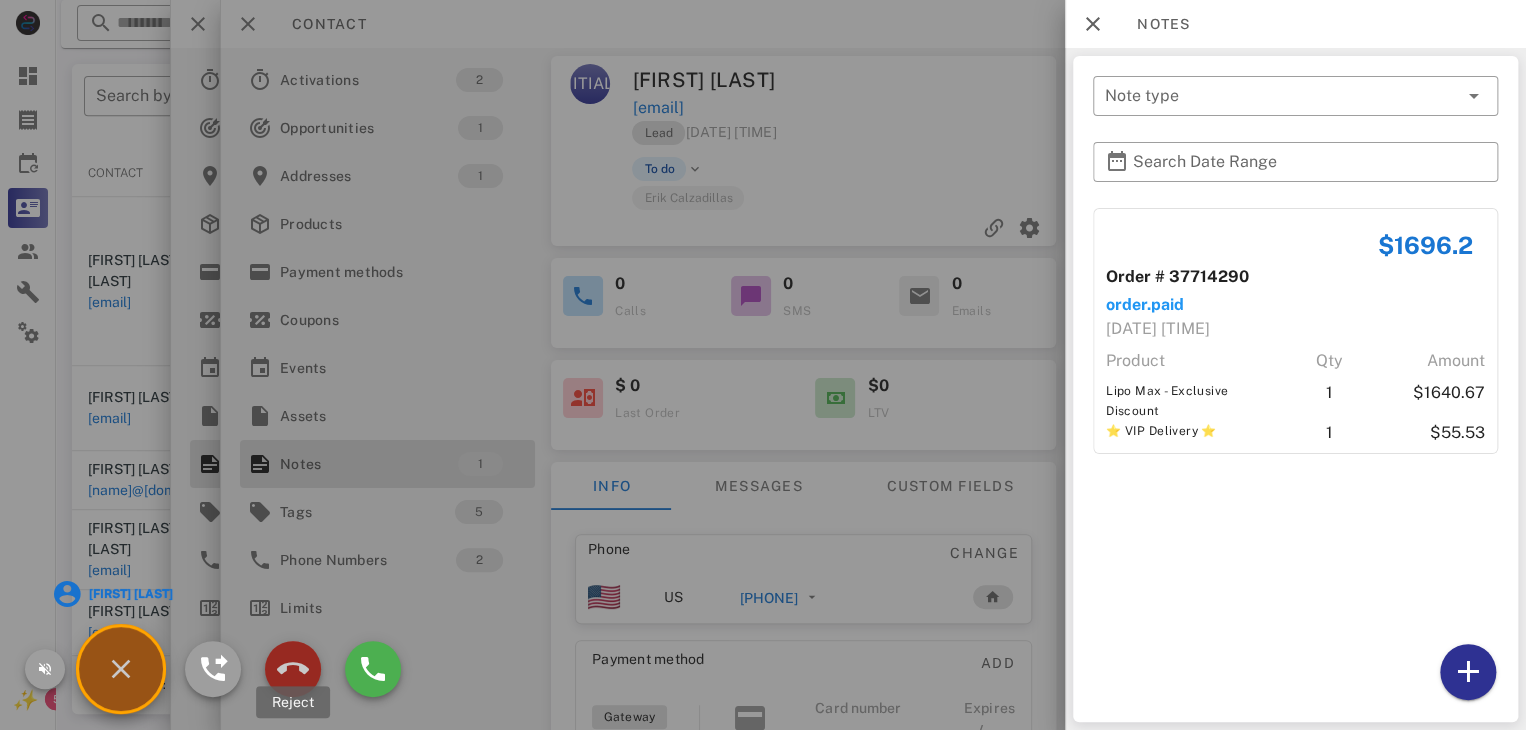 click at bounding box center [293, 669] 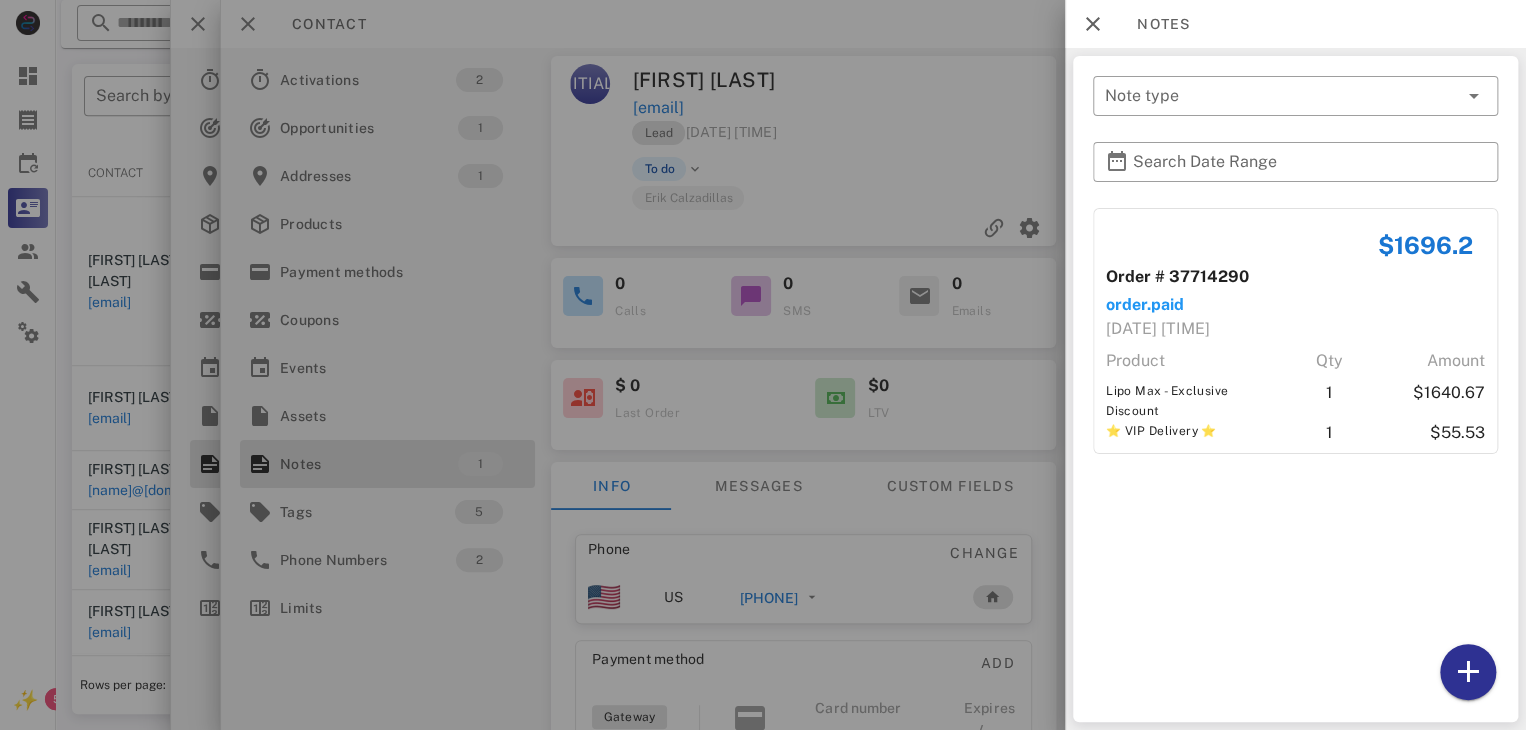 click at bounding box center (763, 365) 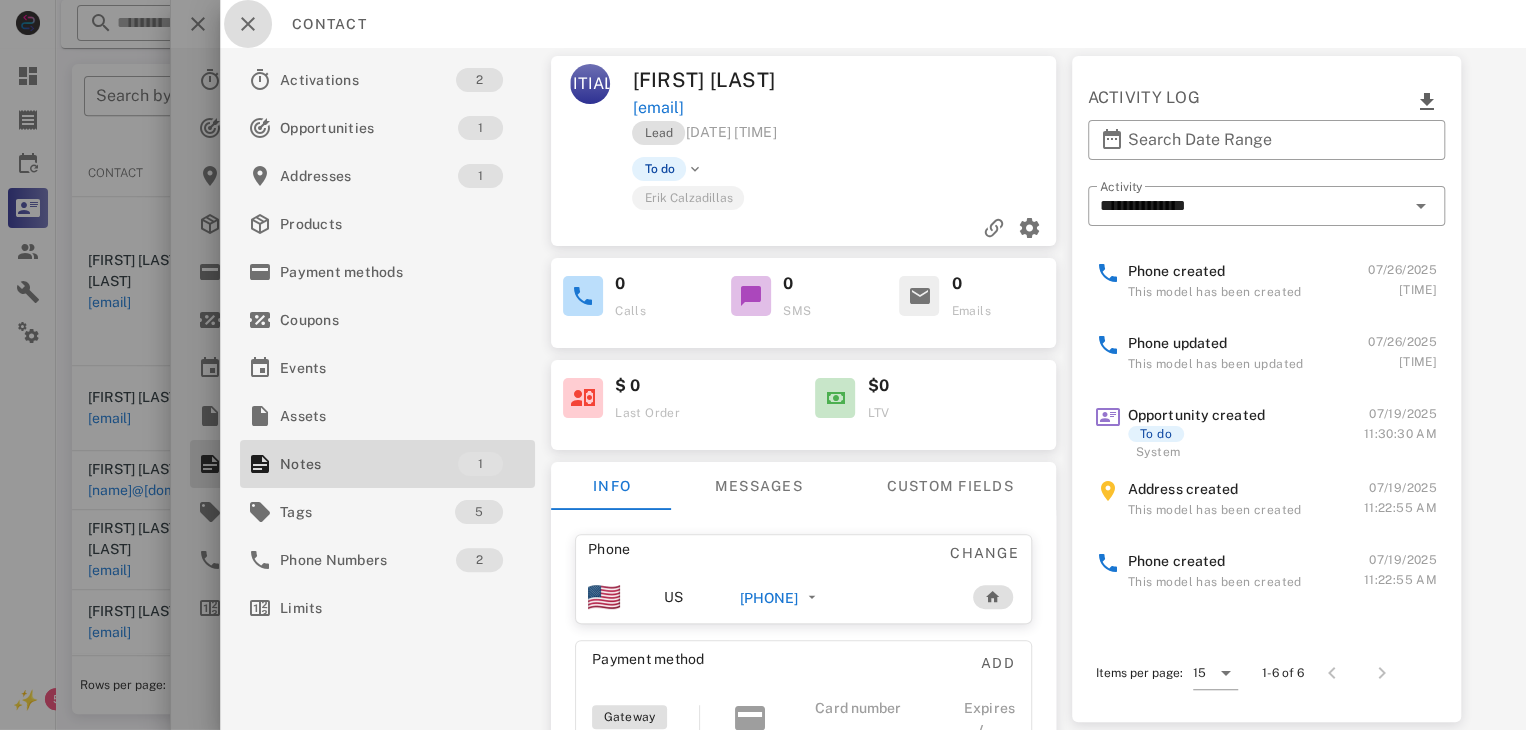 click at bounding box center [248, 24] 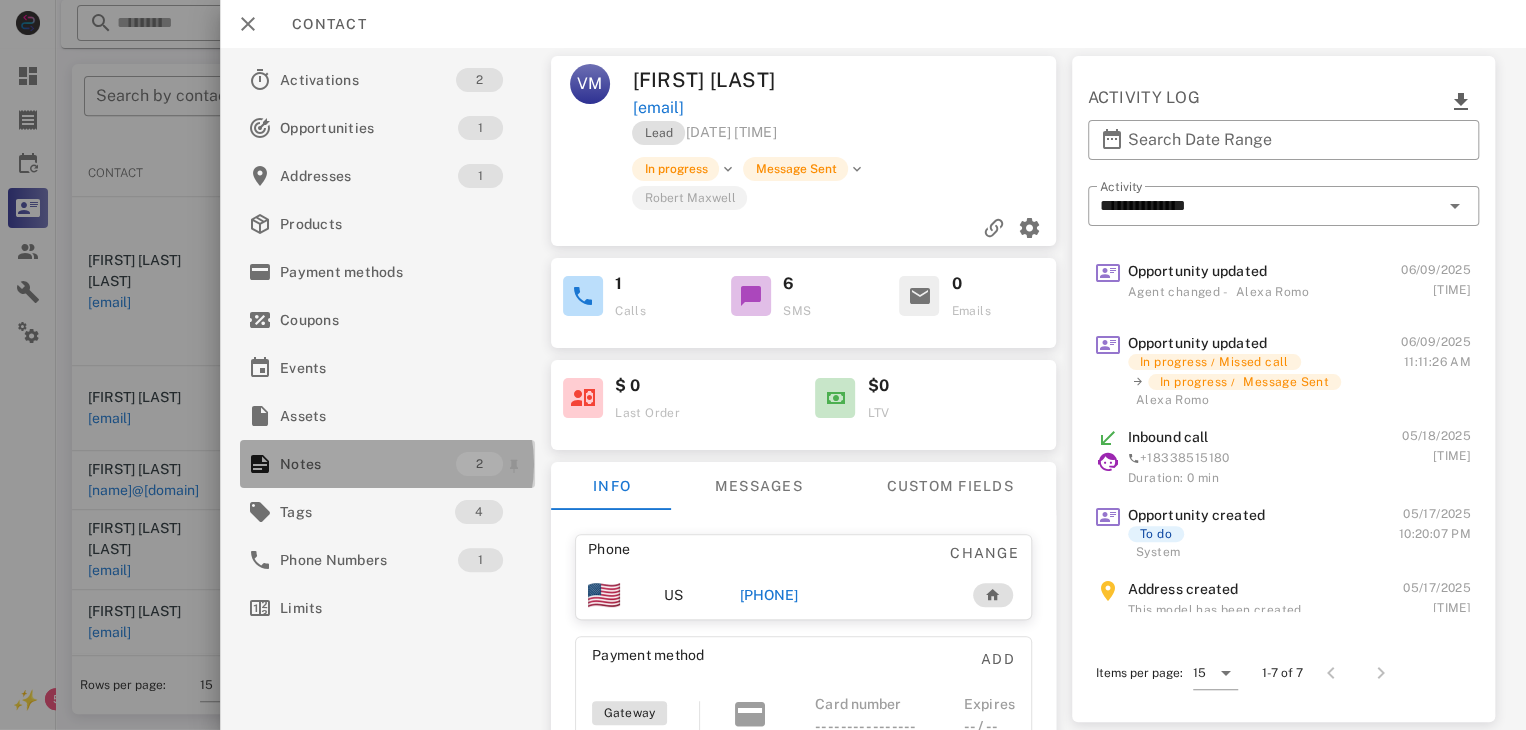 click on "Notes" at bounding box center [368, 464] 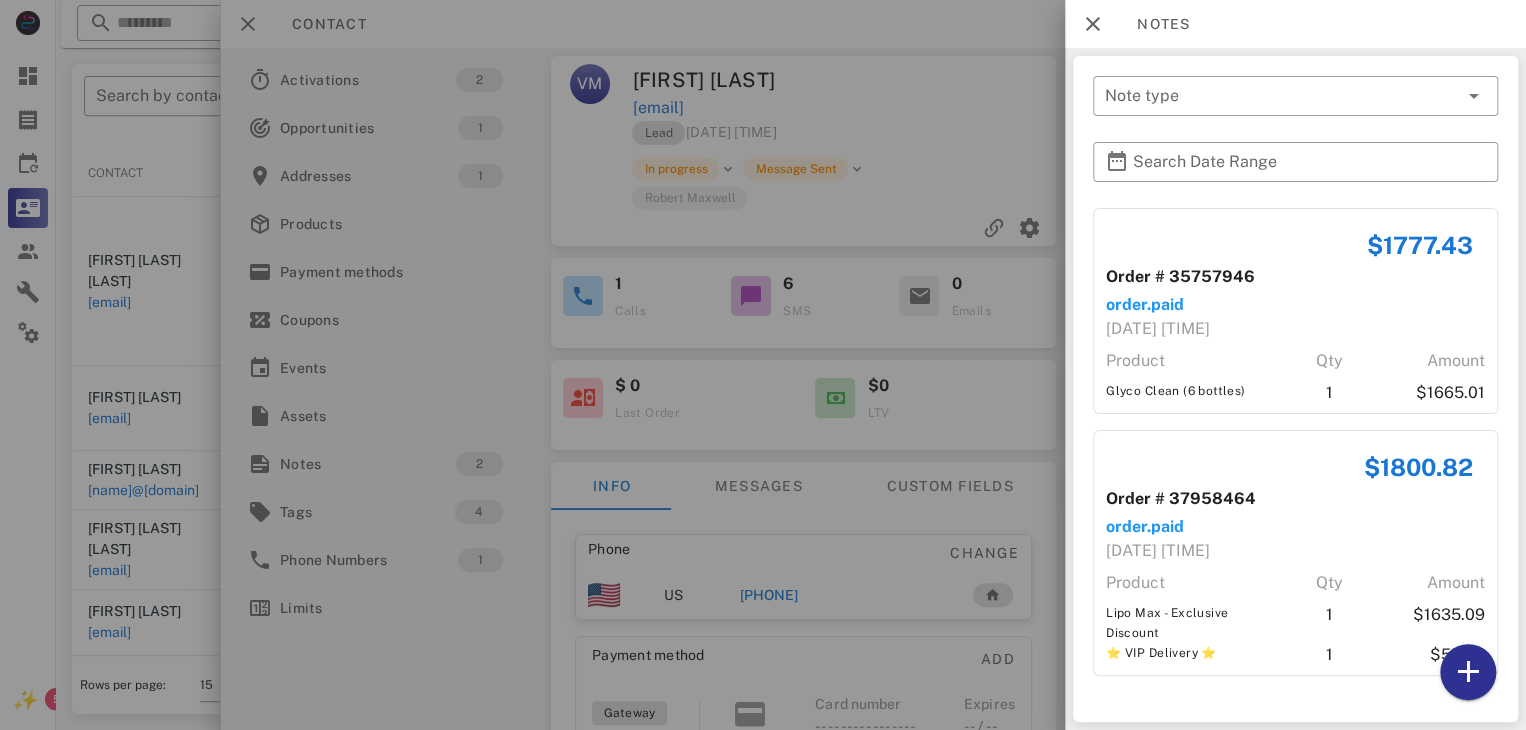 click at bounding box center (763, 365) 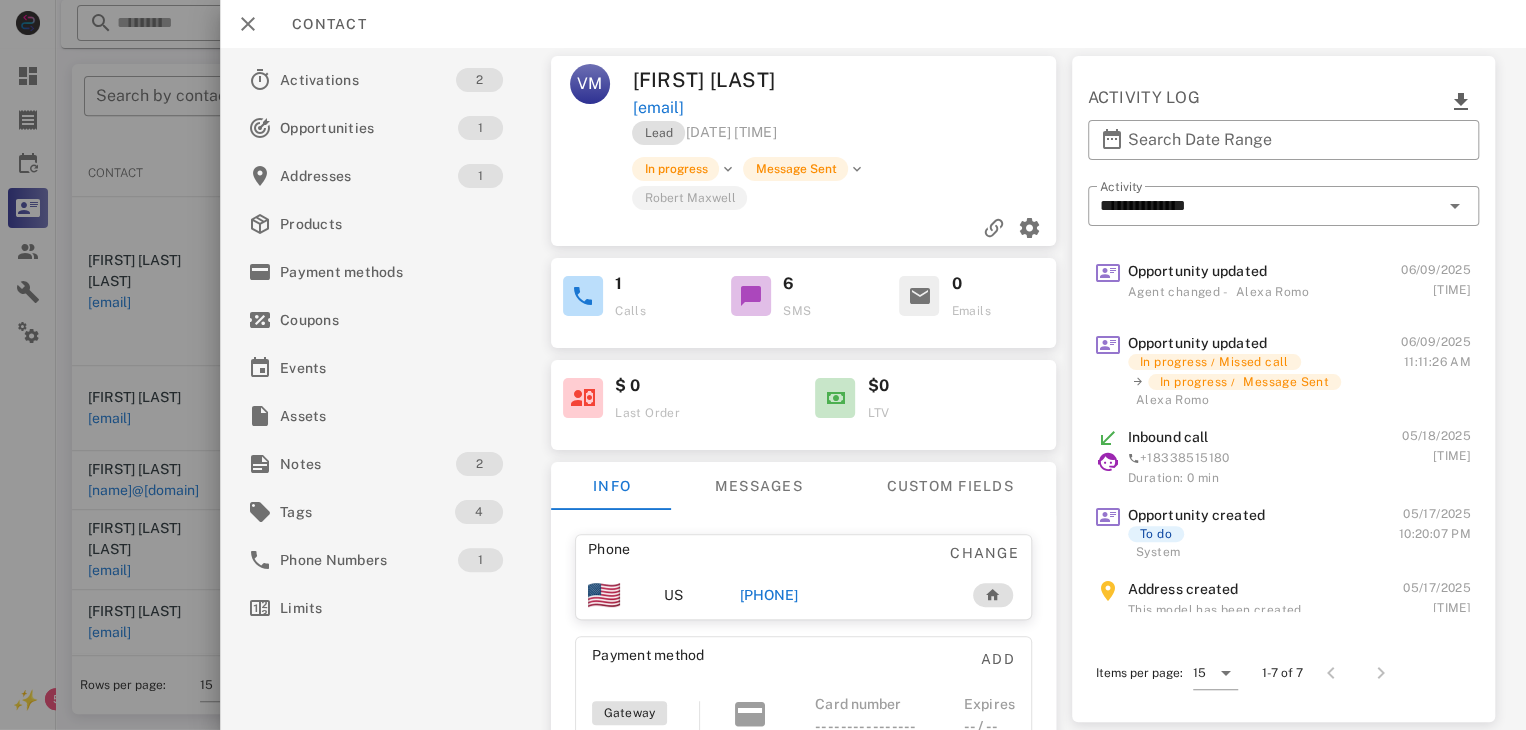 click on "[PHONE]" at bounding box center (769, 595) 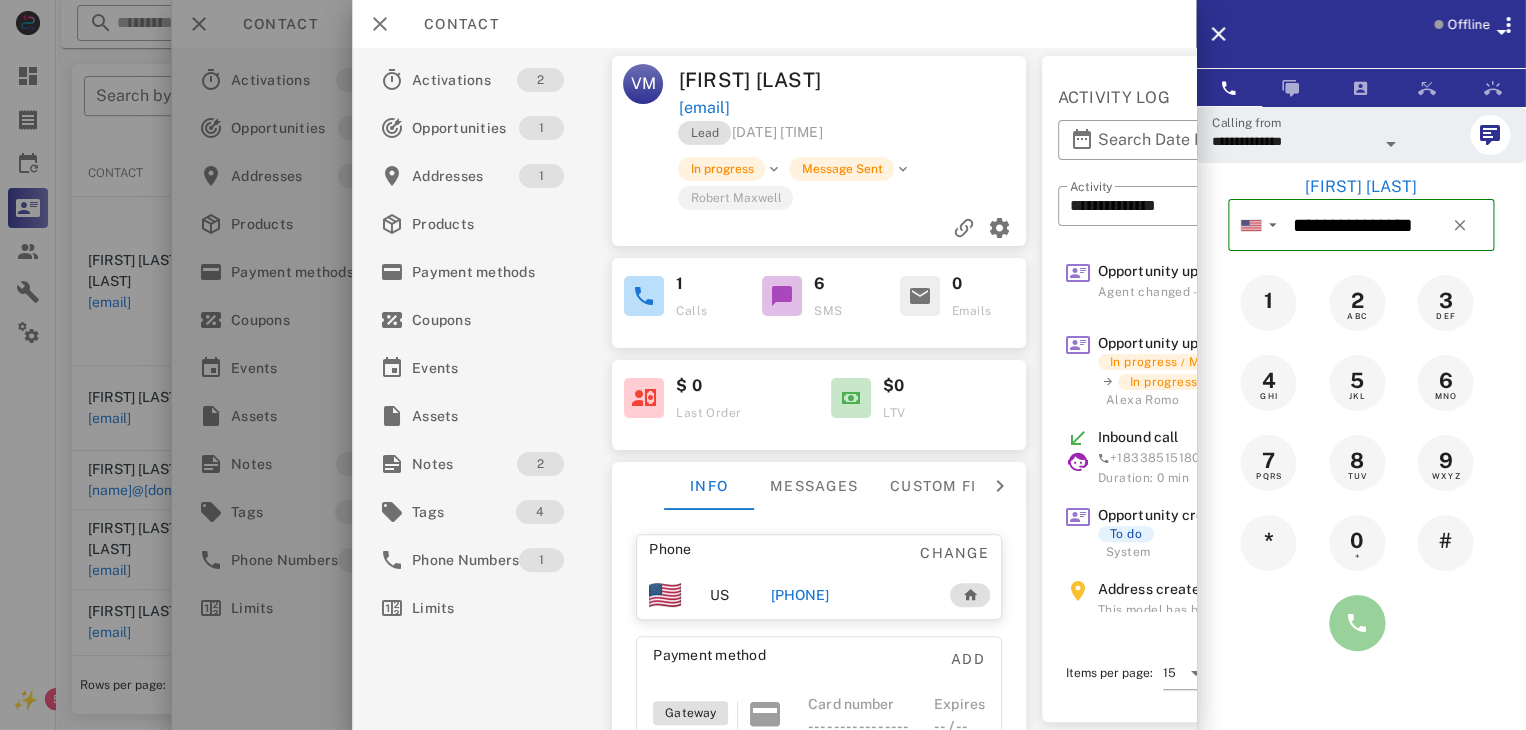 click at bounding box center [1357, 623] 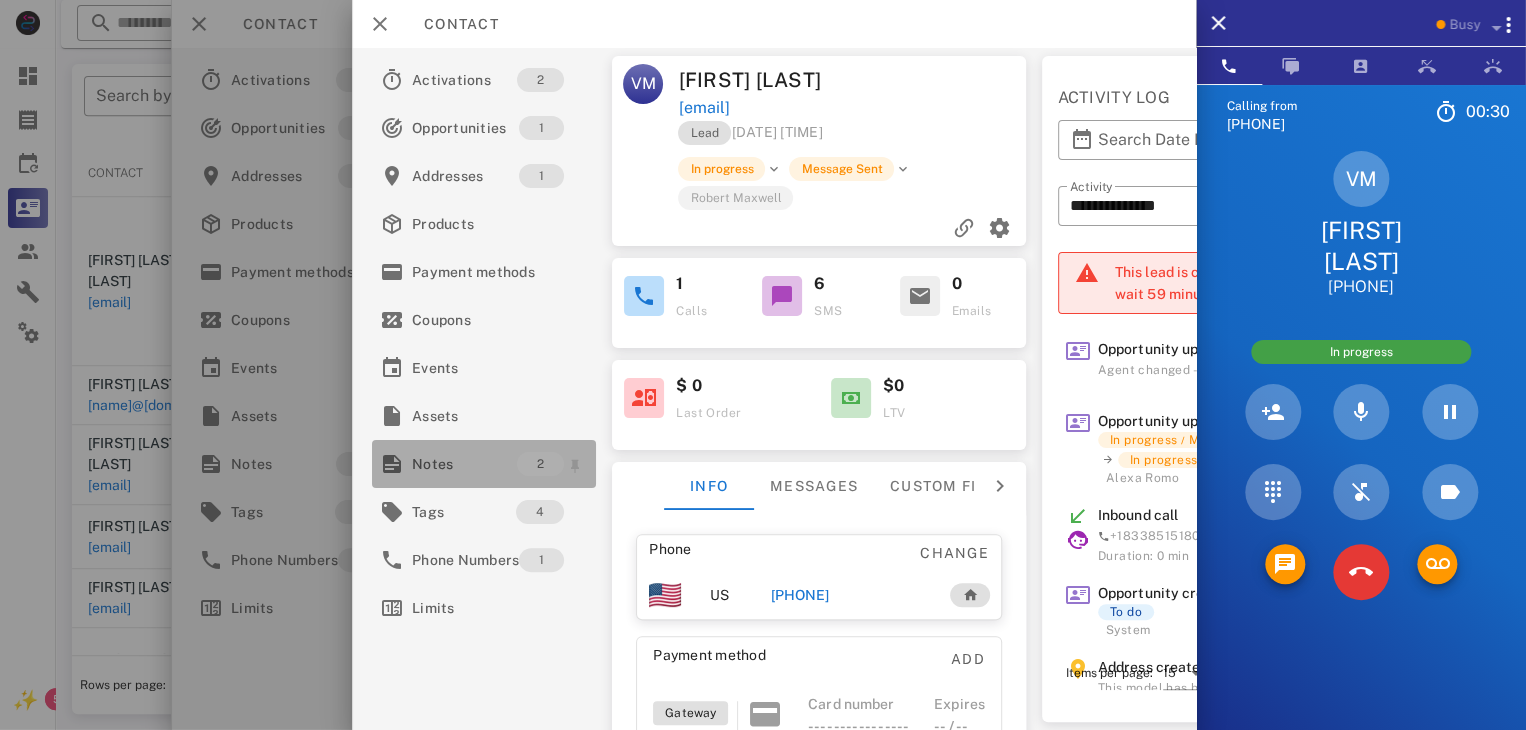 click on "Notes" at bounding box center [464, 464] 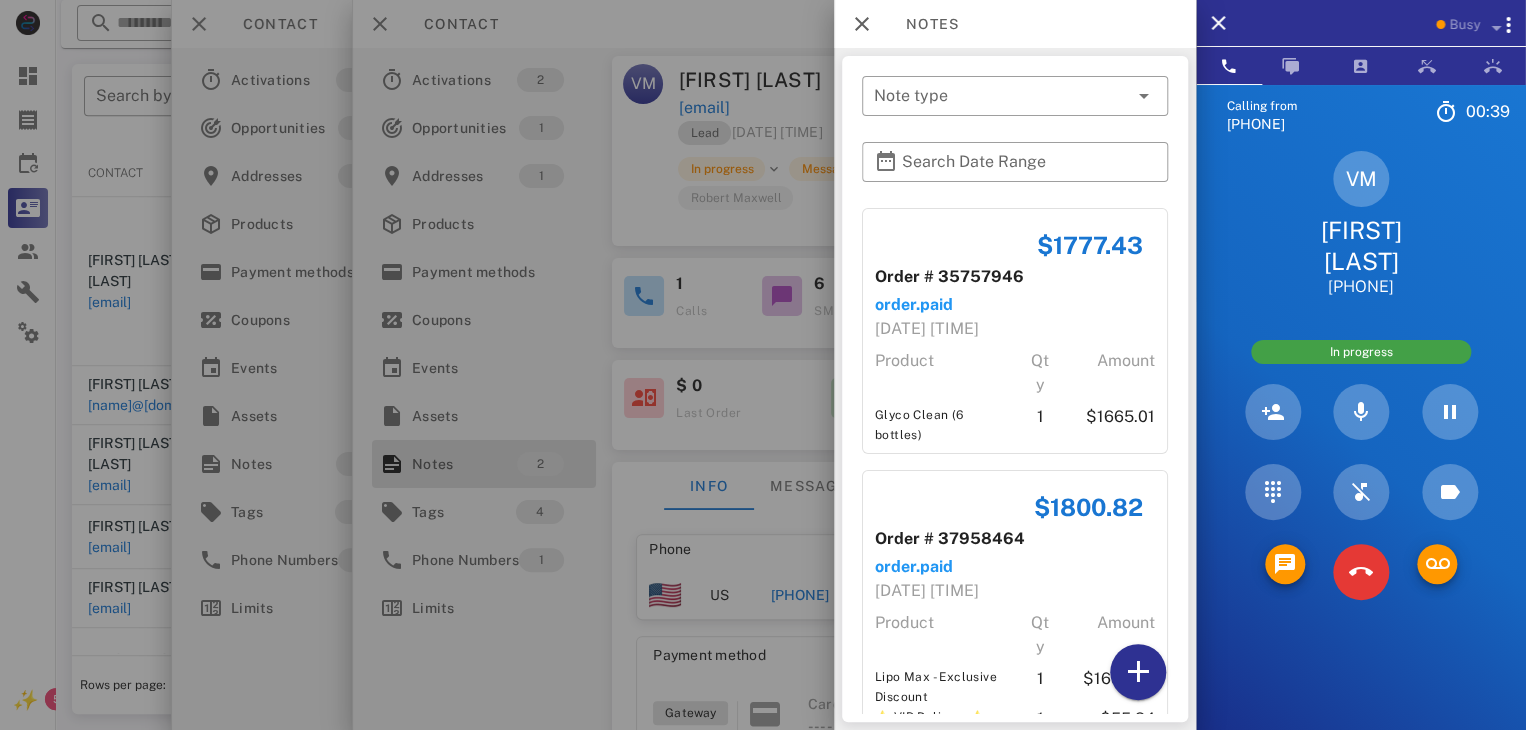 scroll, scrollTop: 54, scrollLeft: 0, axis: vertical 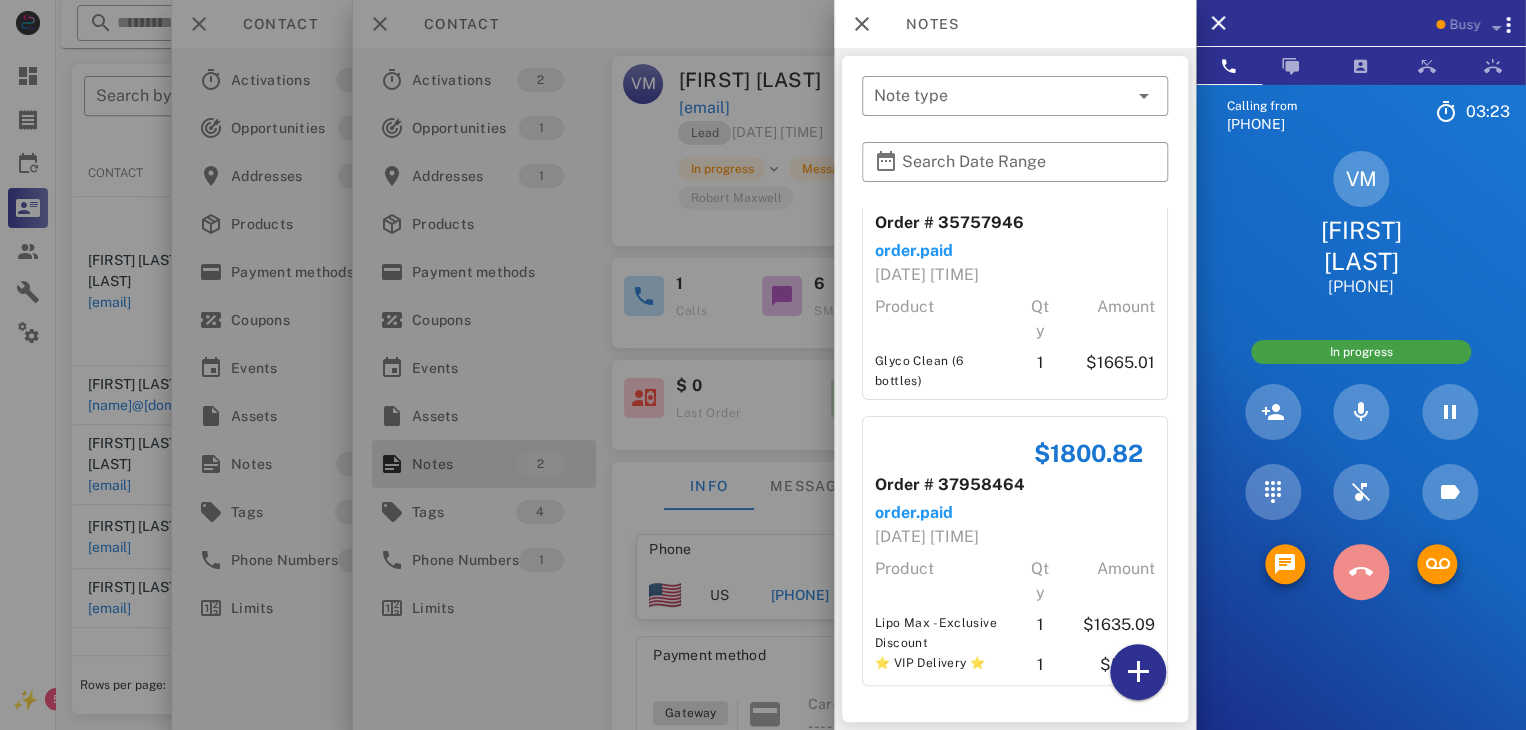 click at bounding box center (1361, 572) 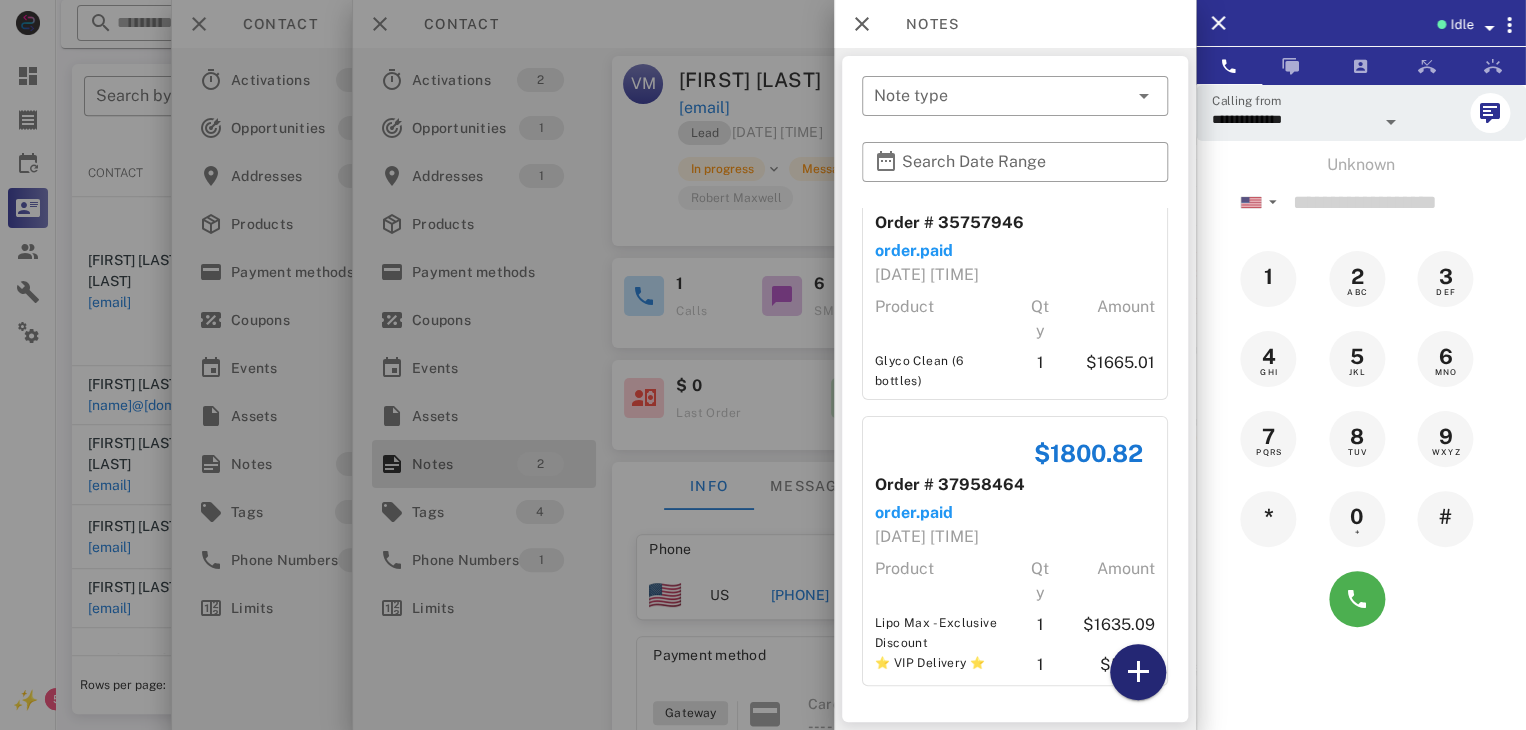 click at bounding box center [1138, 672] 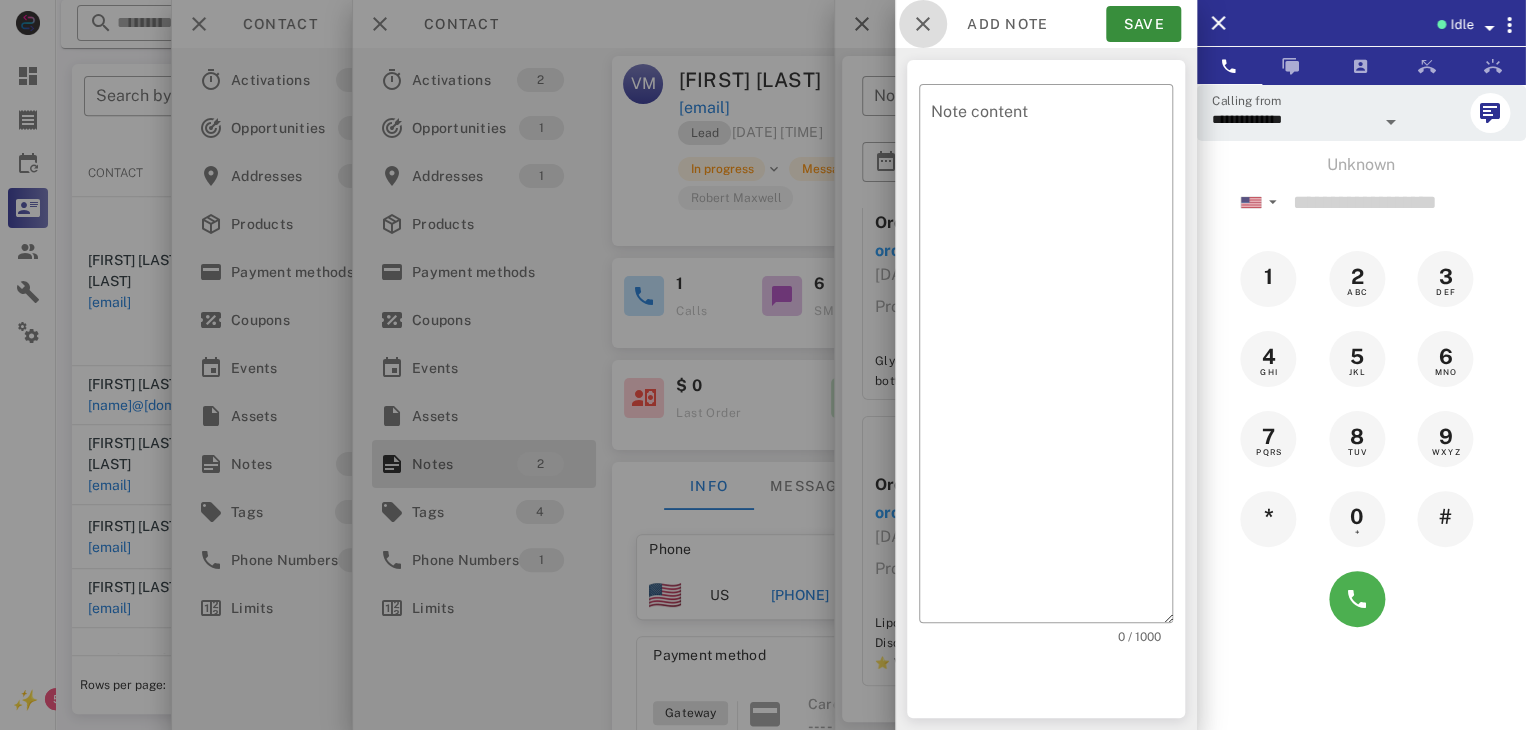 click at bounding box center (923, 24) 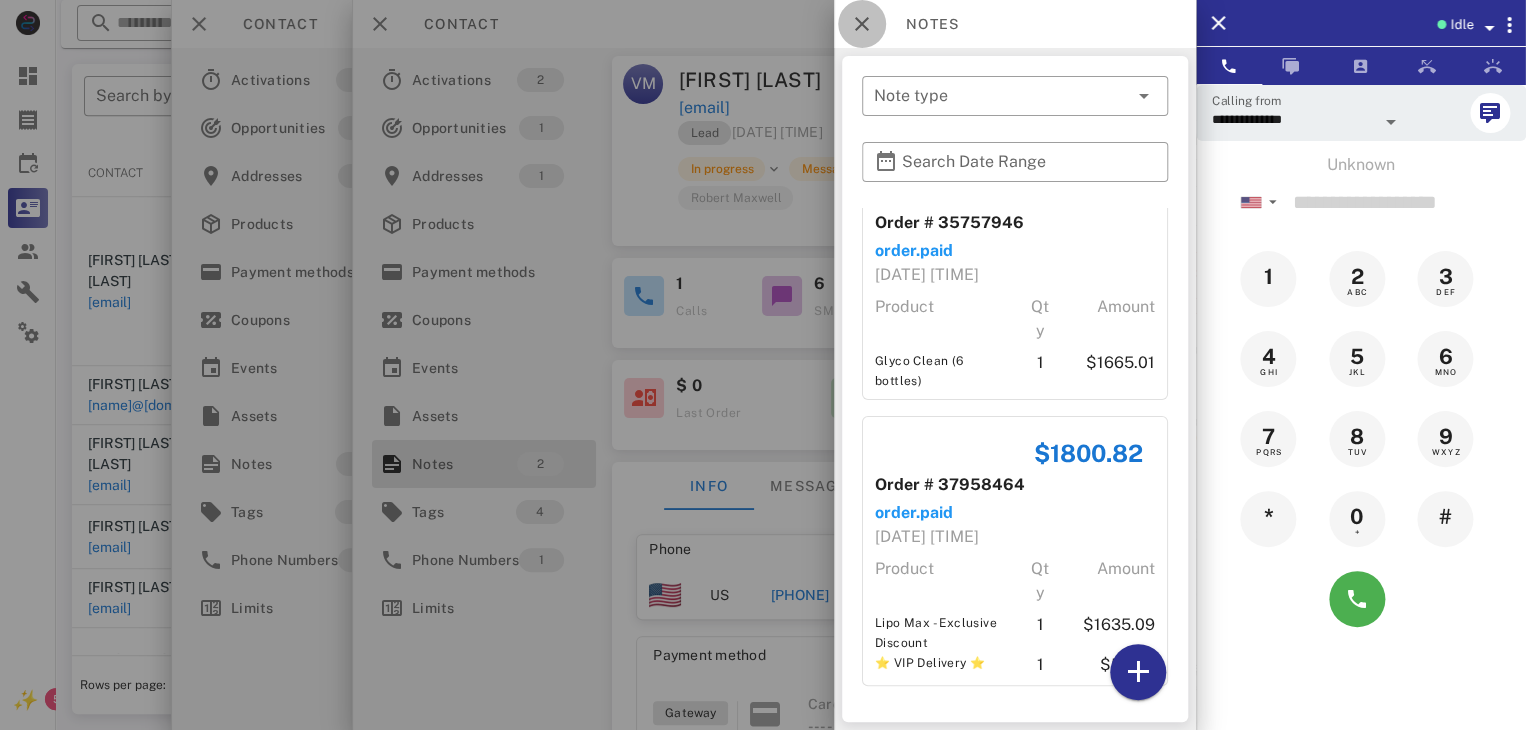 click at bounding box center (862, 24) 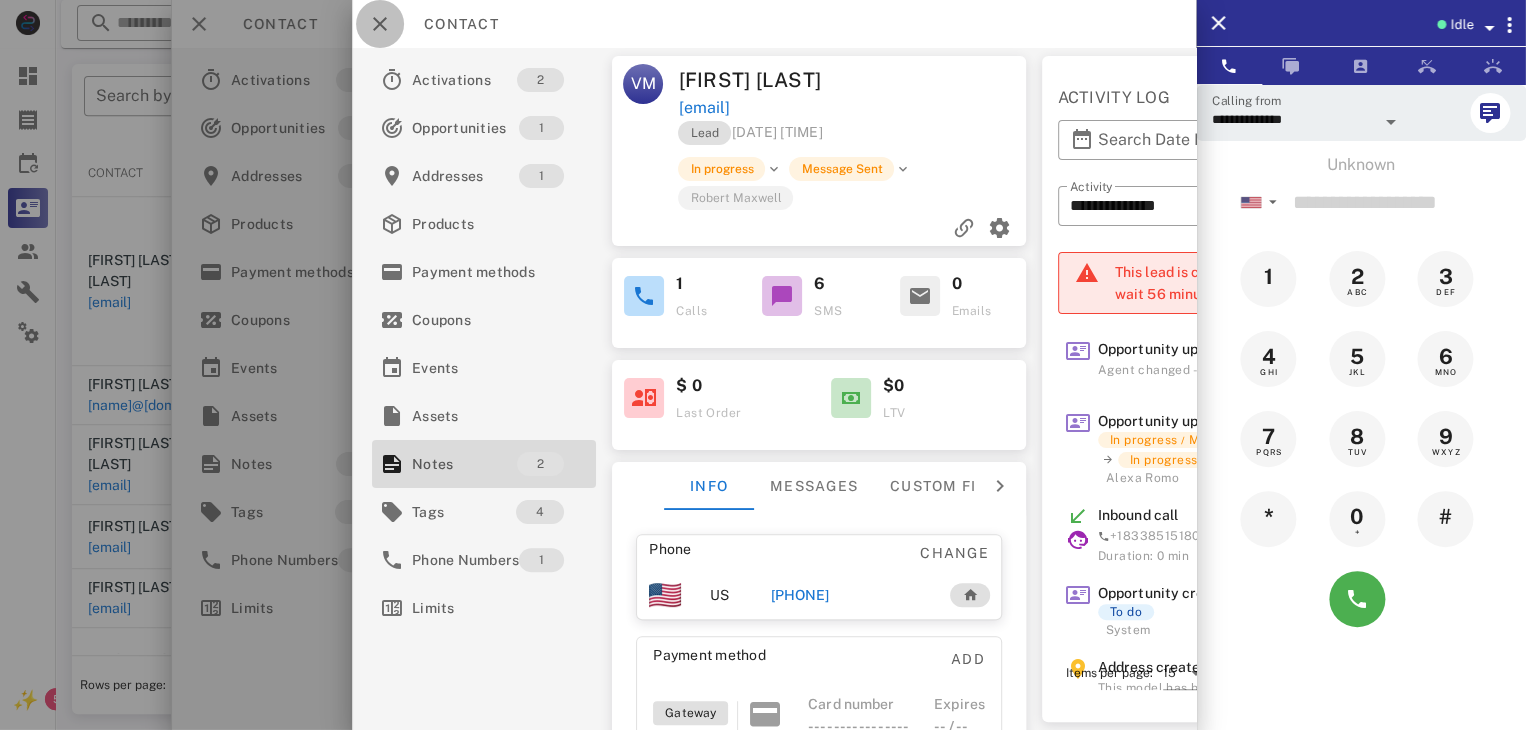 click at bounding box center [380, 24] 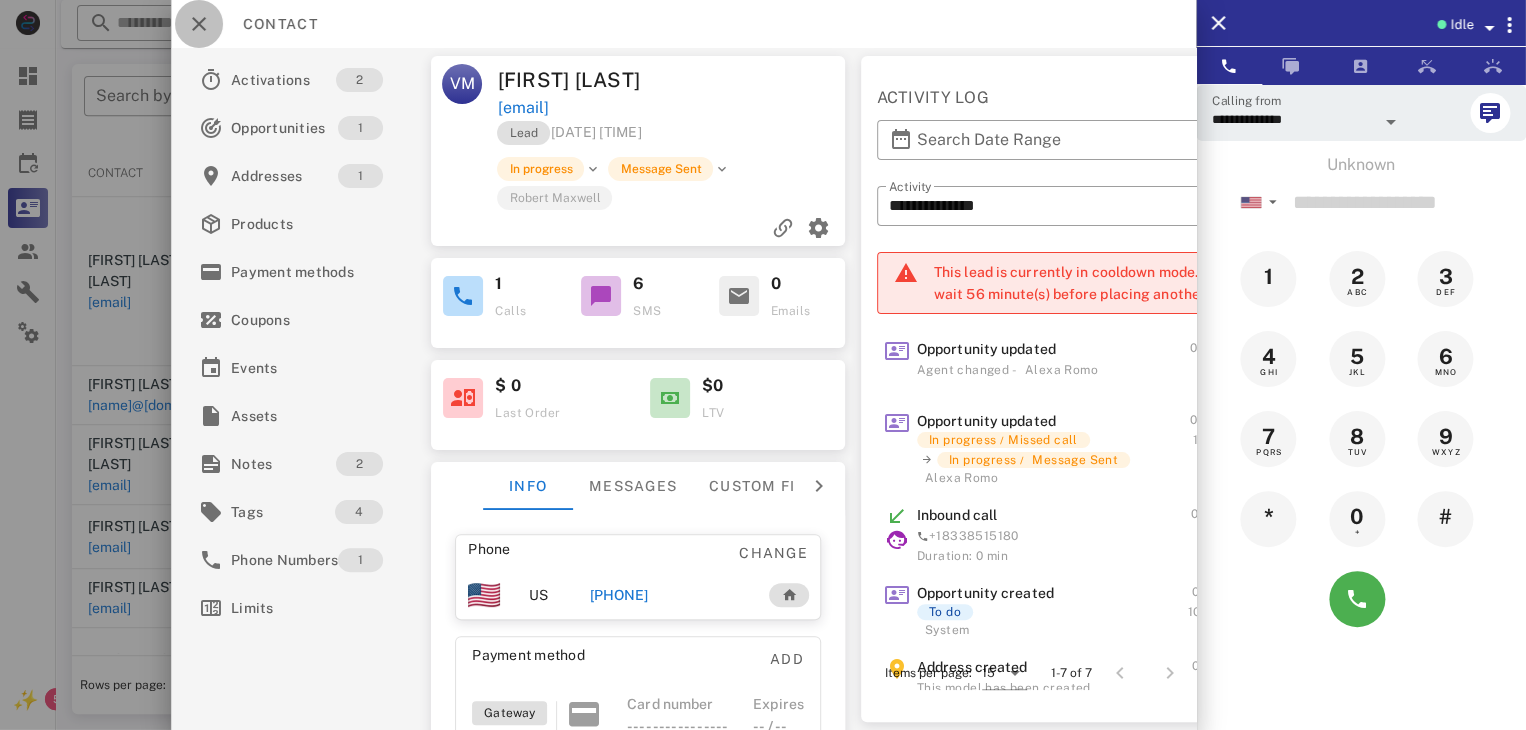 click at bounding box center [199, 24] 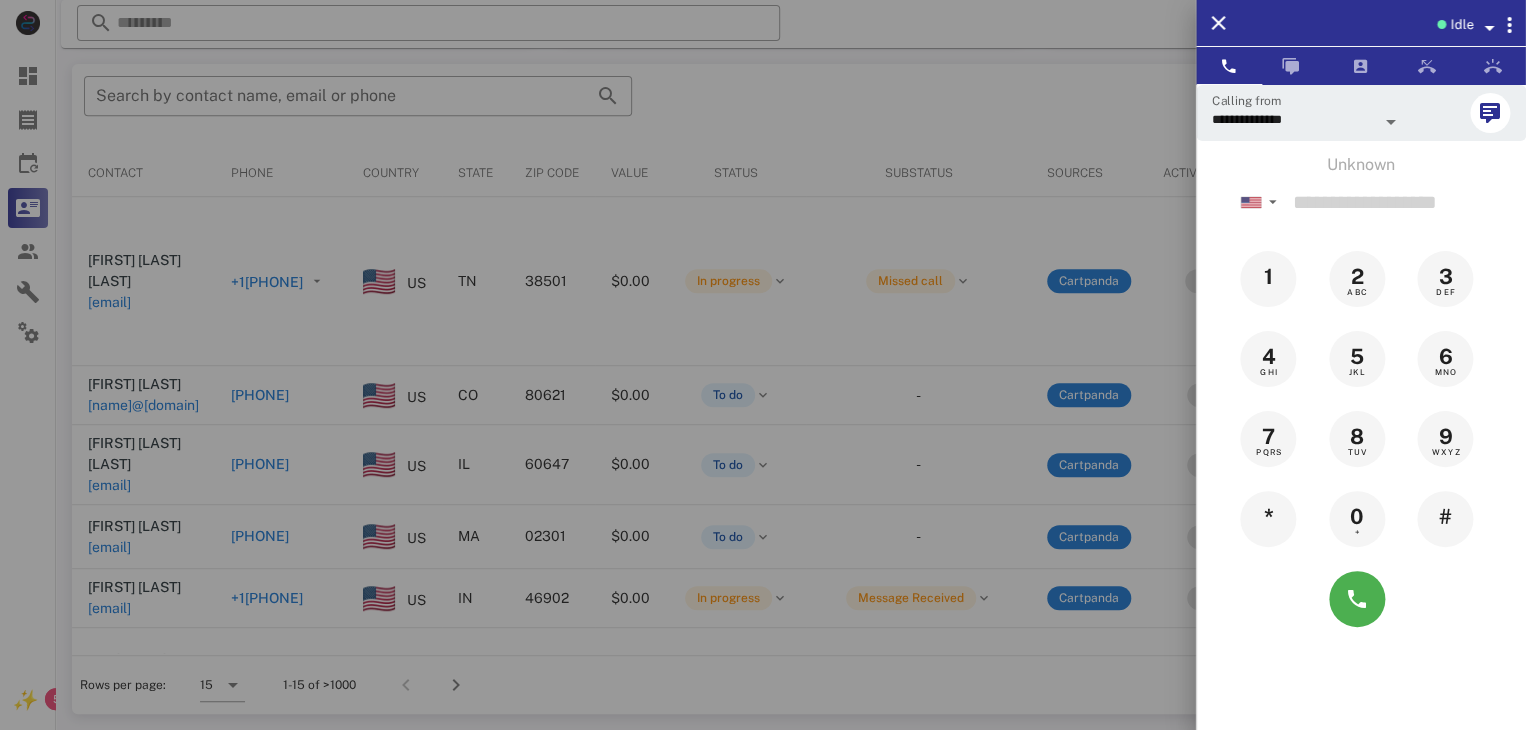 click at bounding box center [763, 365] 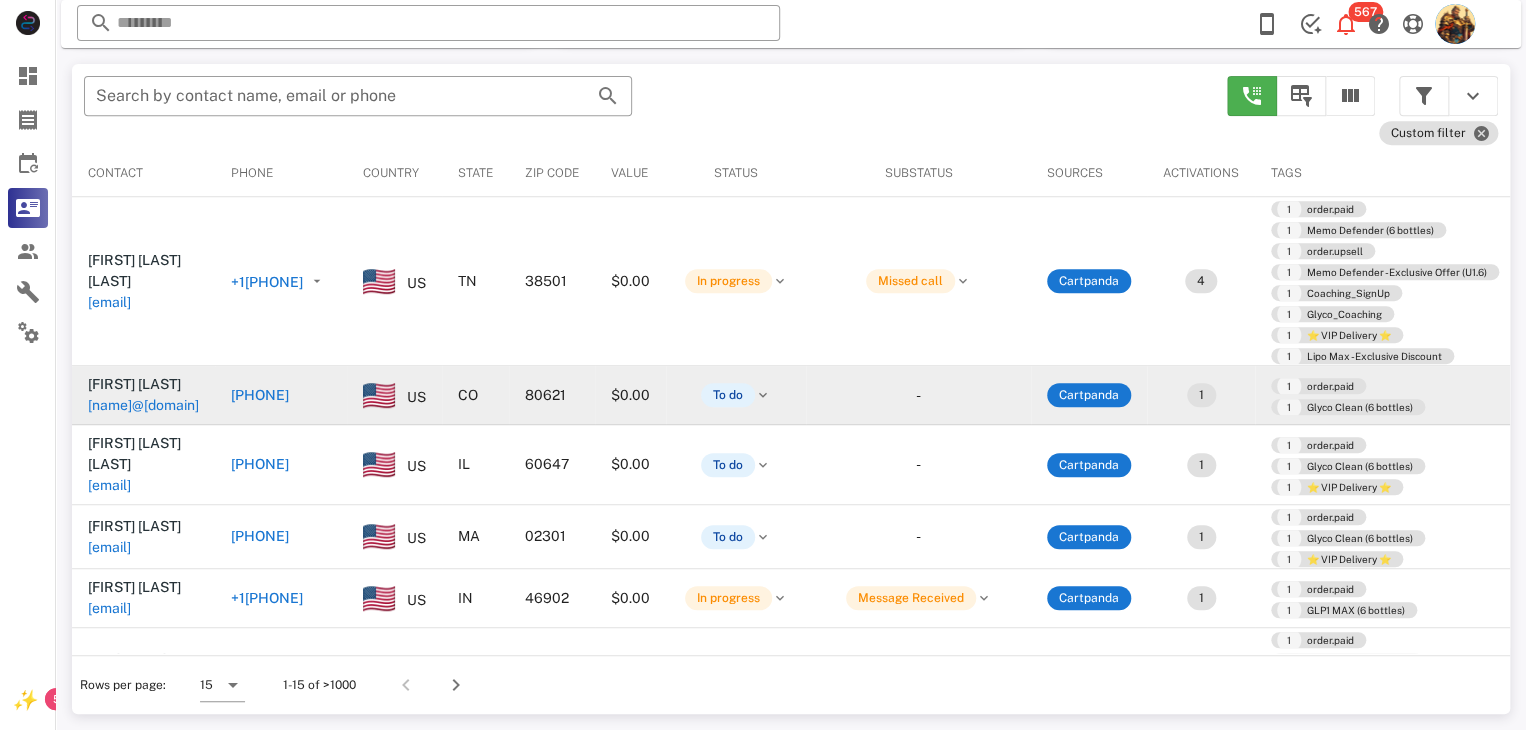 click on "[NAME]@[DOMAIN]" at bounding box center (143, 405) 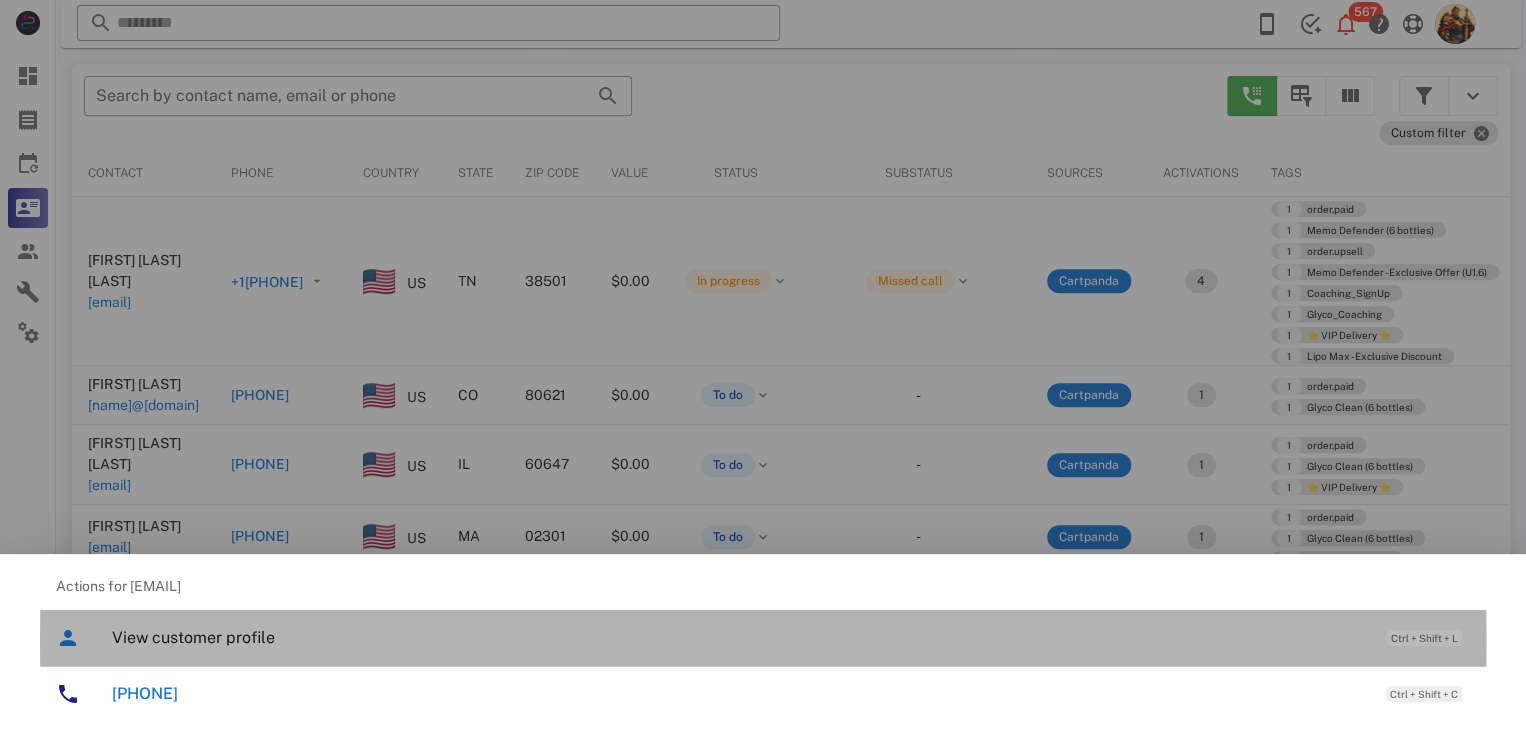 click on "View customer profile" at bounding box center [739, 637] 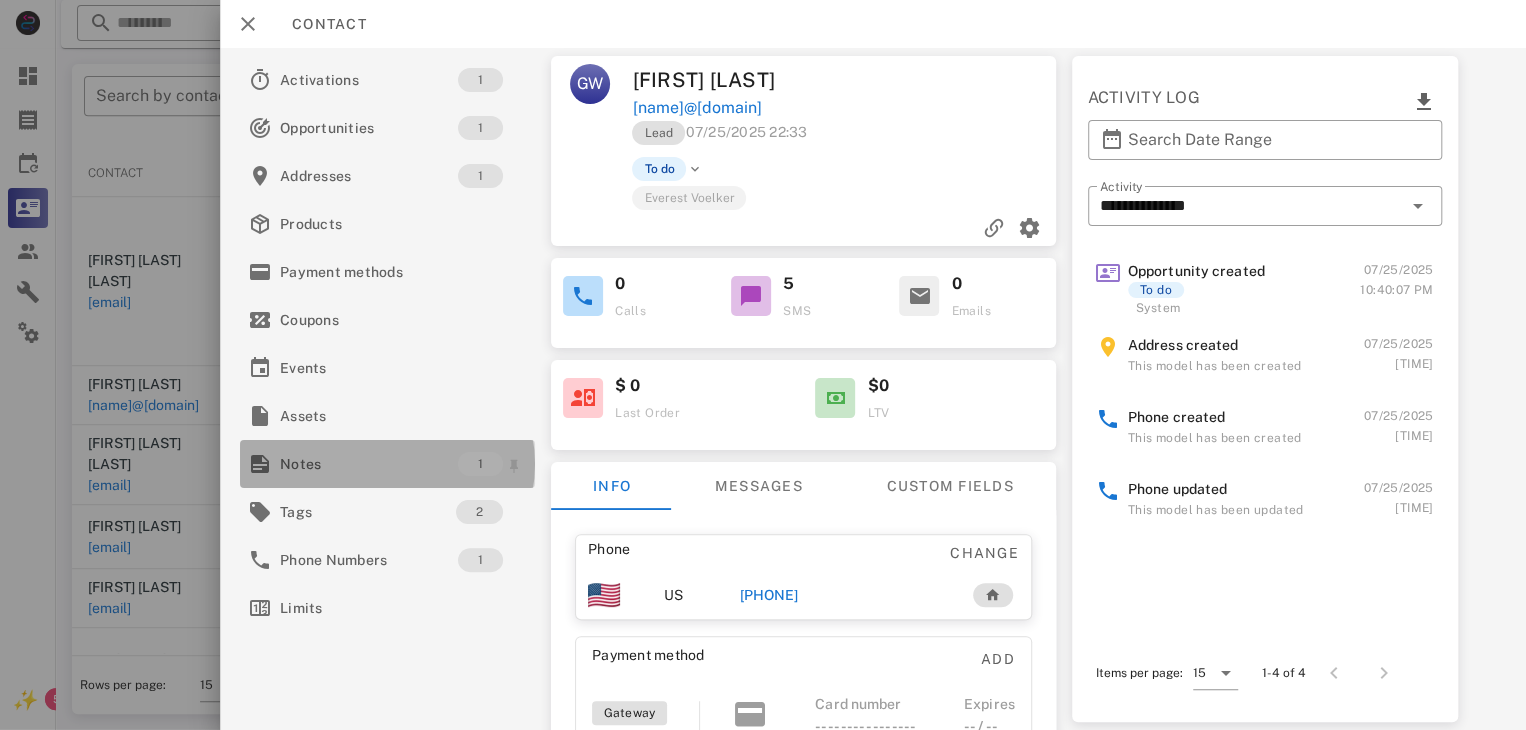click on "Notes" at bounding box center [369, 464] 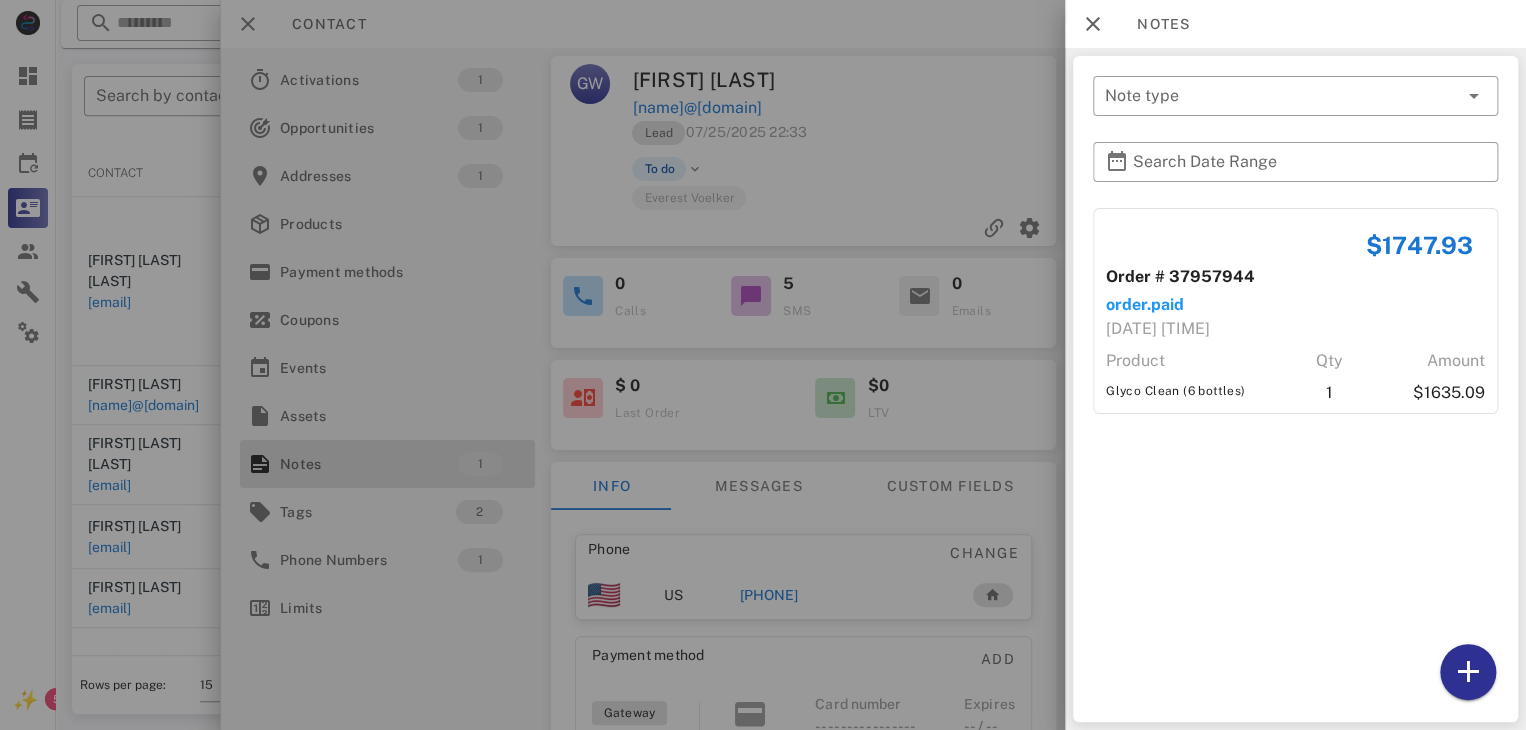 click at bounding box center [763, 365] 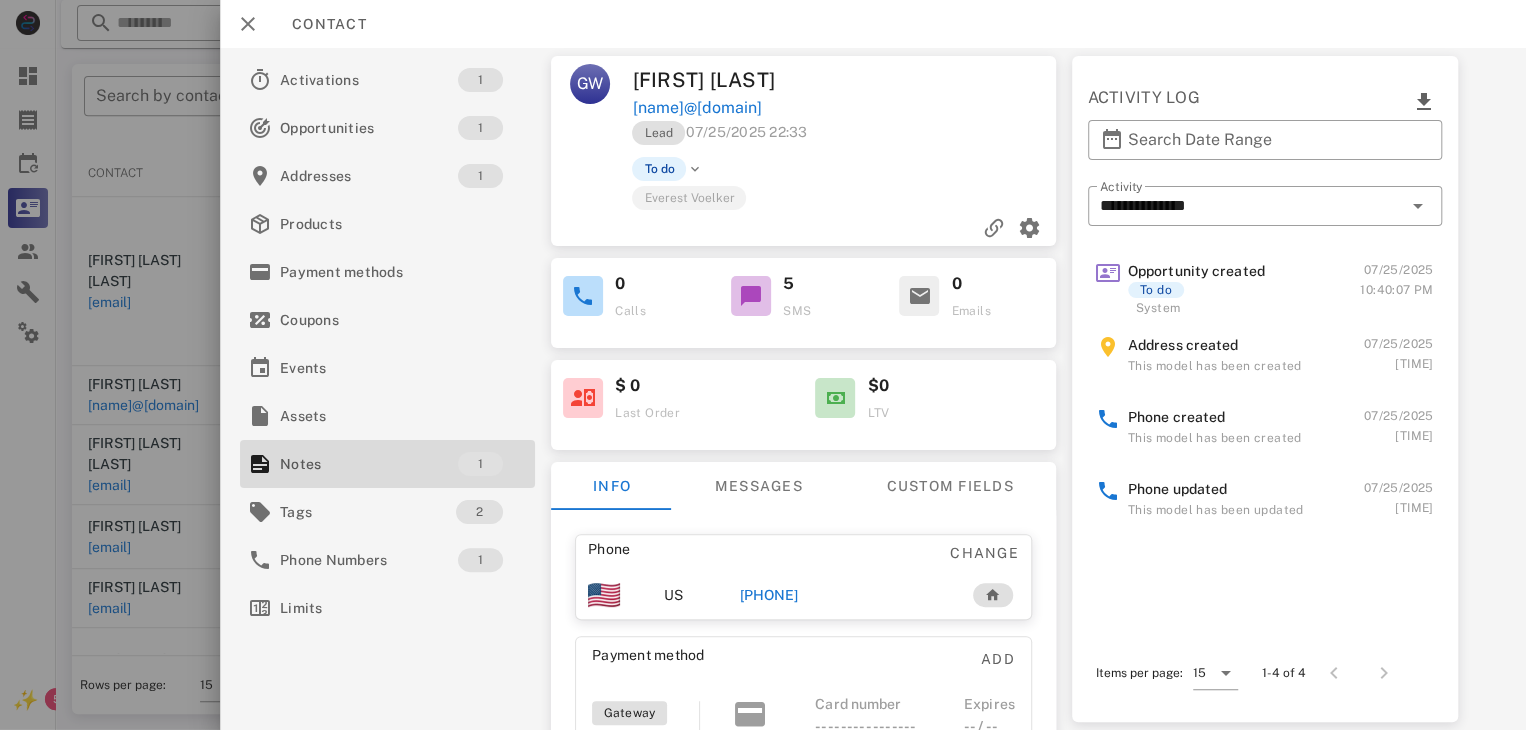 click on "[PHONE]" at bounding box center [769, 595] 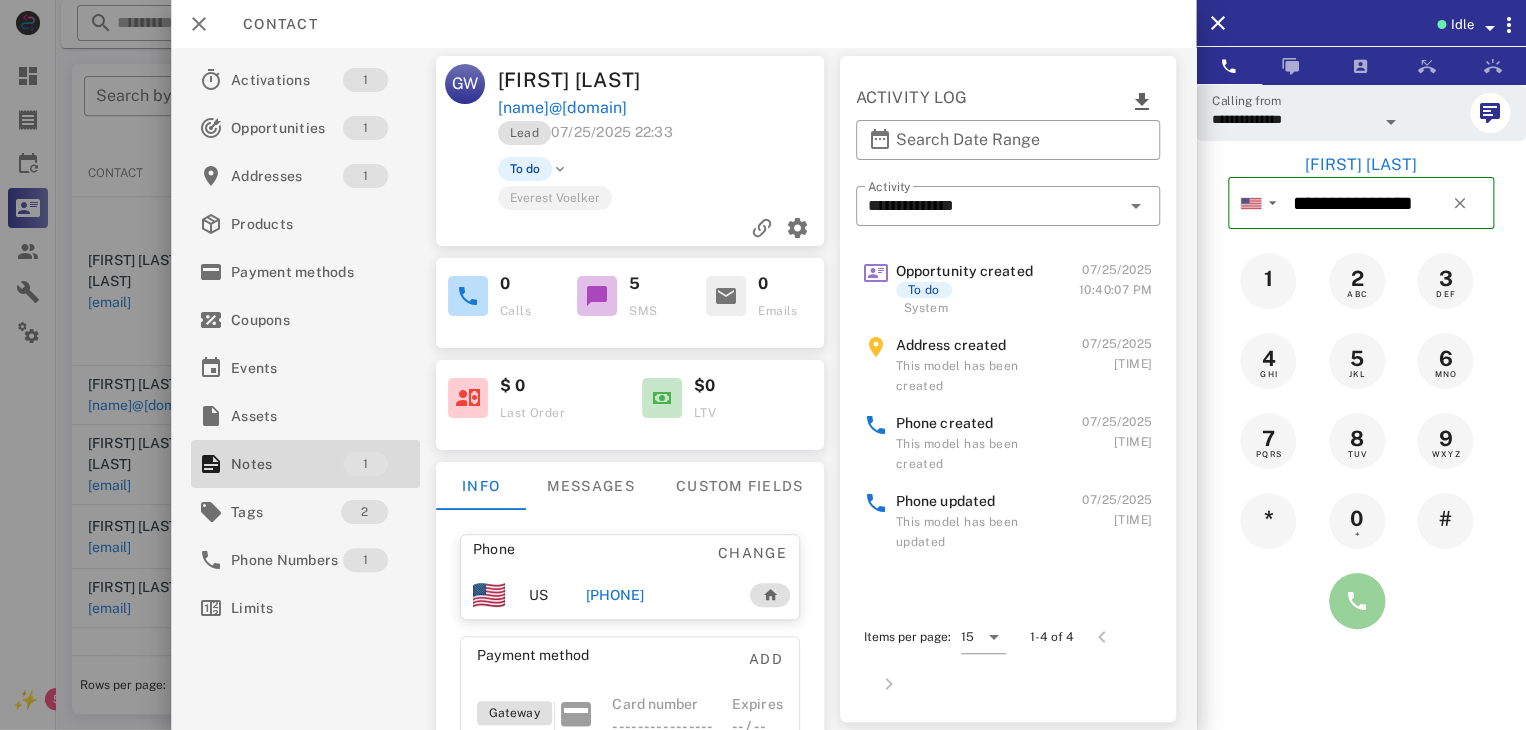 click at bounding box center (1357, 601) 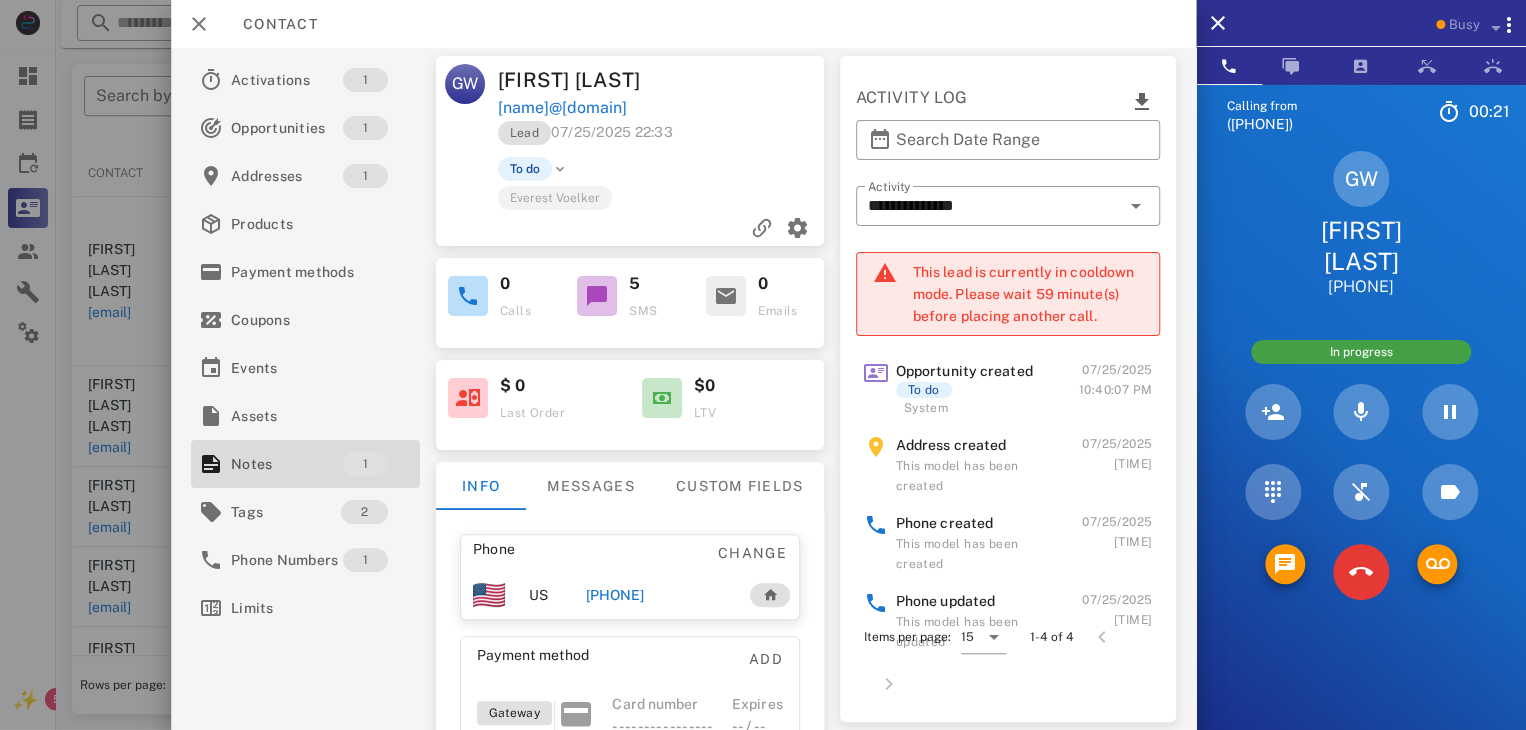 drag, startPoint x: 1351, startPoint y: 602, endPoint x: 1140, endPoint y: 575, distance: 212.72047 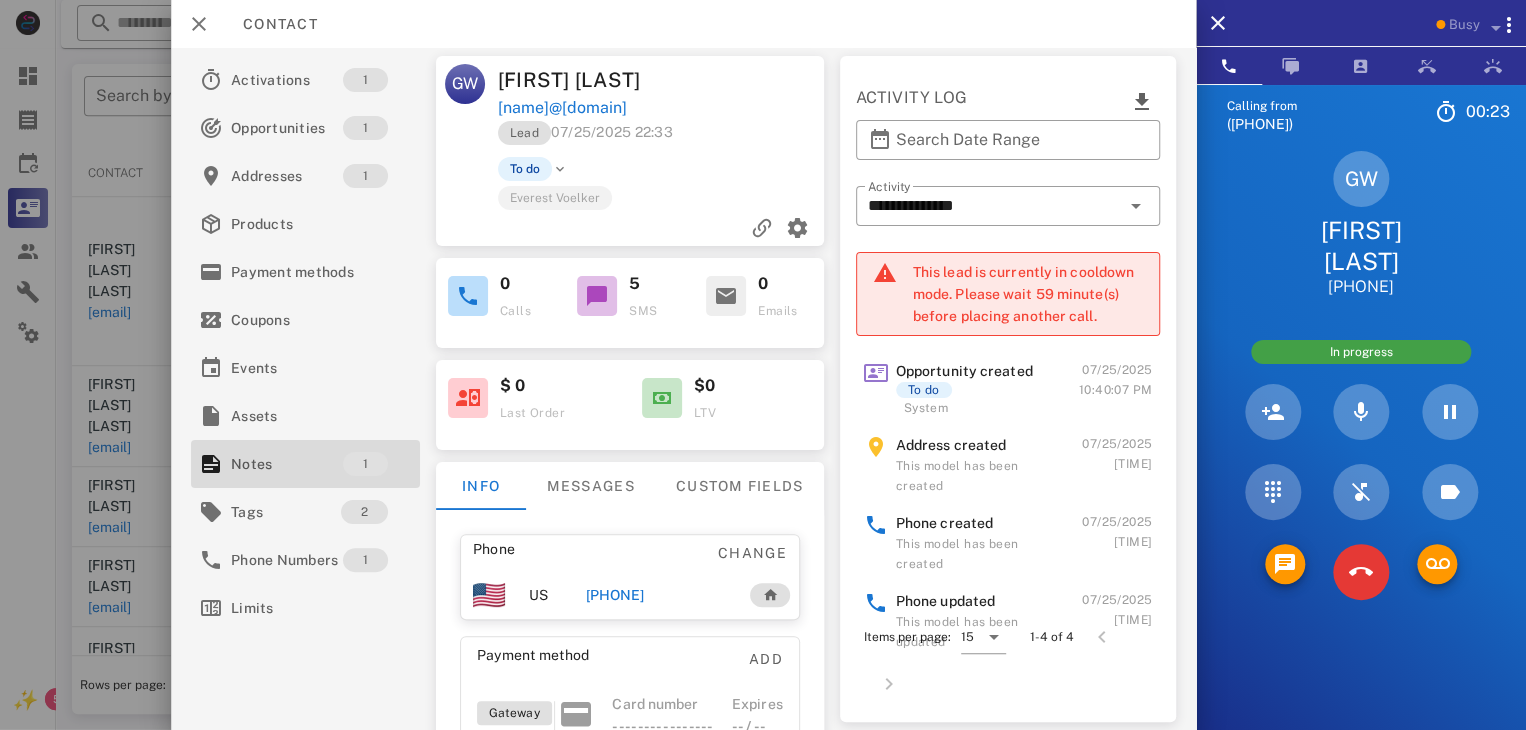 click on "Phone   Change" at bounding box center (630, 553) 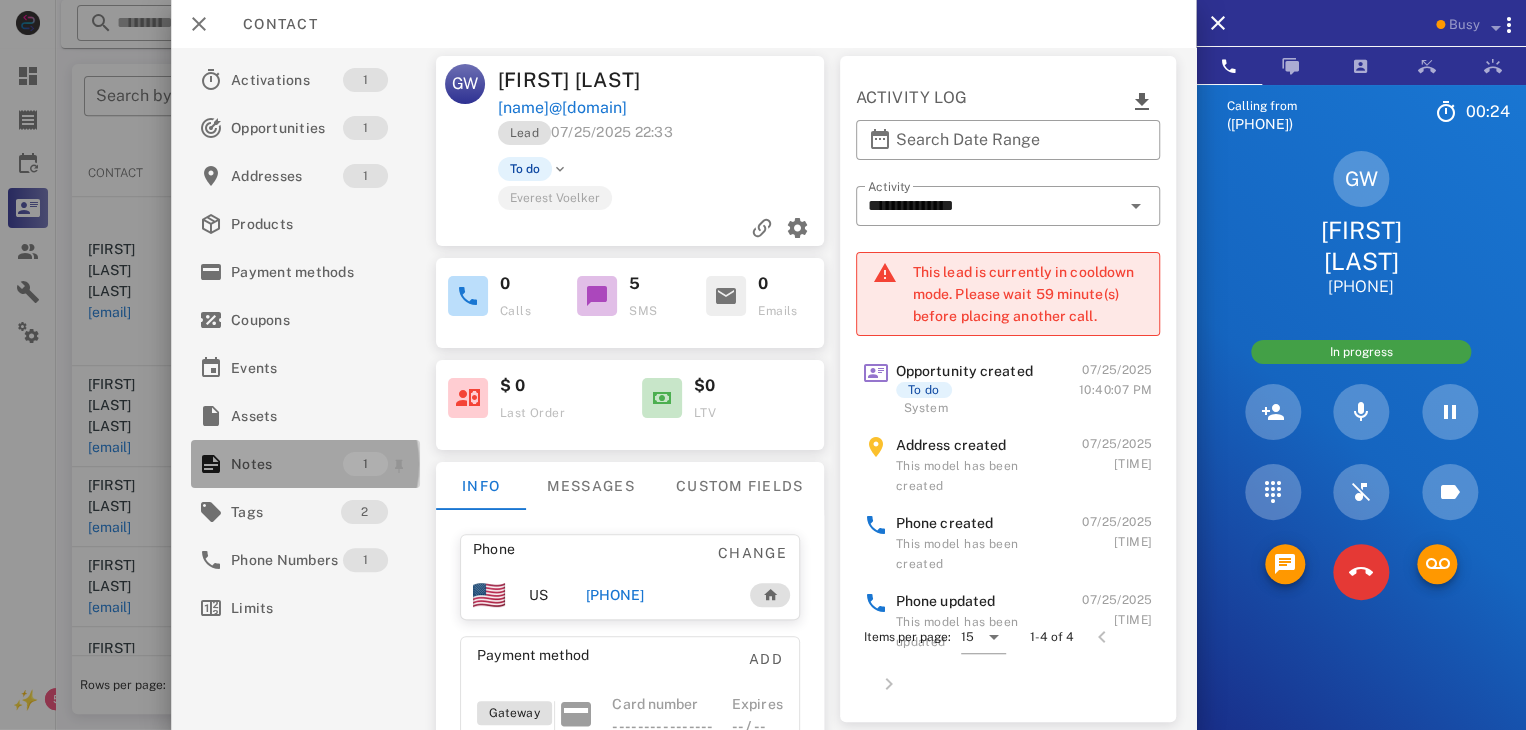 click on "Notes" at bounding box center (287, 464) 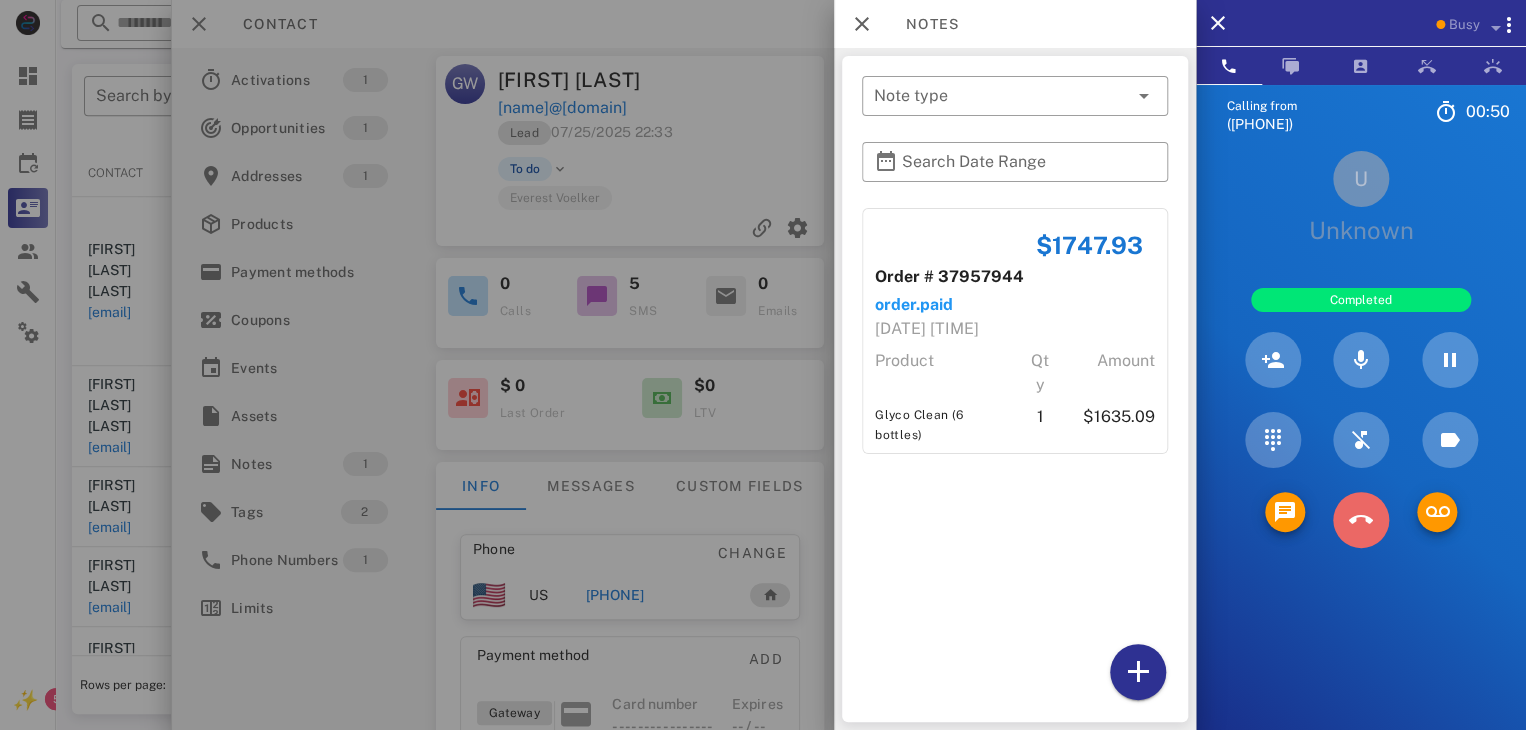 click at bounding box center (1361, 520) 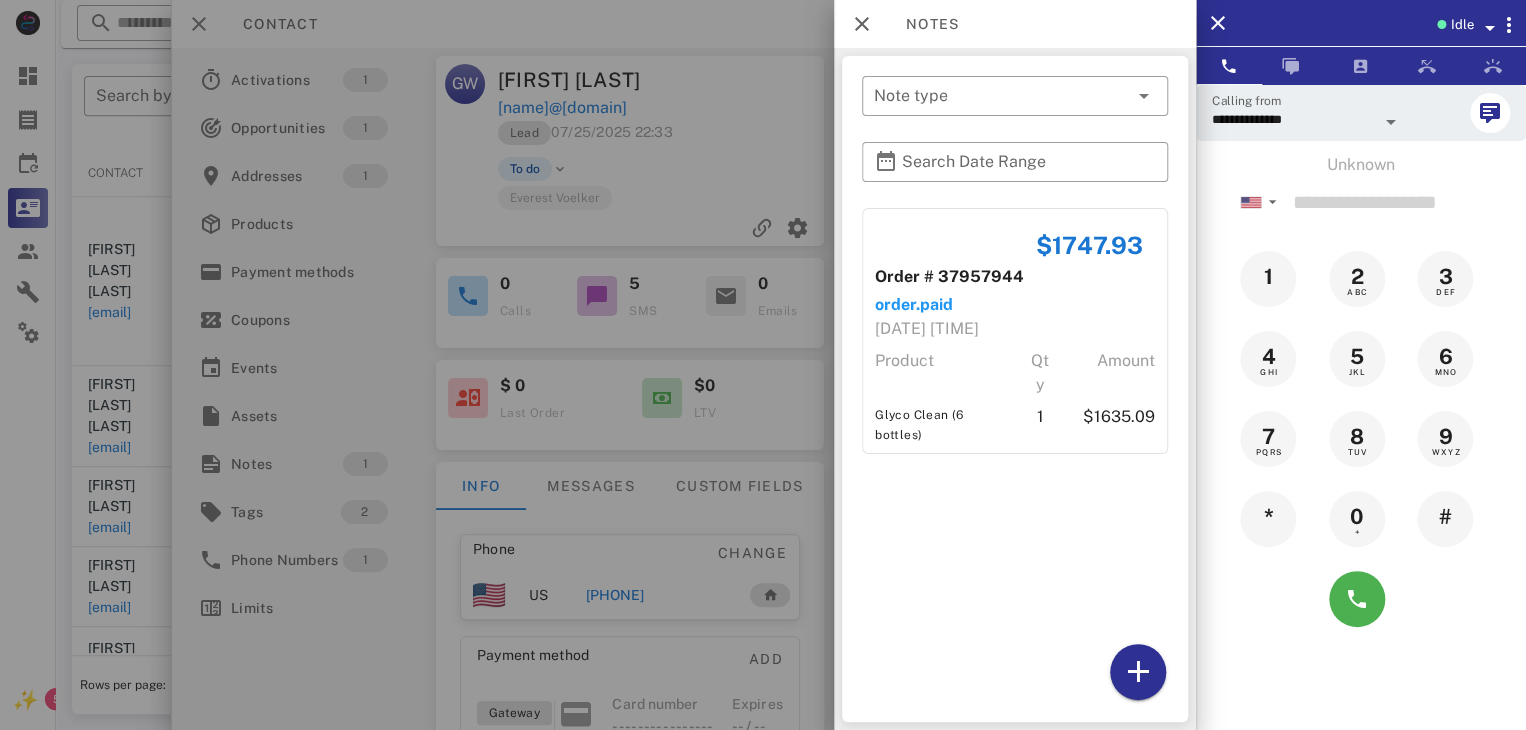click at bounding box center (763, 365) 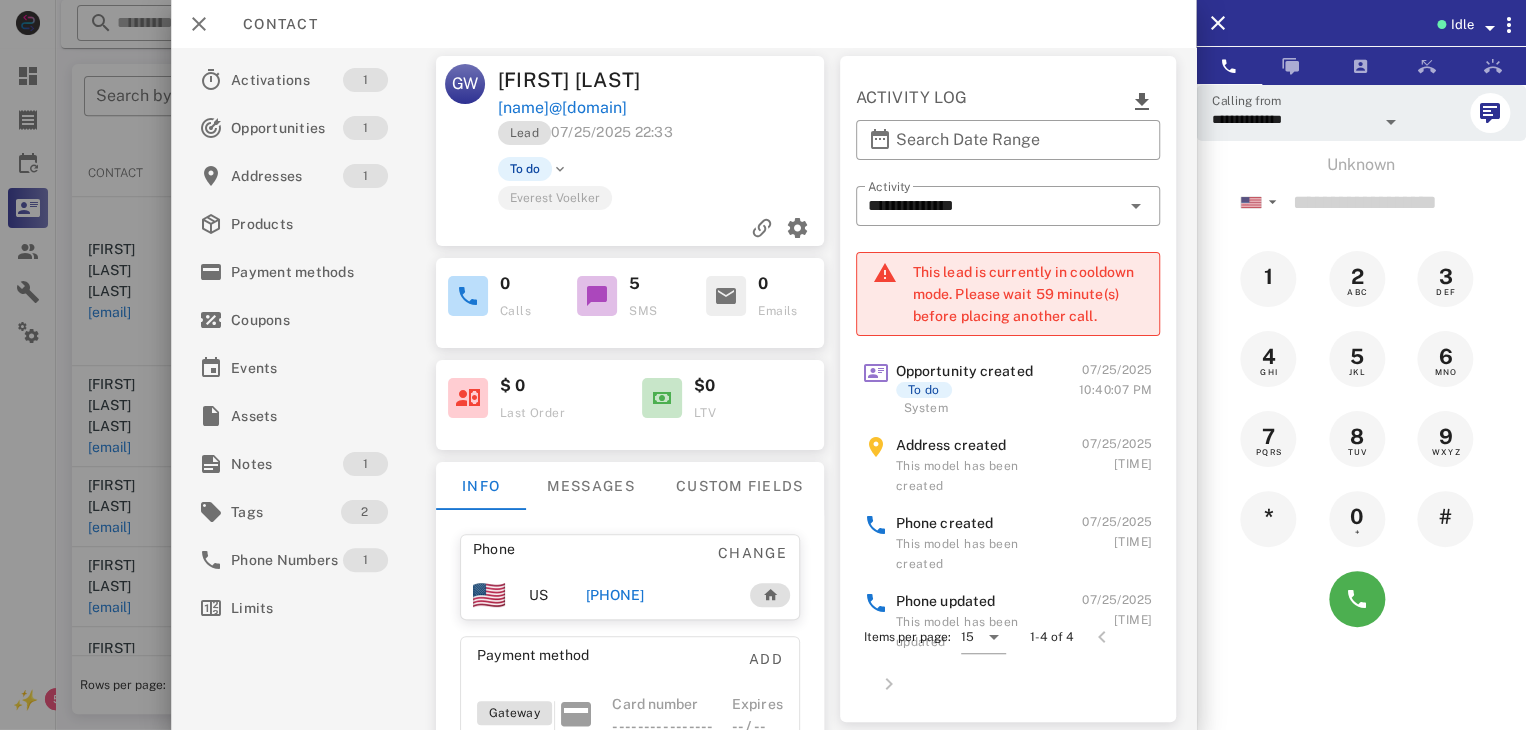 click on "[PHONE]" at bounding box center [614, 595] 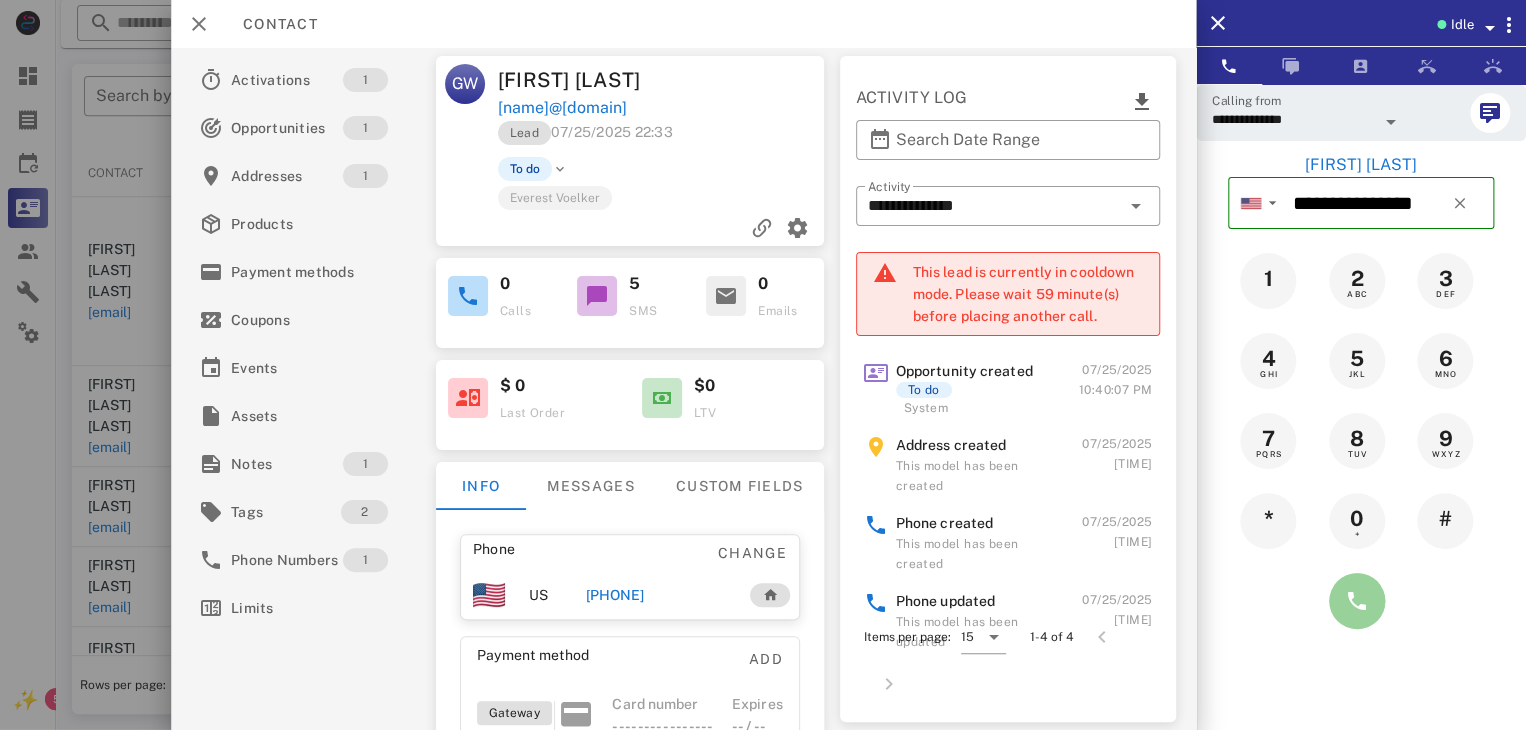 click at bounding box center [1357, 601] 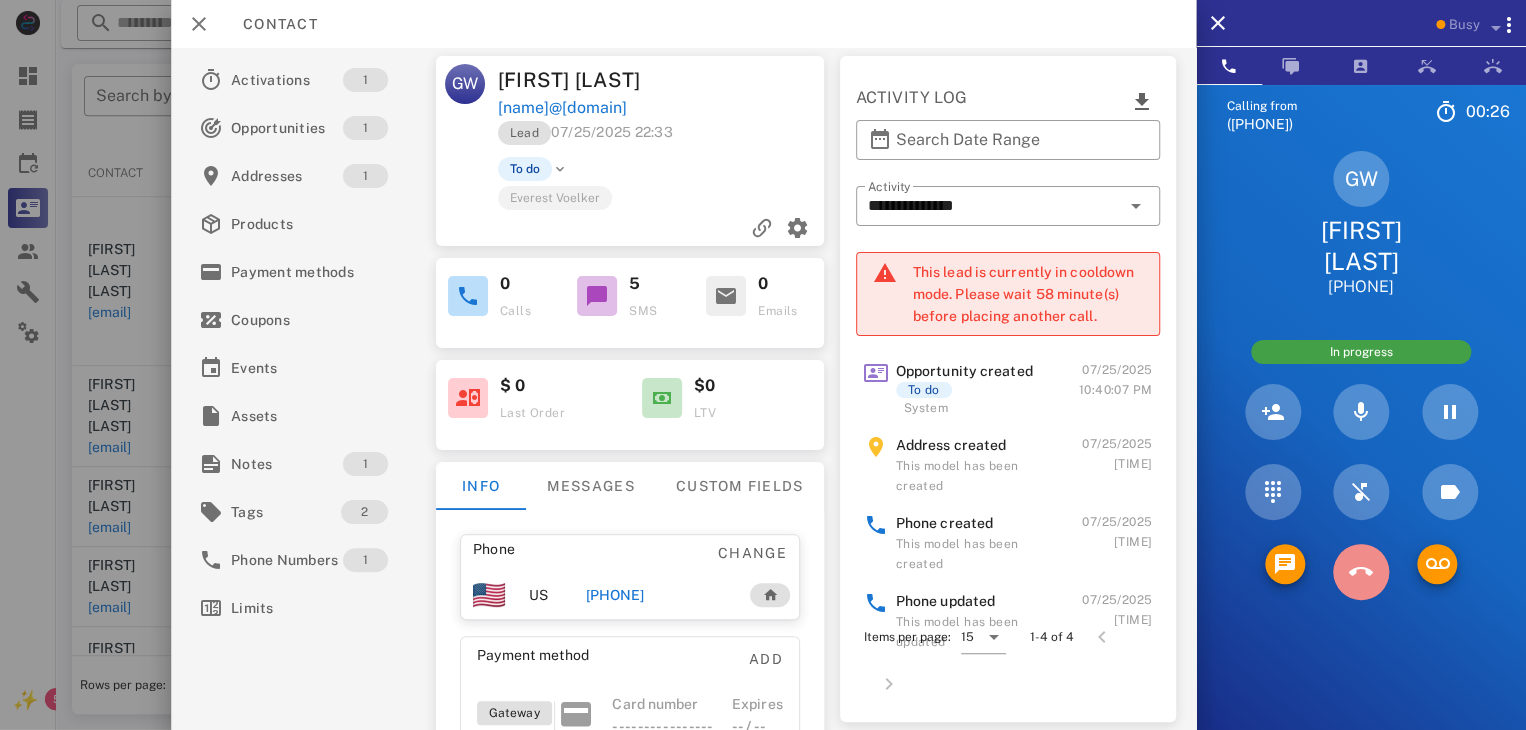 click at bounding box center [1361, 572] 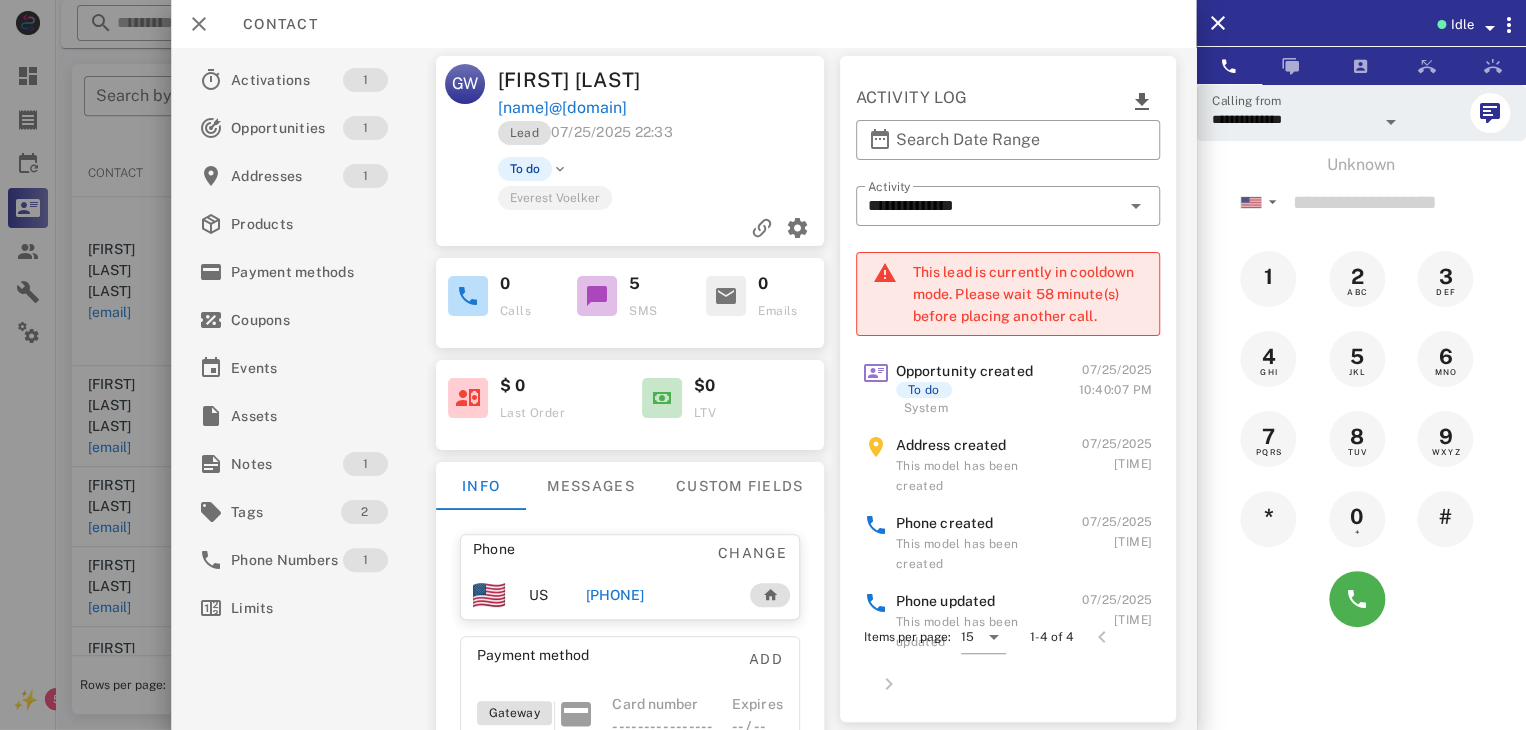 click on "[PHONE]" at bounding box center (614, 595) 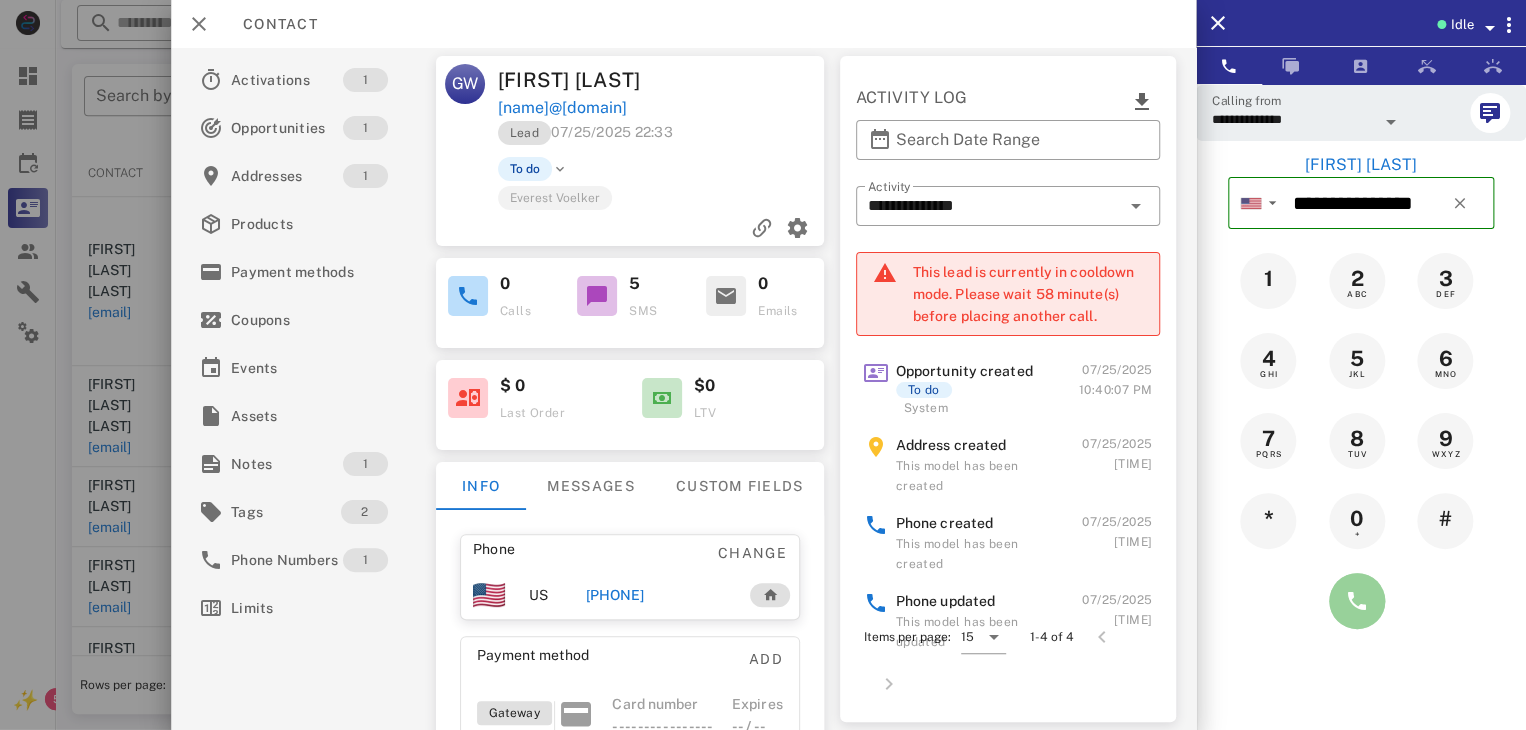 click at bounding box center [1357, 601] 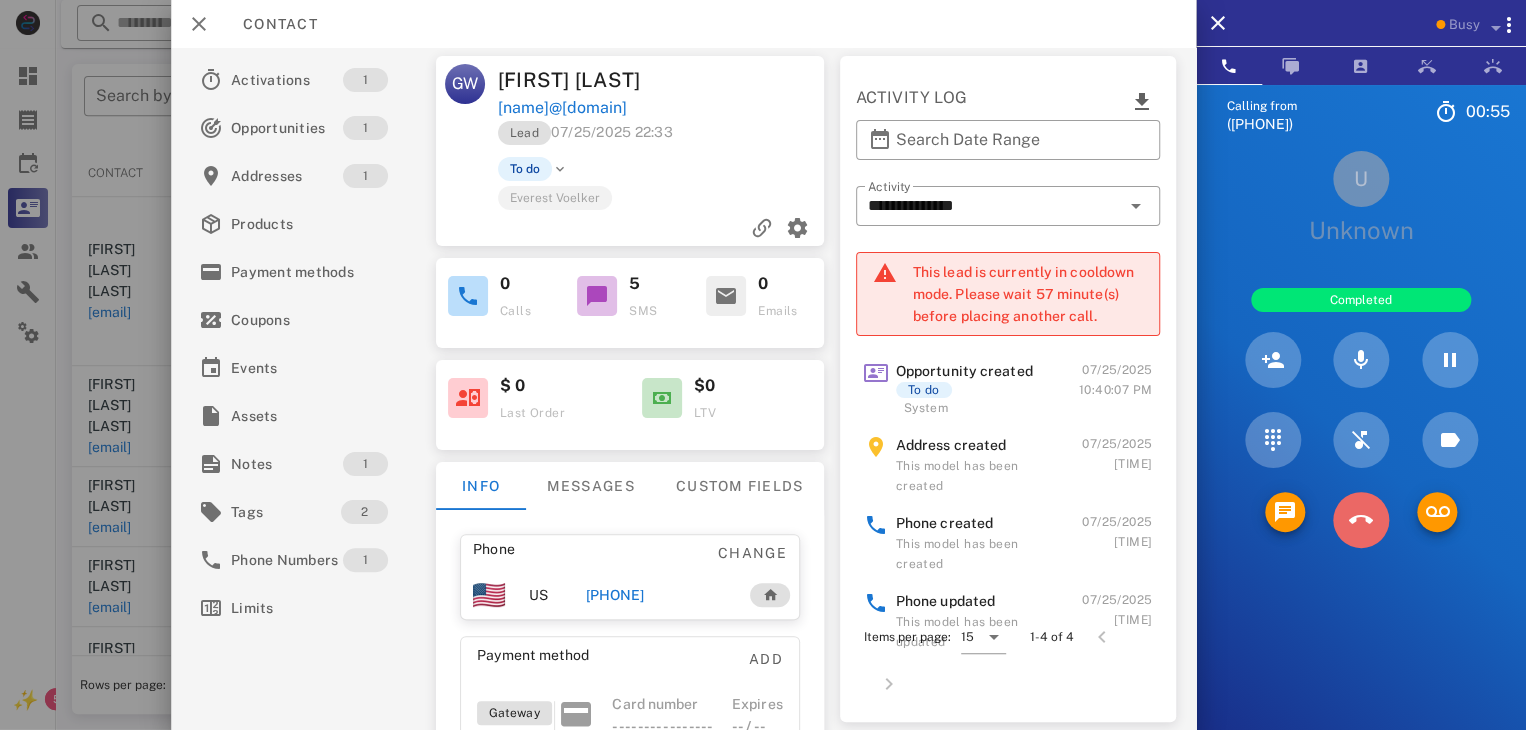 click at bounding box center (1361, 520) 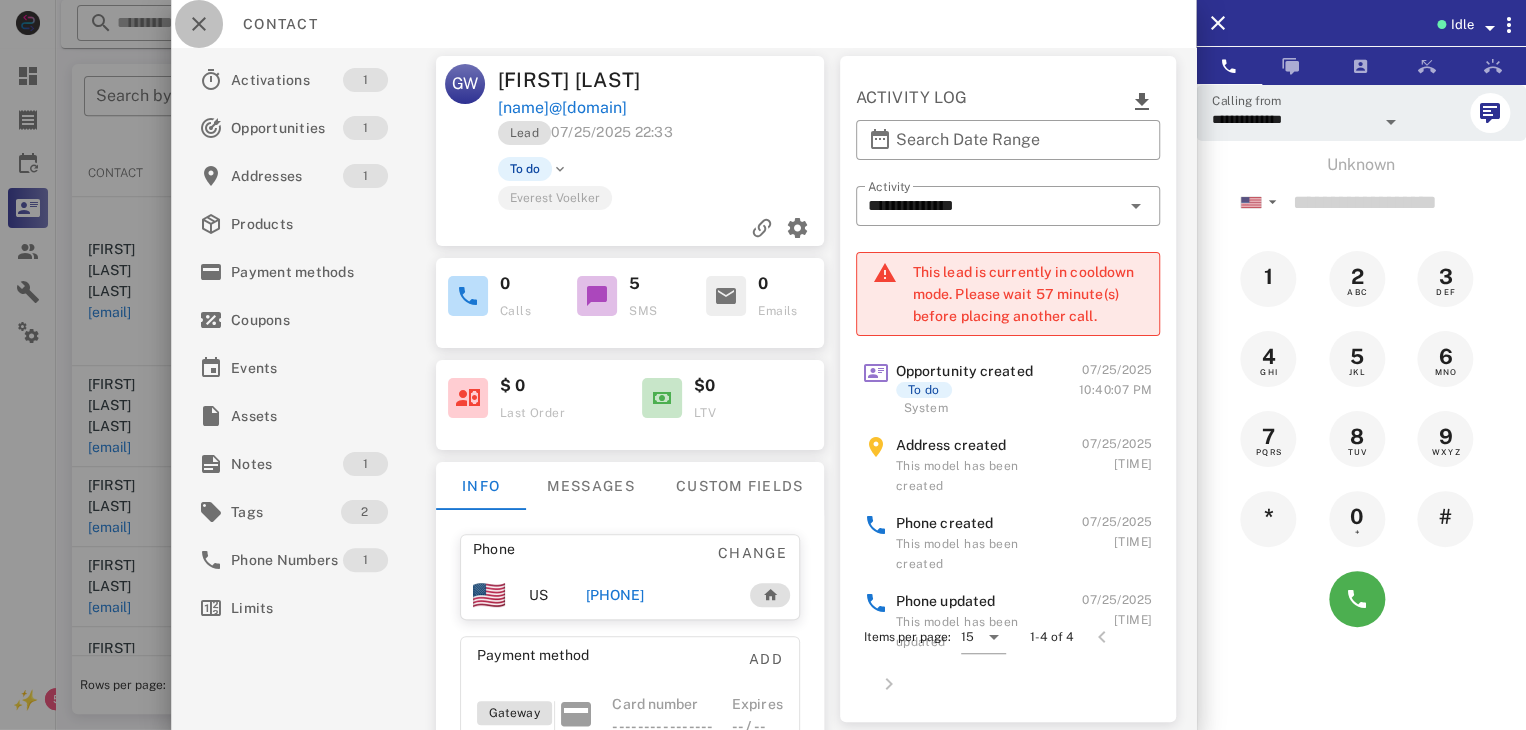 click at bounding box center (199, 24) 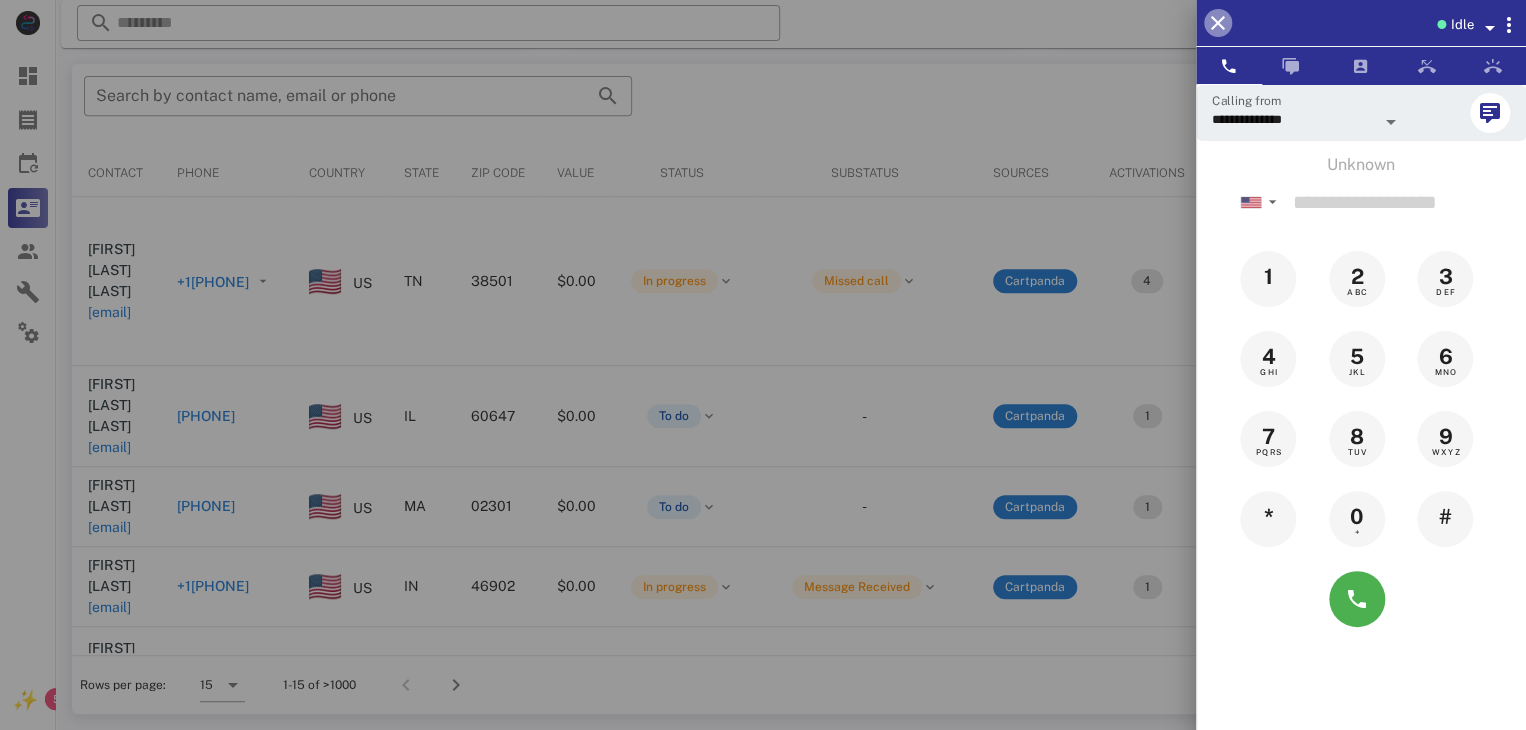 click at bounding box center [1218, 23] 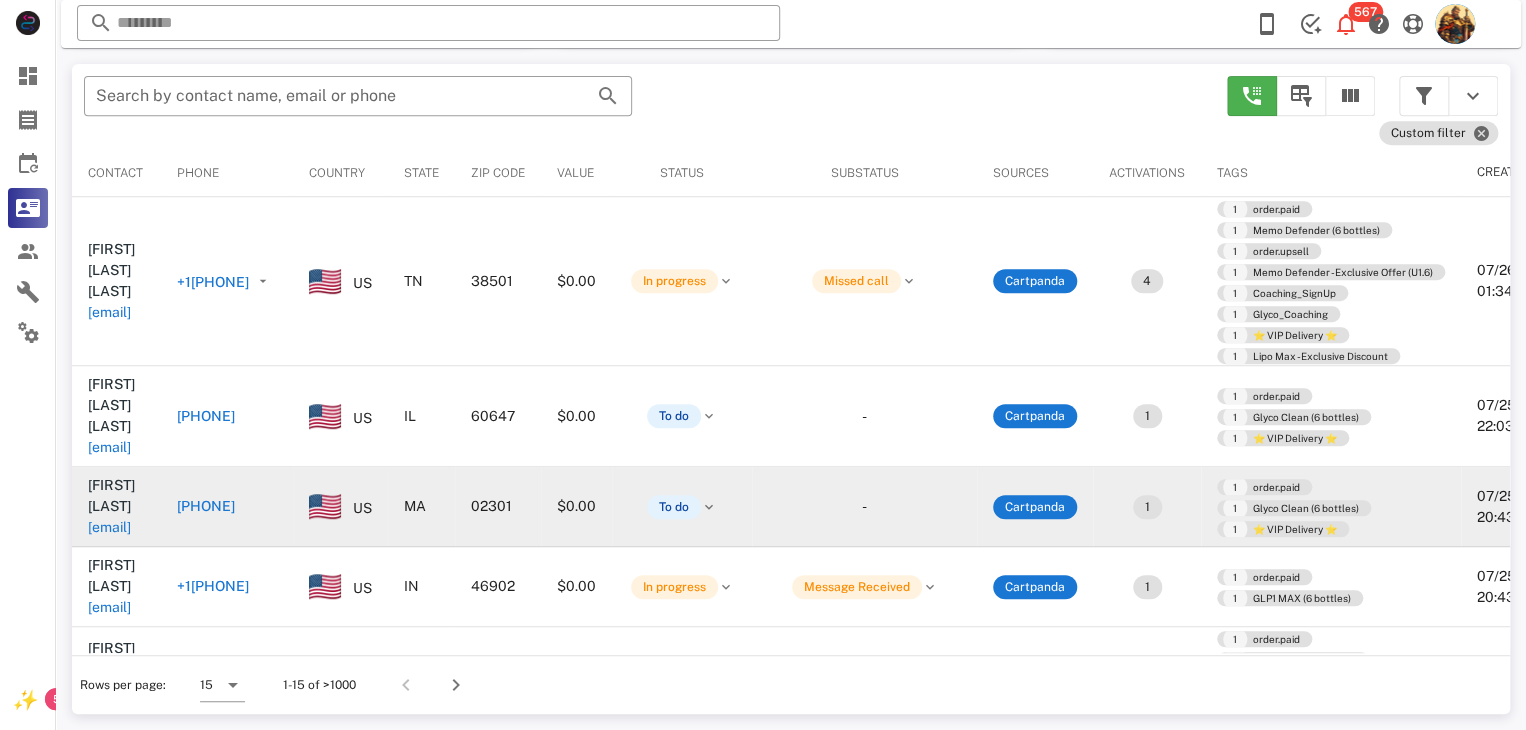 click on "[EMAIL]" at bounding box center (109, 527) 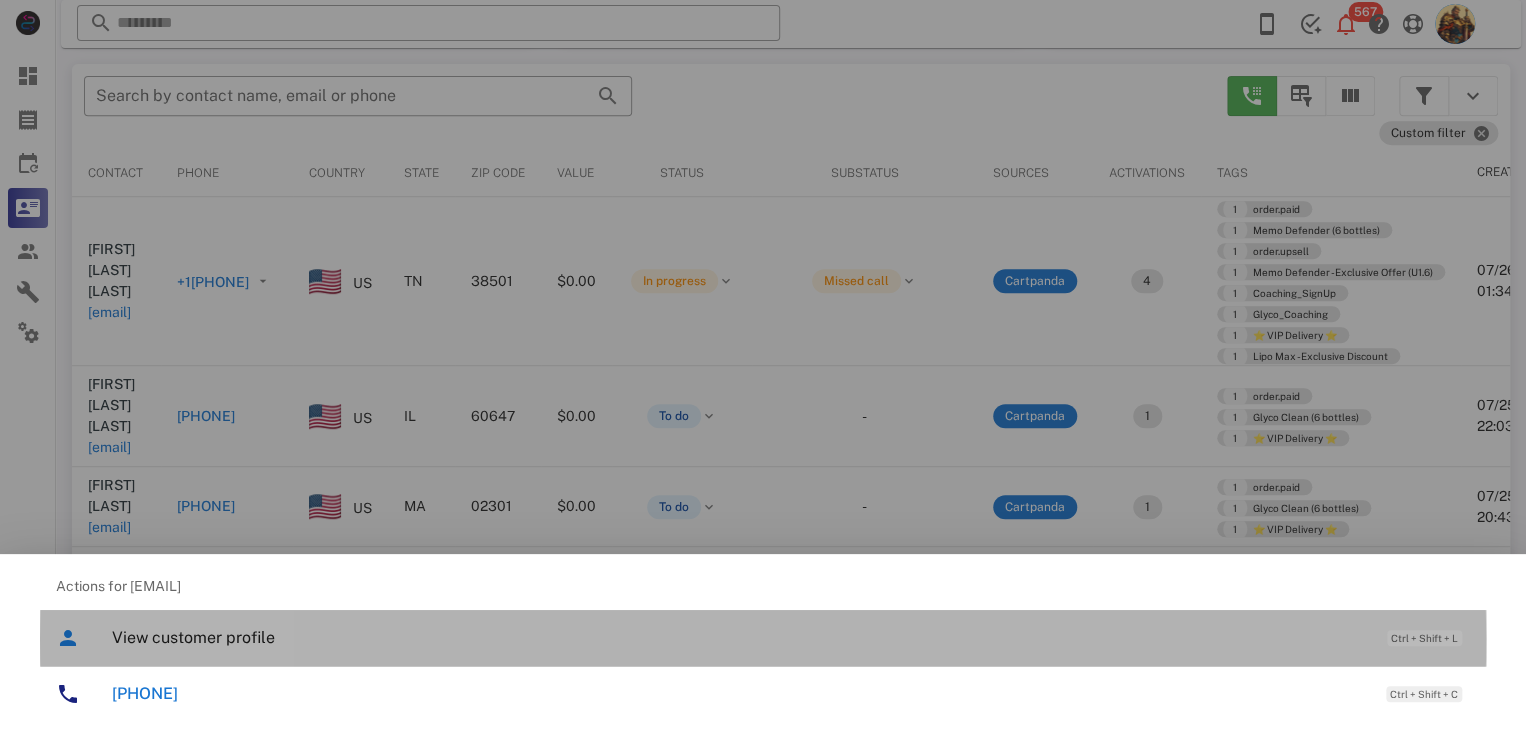 click on "View customer profile" at bounding box center [739, 637] 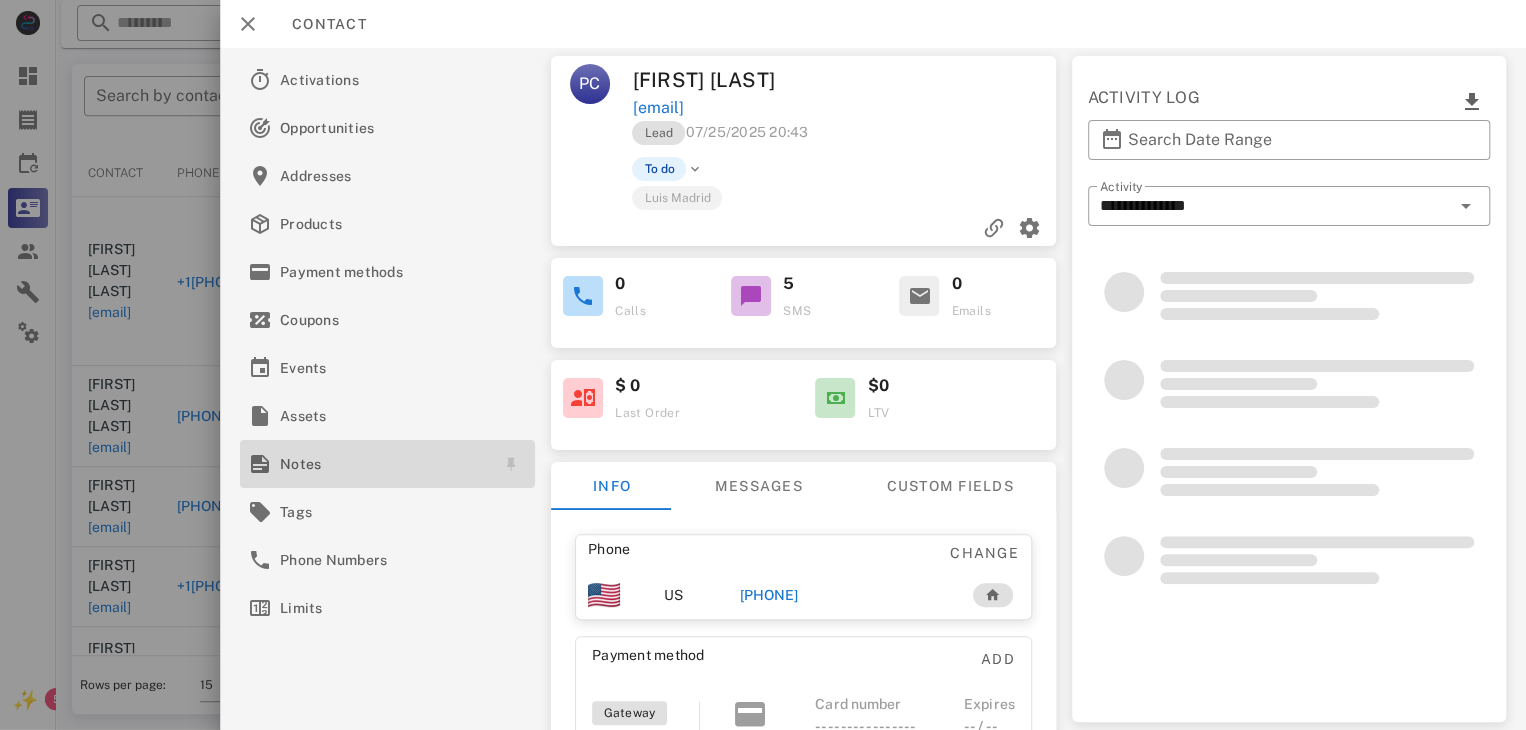 click on "Notes" at bounding box center [383, 464] 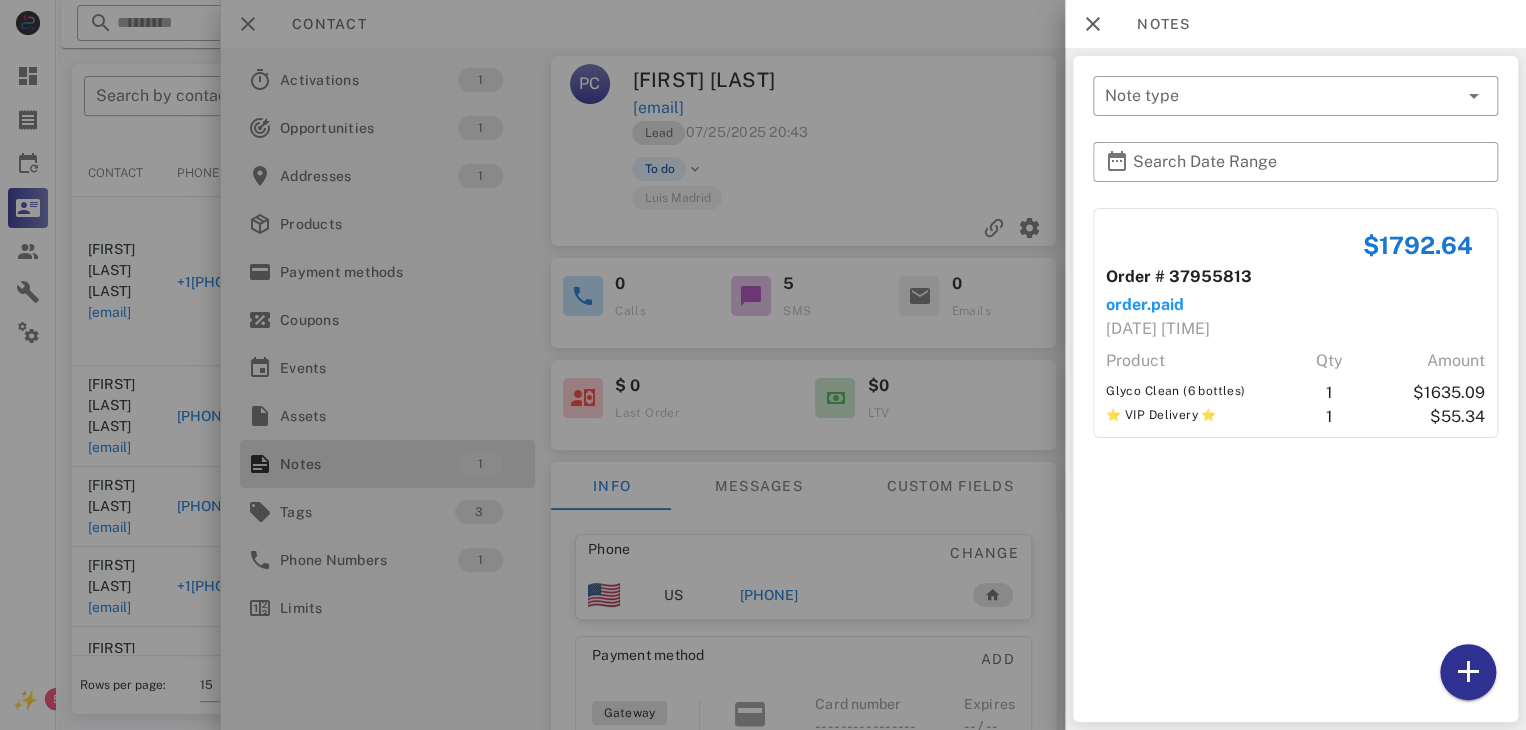 click at bounding box center [763, 365] 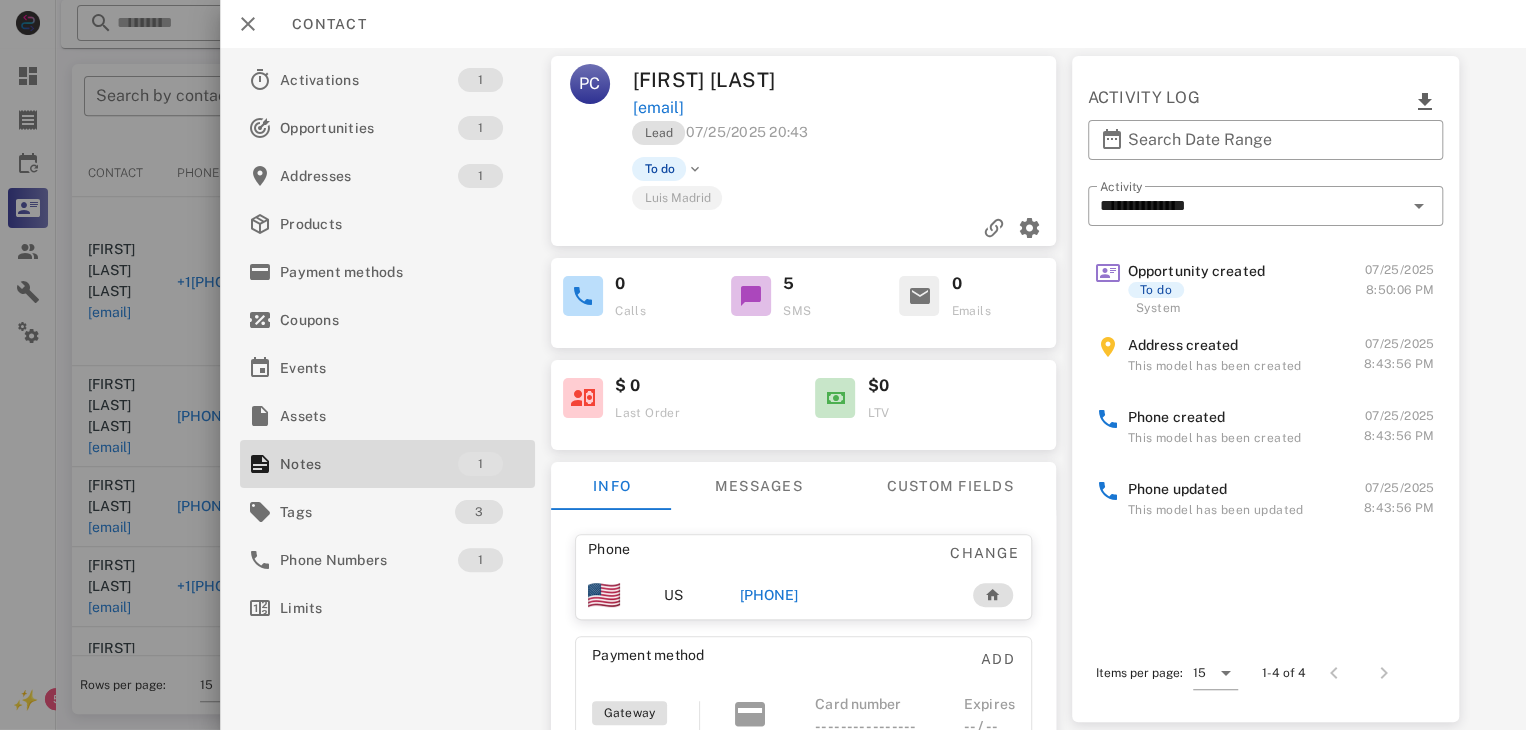 click on "[PHONE]" at bounding box center (769, 595) 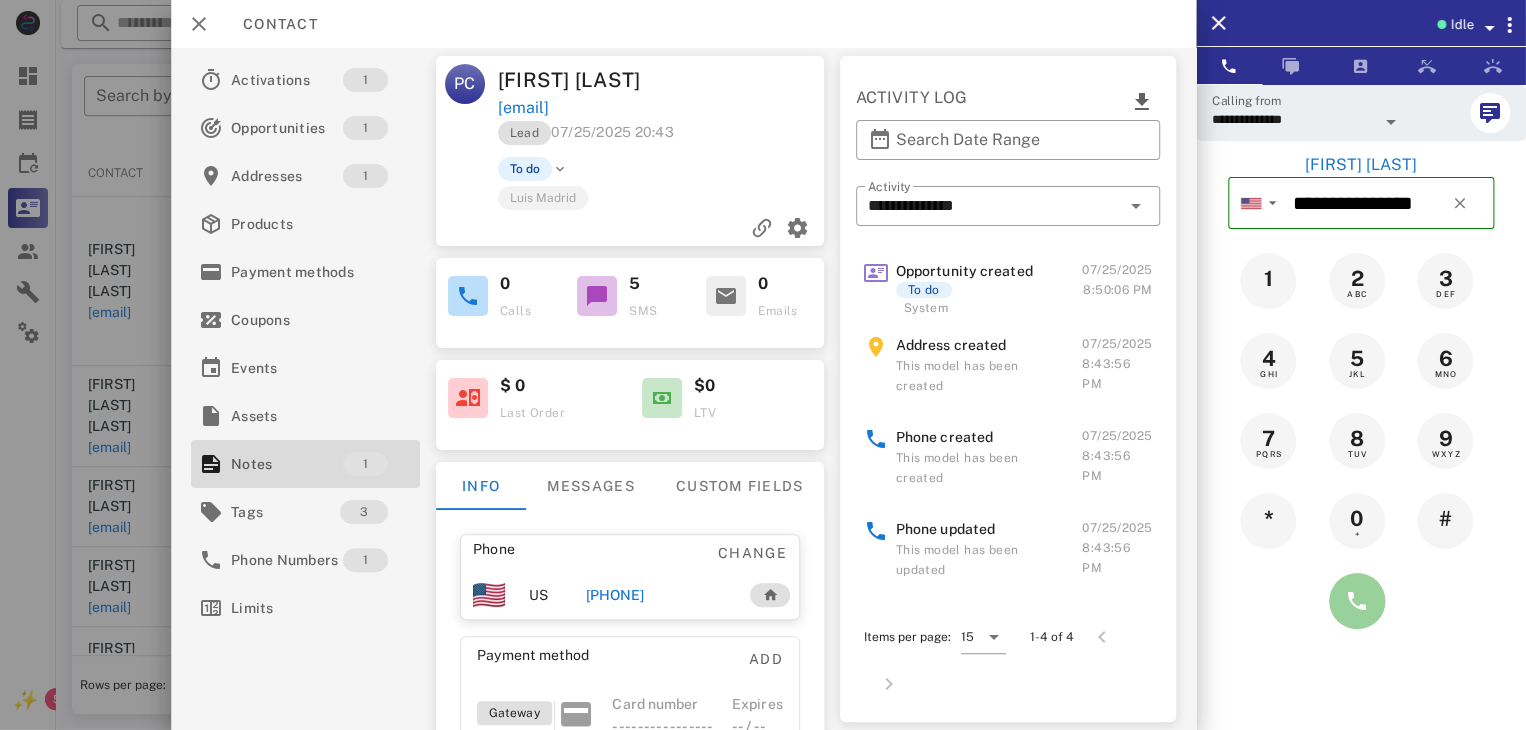 click at bounding box center (1357, 601) 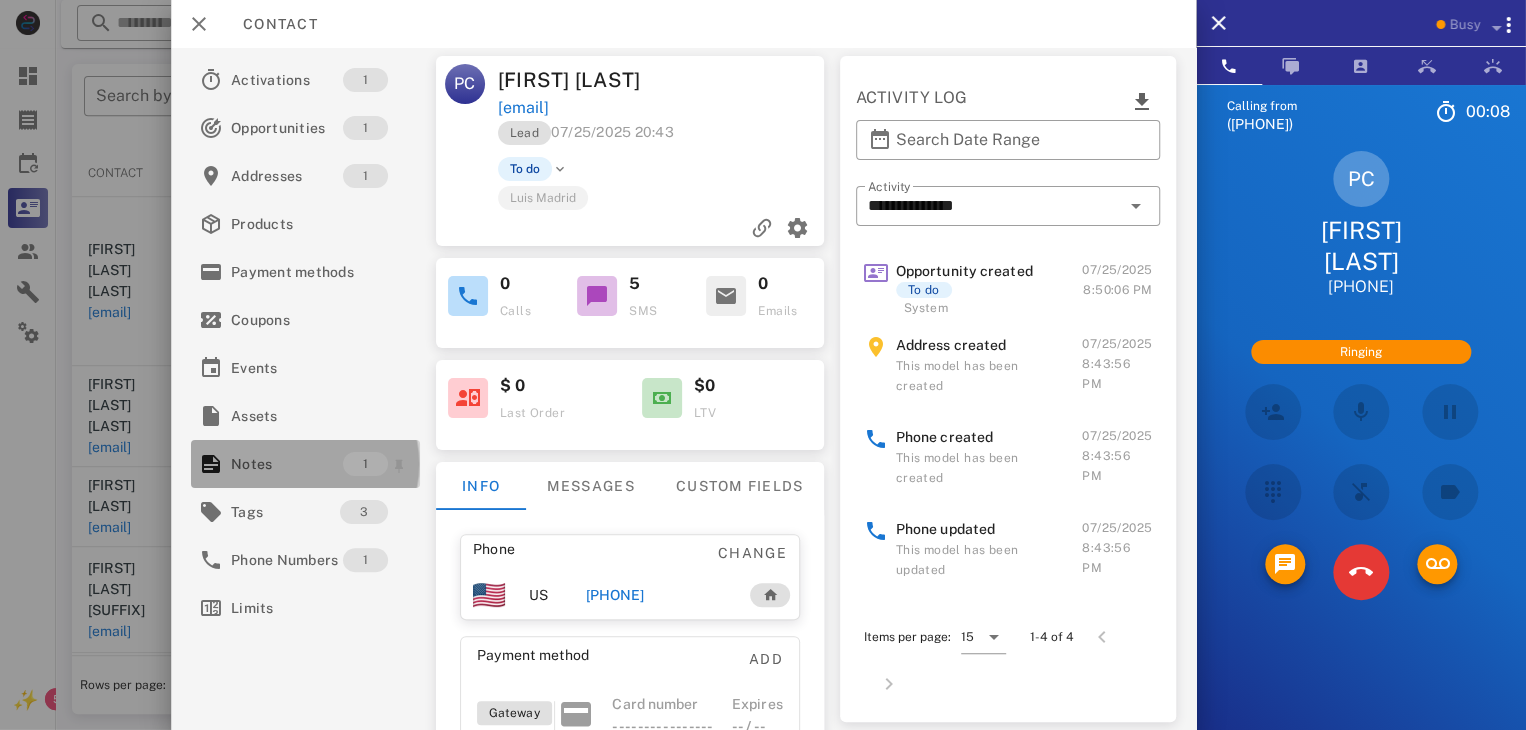 click on "Notes" at bounding box center (287, 464) 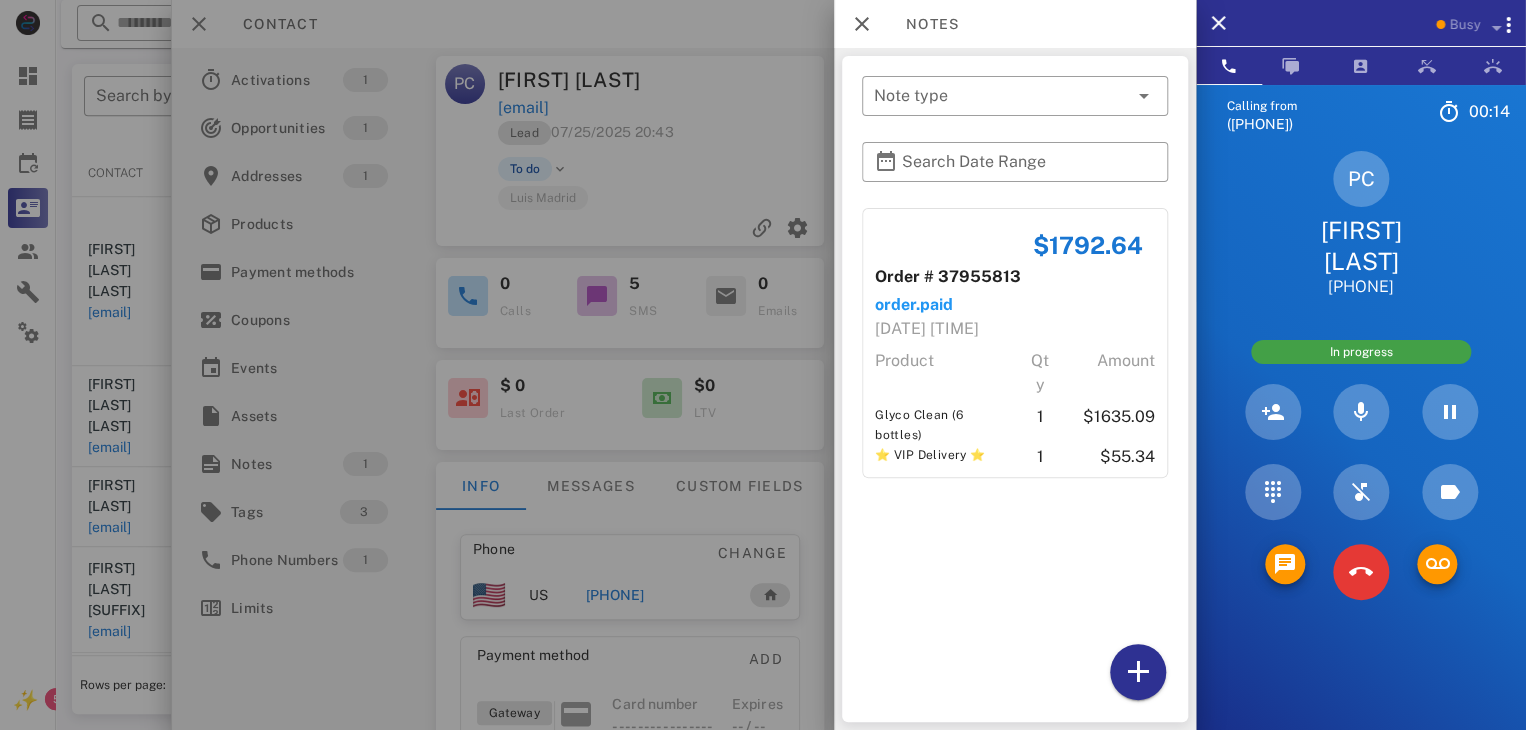 click at bounding box center [763, 365] 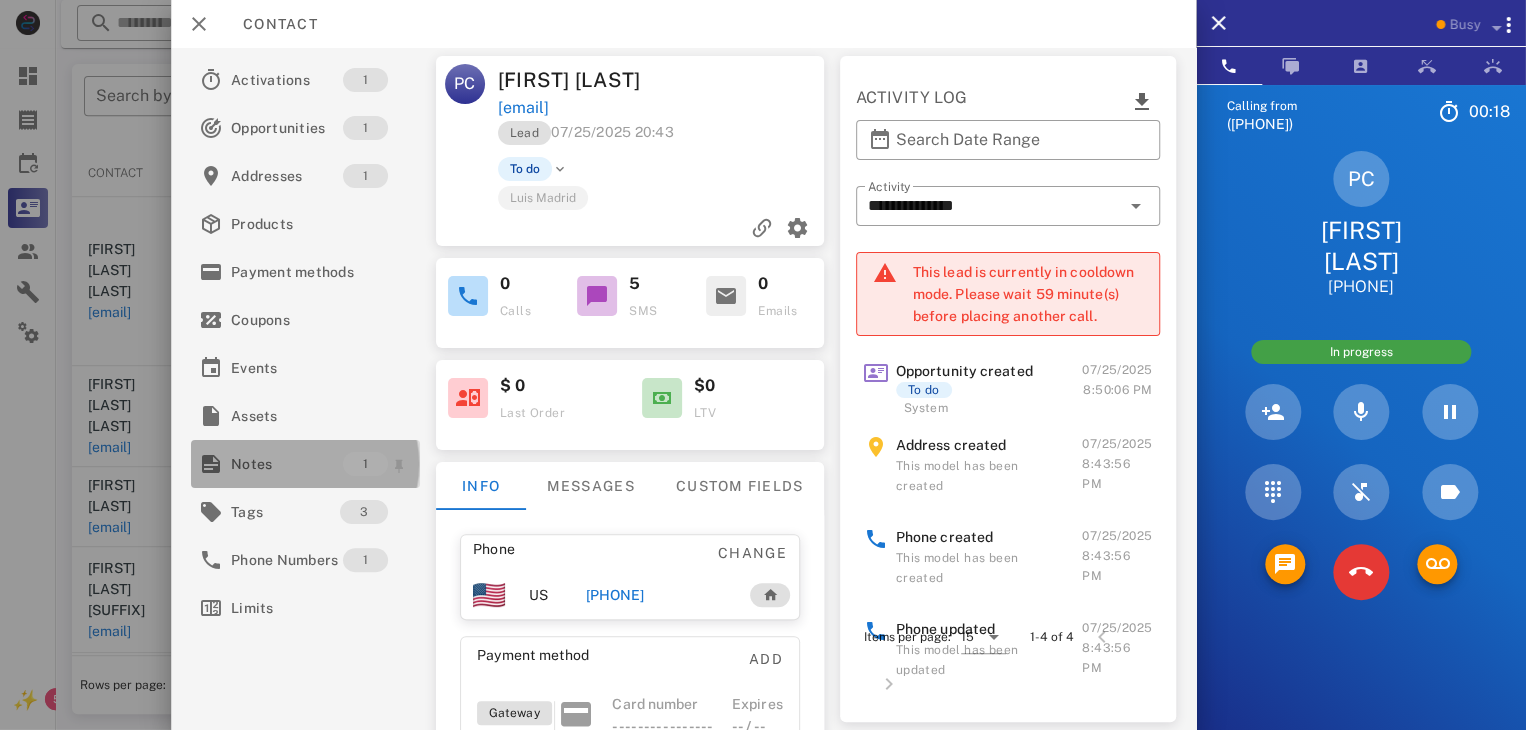 click on "Notes" at bounding box center (287, 464) 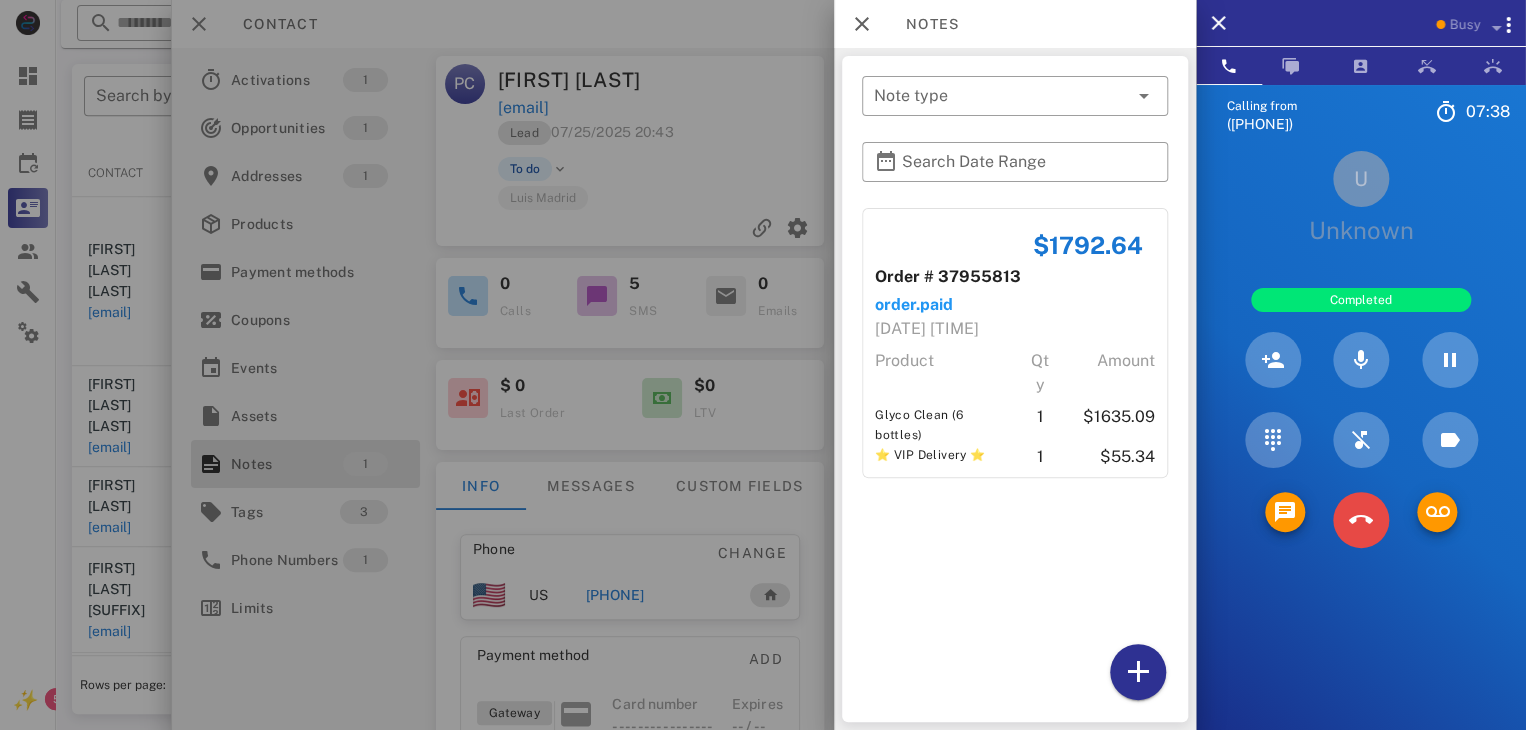 drag, startPoint x: 1345, startPoint y: 573, endPoint x: 1366, endPoint y: 525, distance: 52.392746 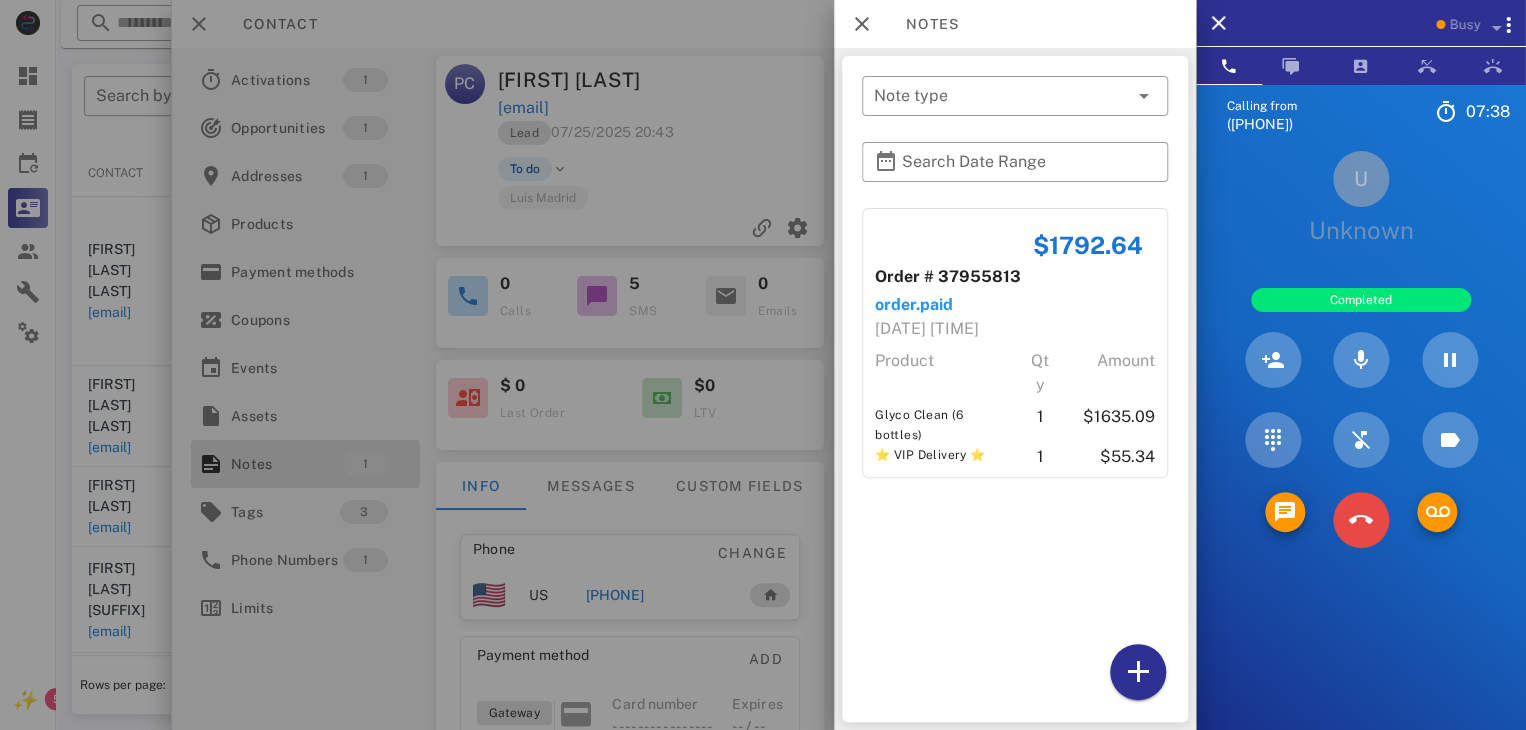click on "Calling from ([PHONE]) [TIME]  Unknown      ▼     Australia
+61
Canada
+1
Guam
+1671
Mexico (México)
+52
New Zealand
+64
United Kingdom
+44
United States
+1
1 2 ABC 3 DEF 4 GHI 5 JKL 6 MNO 7 PQRS 8 TUV 9 WXYZ * 0 + #  U  Unknown  Completed  Directory ​  MB  Matt Burd  Idle   A1  Agent 131  Idle   DT  Daniel [LAST]  Idle   WC  William [LAST] Jr  Busy   KM  Karina [LAST]  Busy   MA  Massimo [LAST]  Busy   JS  Julie [LAST]  Busy   A1  Agent 101  Busy   AL  Alexander [LAST]  Busy   AK  Alina [LAST]  Busy   HR  Holly [LAST]  Busy   JM  Jalacia [LAST]  Busy   RM  Robert [LAST]  Offline   ML  Michelle [LAST]  Offline   AD  Accounting Dept  Offline   A1  Agent 105  Offline   A1  Agent 112  Offline   A1  Agent 125  Offline   A1  agent 126  Offline   A1  Agent 128  Offline   A1  Agent 129  Offline   A1  Agent 143  Offline   A1  Agent 146  A1" at bounding box center (1361, 449) 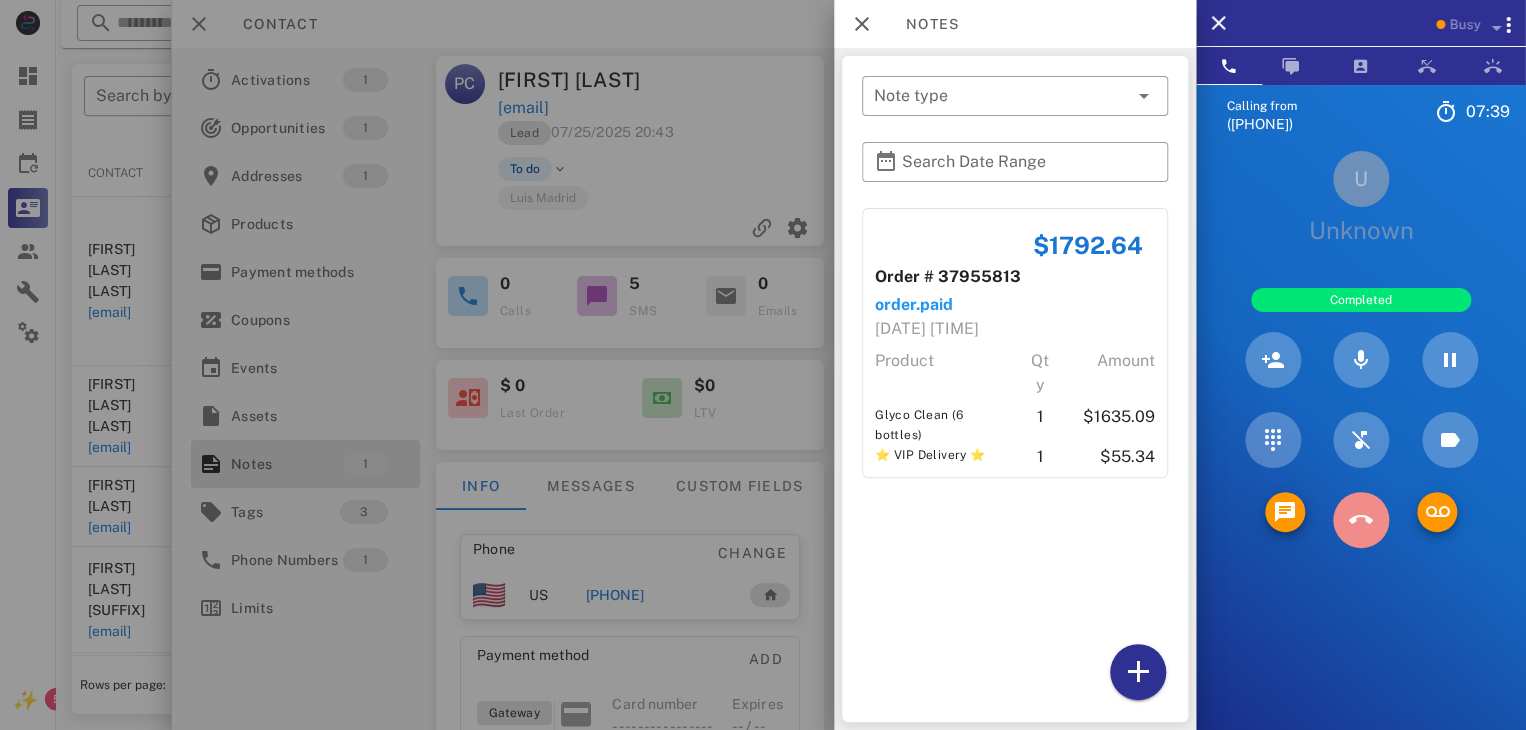 click at bounding box center (1361, 520) 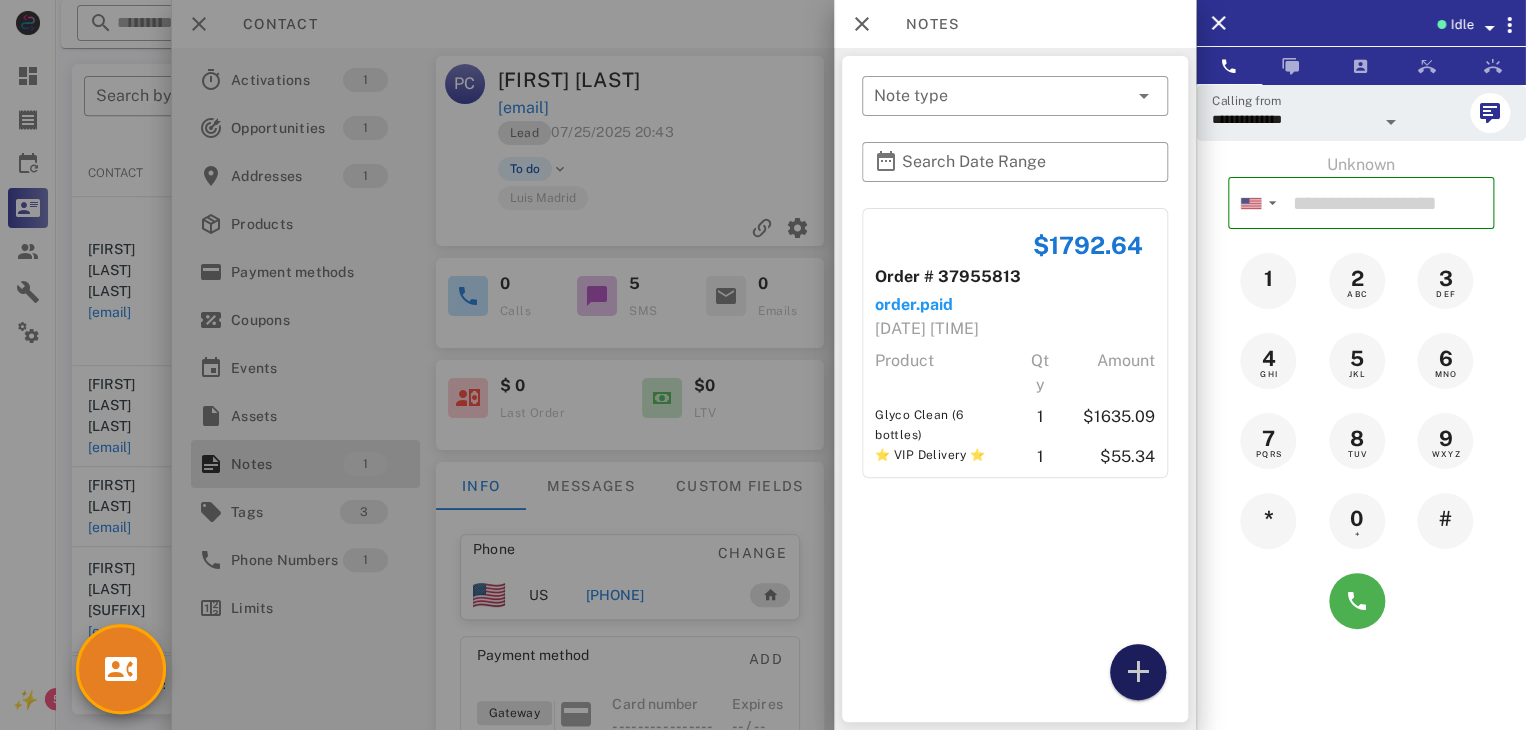 click at bounding box center [1138, 672] 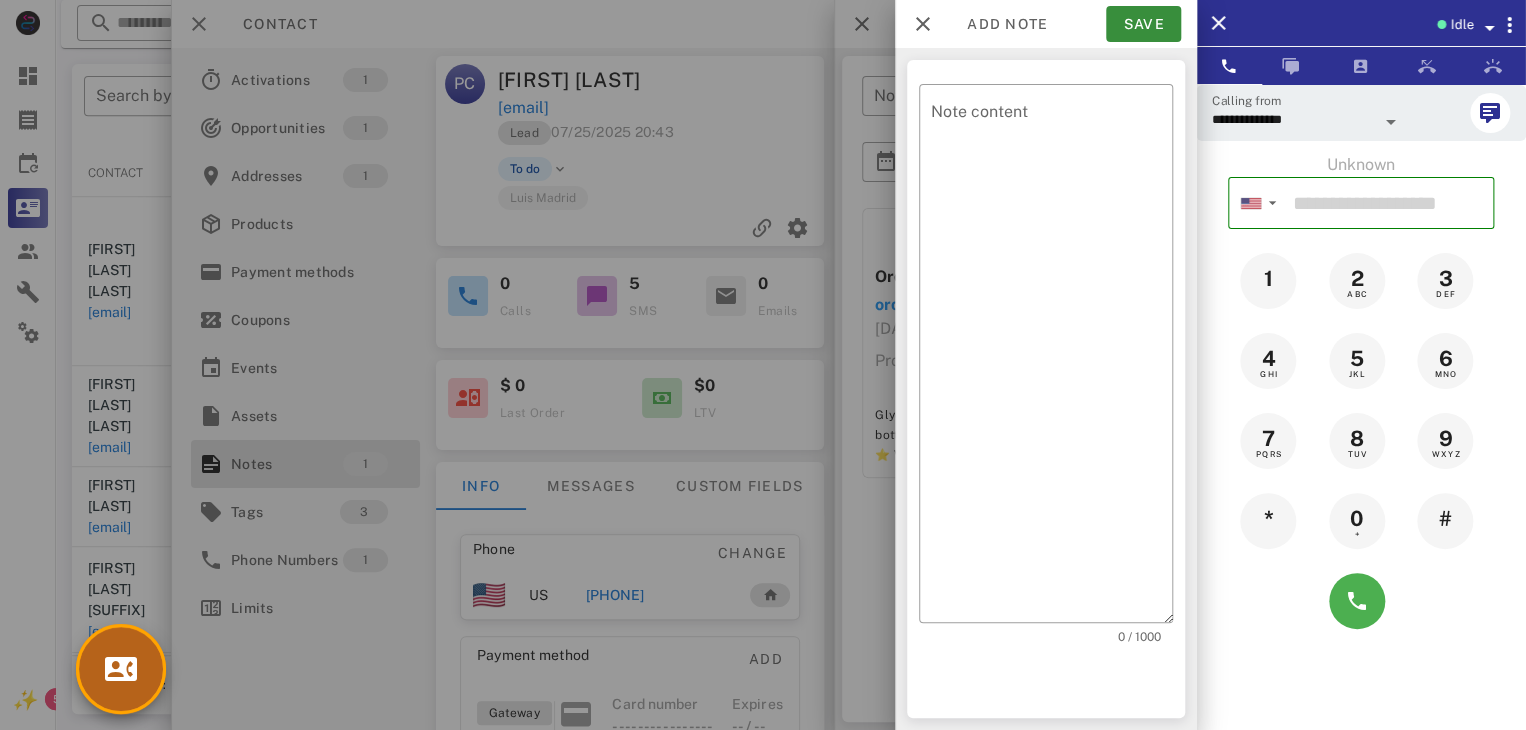 click at bounding box center (121, 669) 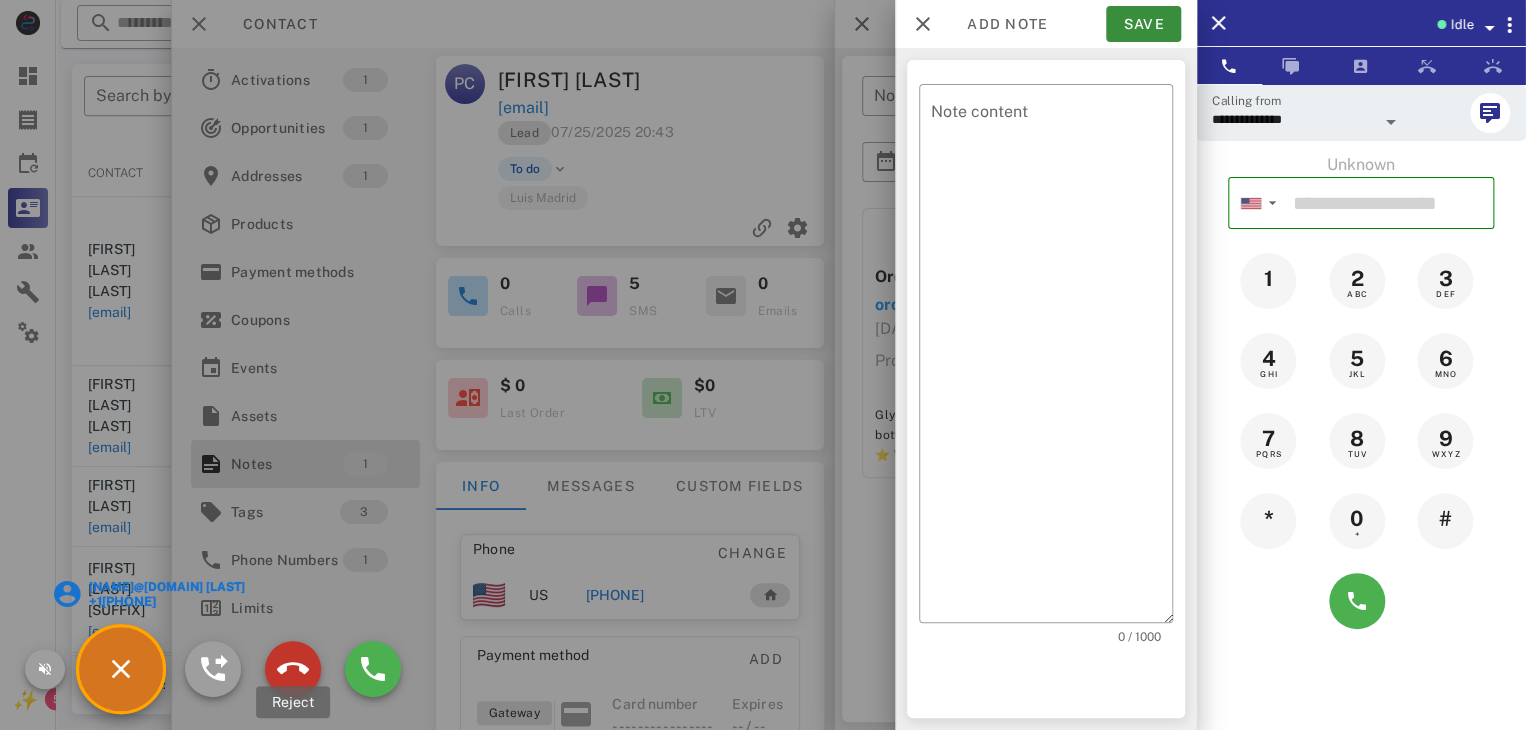 click at bounding box center (293, 669) 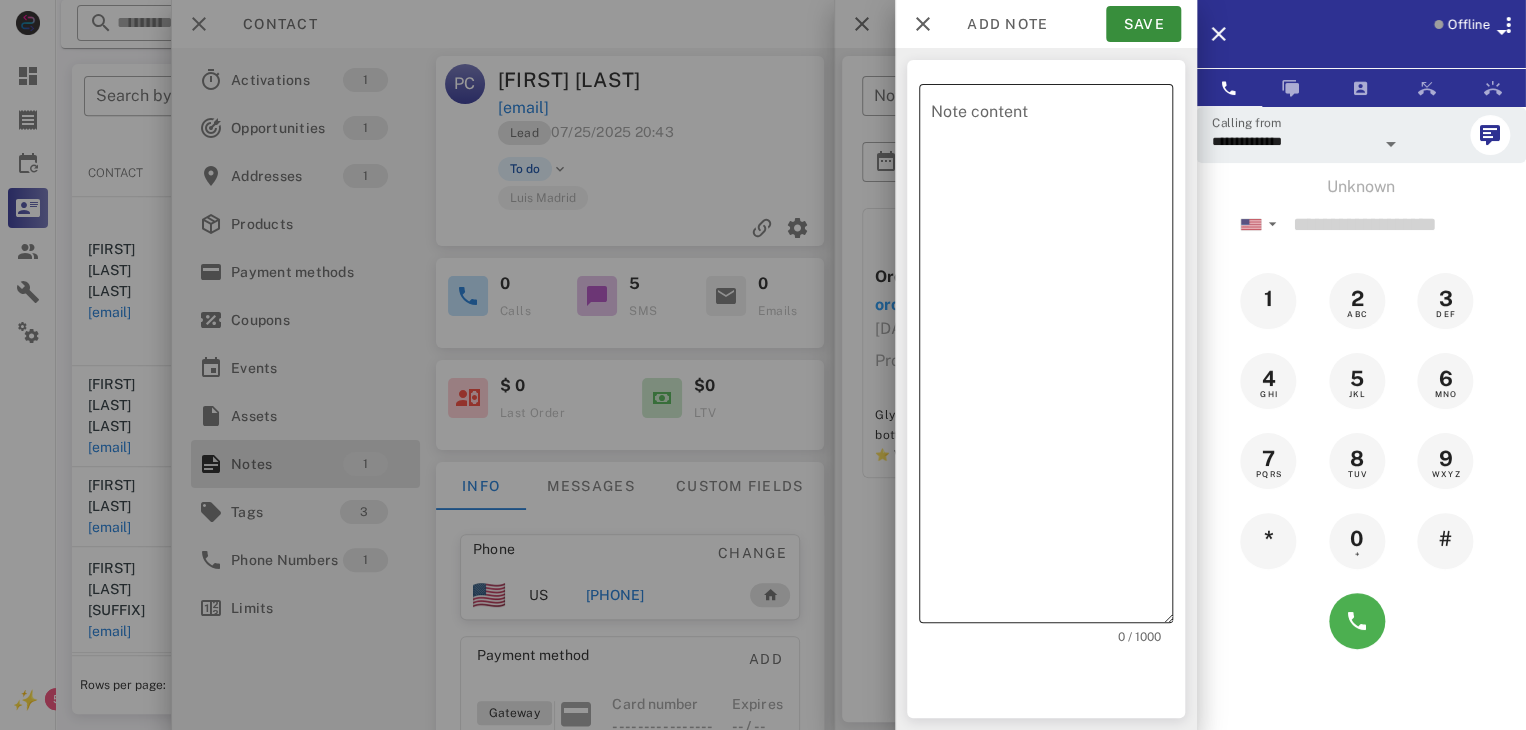 click on "Note content" at bounding box center (1052, 358) 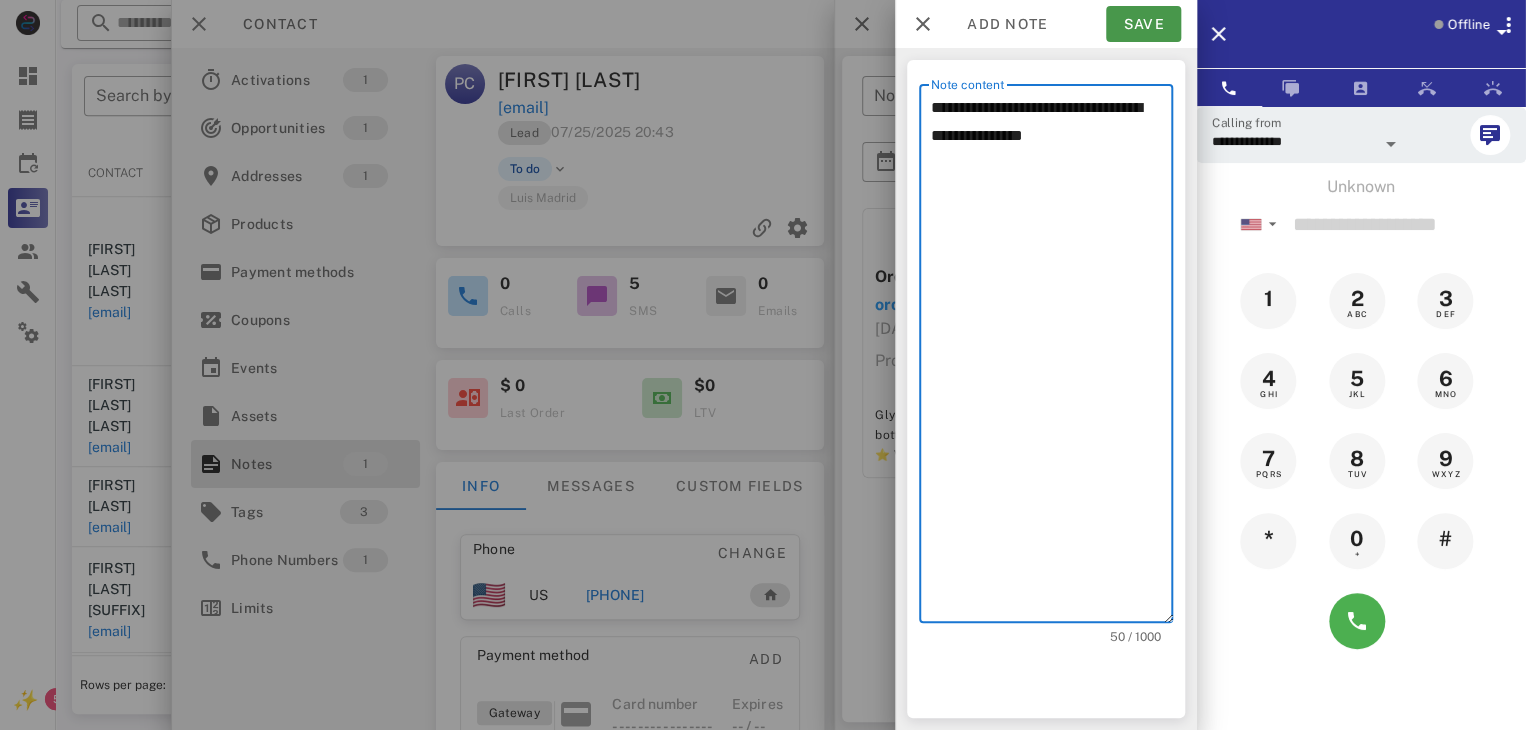 type on "**********" 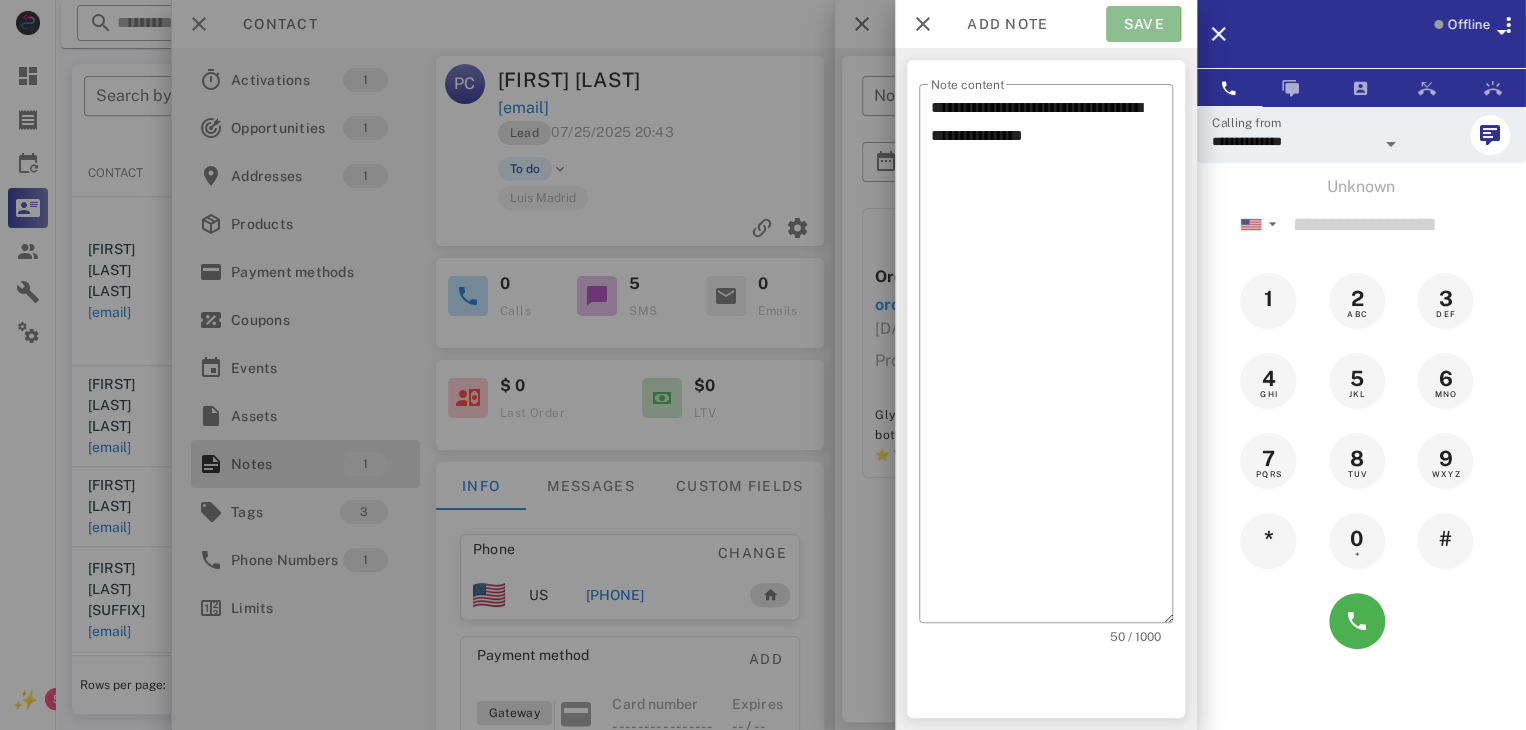 click on "Save" at bounding box center [1143, 24] 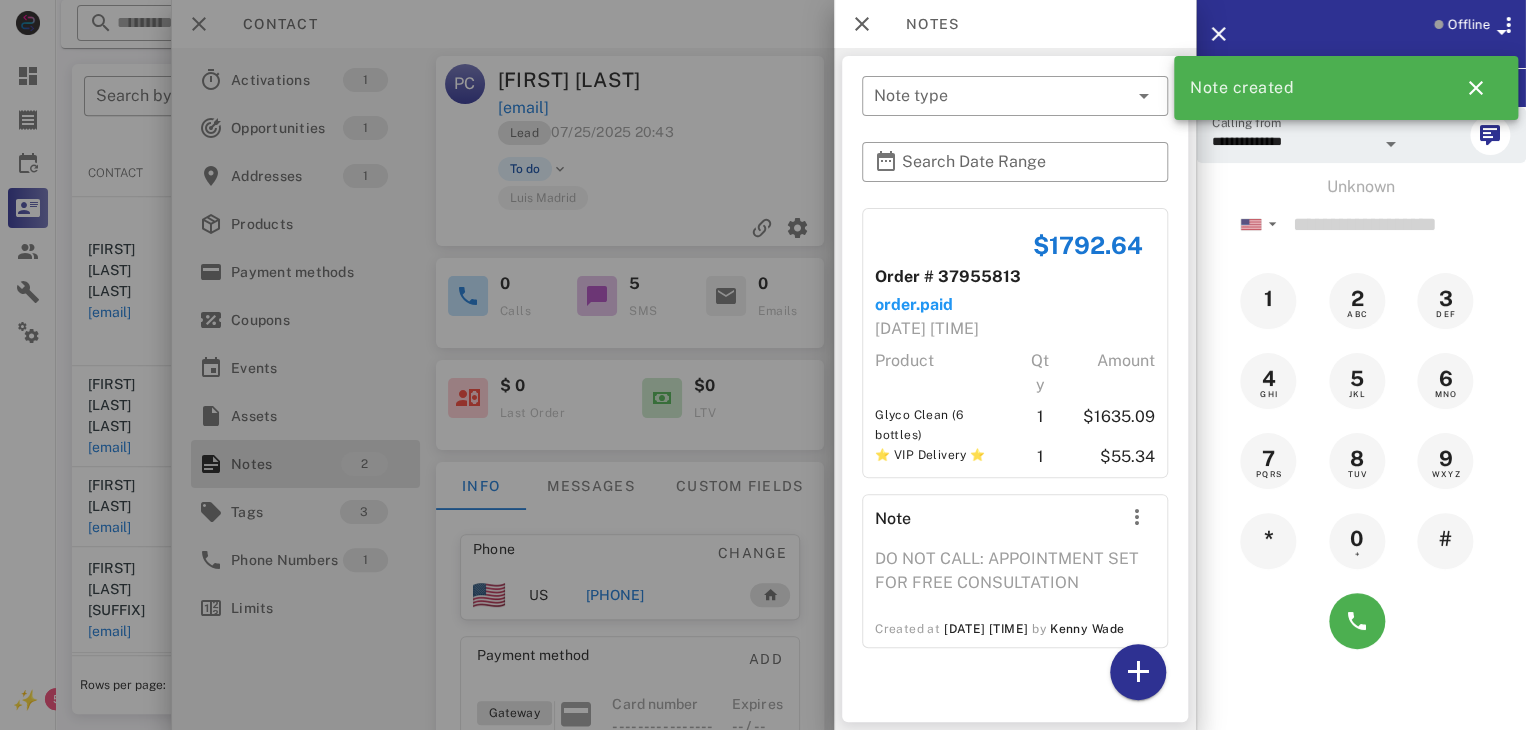 click at bounding box center (763, 365) 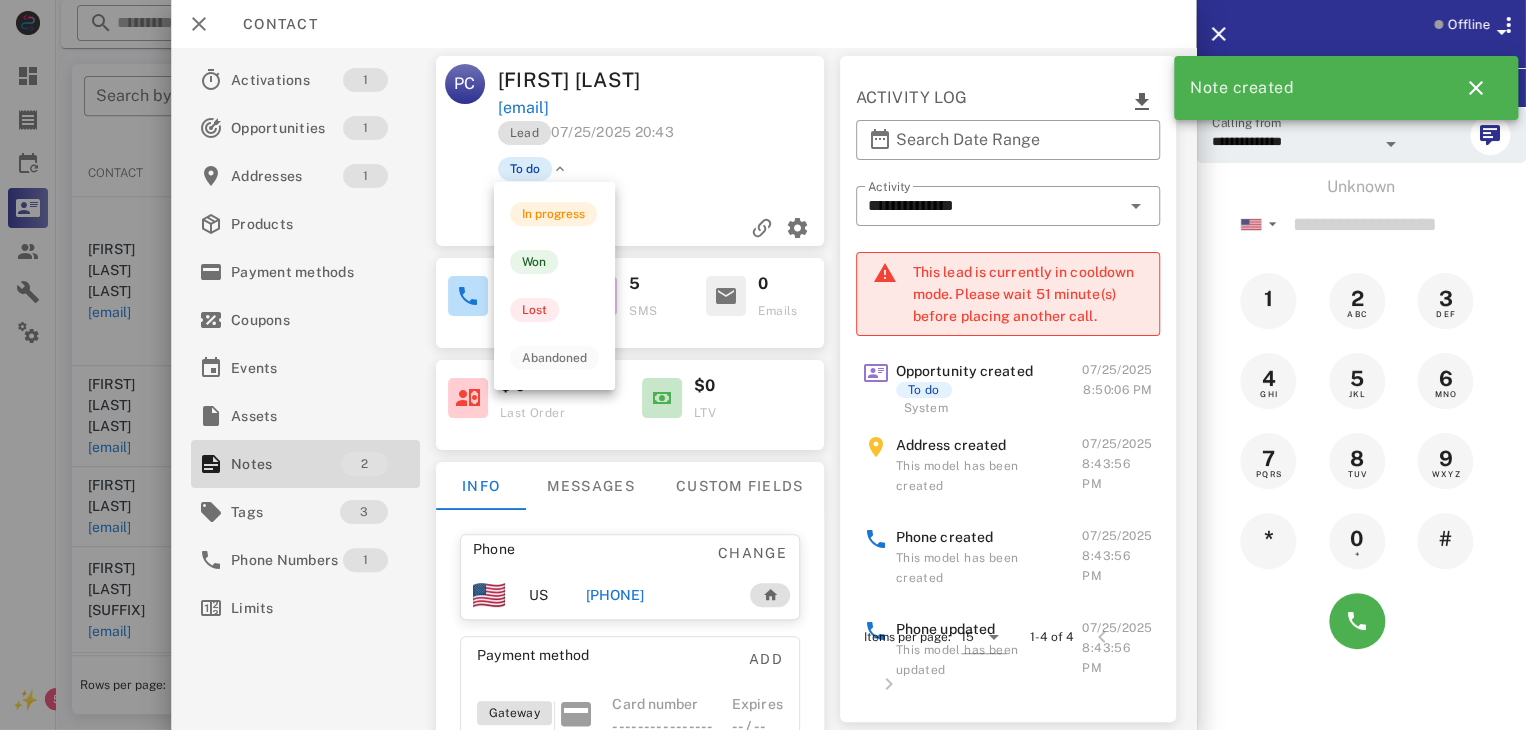 click on "To do" at bounding box center [525, 169] 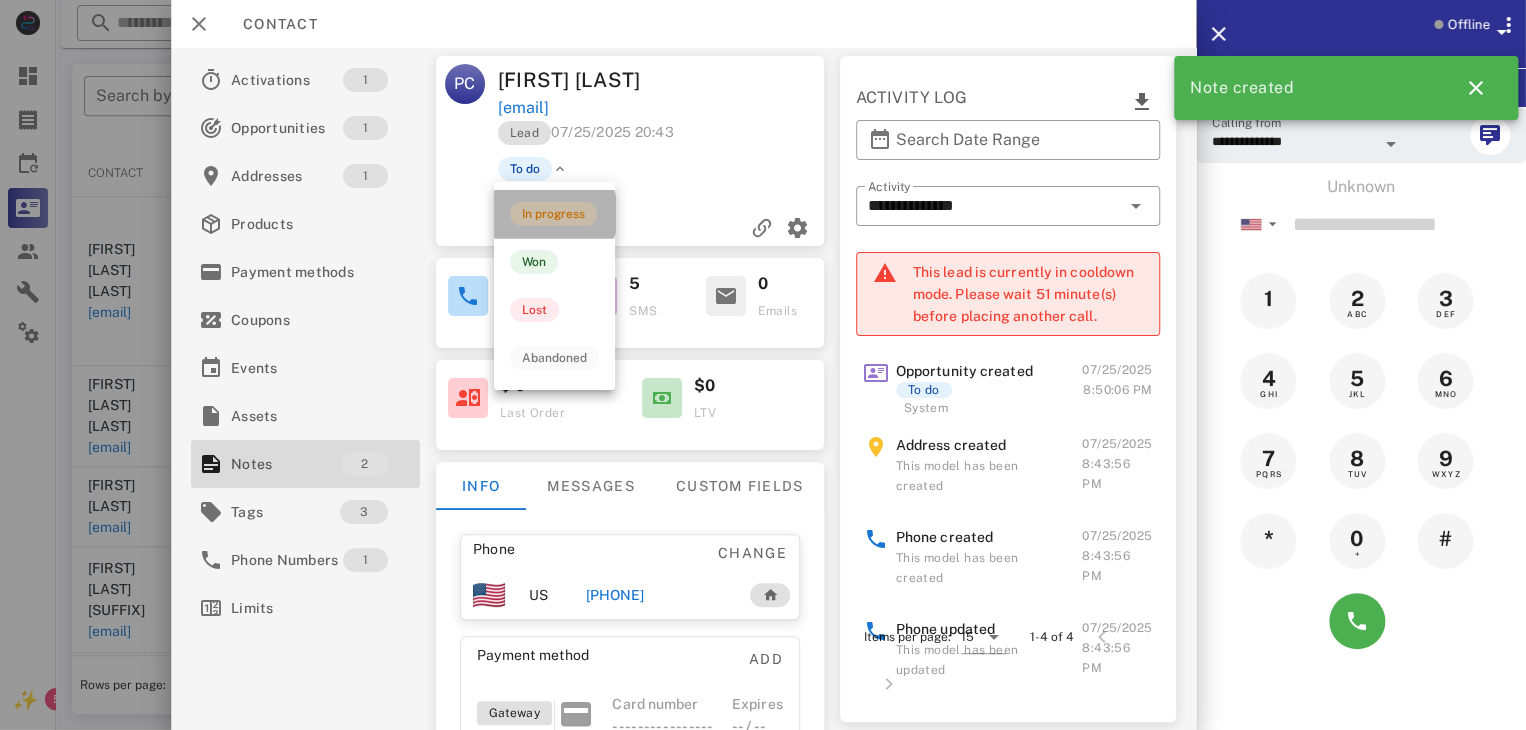 click on "In progress" at bounding box center [553, 214] 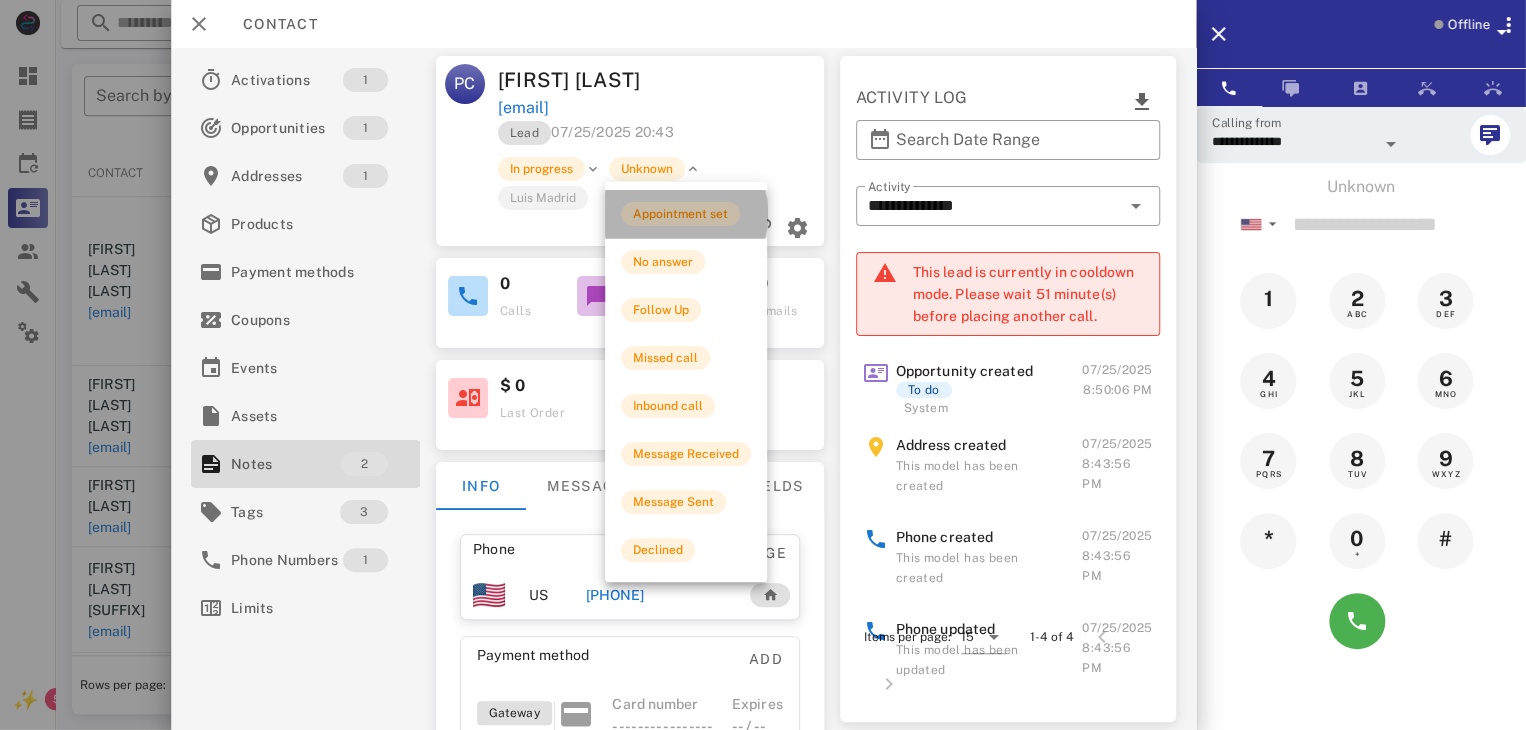 click on "Appointment set" at bounding box center (680, 214) 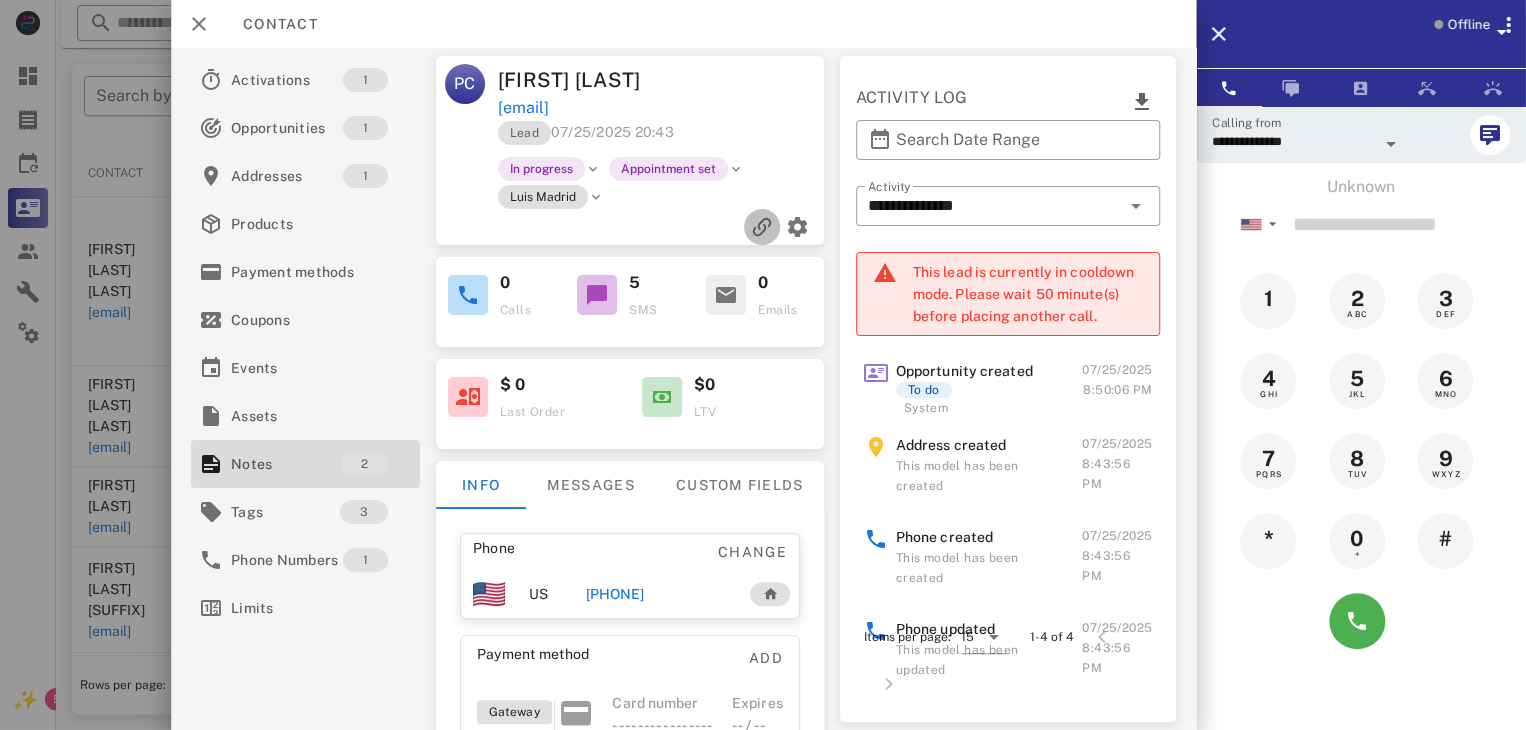 click at bounding box center [762, 227] 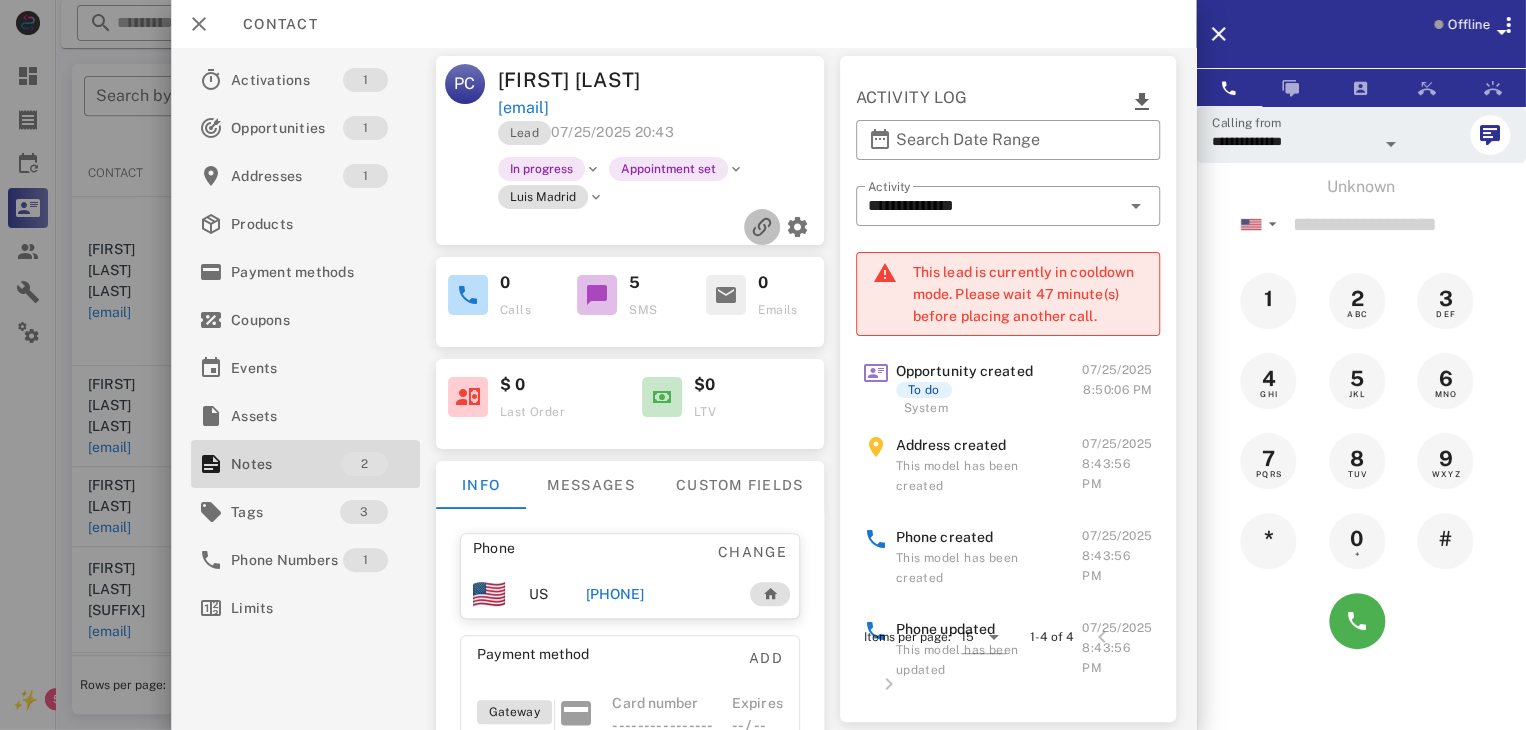 click at bounding box center [762, 227] 